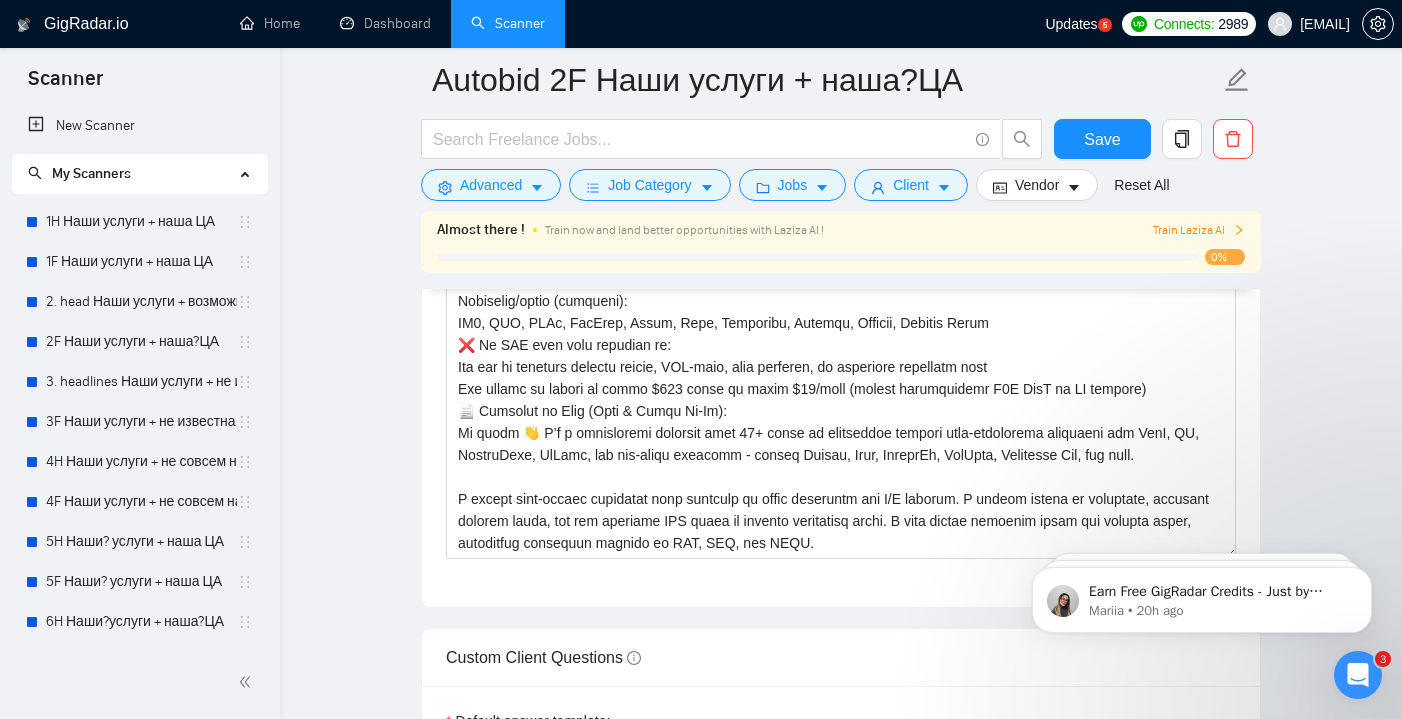 scroll, scrollTop: 0, scrollLeft: 0, axis: both 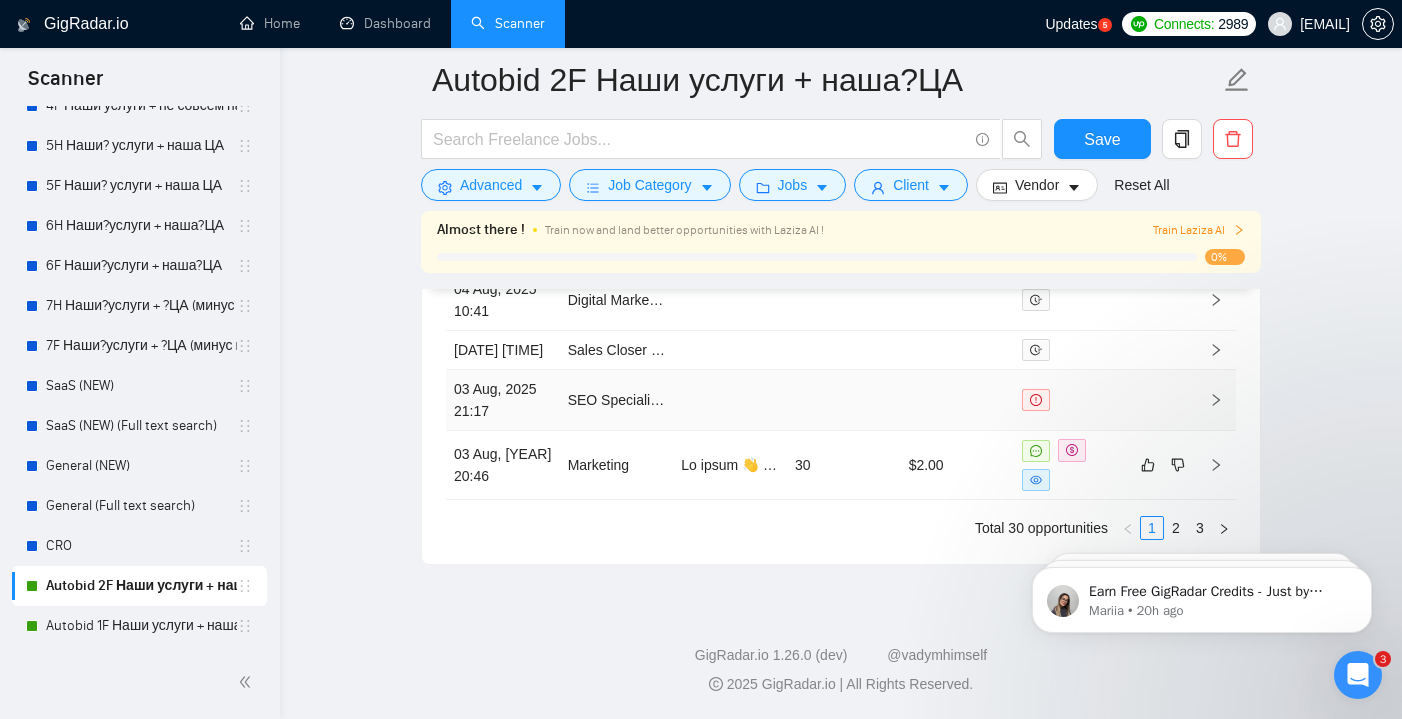click at bounding box center [1162, 400] 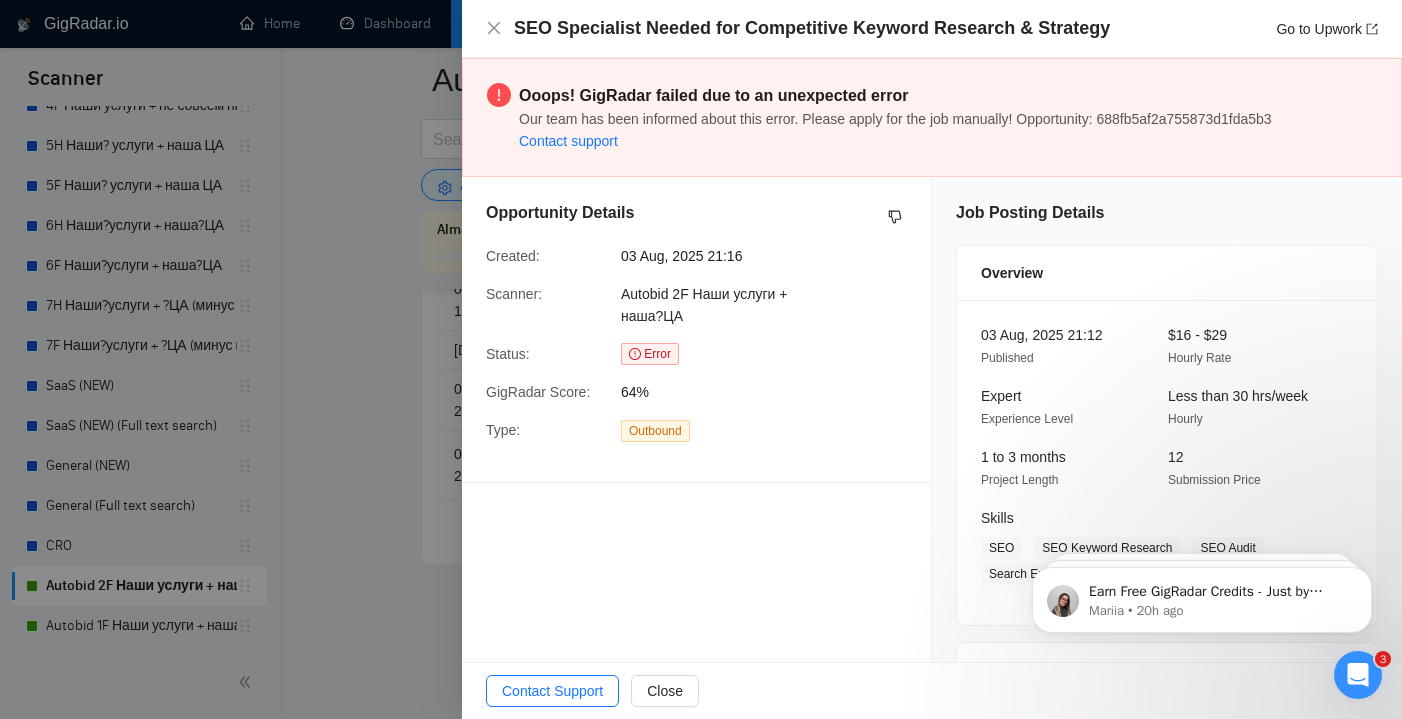 scroll, scrollTop: 0, scrollLeft: 0, axis: both 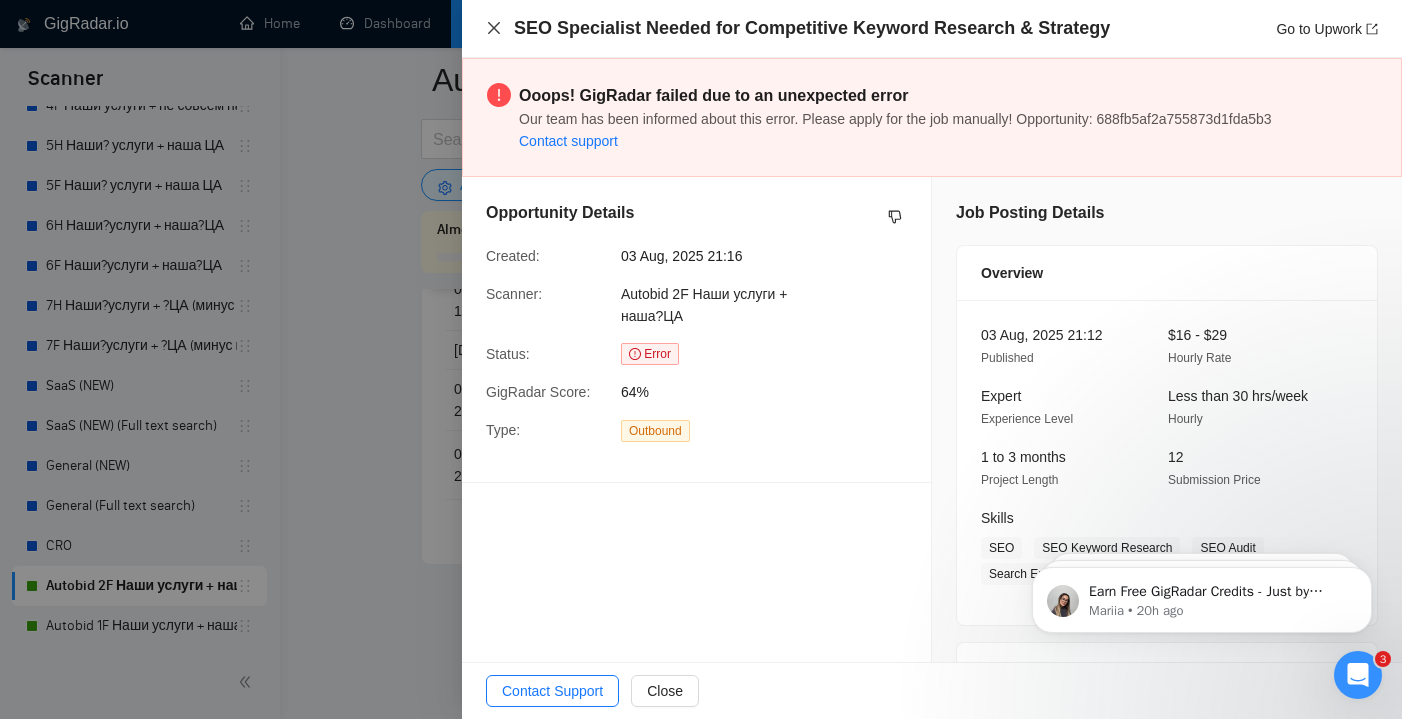 click 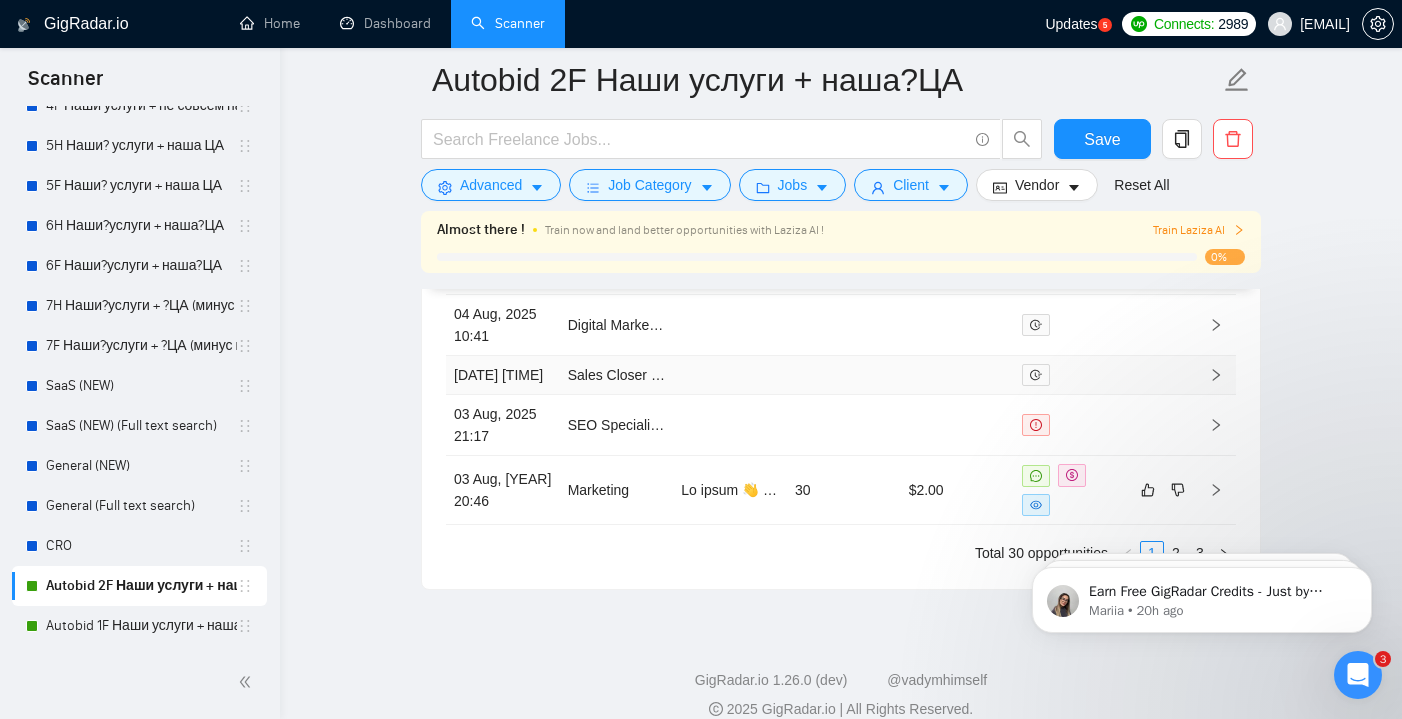 scroll, scrollTop: 5662, scrollLeft: 0, axis: vertical 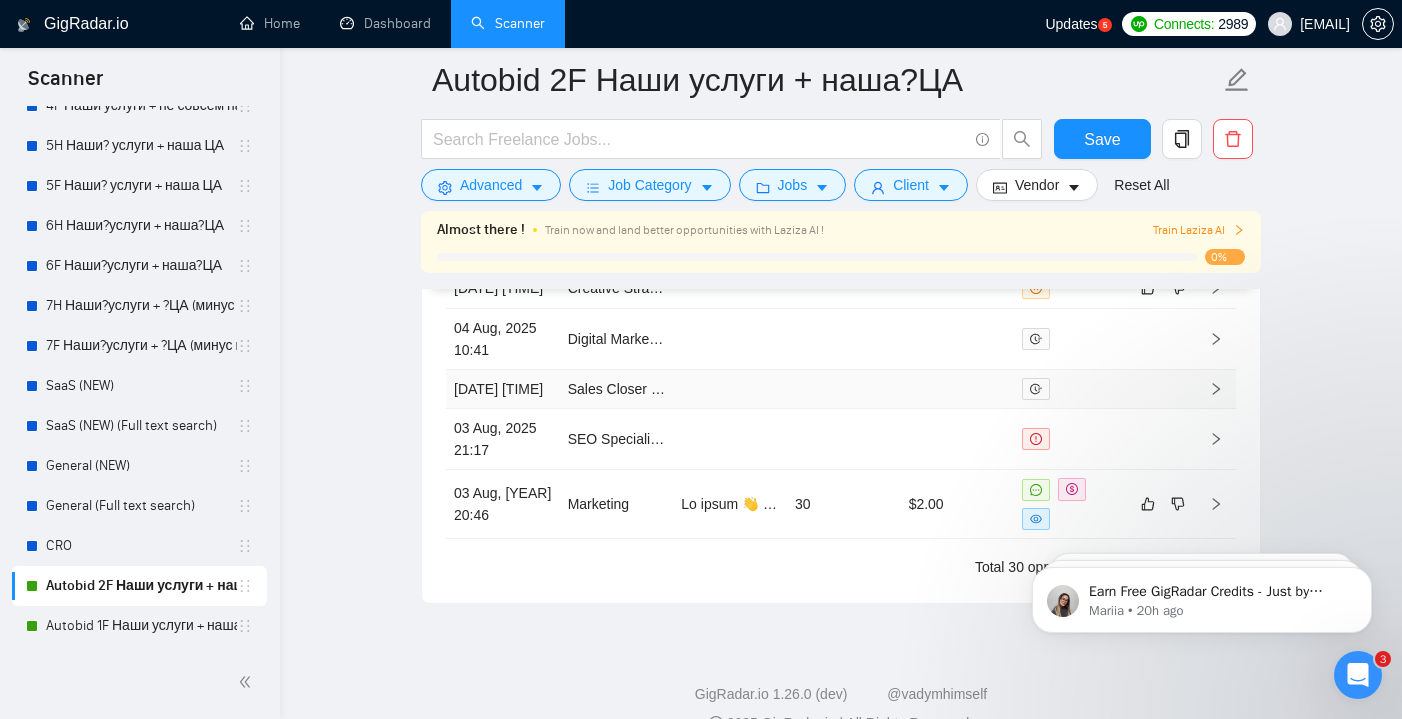 click at bounding box center [1071, 389] 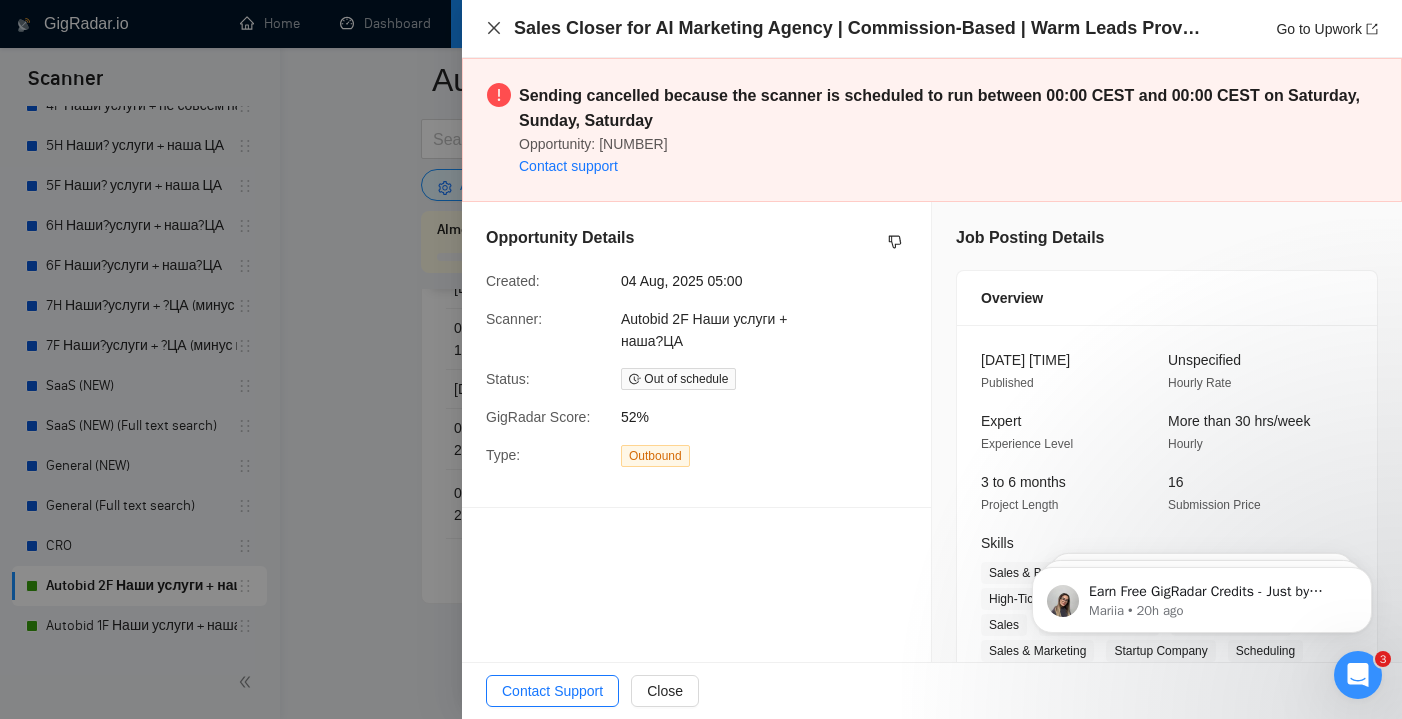 click 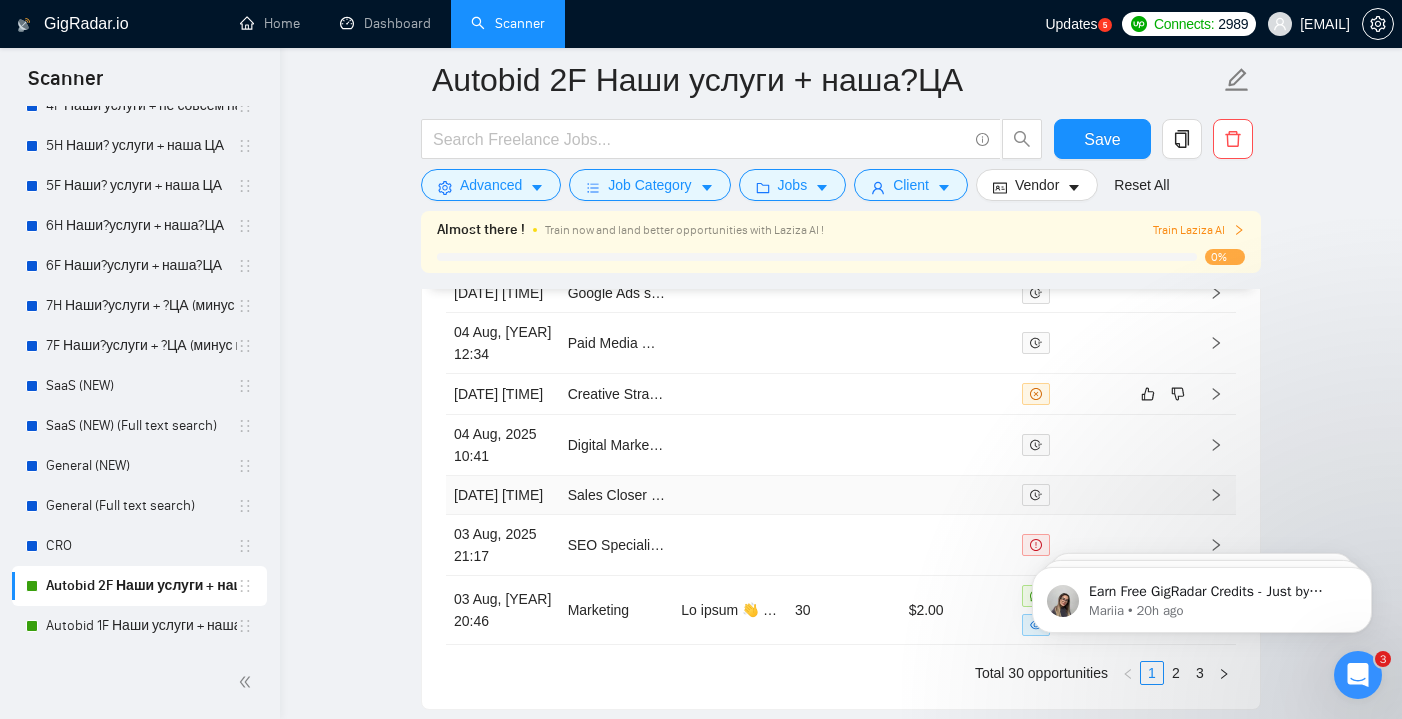 scroll, scrollTop: 5557, scrollLeft: 0, axis: vertical 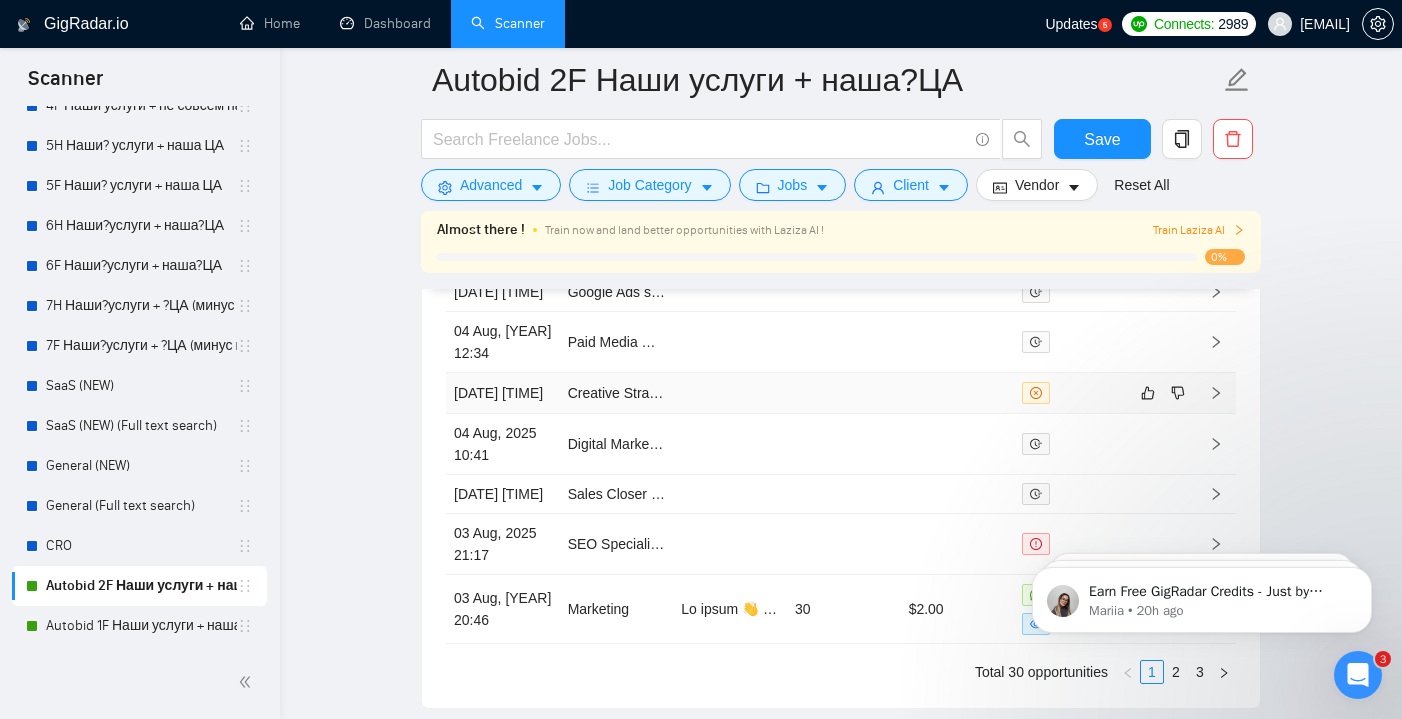 click at bounding box center (844, 393) 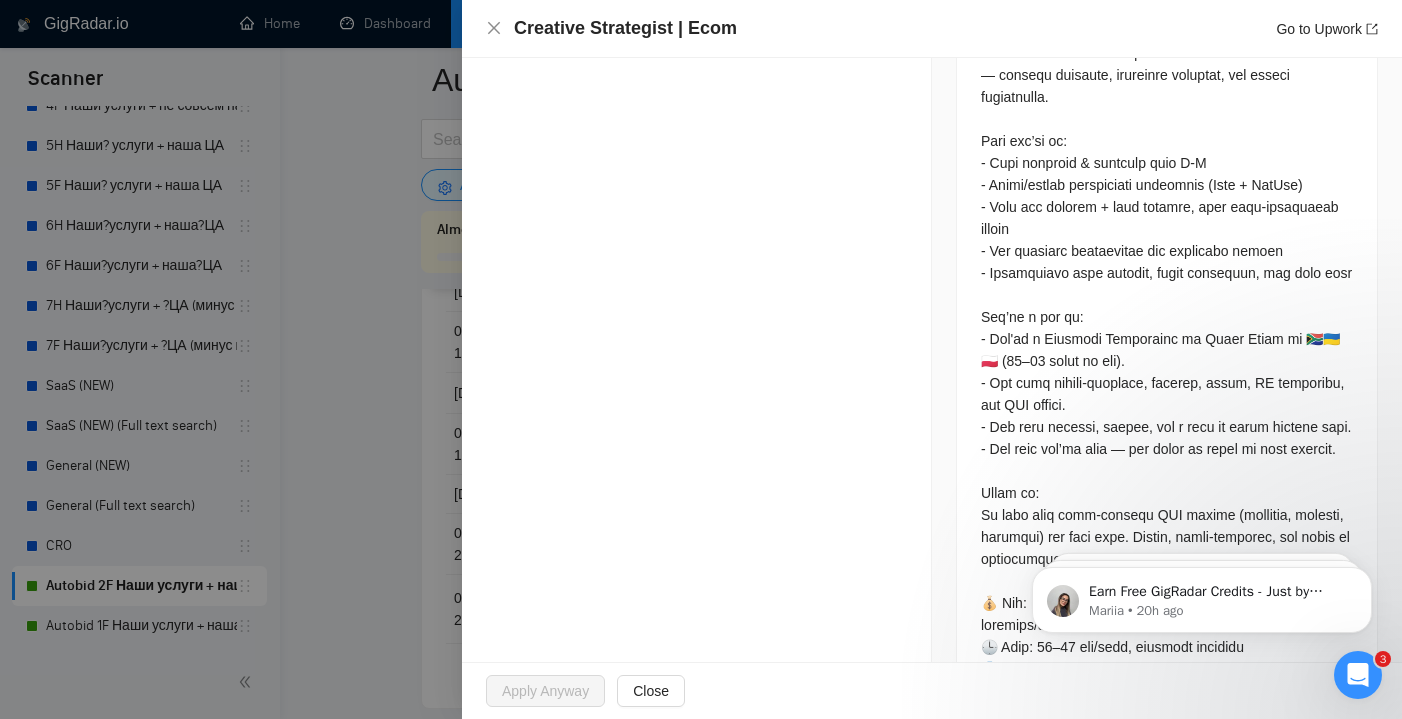 scroll, scrollTop: 973, scrollLeft: 0, axis: vertical 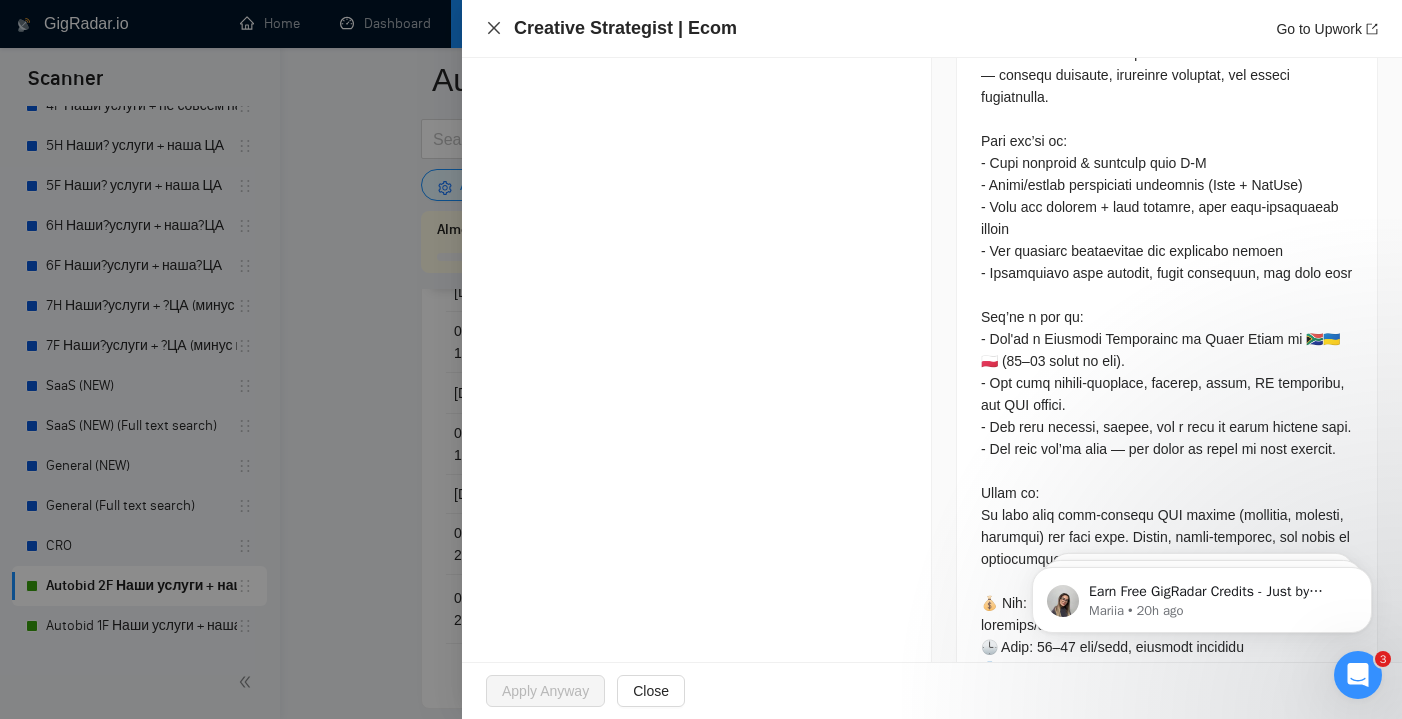 click 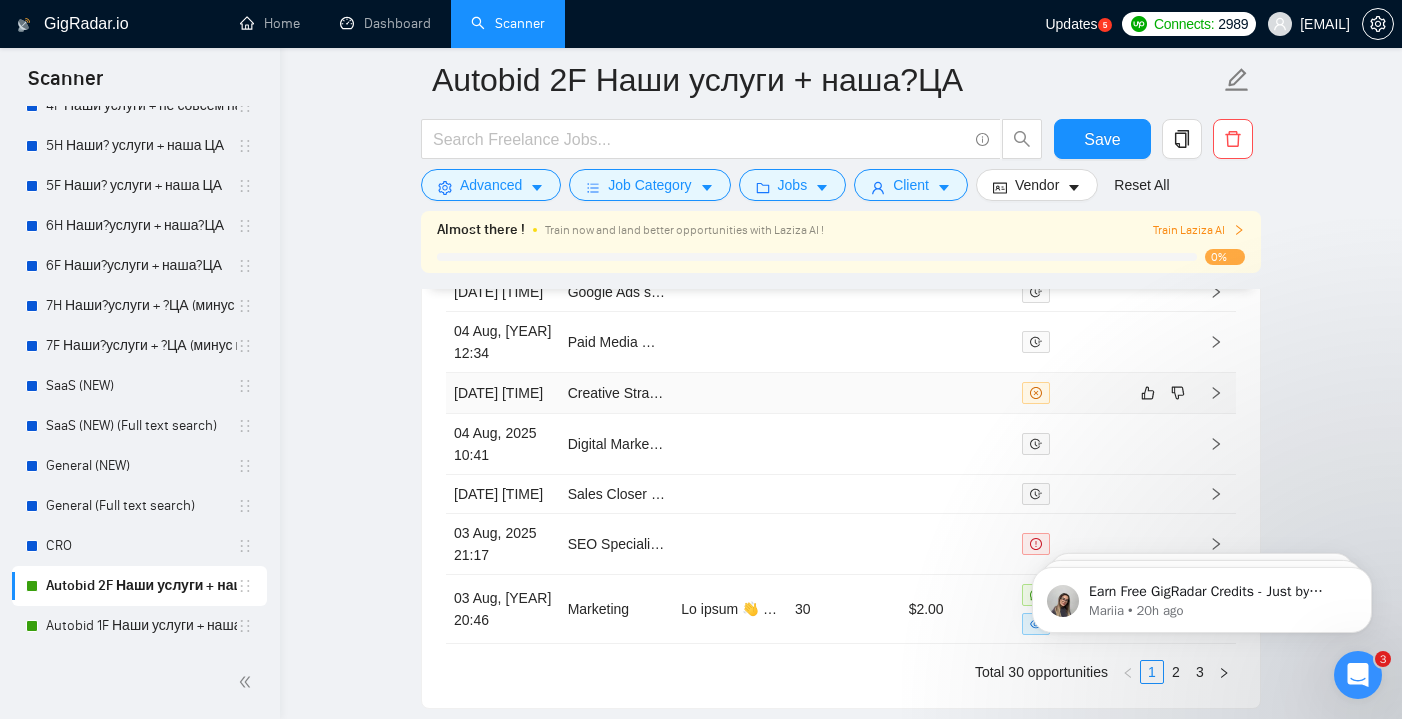 click at bounding box center (730, 393) 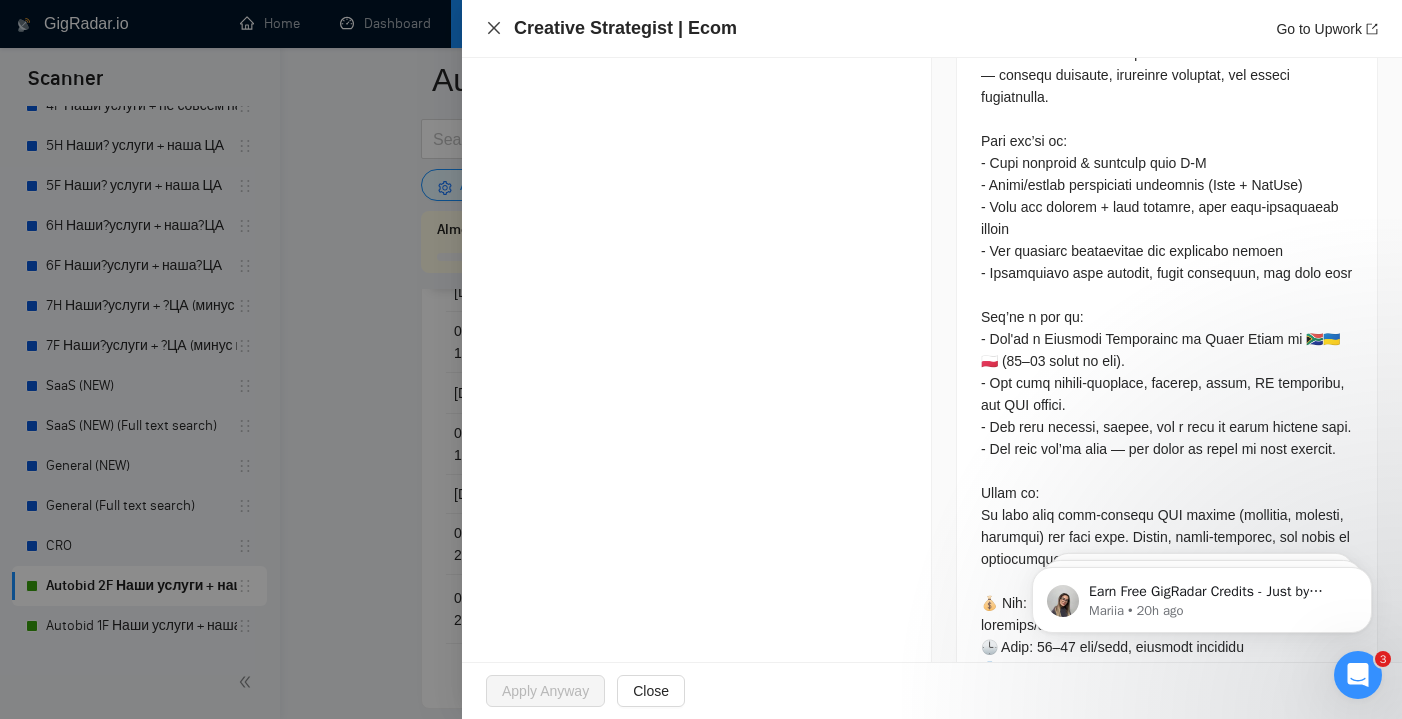 click 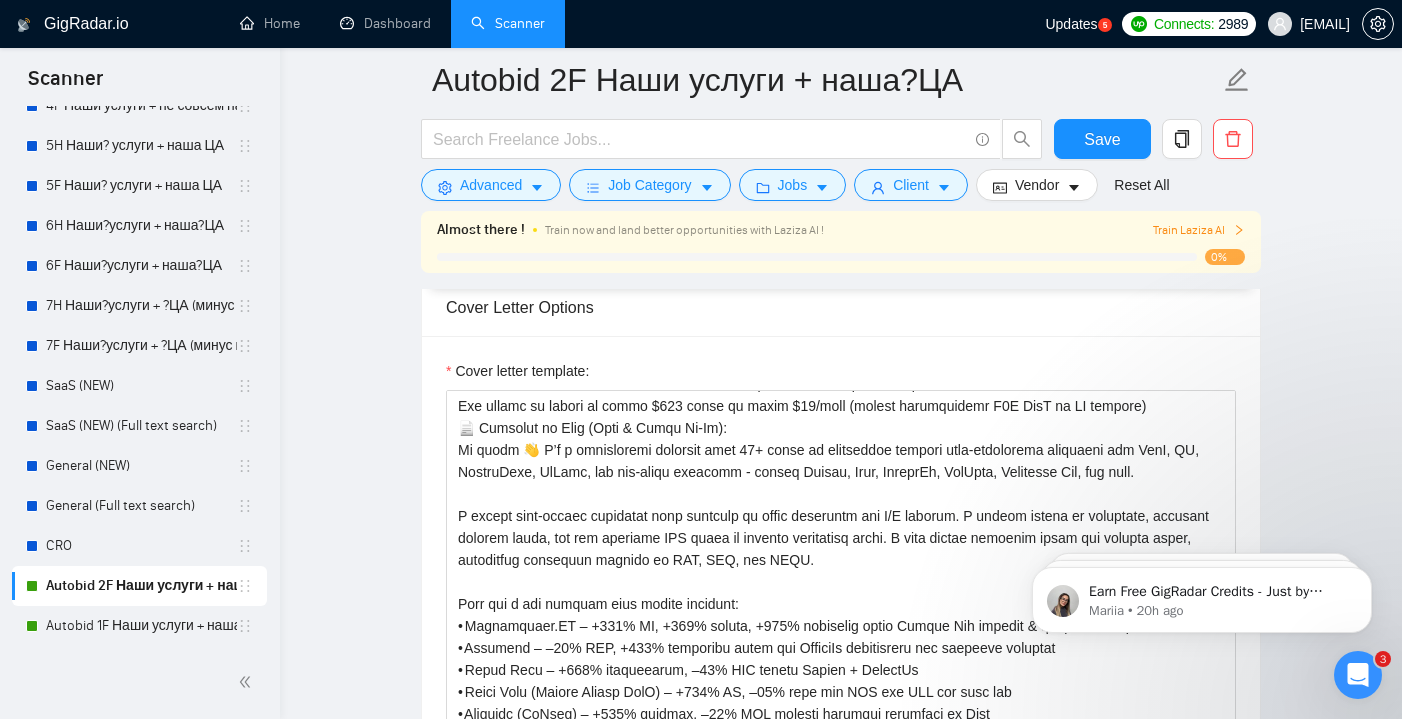 scroll, scrollTop: 2496, scrollLeft: 0, axis: vertical 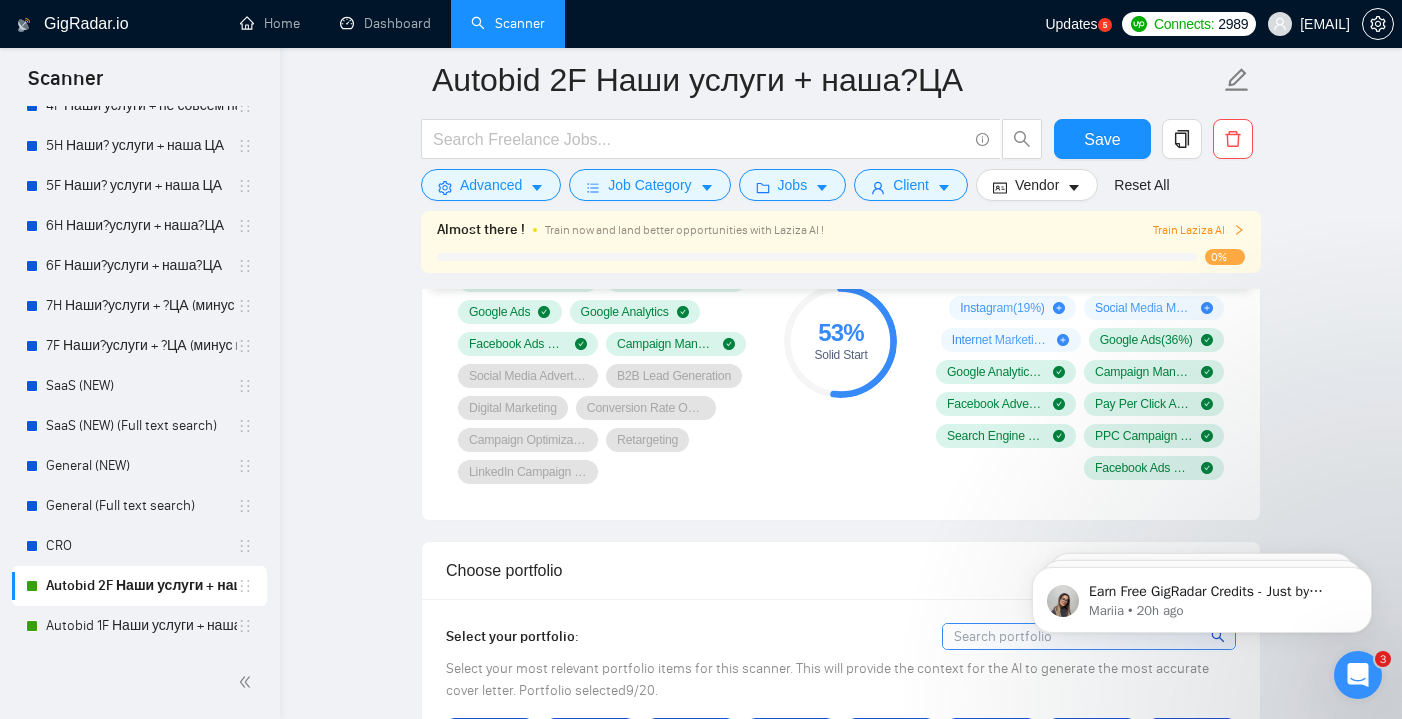 click on "Train Laziza AI" at bounding box center [1199, 230] 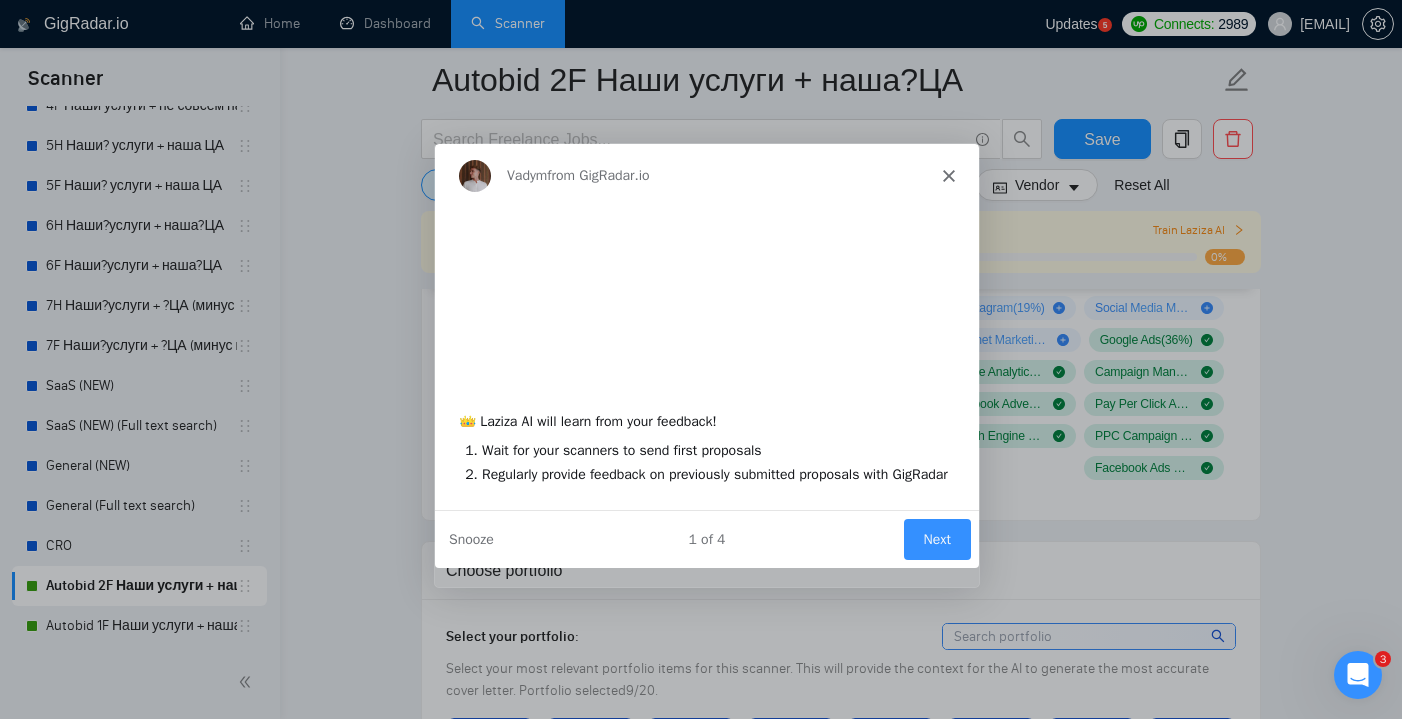 scroll, scrollTop: 0, scrollLeft: 0, axis: both 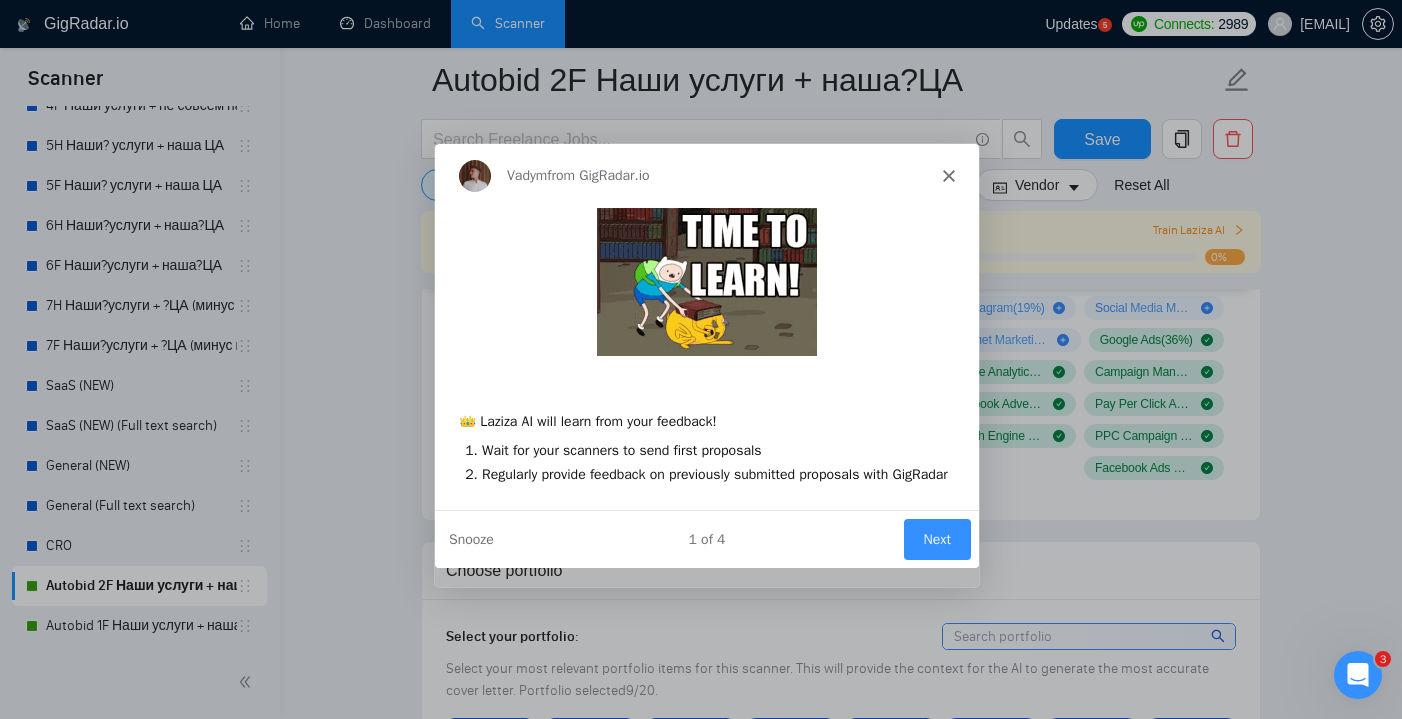 click on "Next" at bounding box center (936, 538) 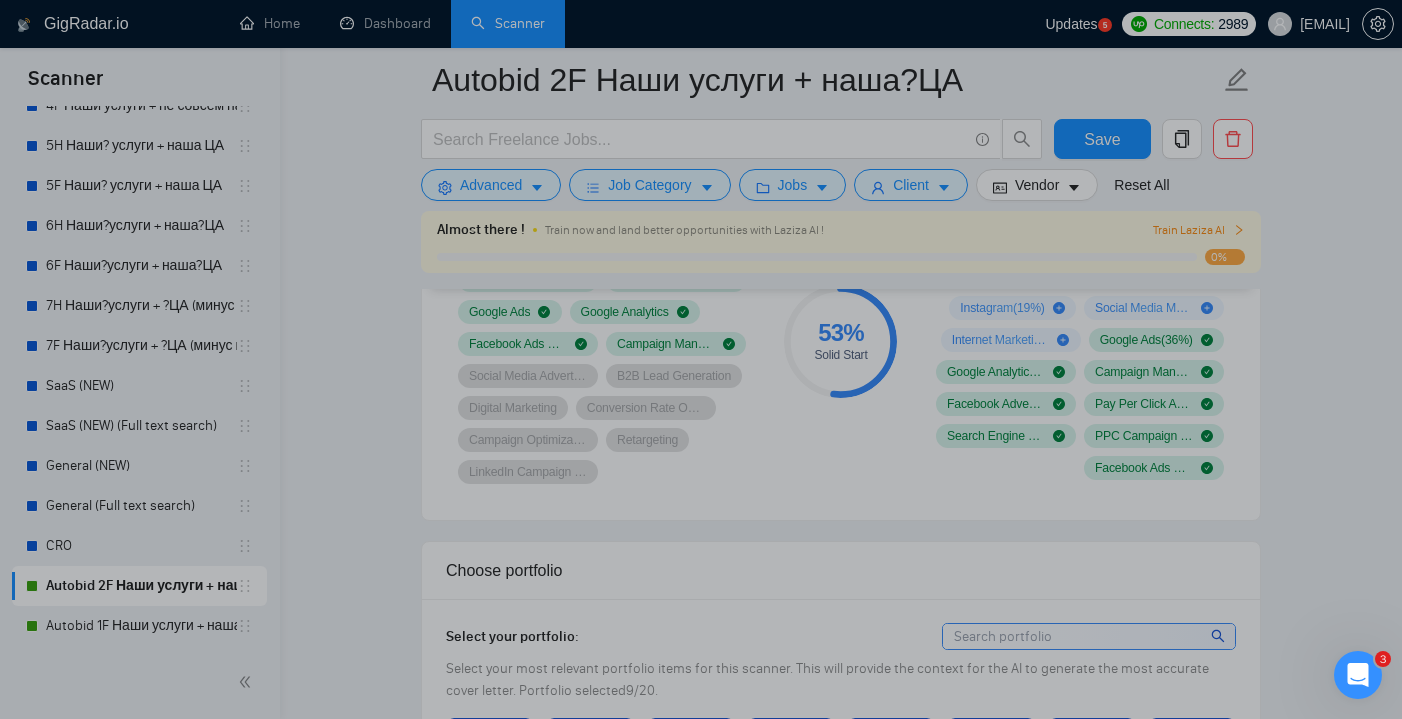 scroll, scrollTop: 0, scrollLeft: 0, axis: both 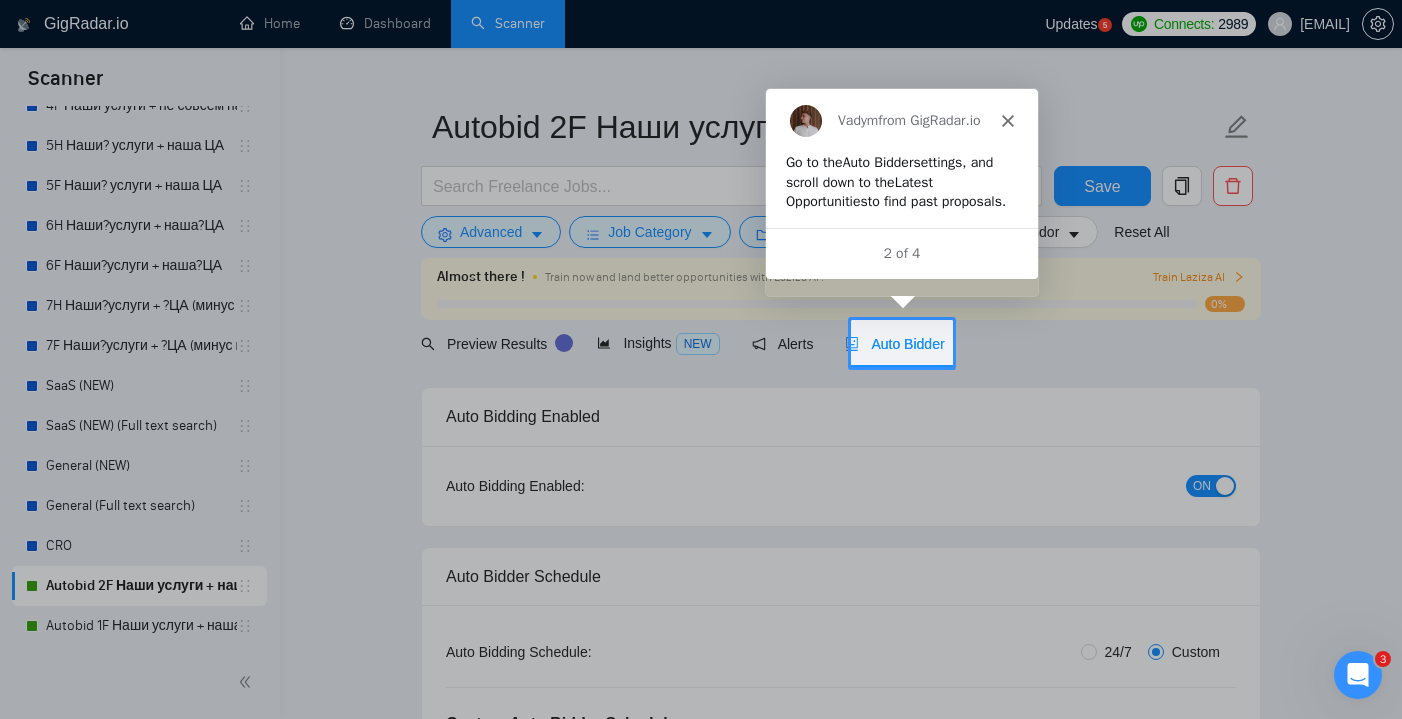 click on "Auto Bidder" at bounding box center (894, 344) 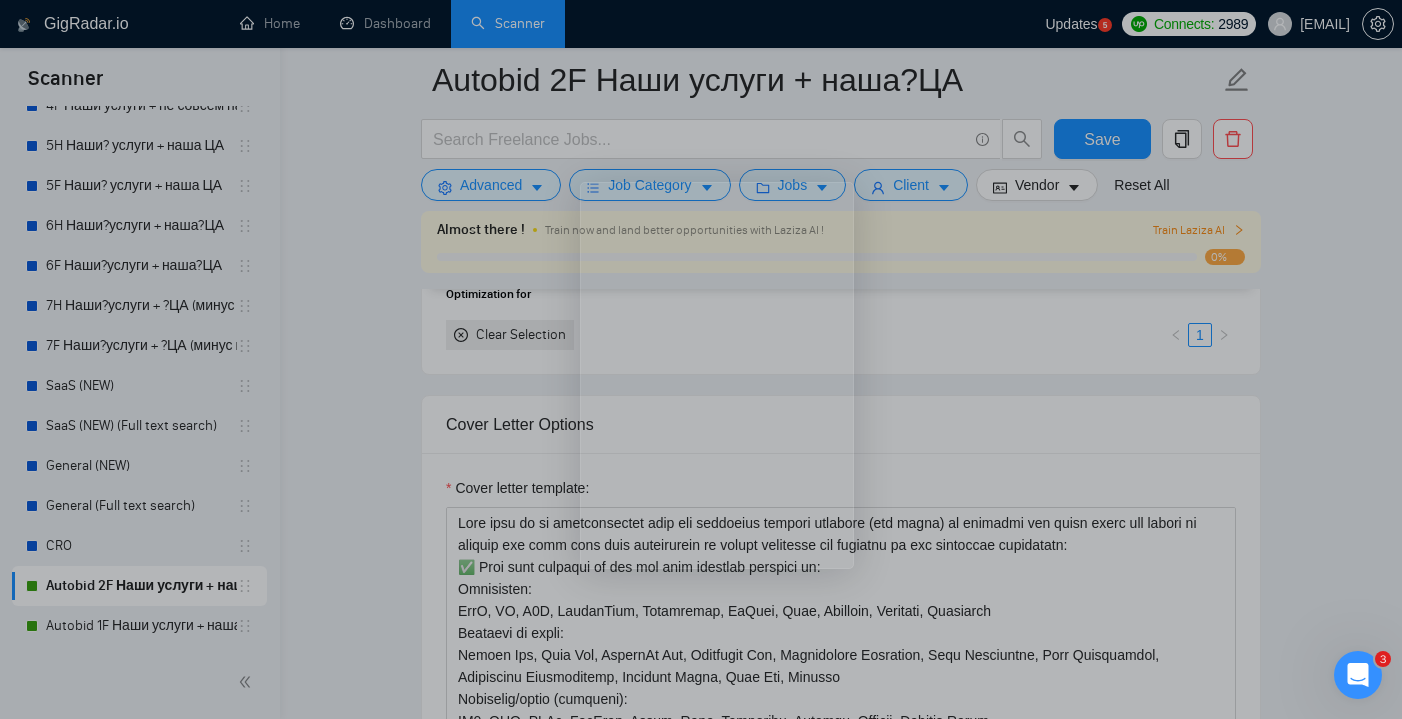 scroll, scrollTop: 2600, scrollLeft: 0, axis: vertical 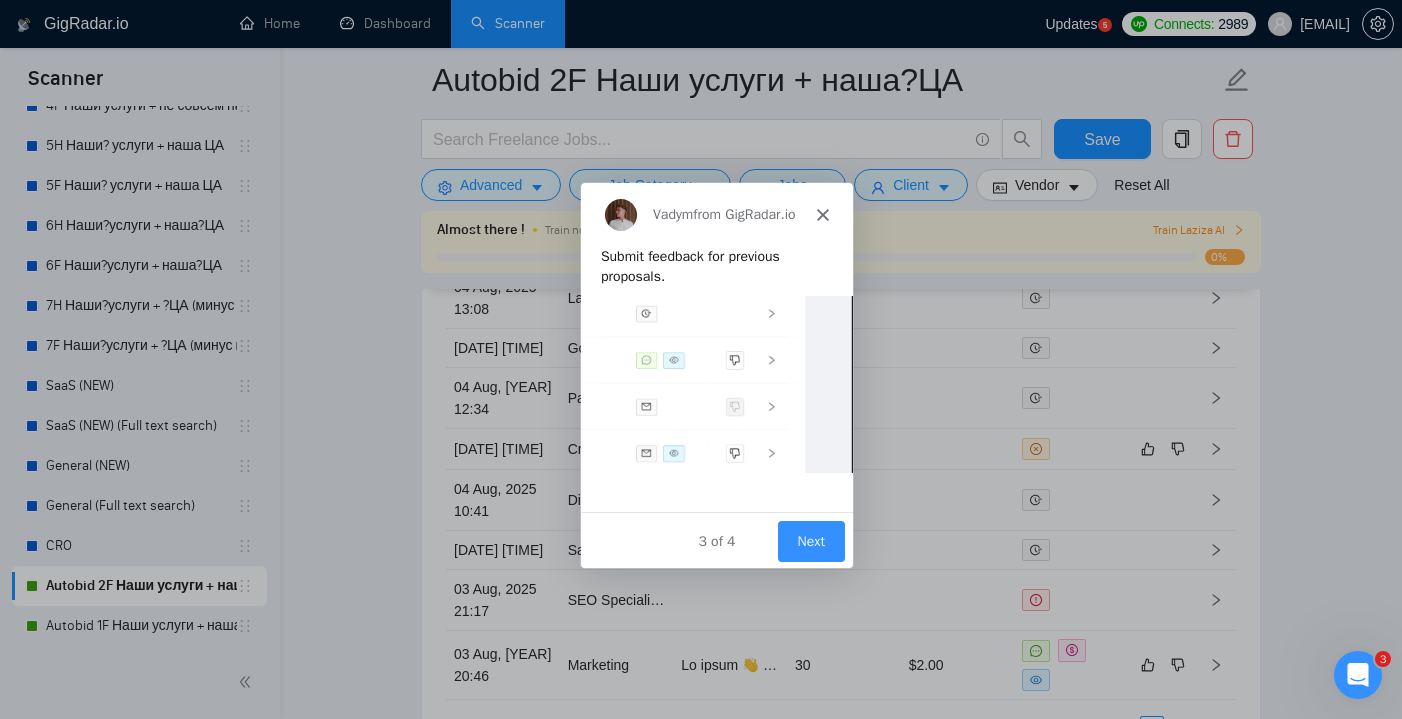 click on "Next" at bounding box center [810, 539] 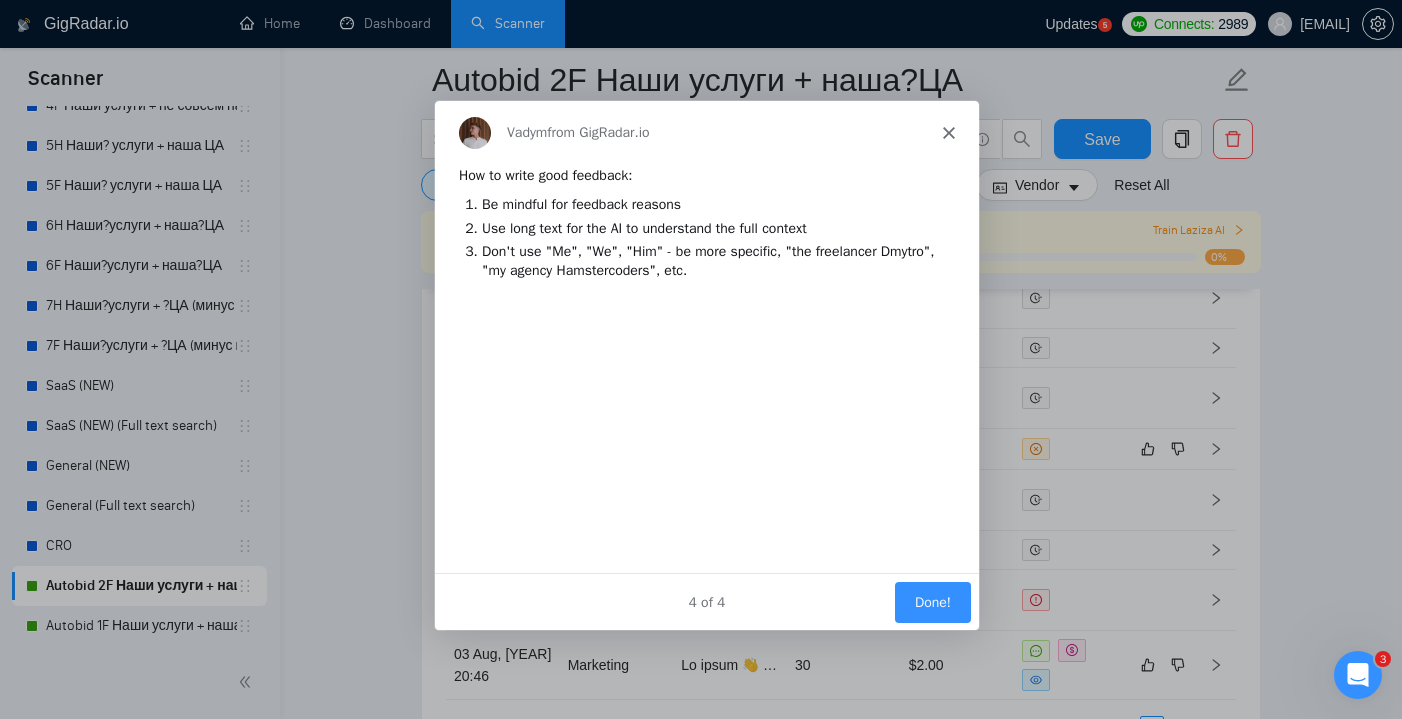 scroll, scrollTop: 0, scrollLeft: 0, axis: both 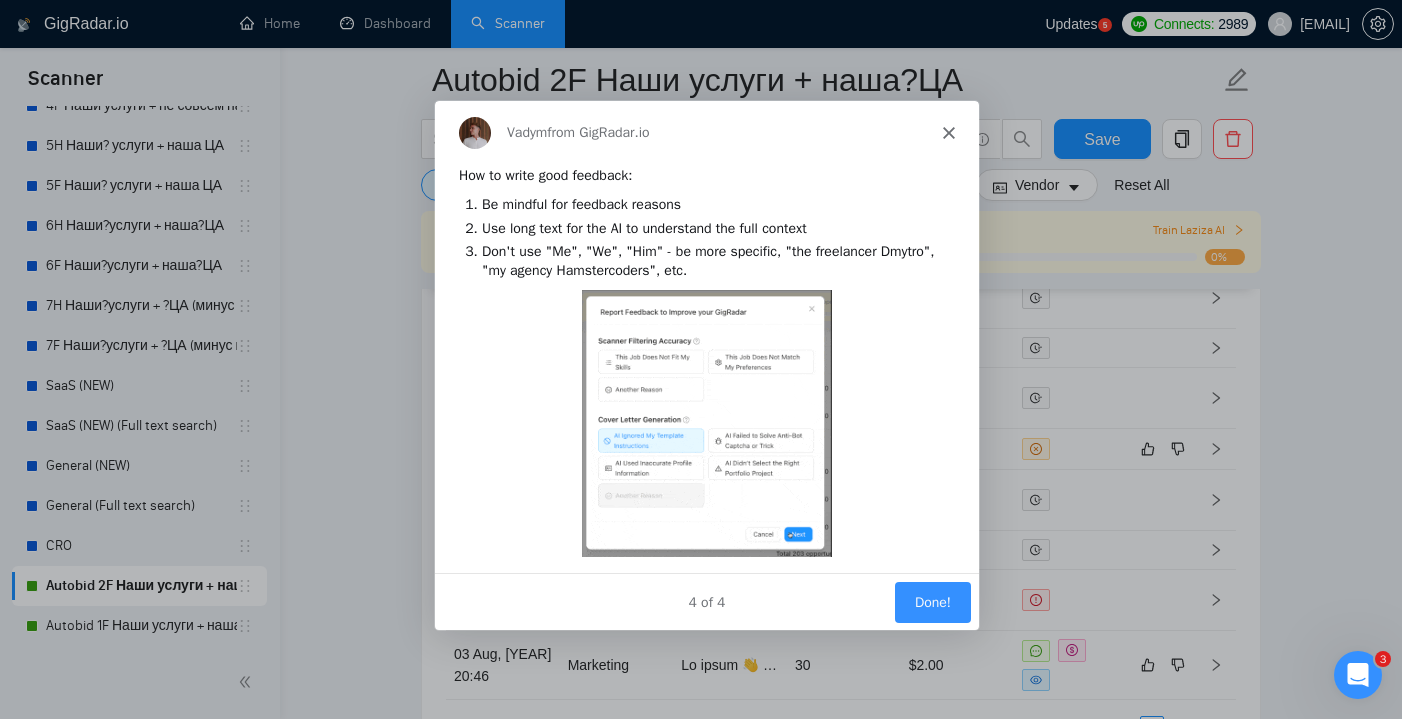 click on "Done!" at bounding box center (932, 600) 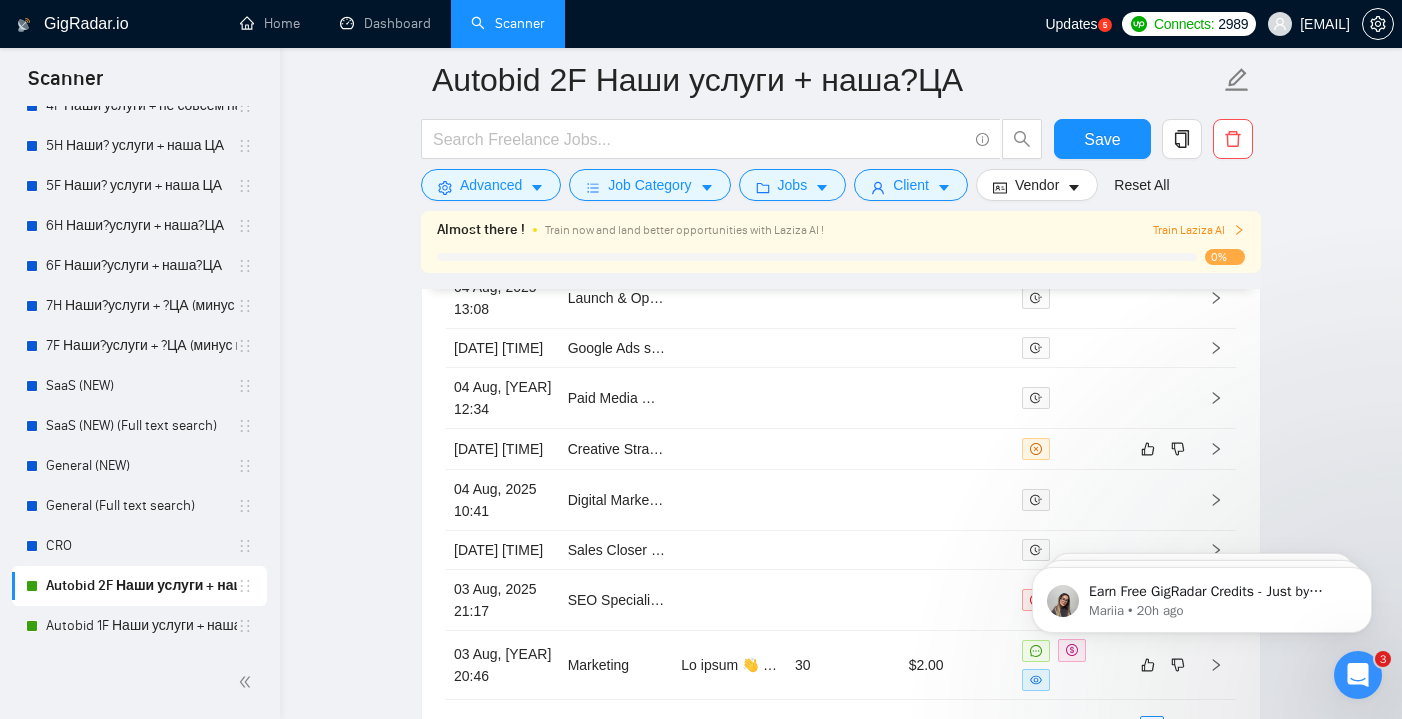 scroll, scrollTop: 0, scrollLeft: 0, axis: both 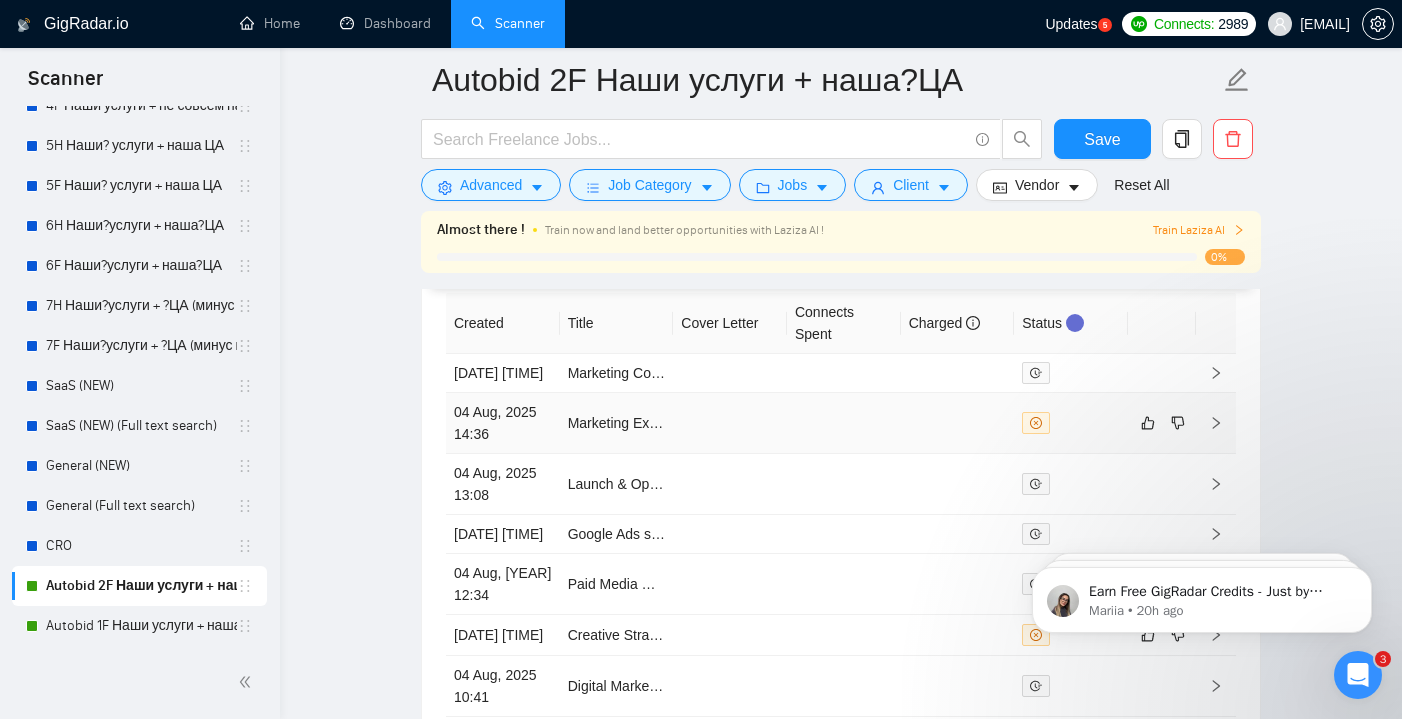 click at bounding box center [844, 423] 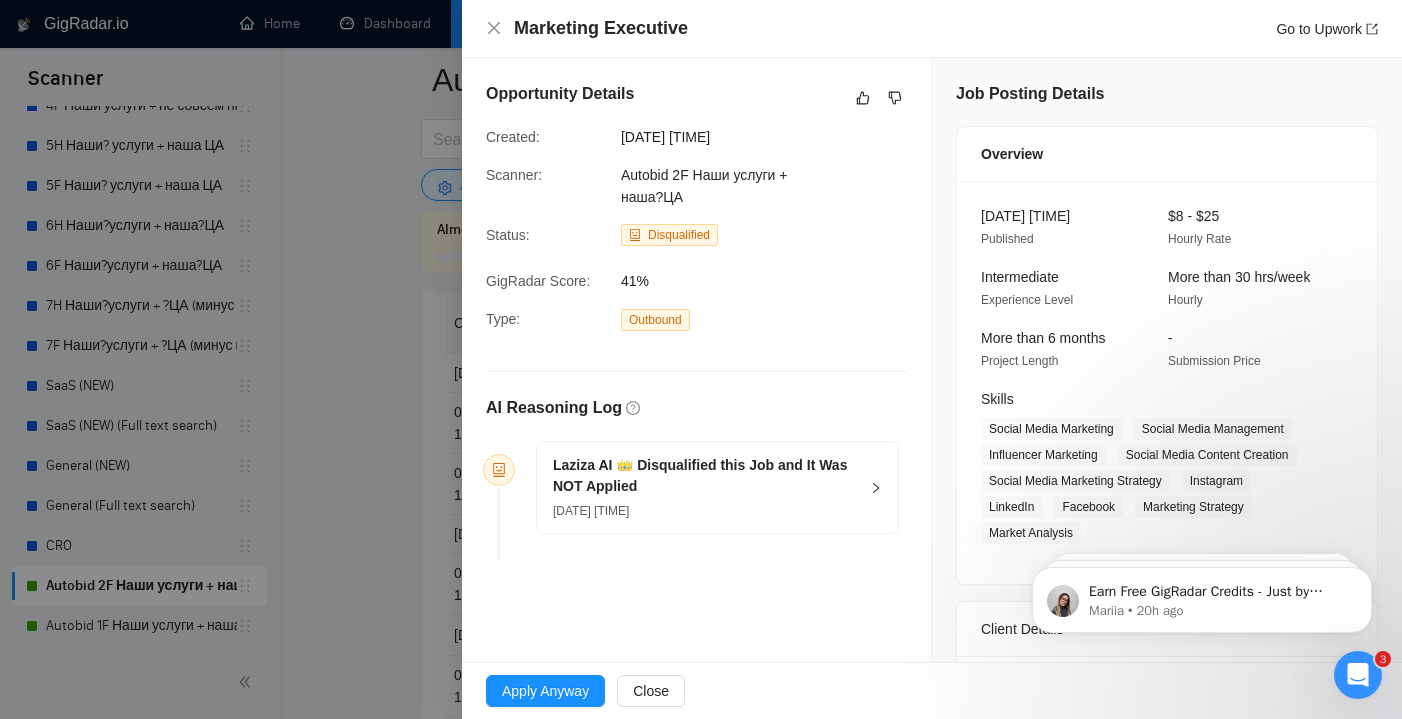 scroll, scrollTop: 0, scrollLeft: 0, axis: both 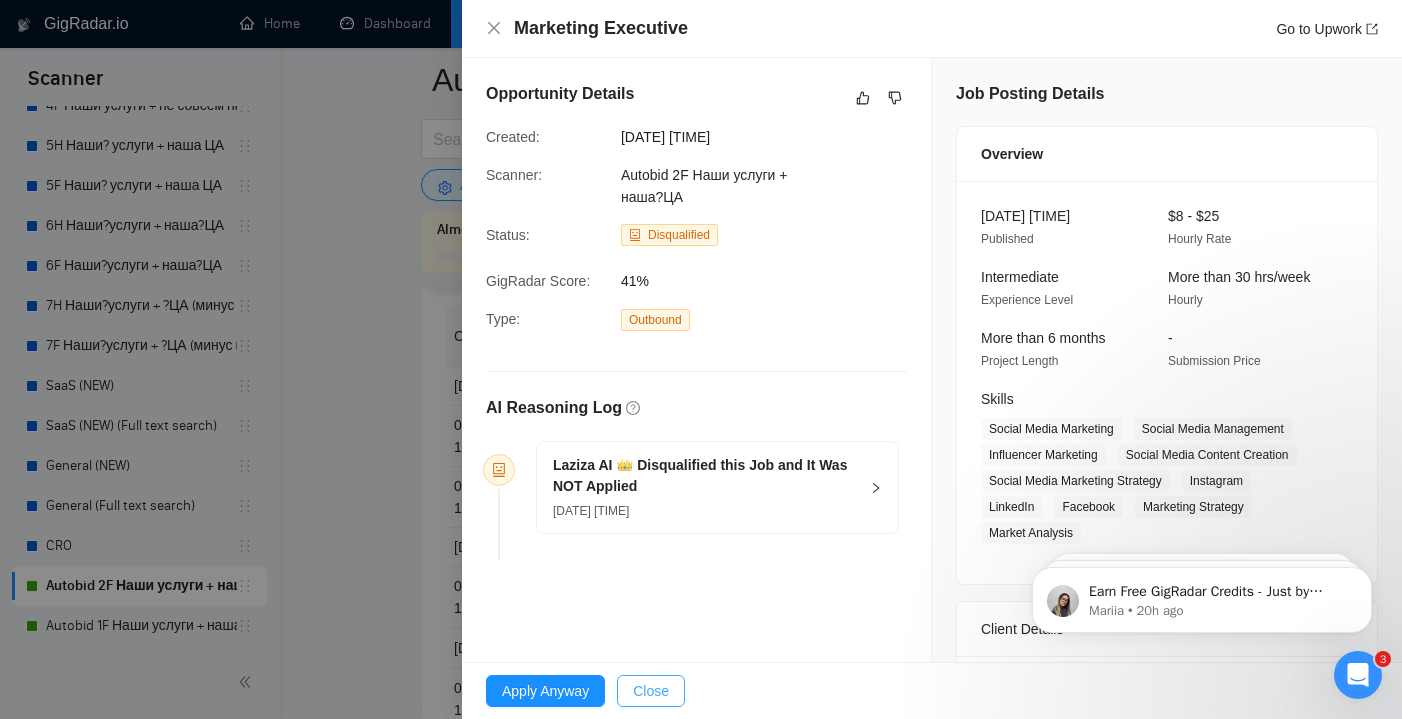 click on "Close" at bounding box center [651, 691] 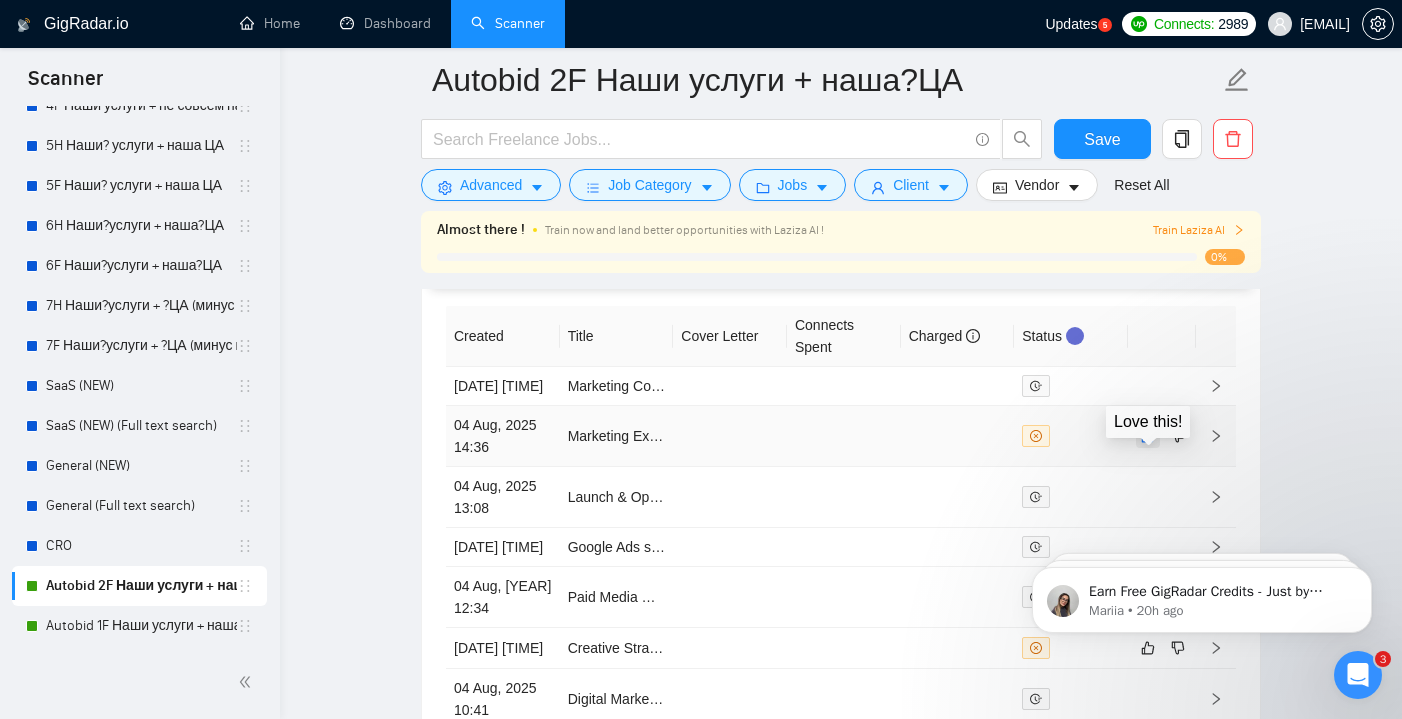 click 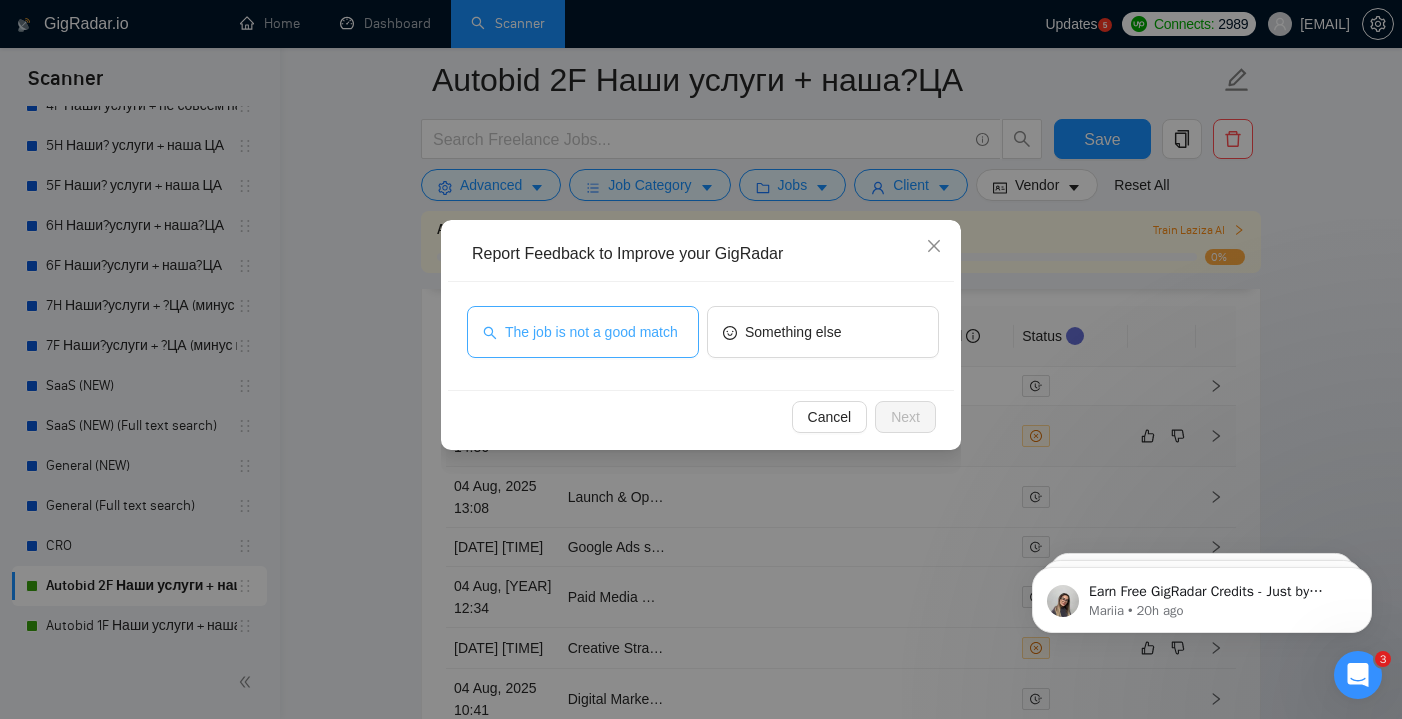 click on "The job is not a good match" at bounding box center (591, 332) 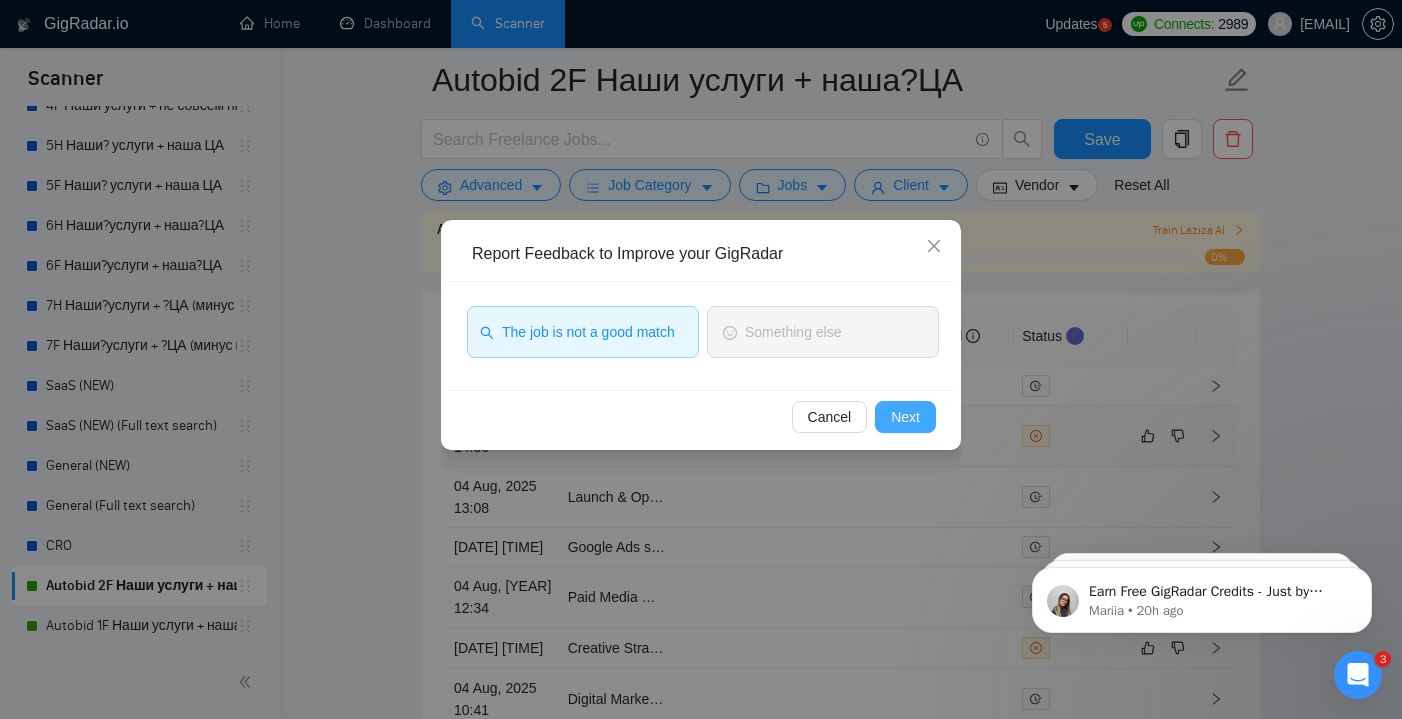 click on "Next" at bounding box center [905, 417] 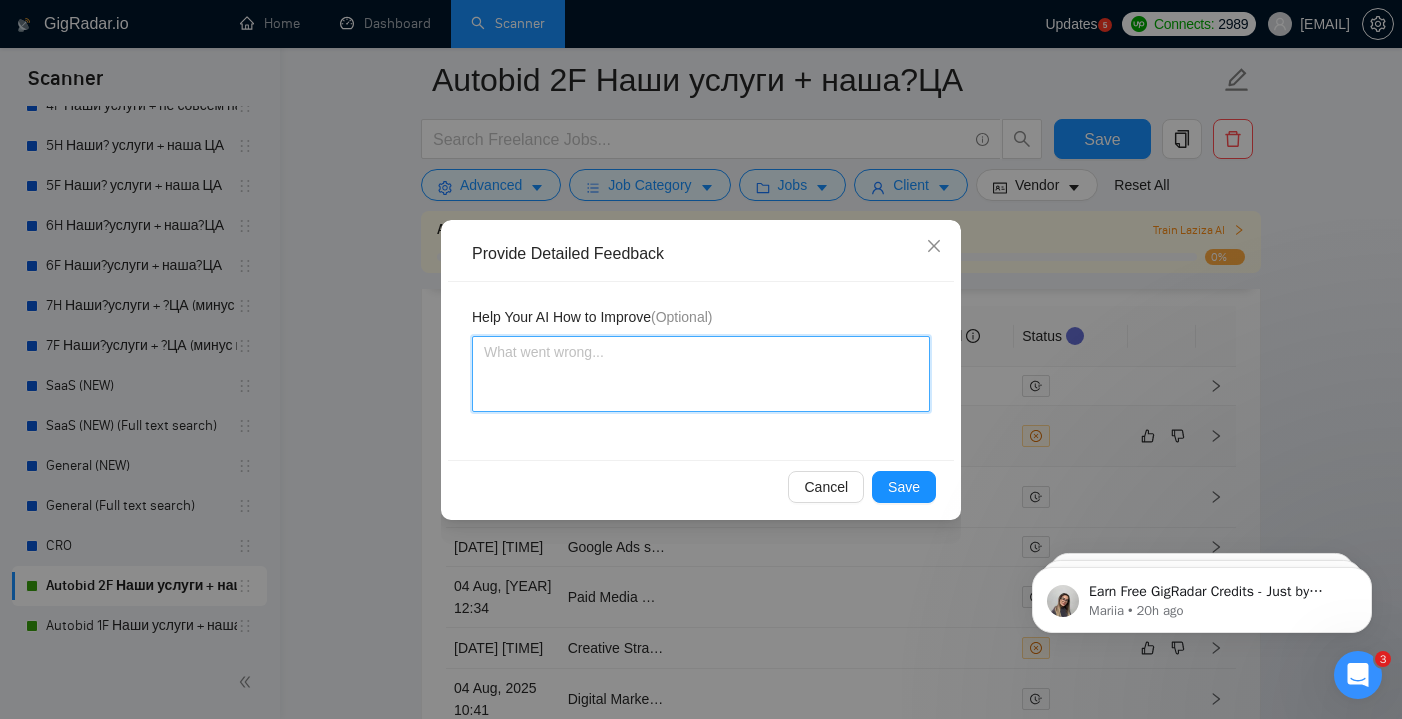 click at bounding box center (701, 374) 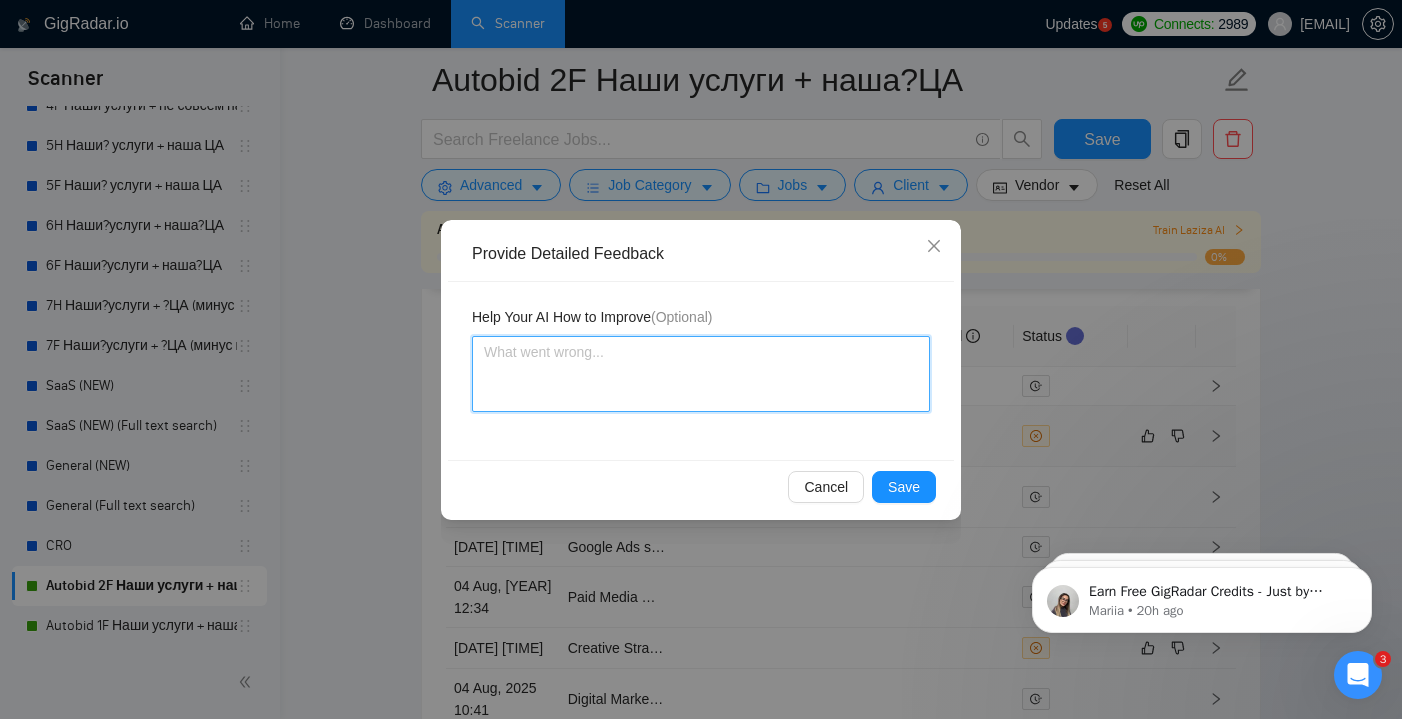 type 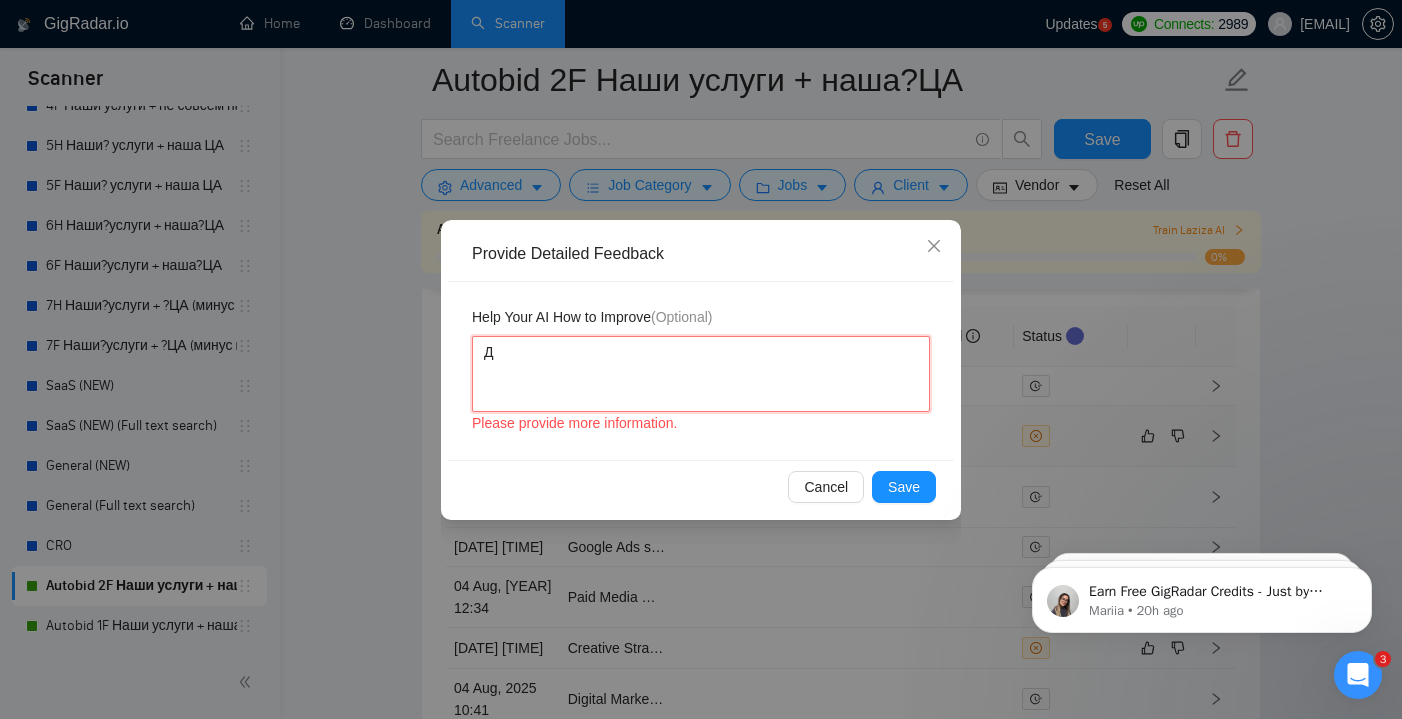 type 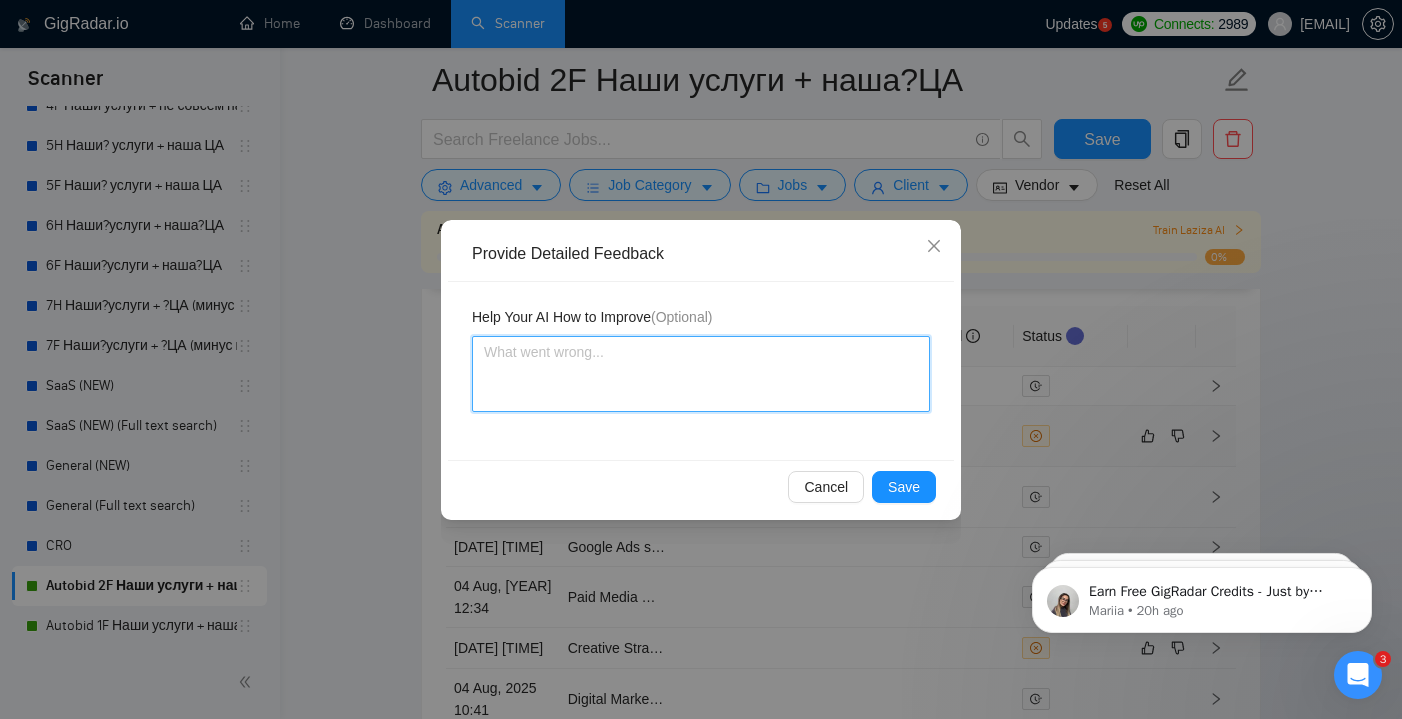 type 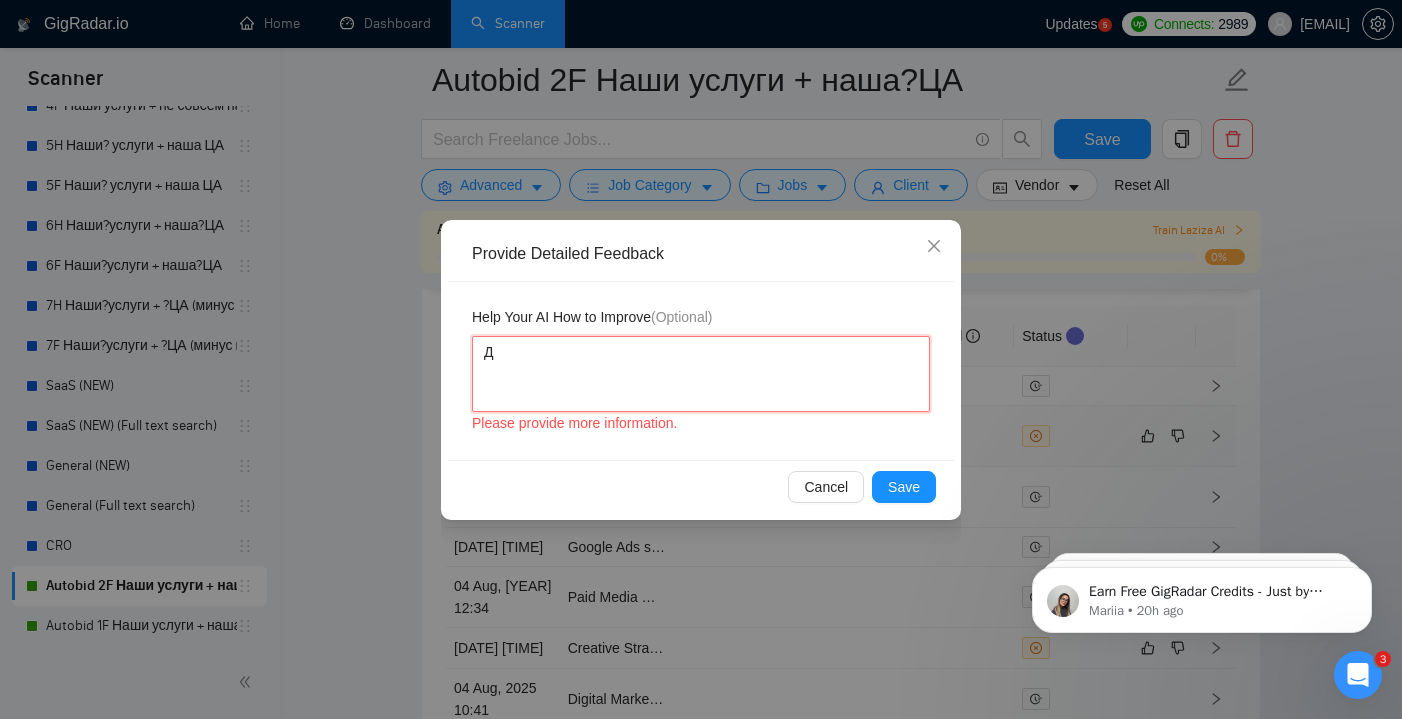 type 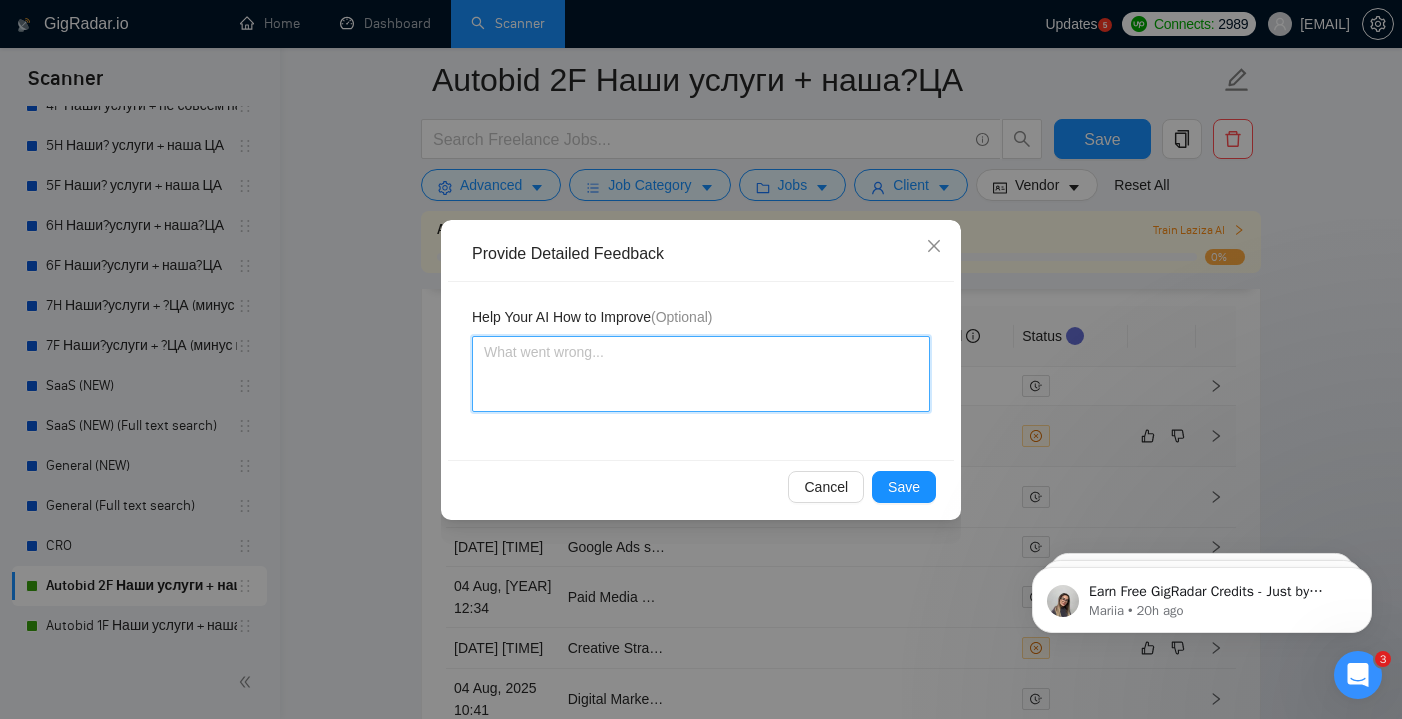 type 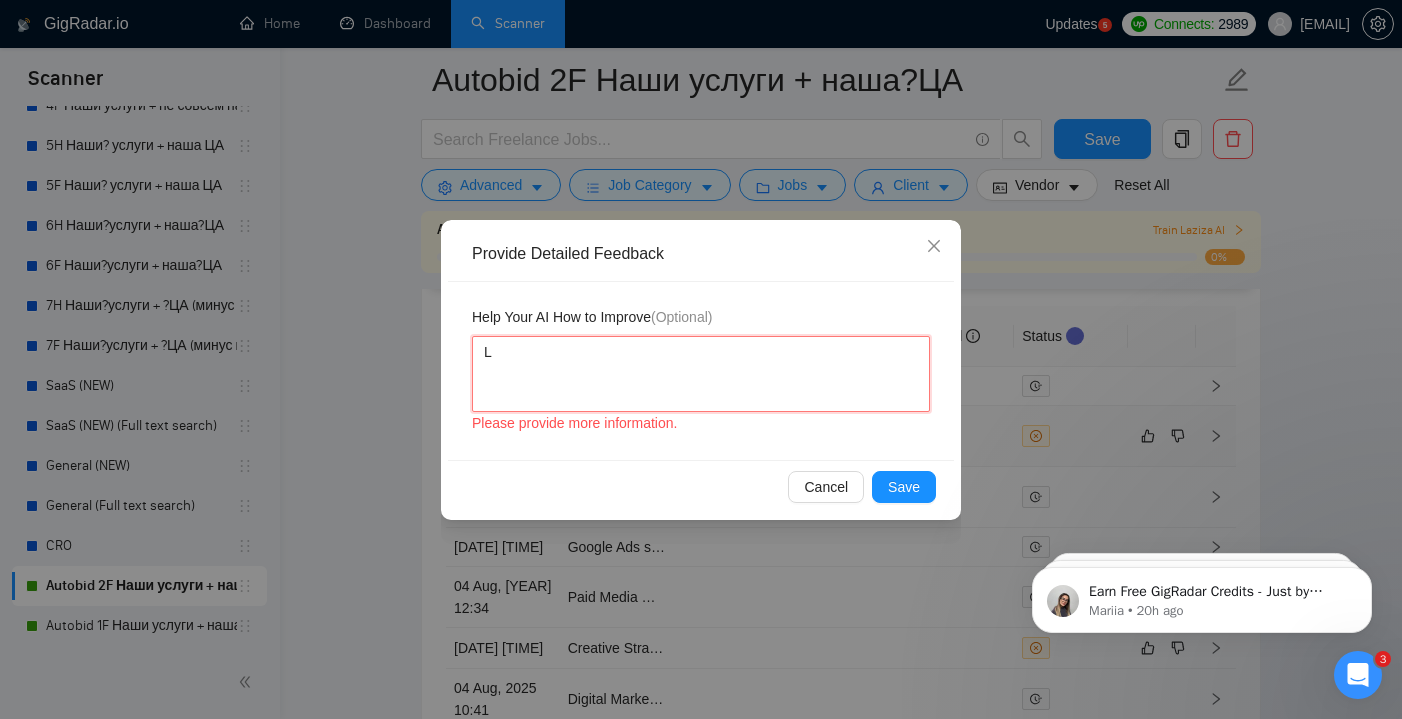 type 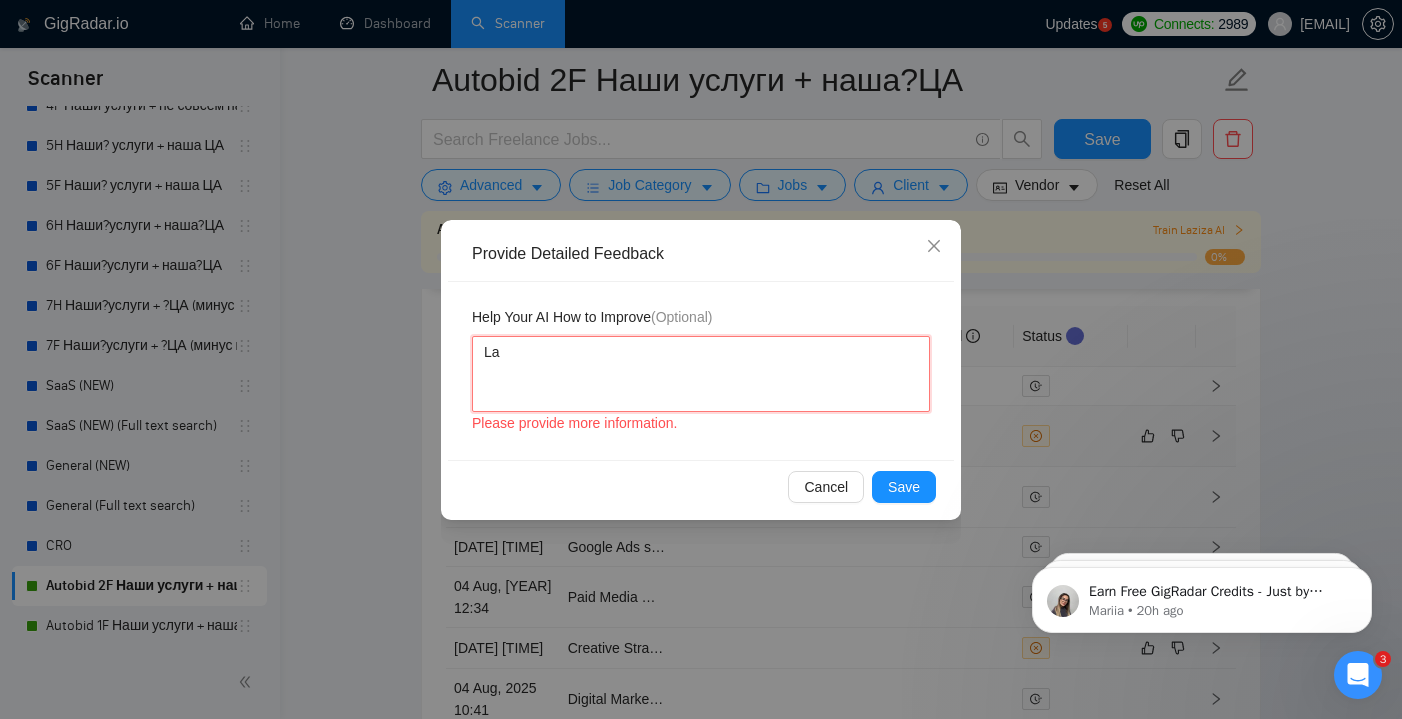 type 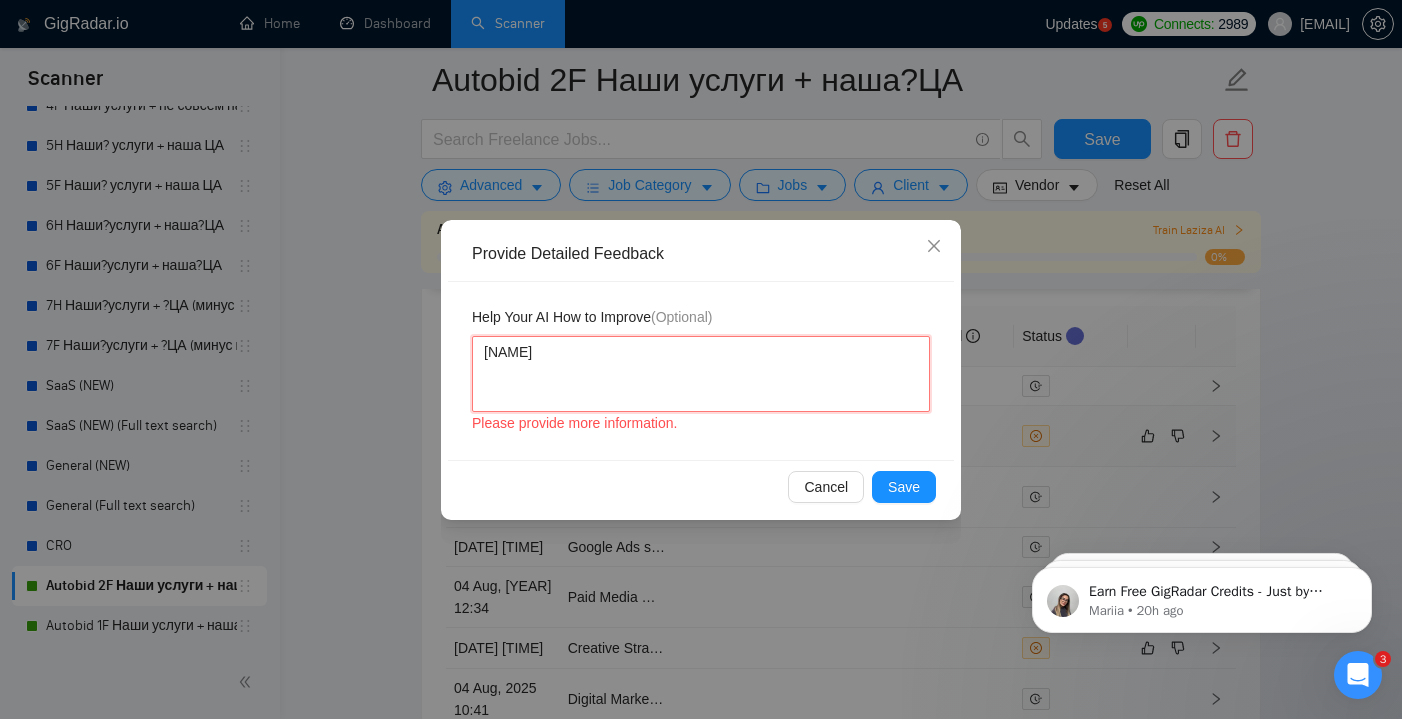 type 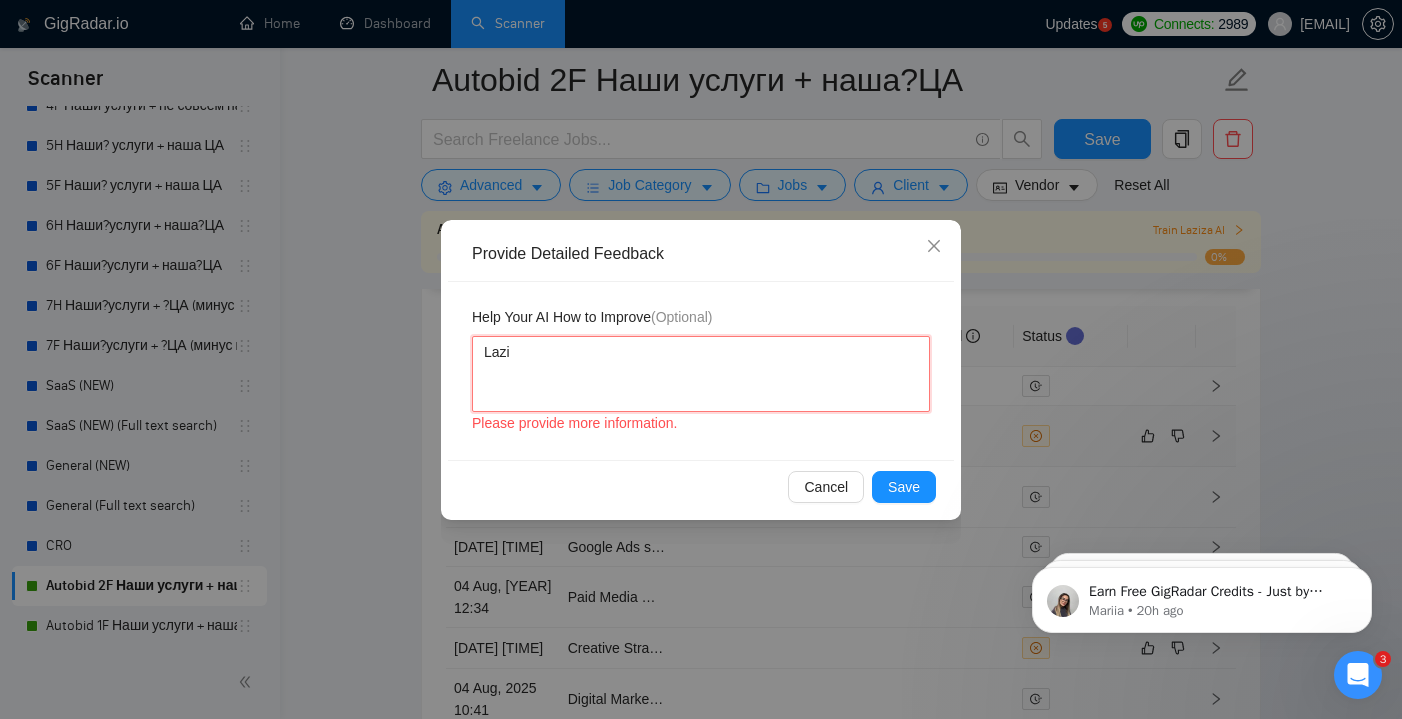 type 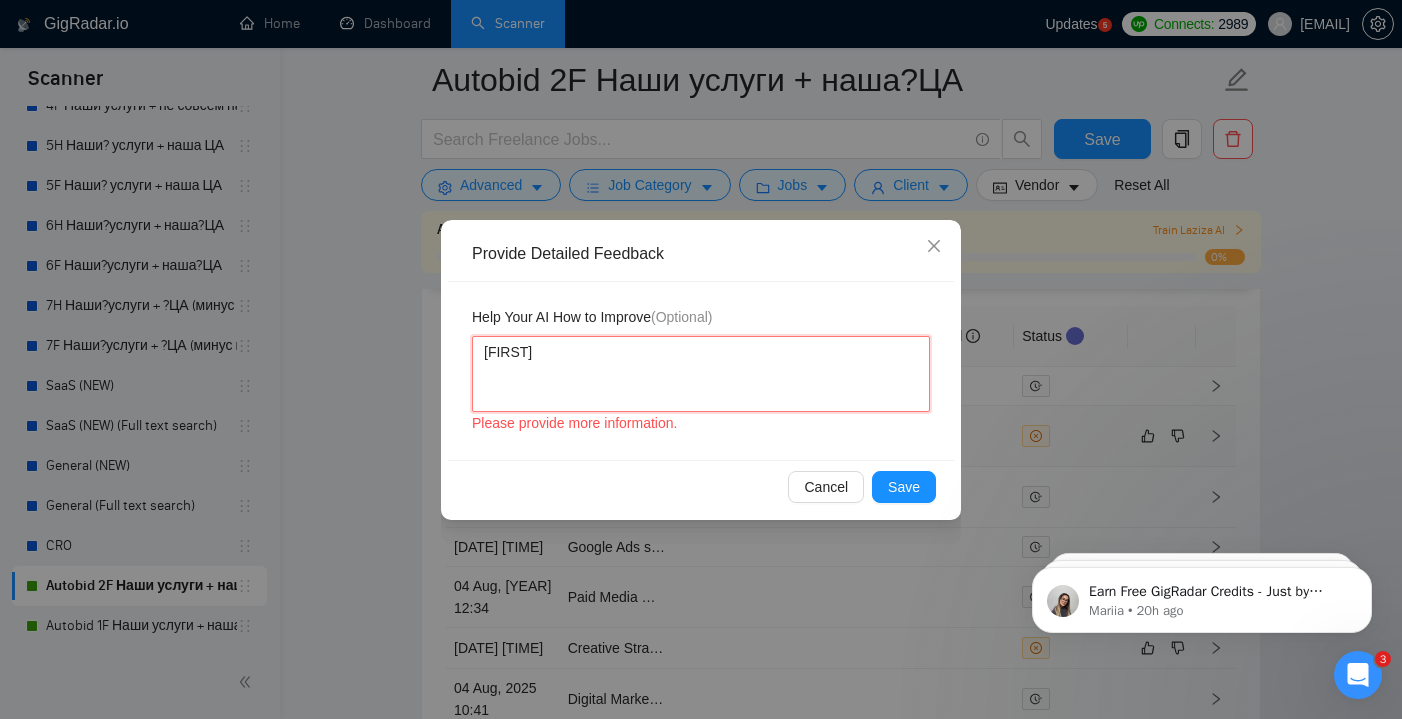 type 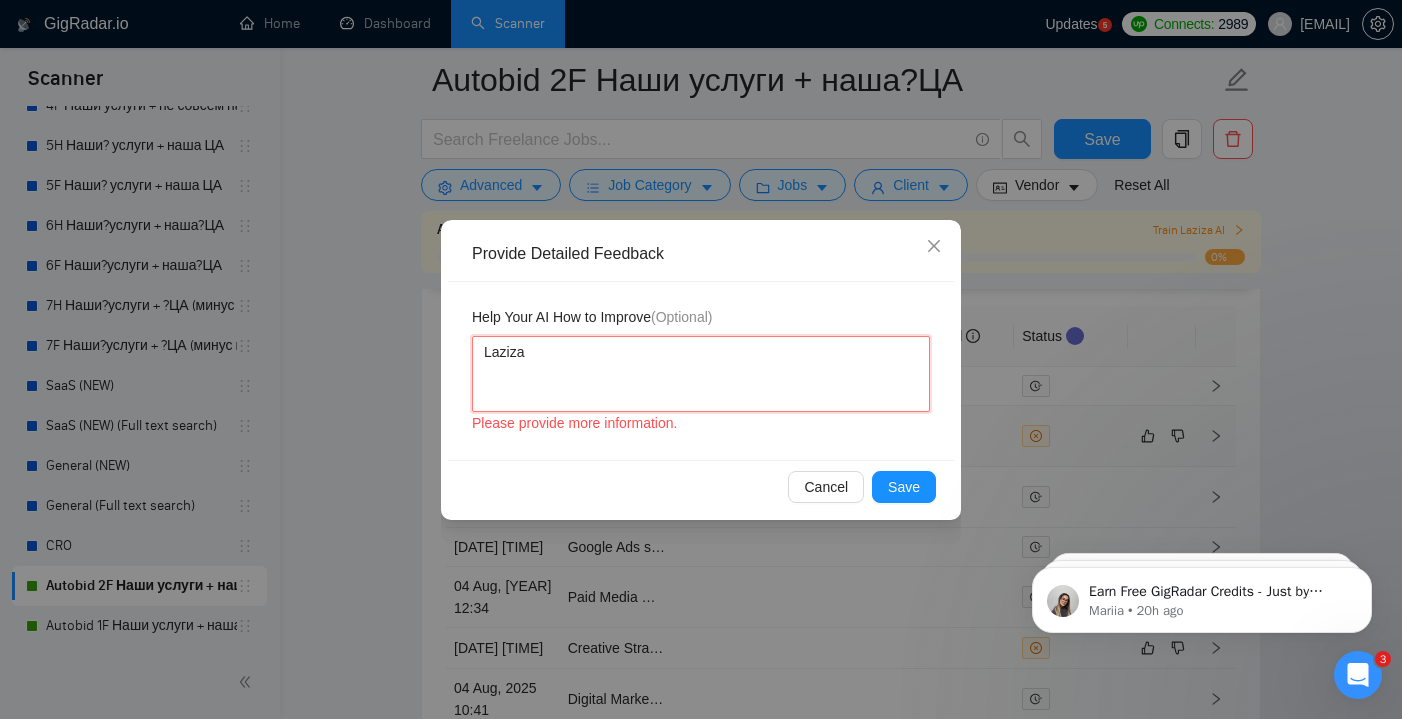type 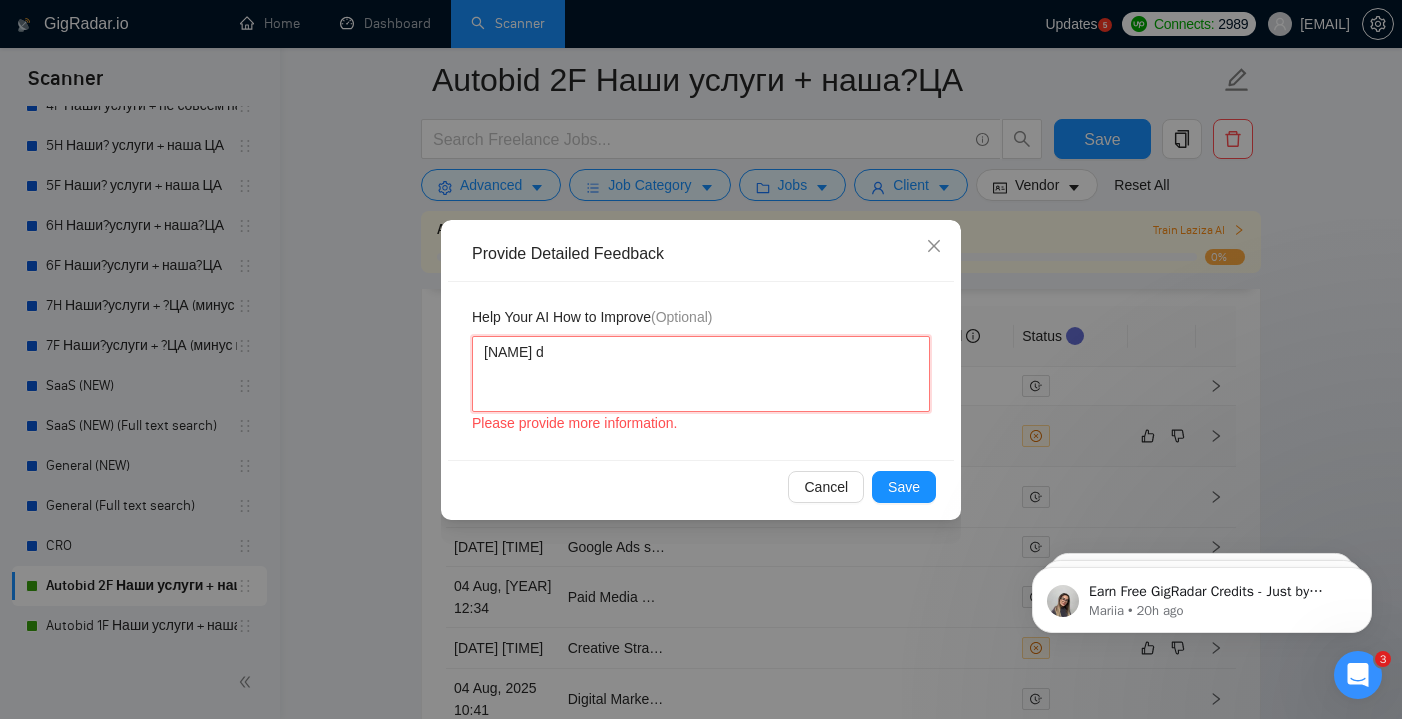 type 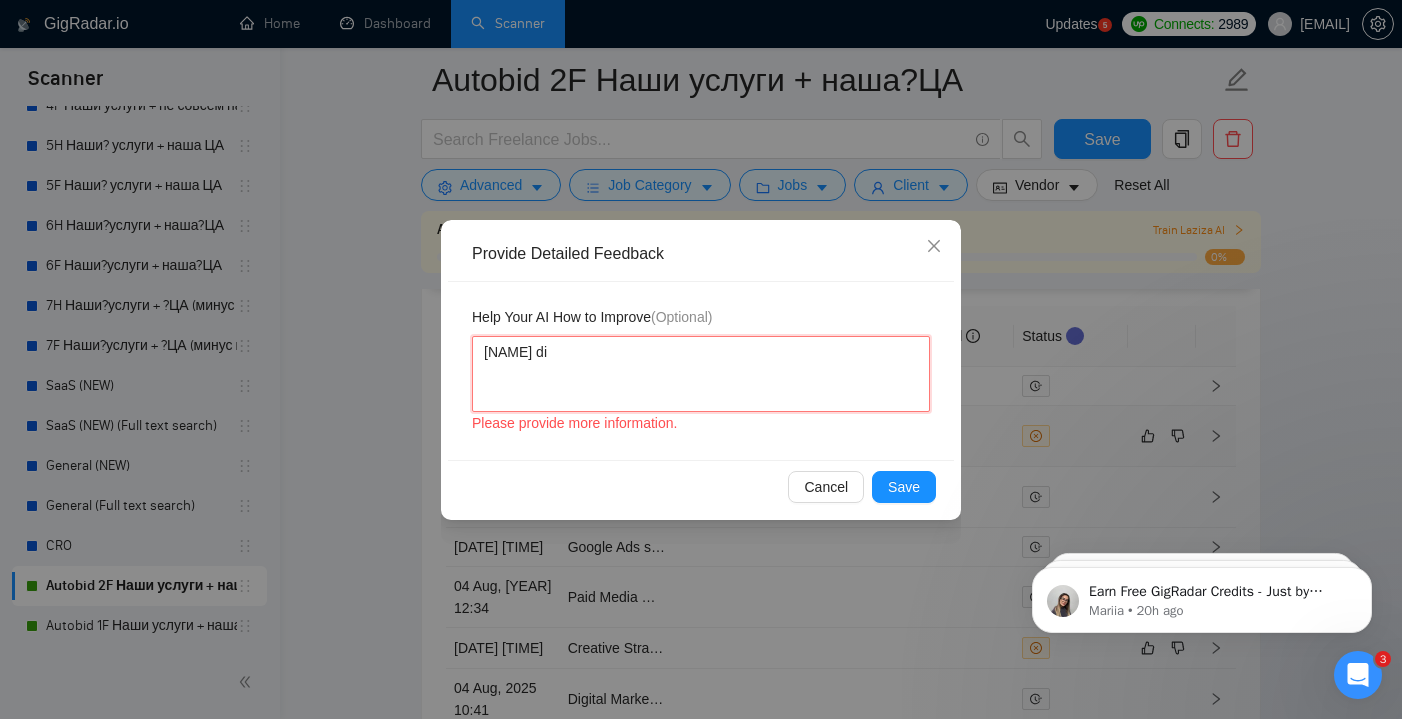 type 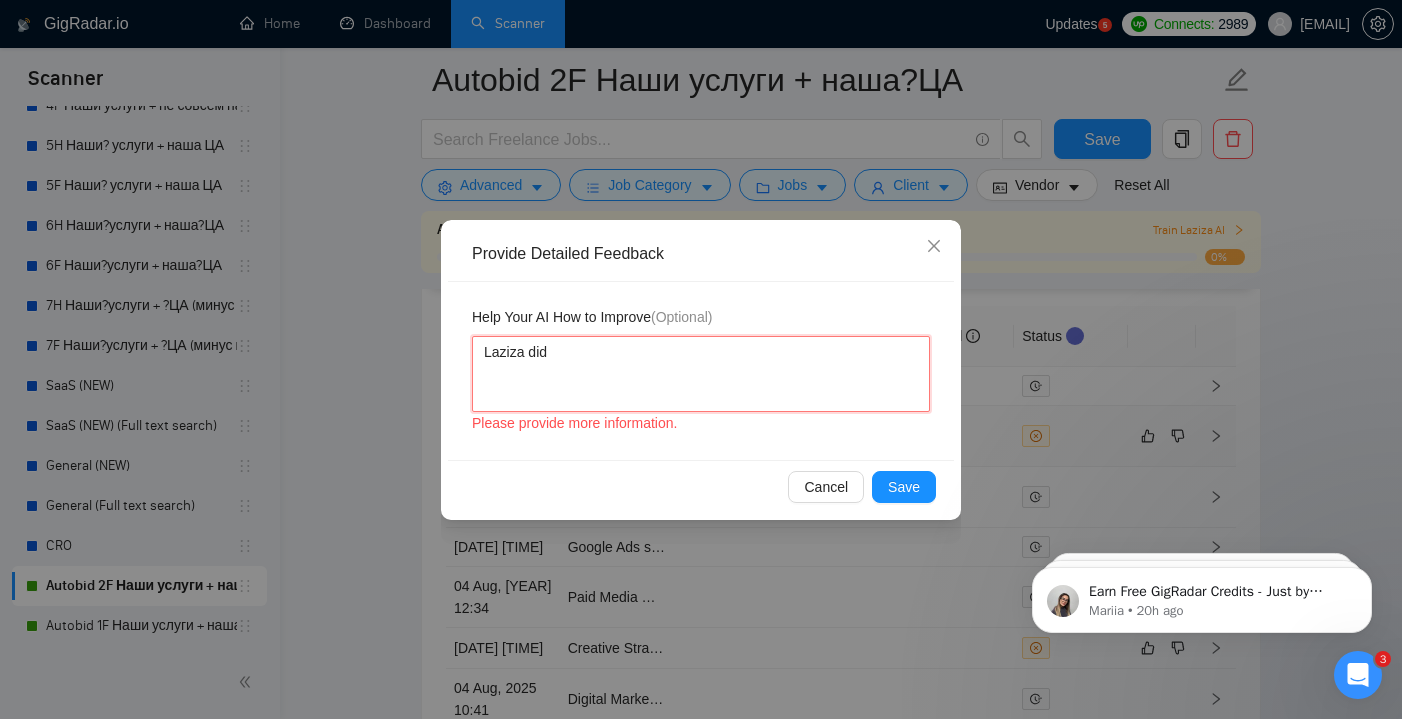type 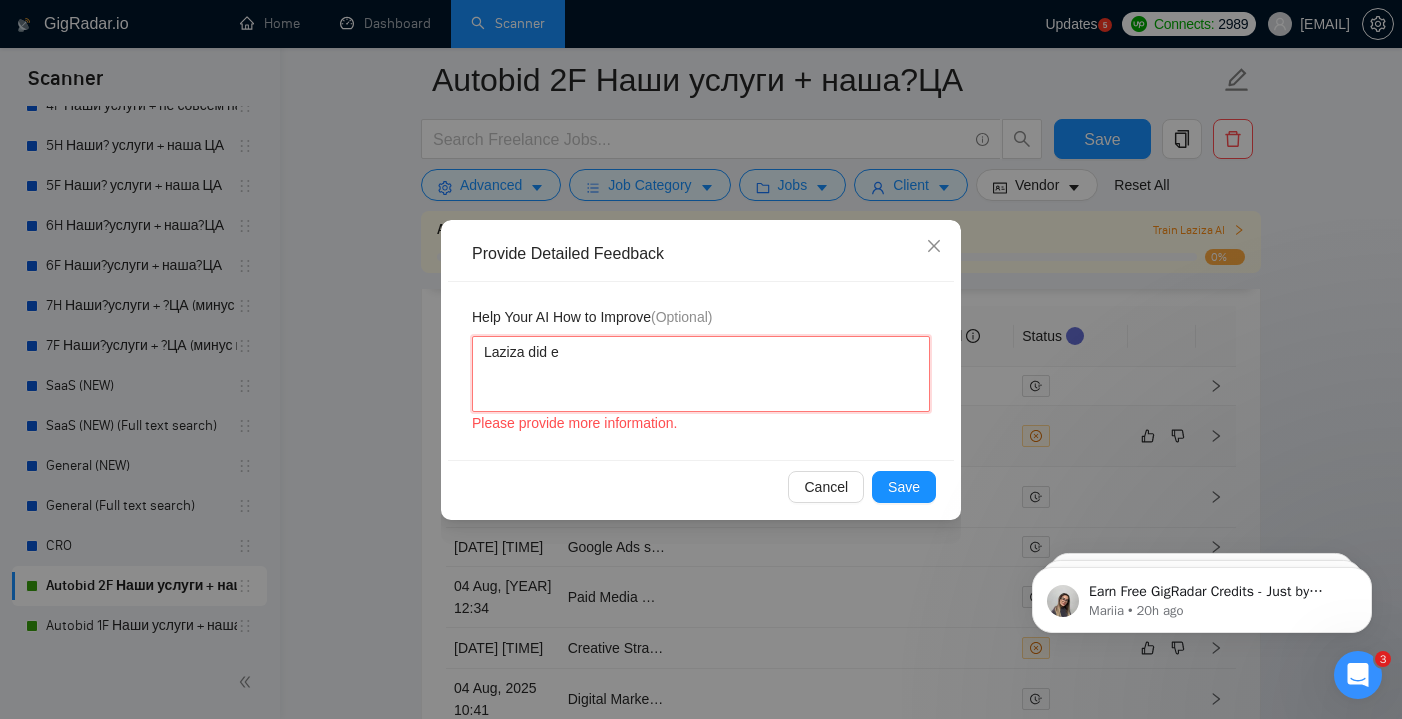 type 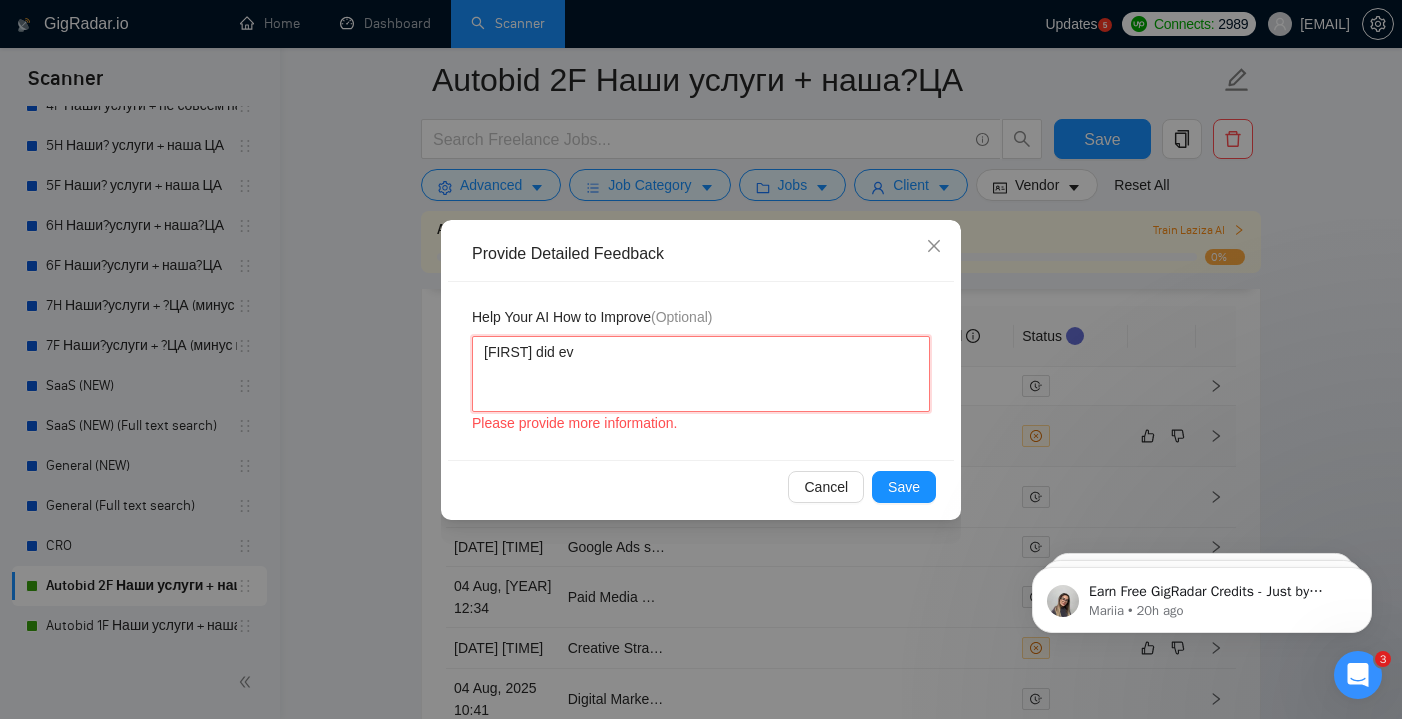 type 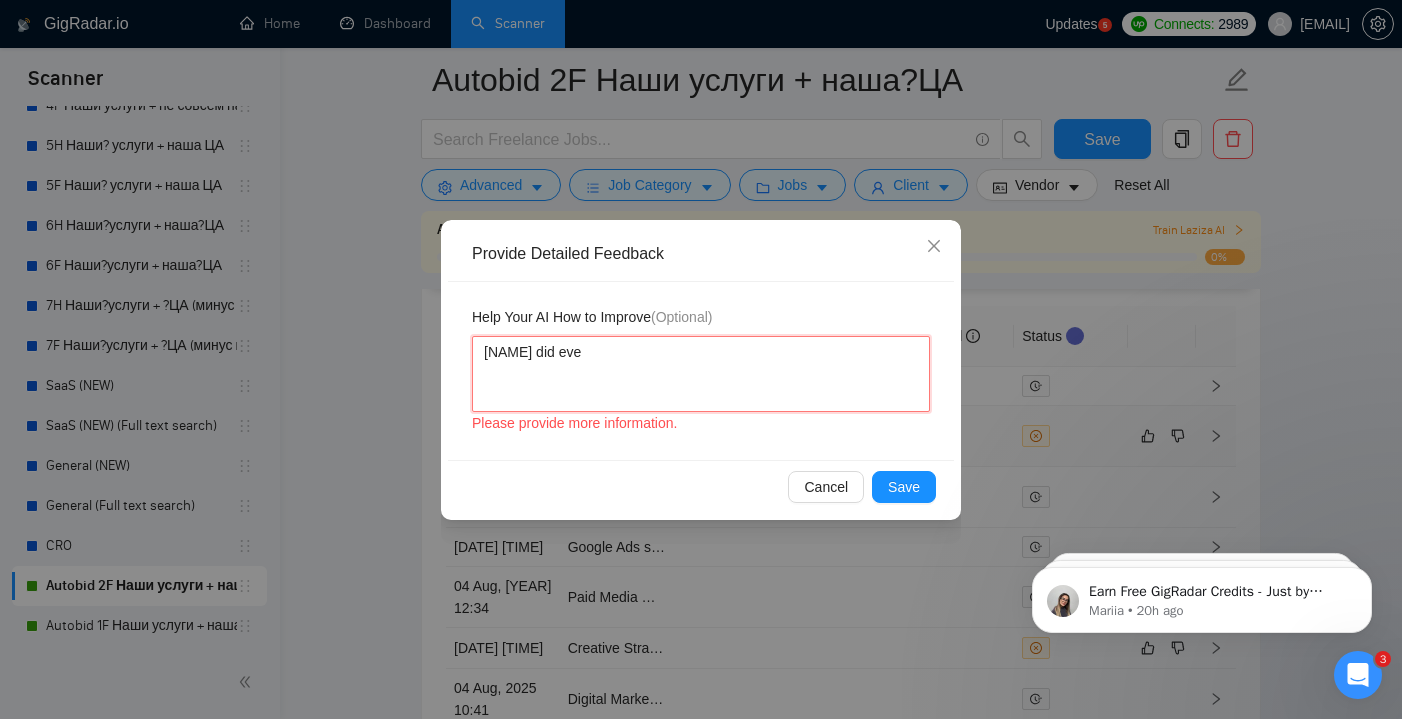 type 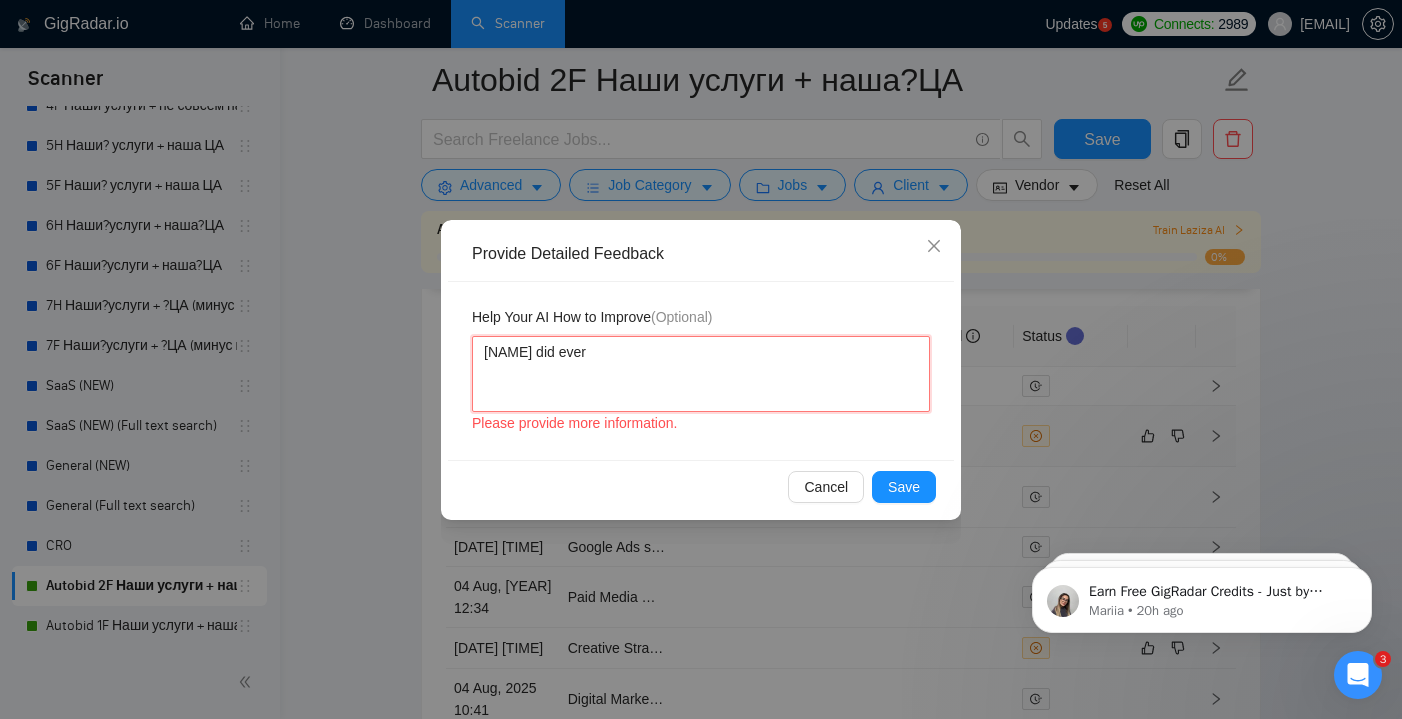 type 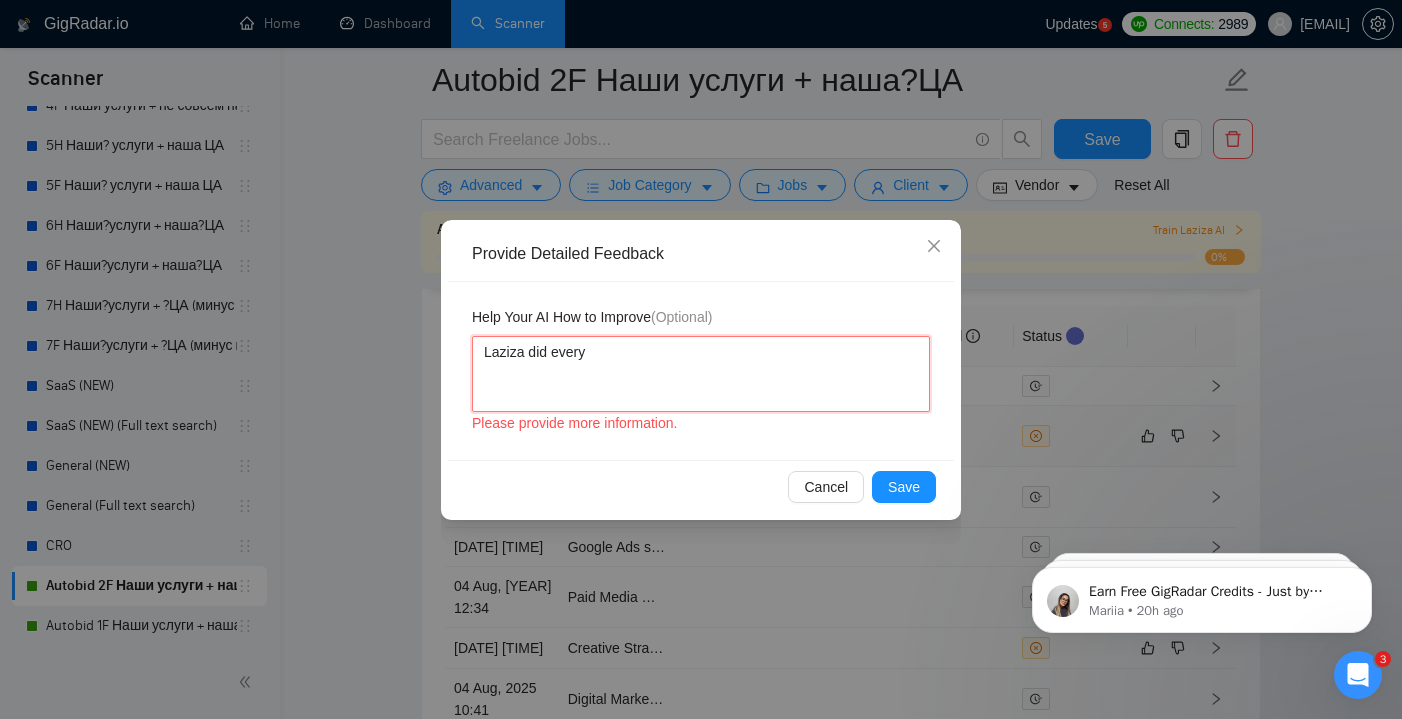 type 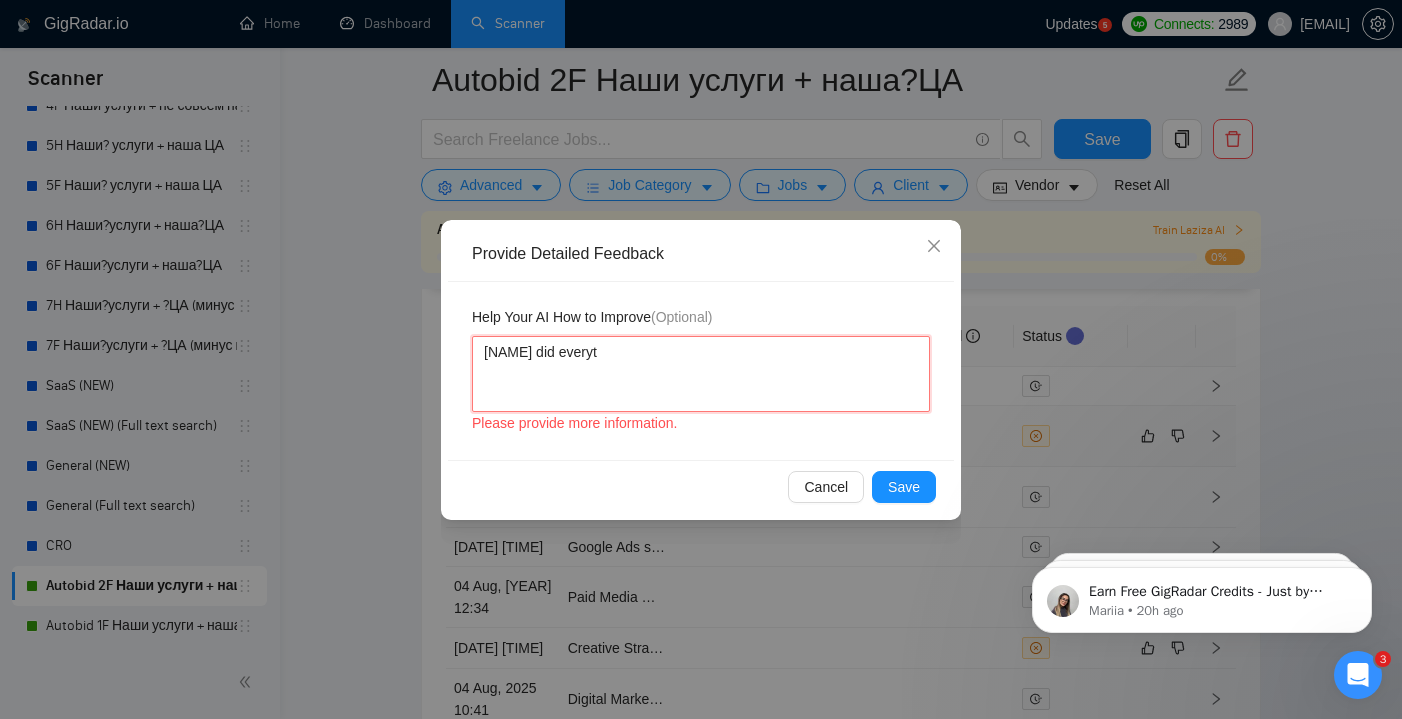 type 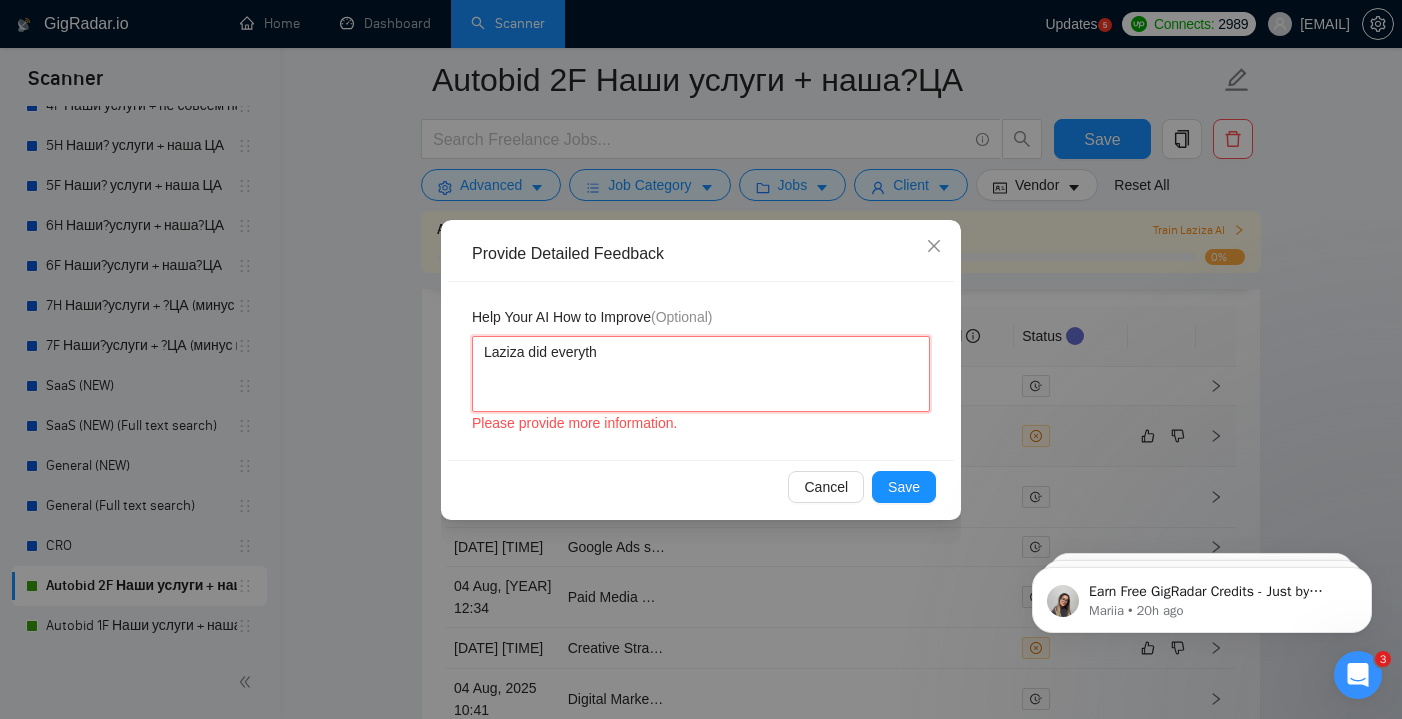 type 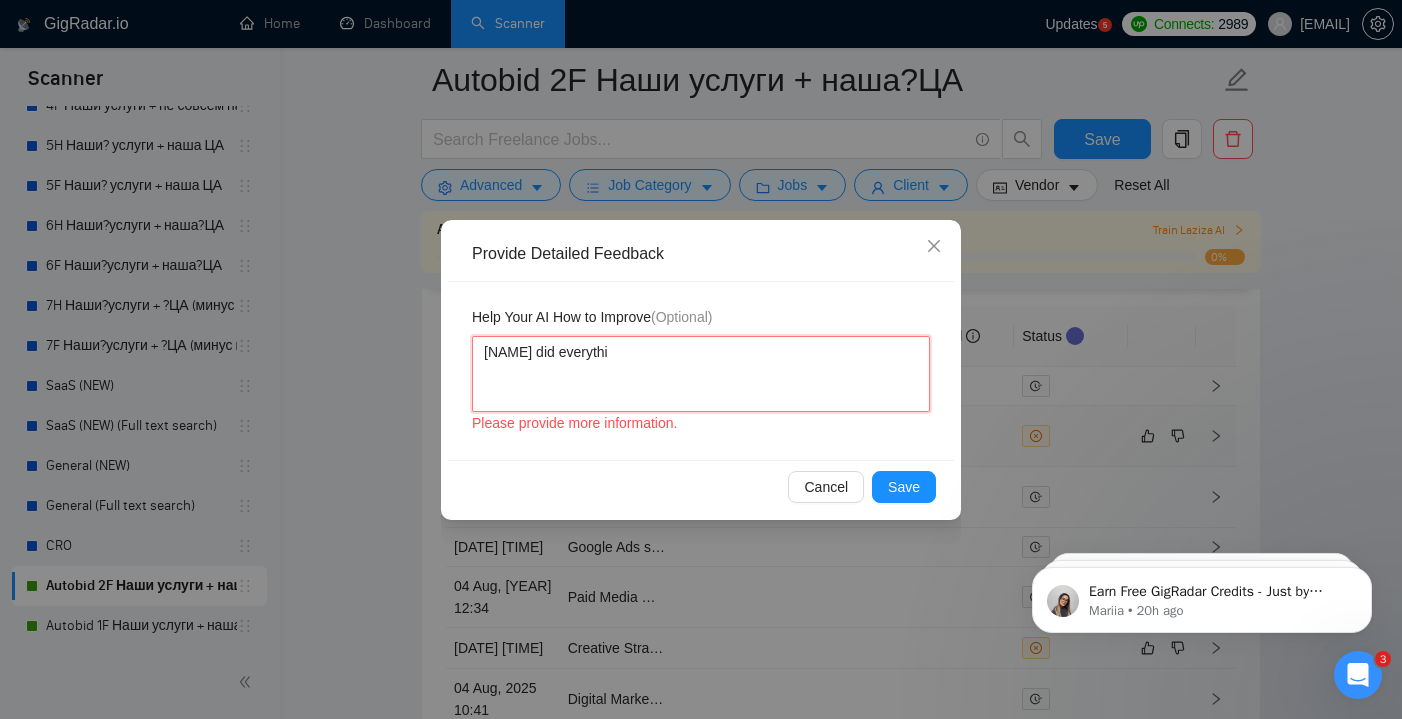 type 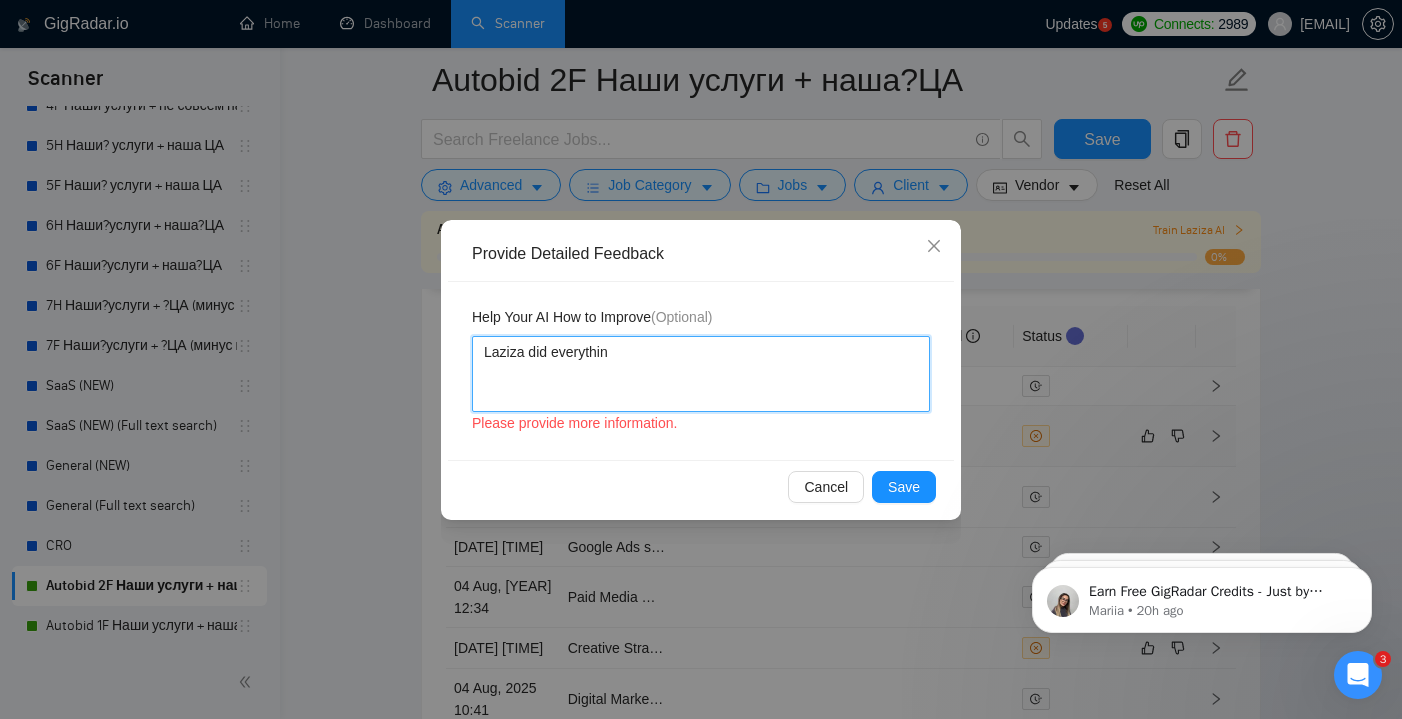 type 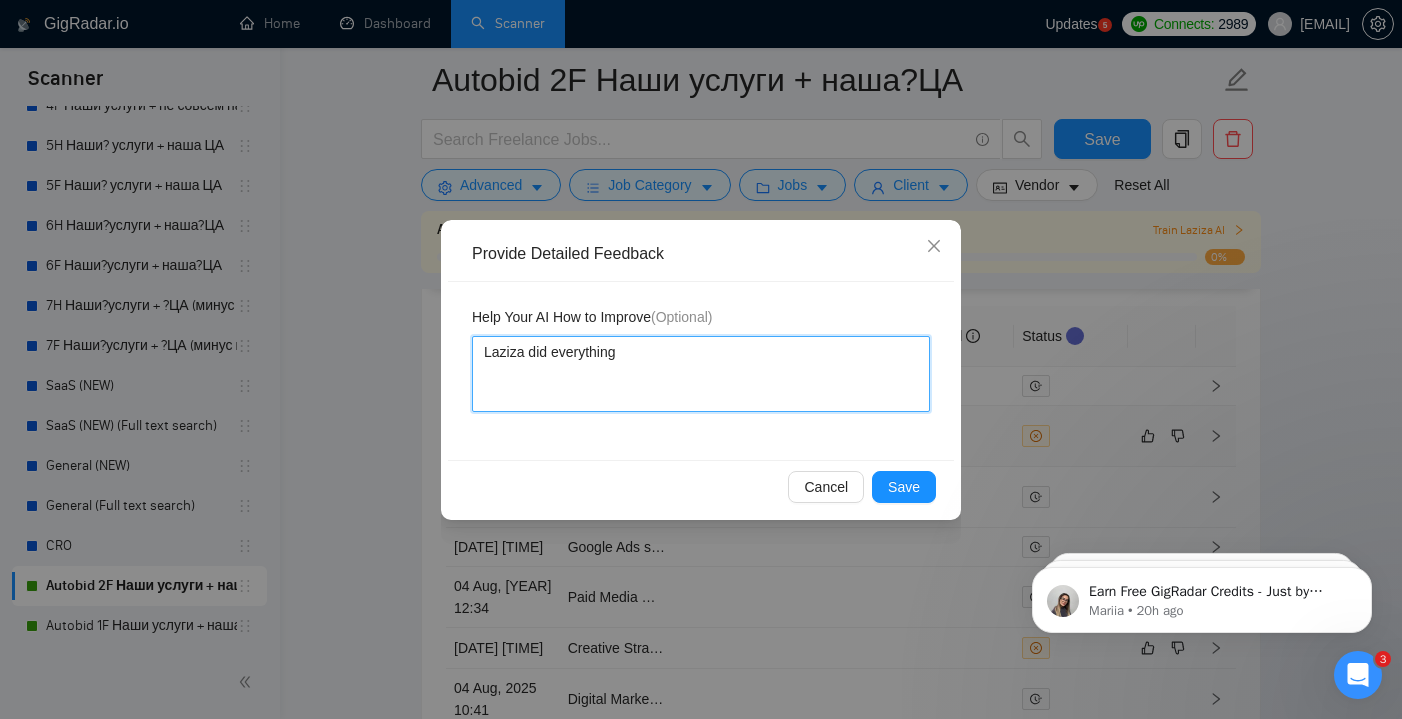 type 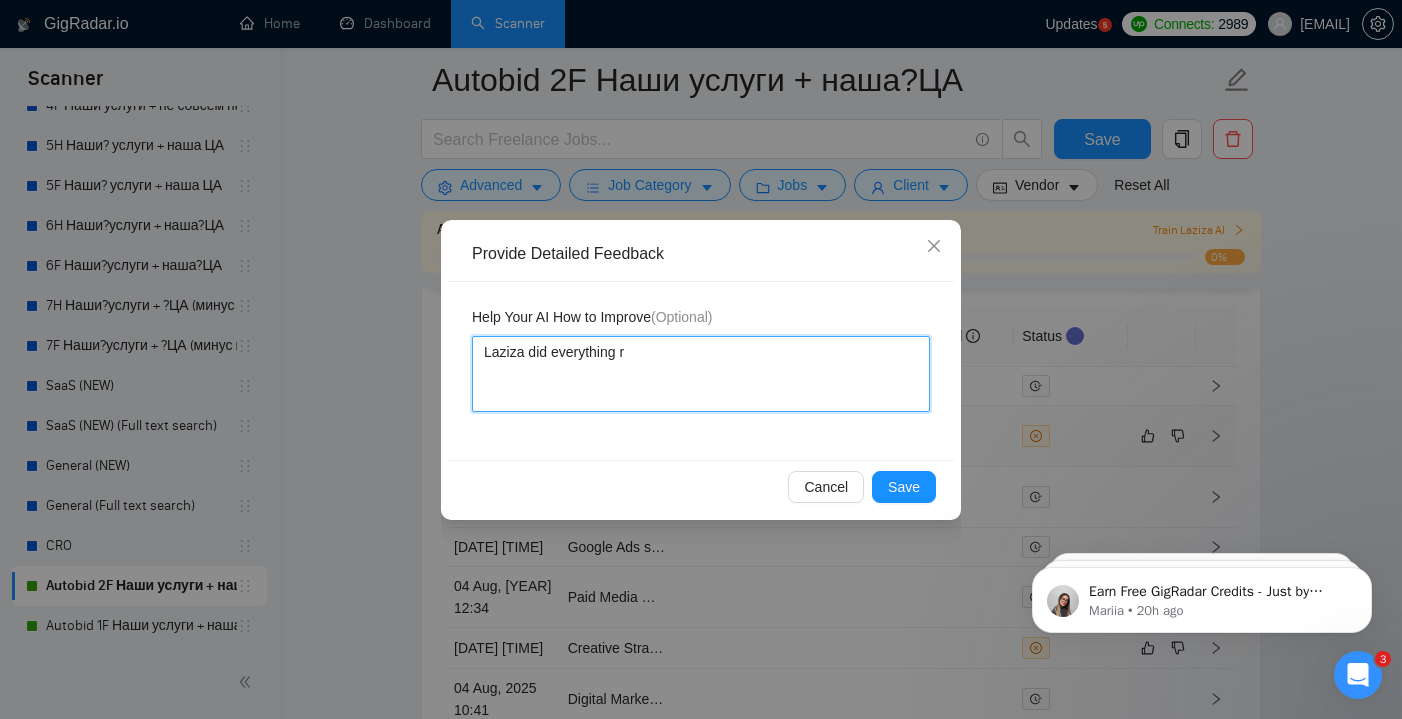 type 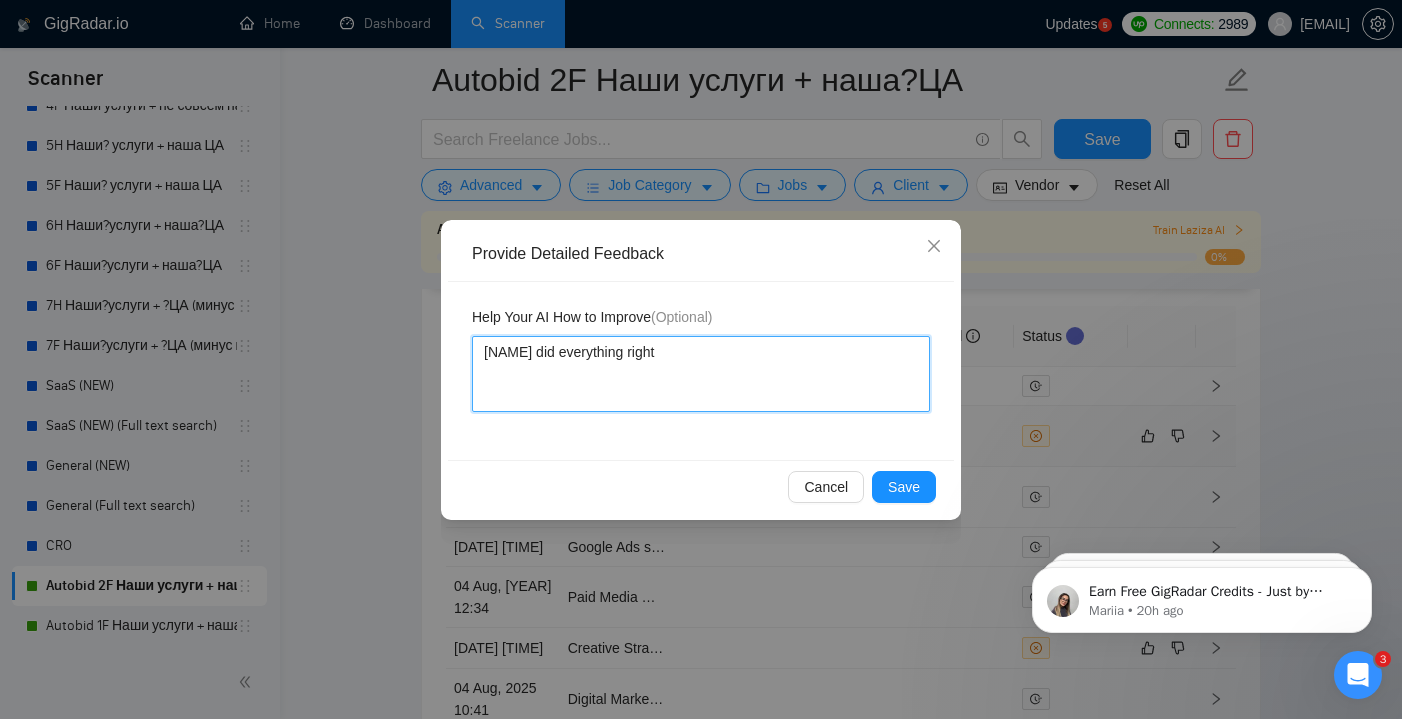 type 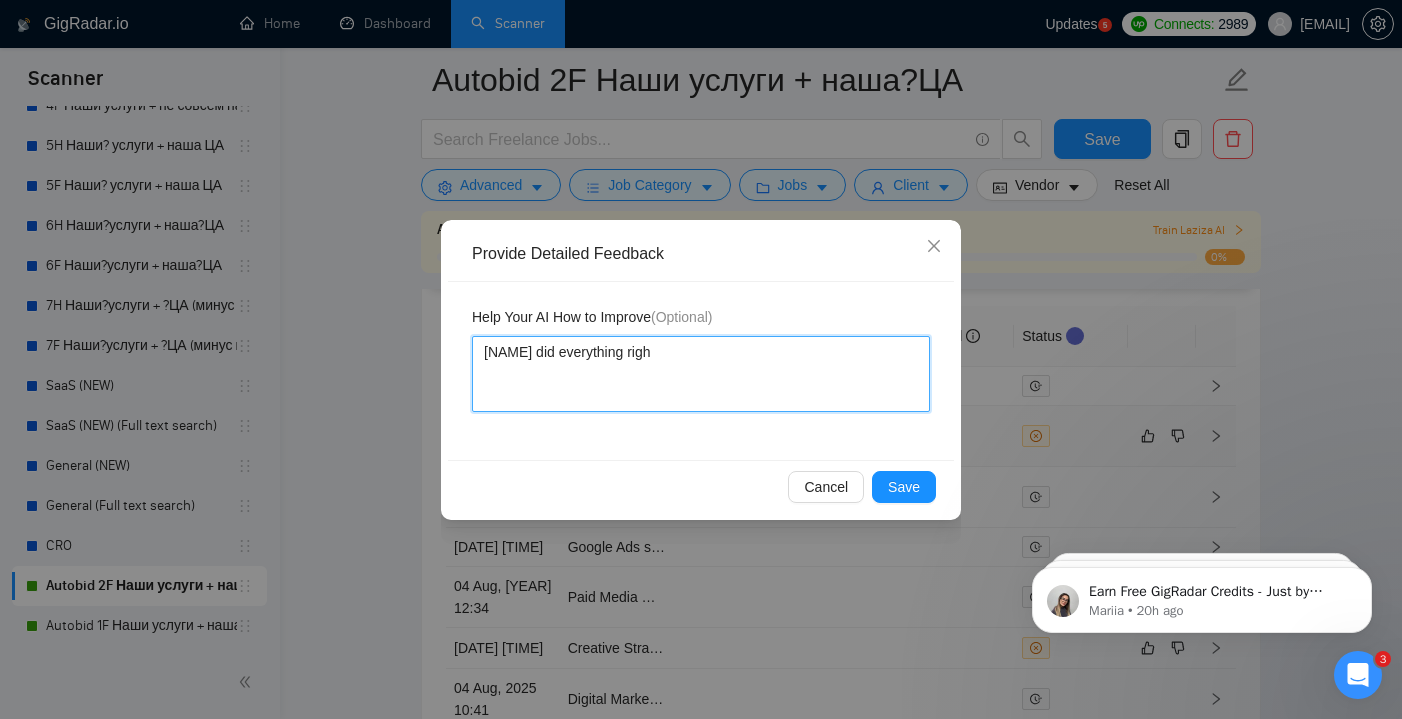 type 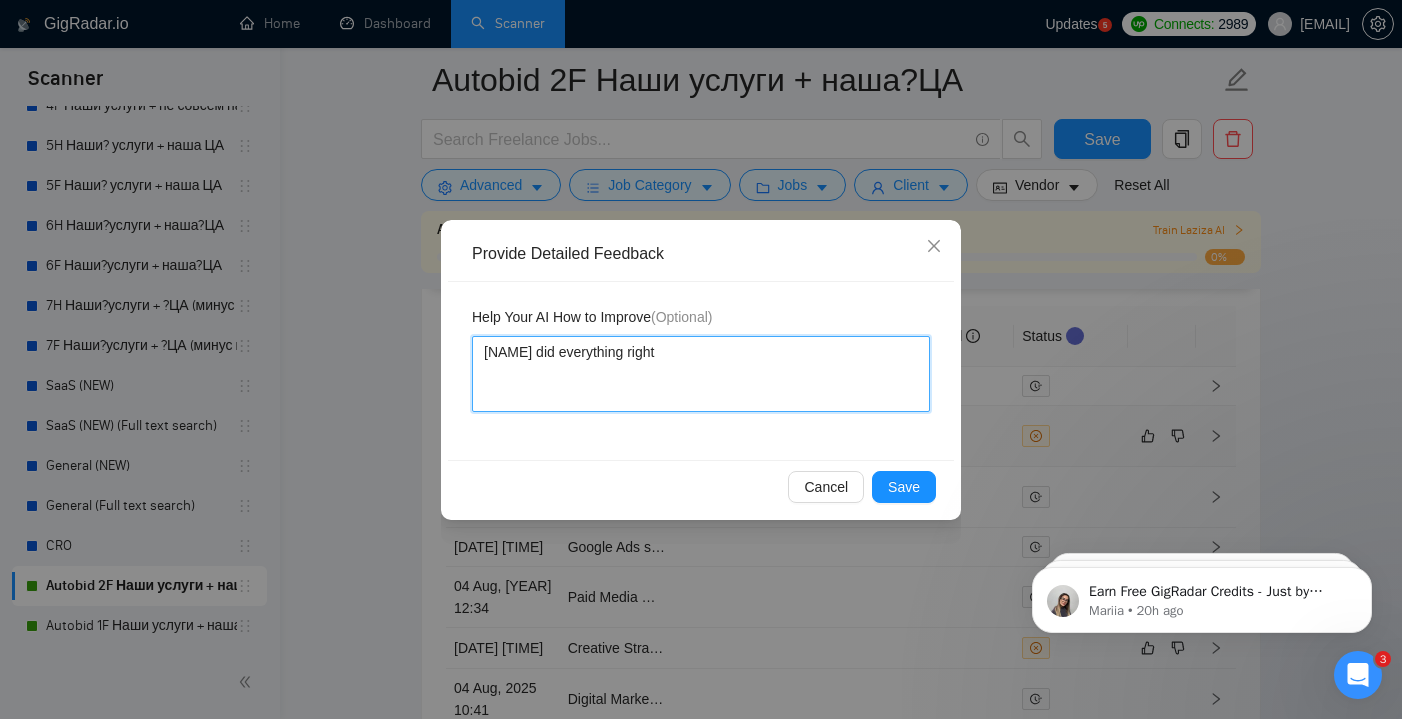 type 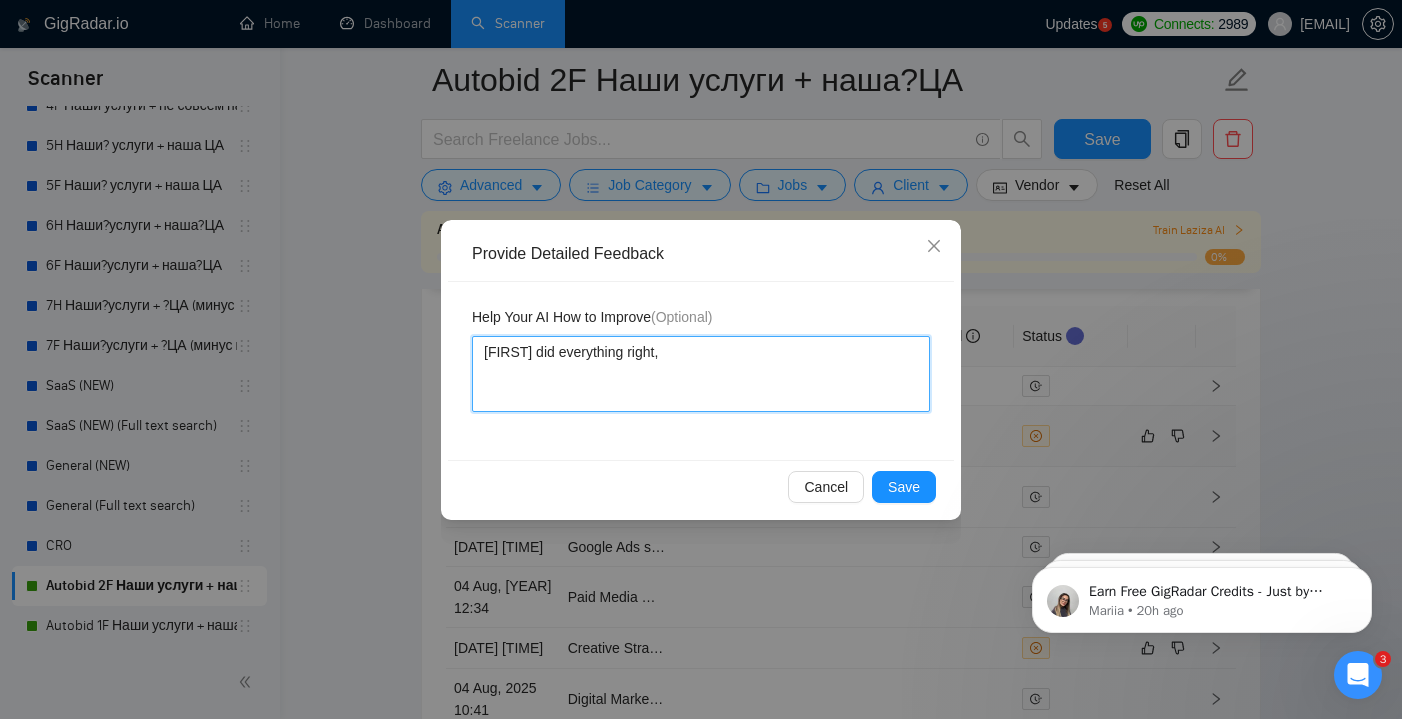type 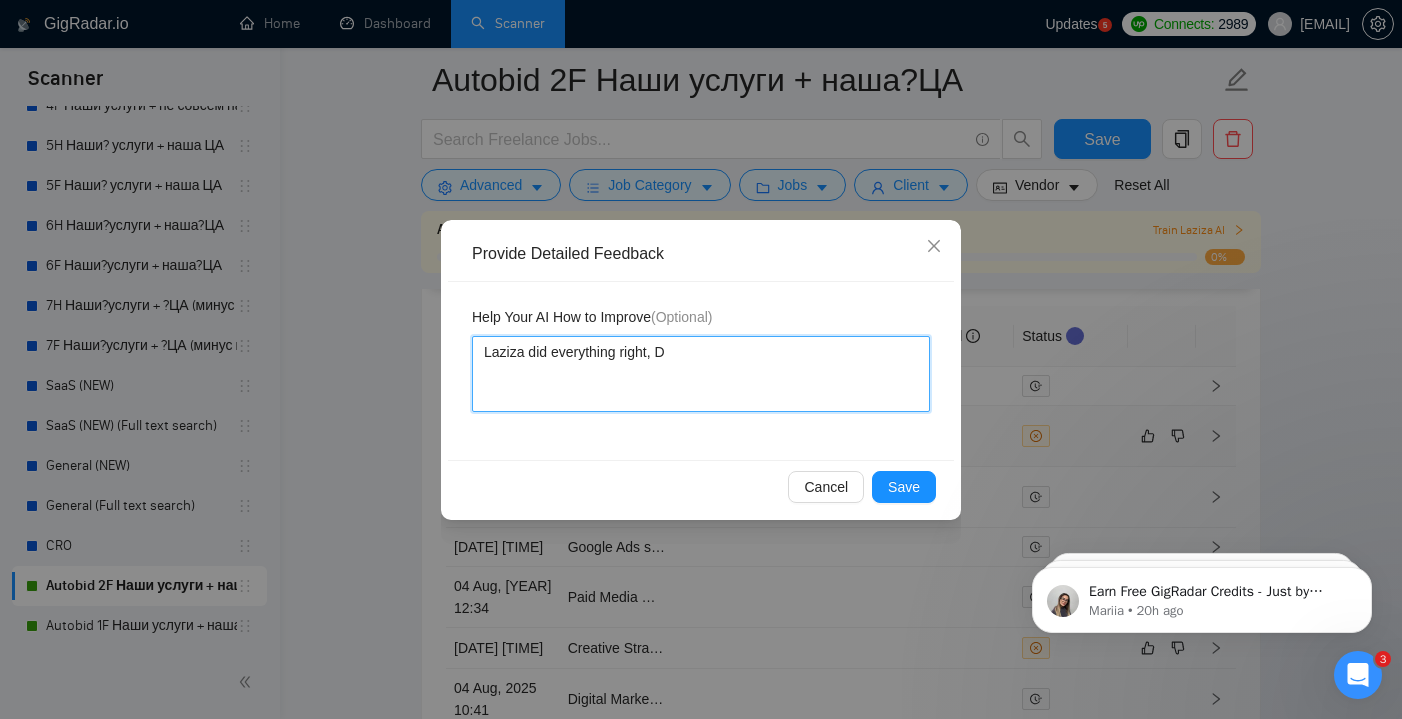 type 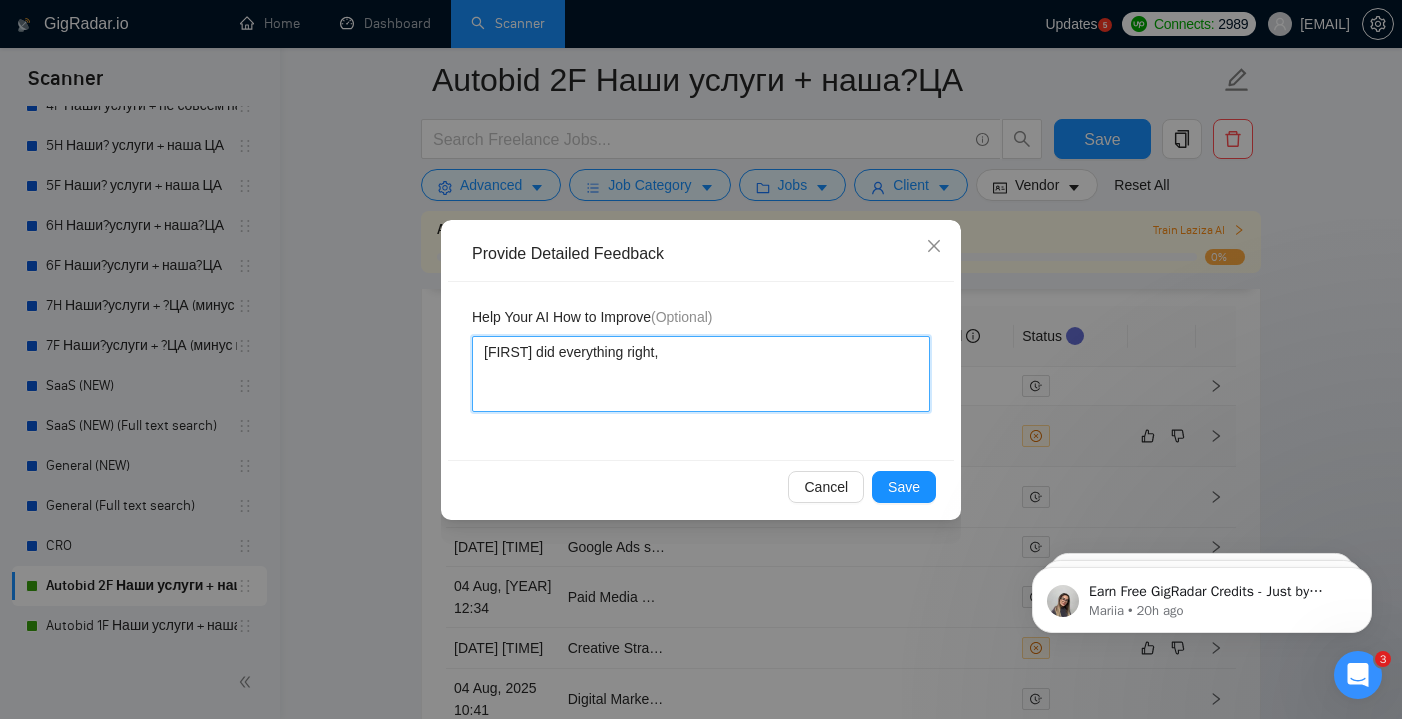 type 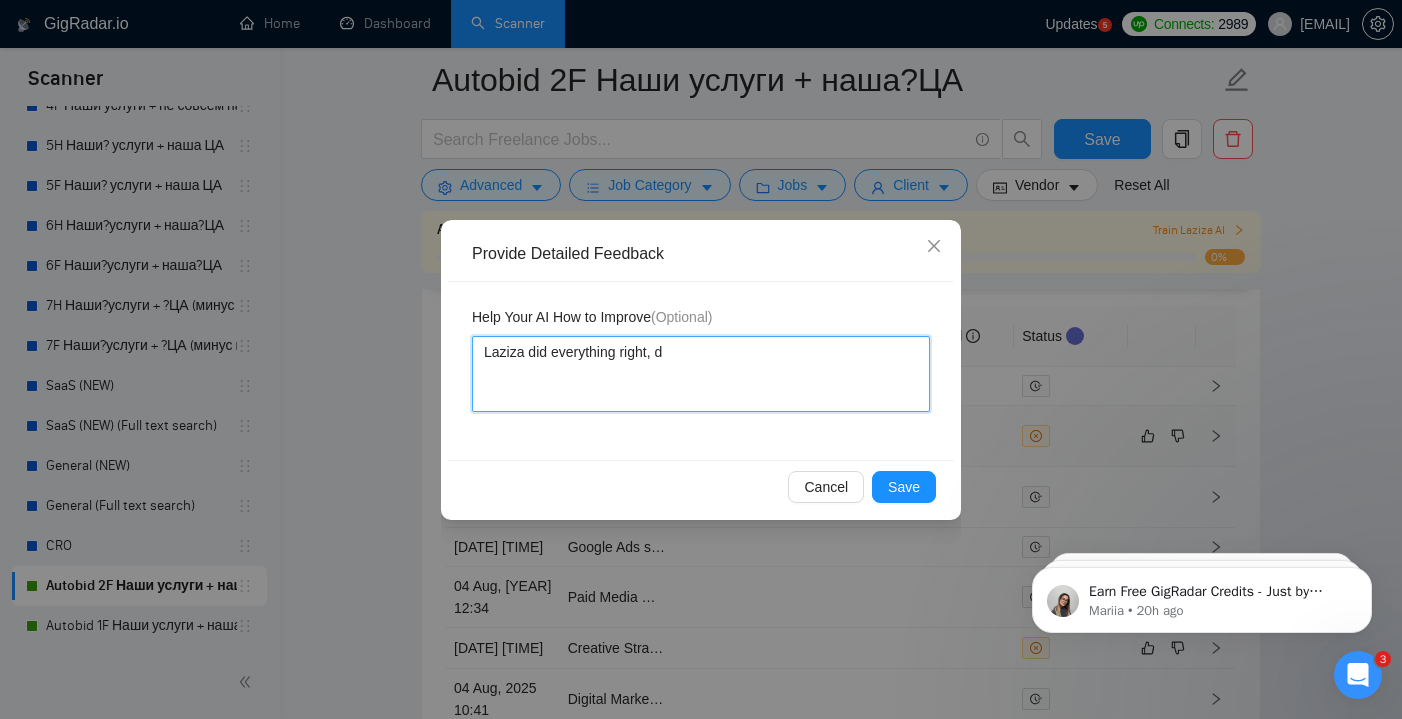 type 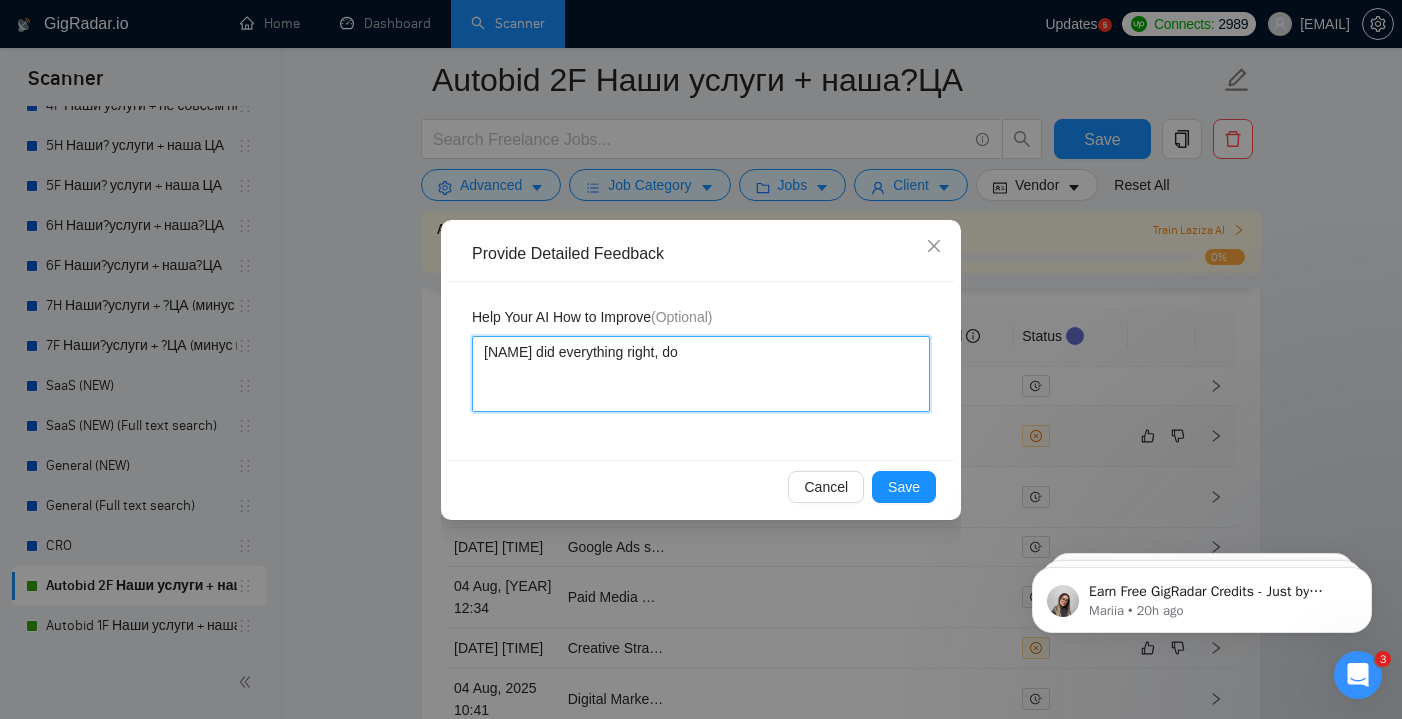 type 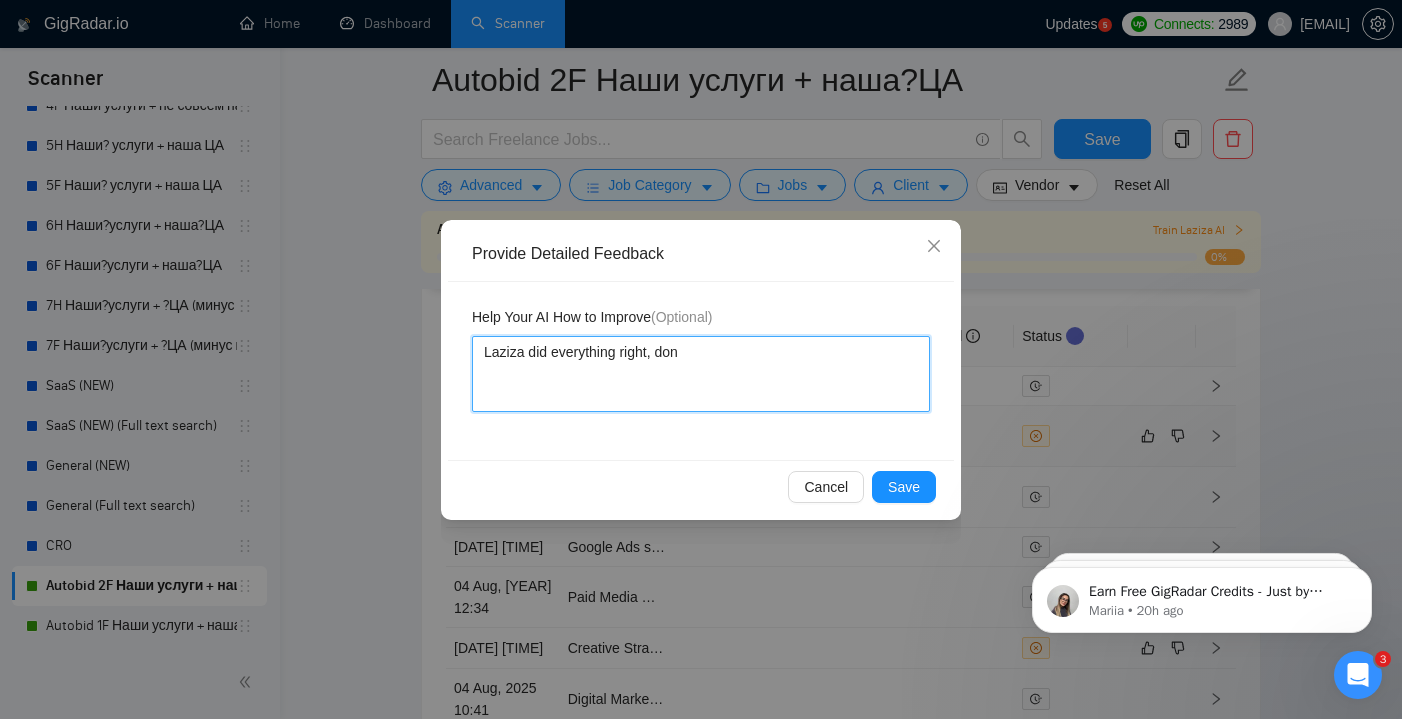type 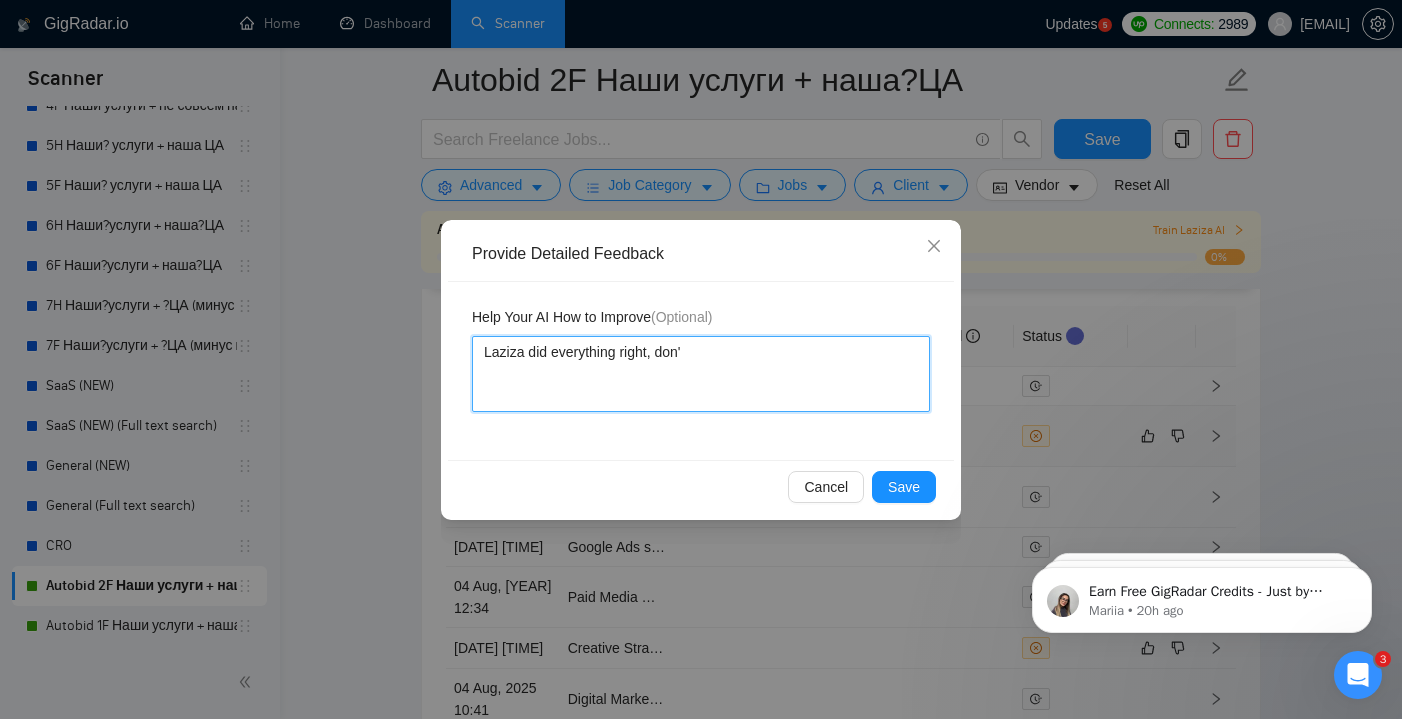 type 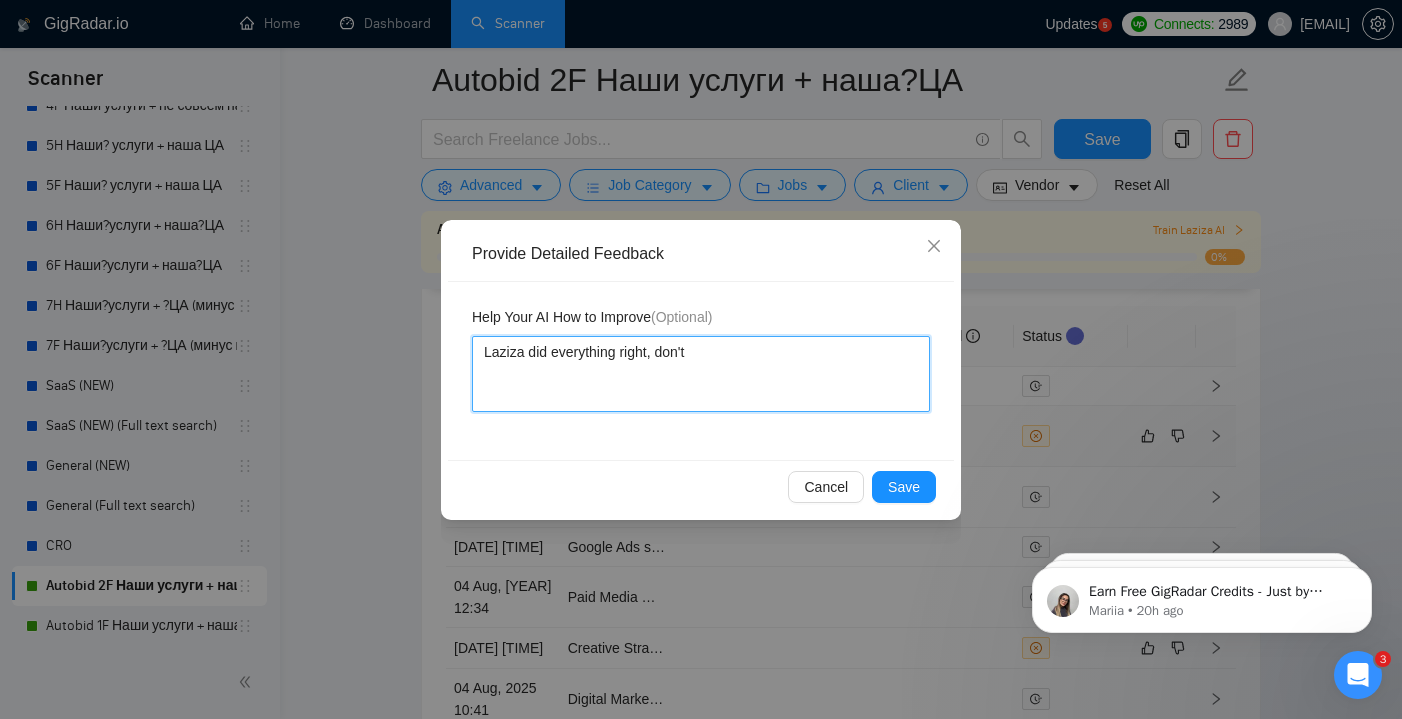 type 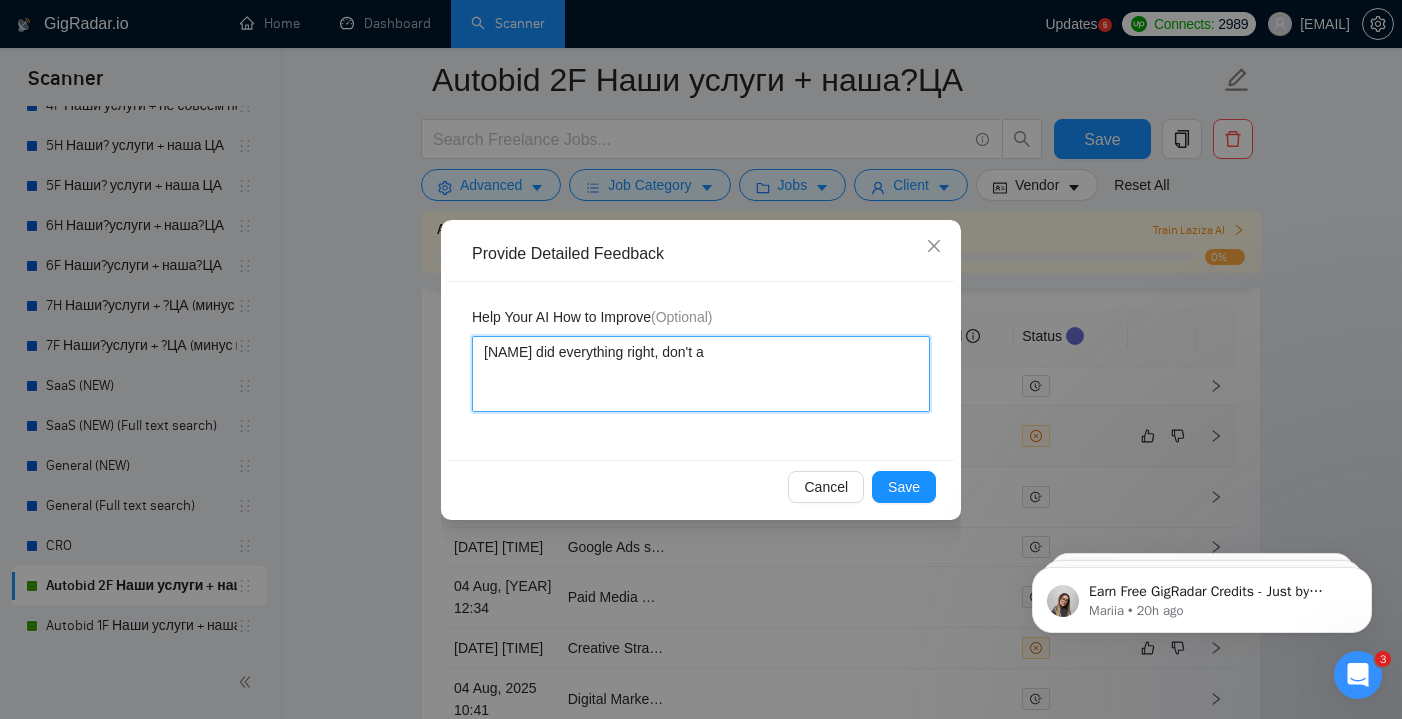 type 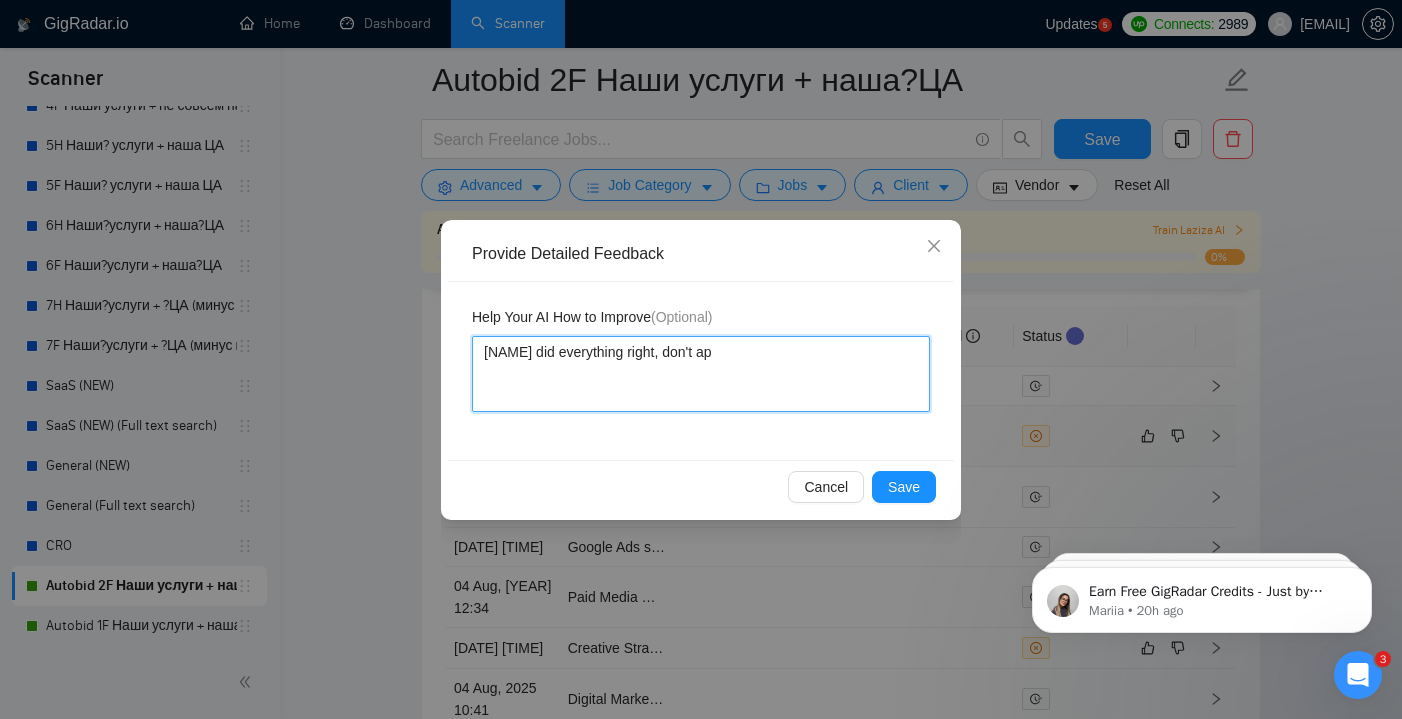 type 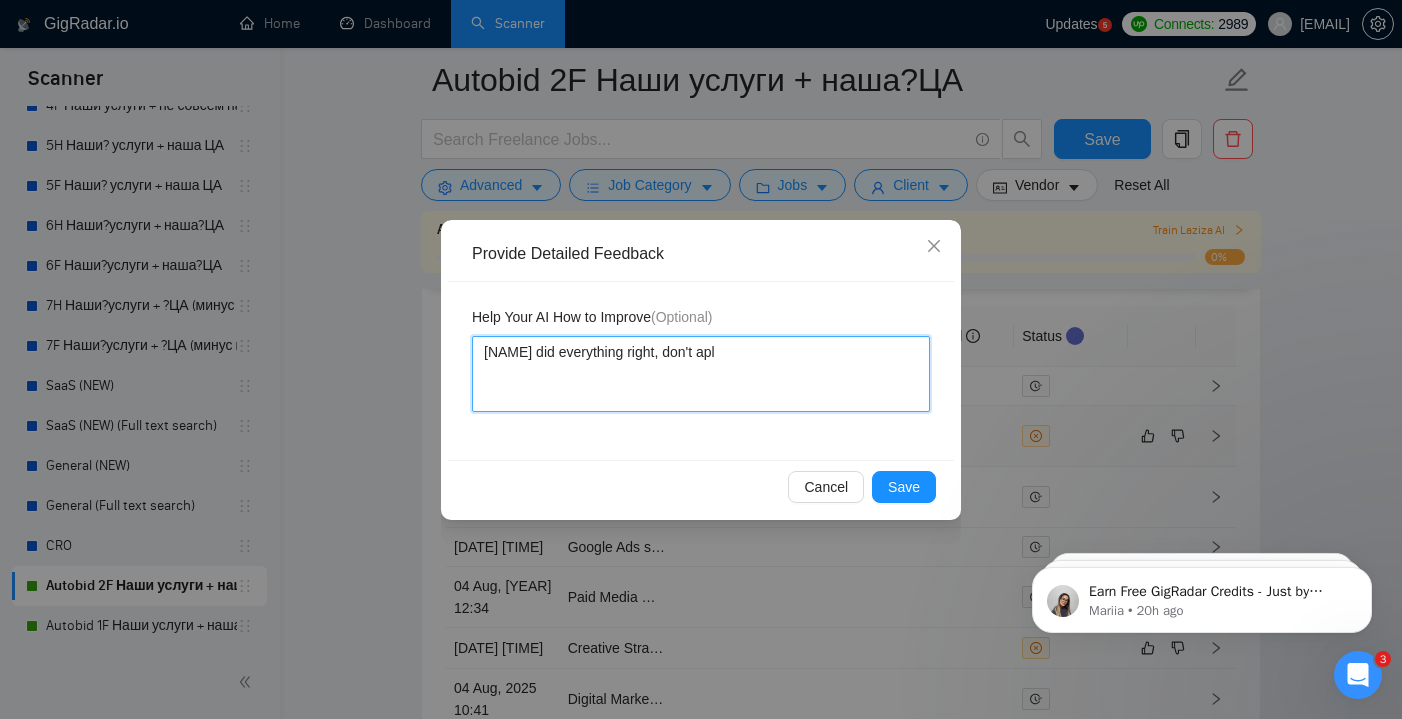 type 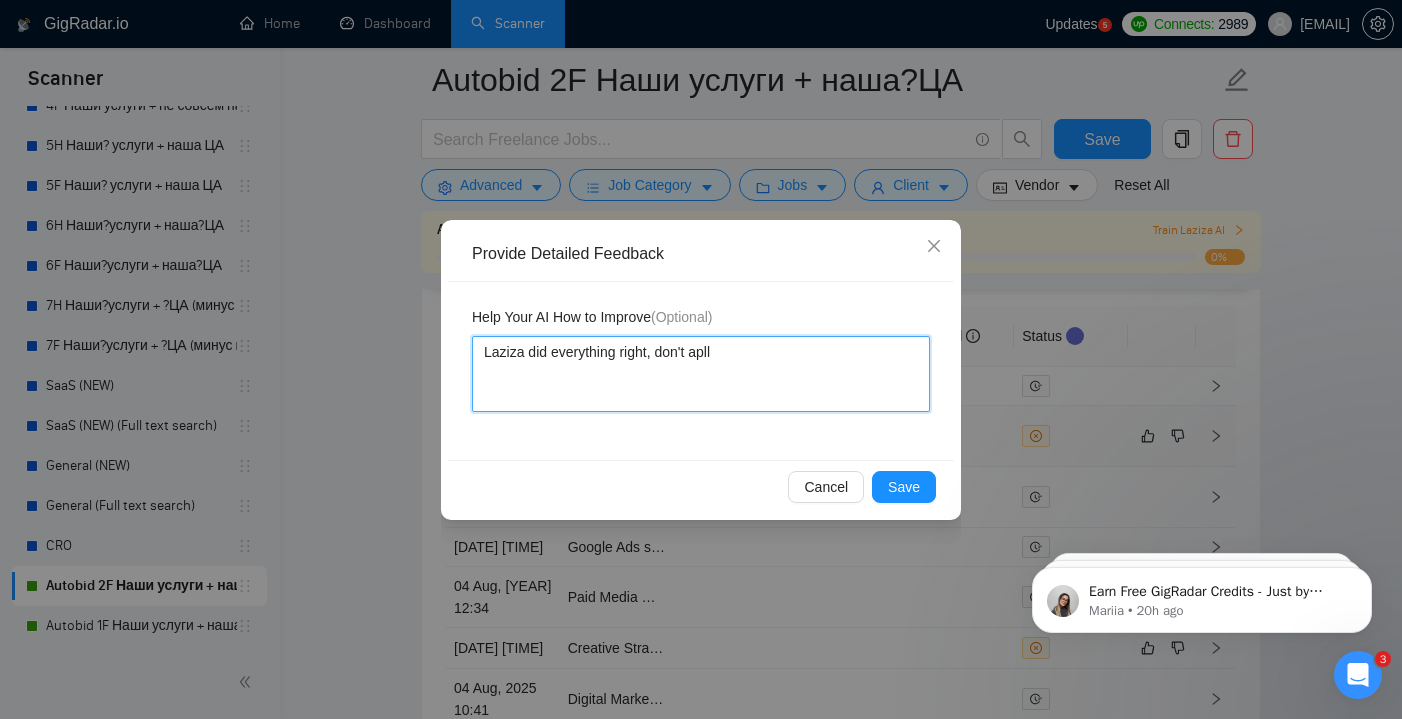 type 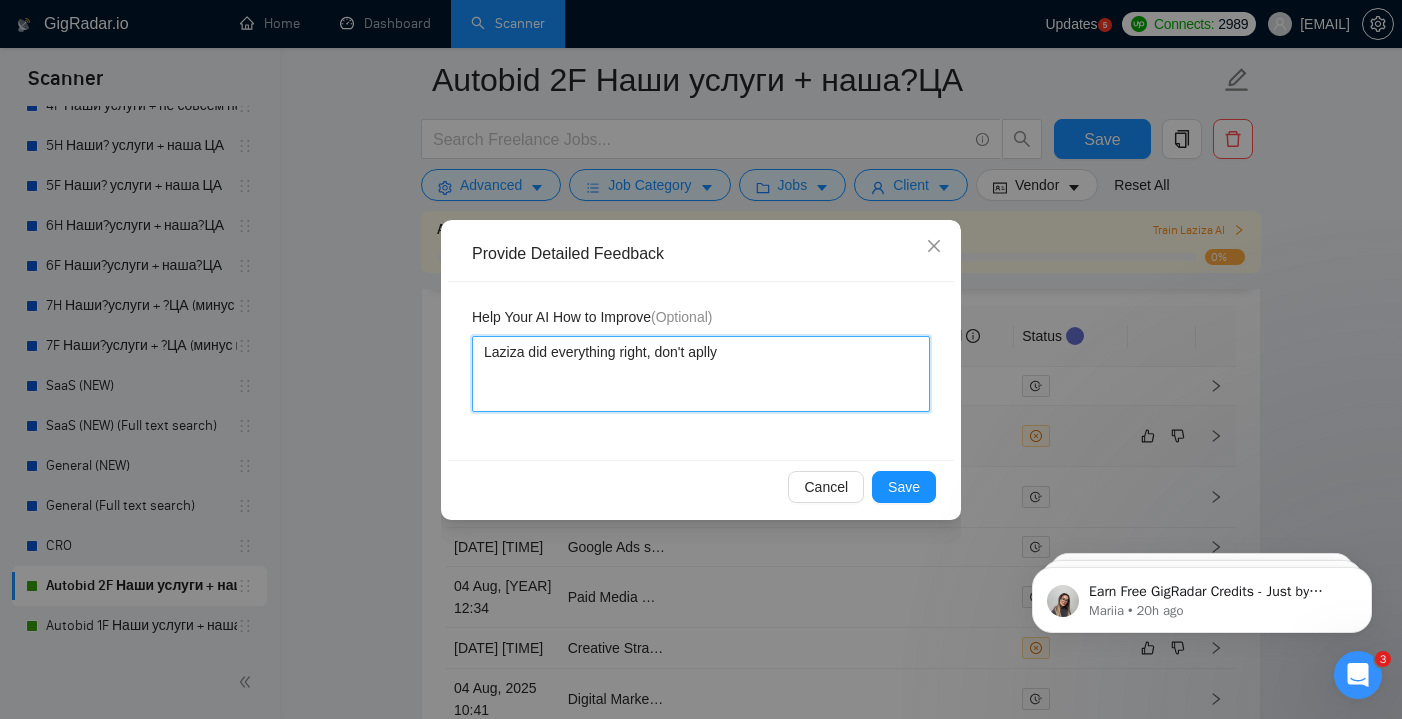 type 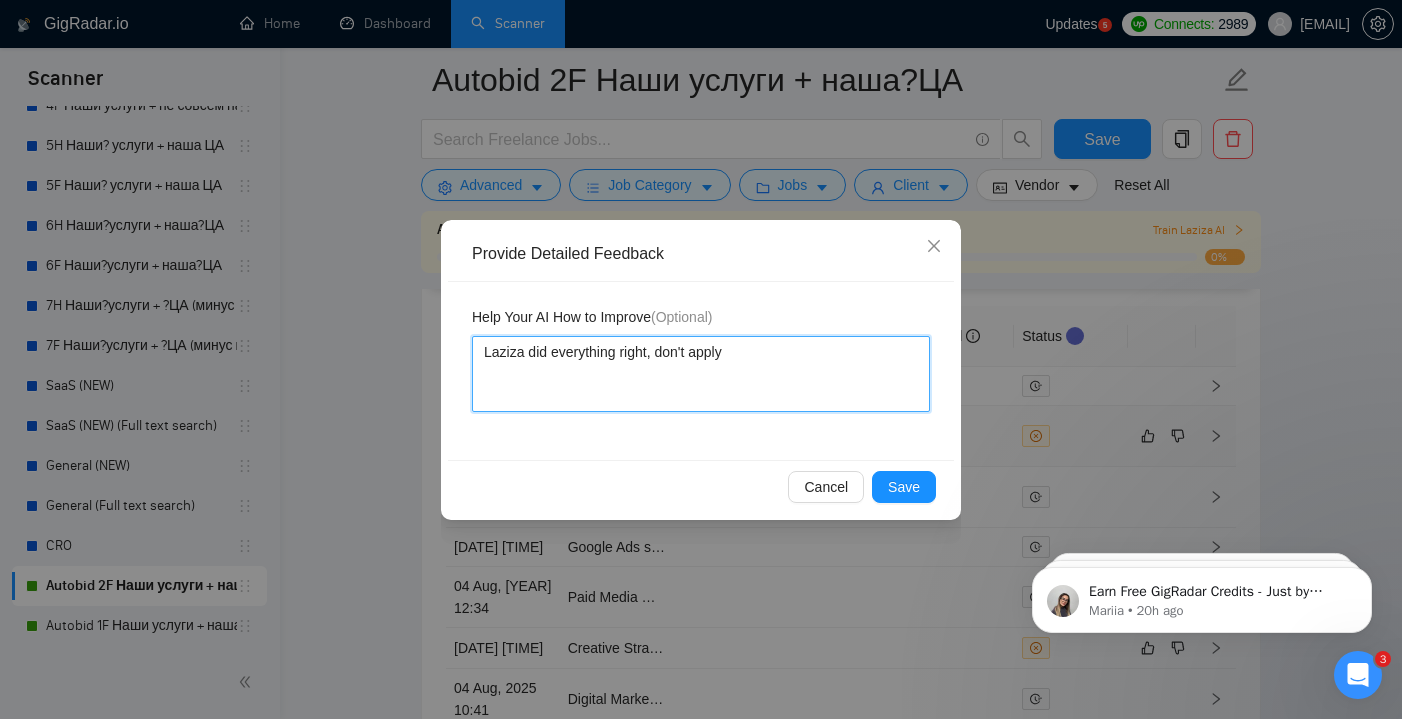 type 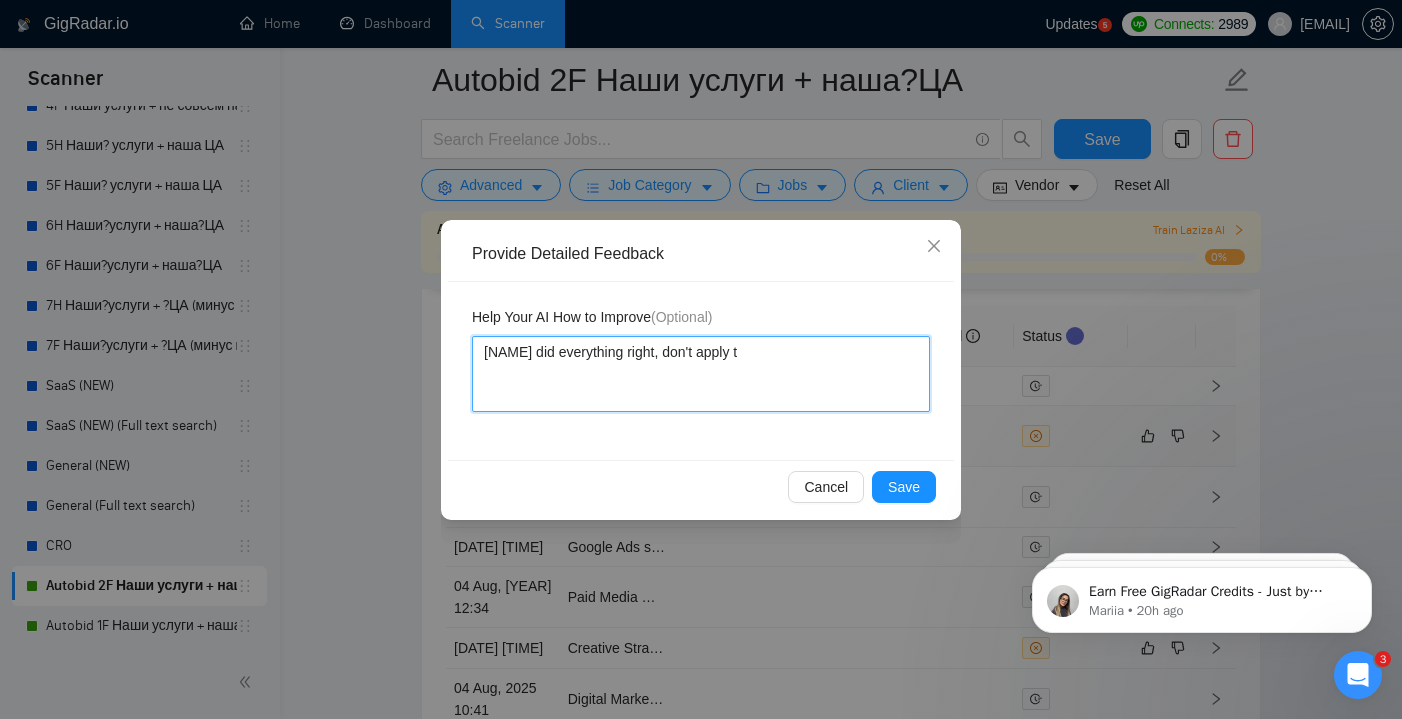 type 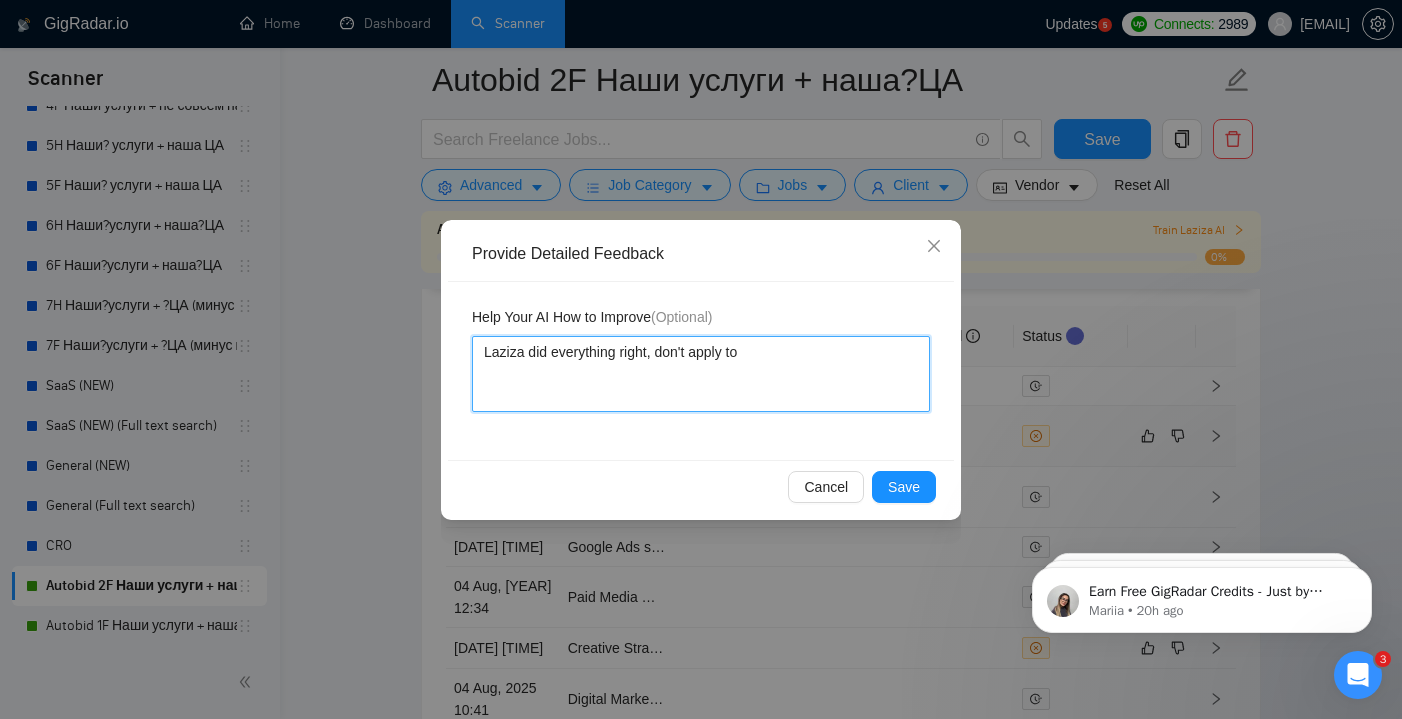 type 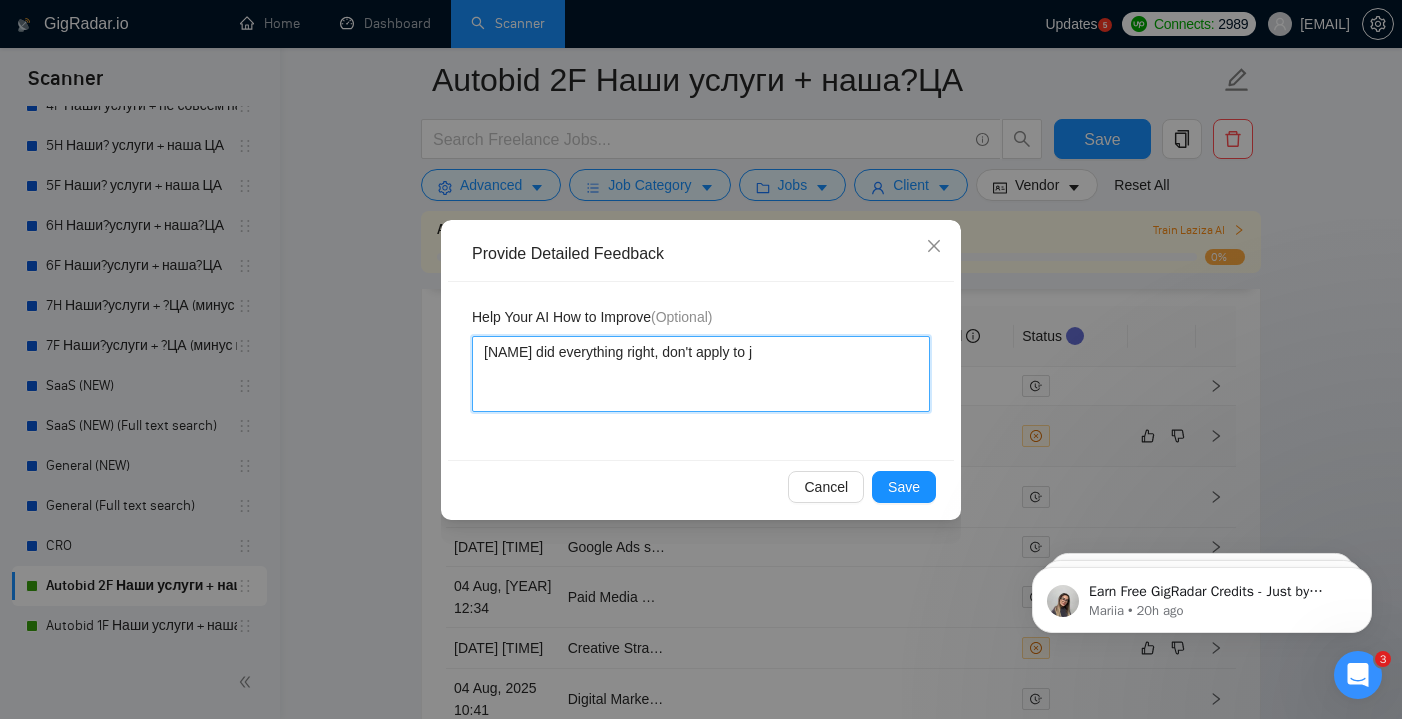 type 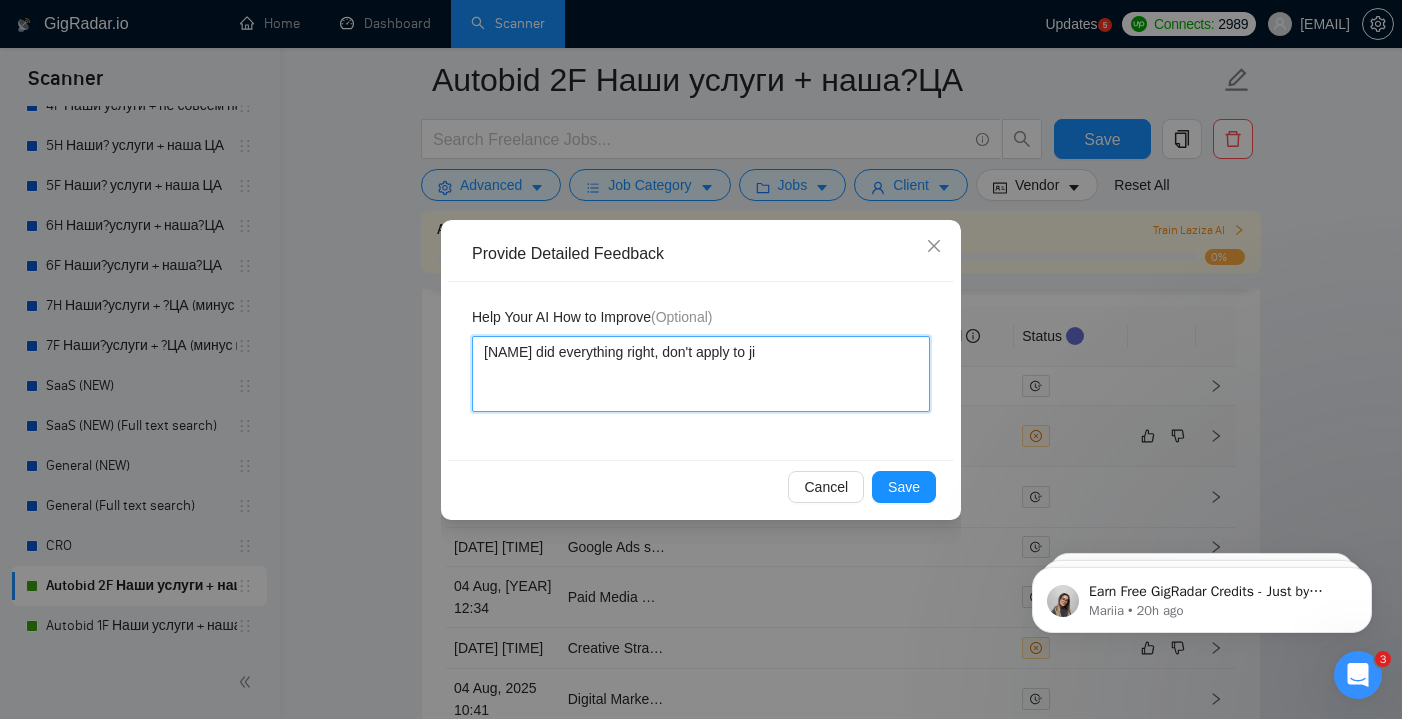 type 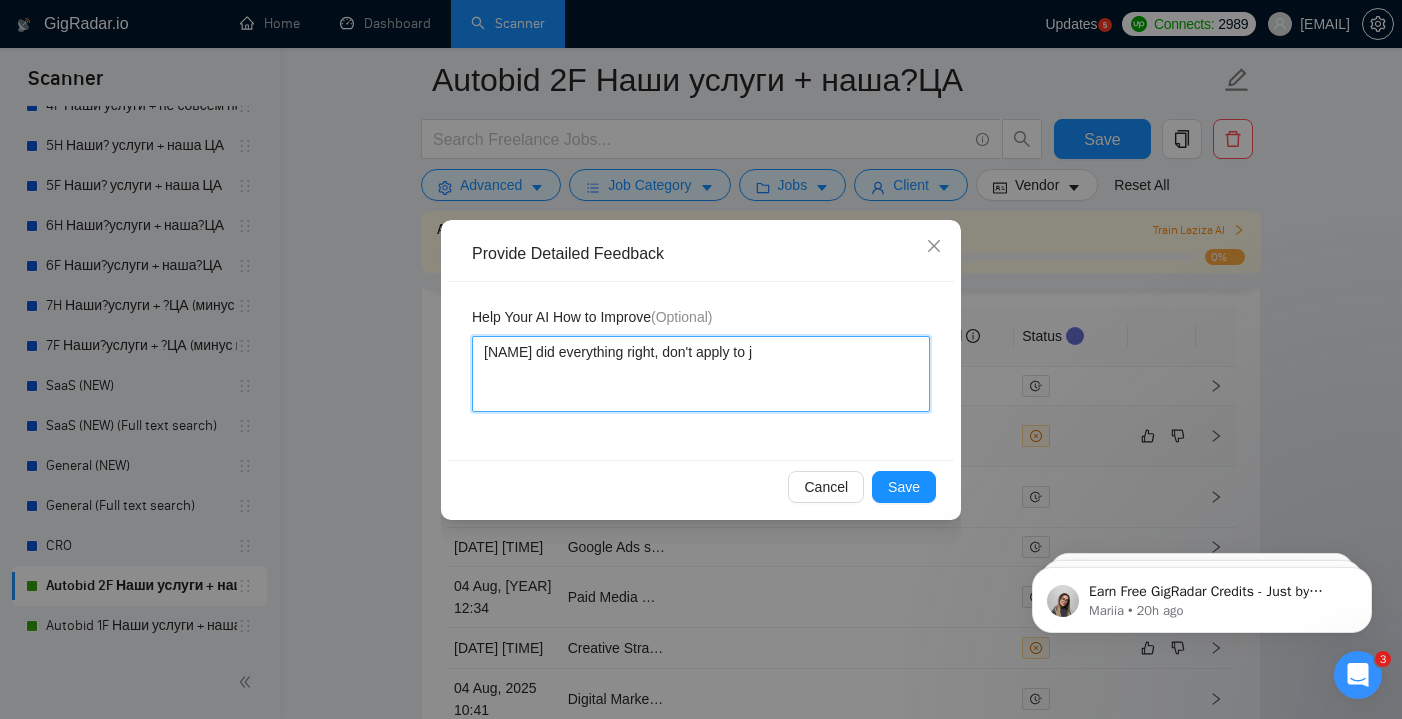 type 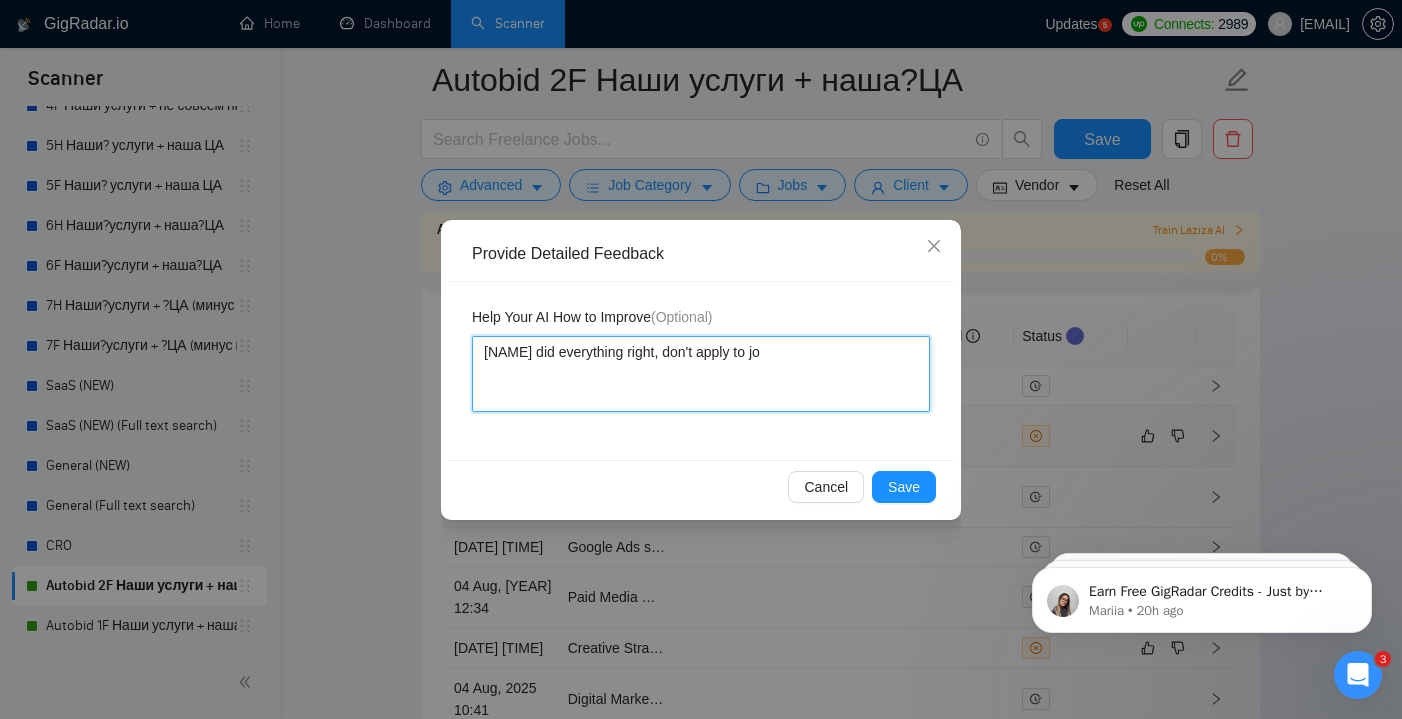 type 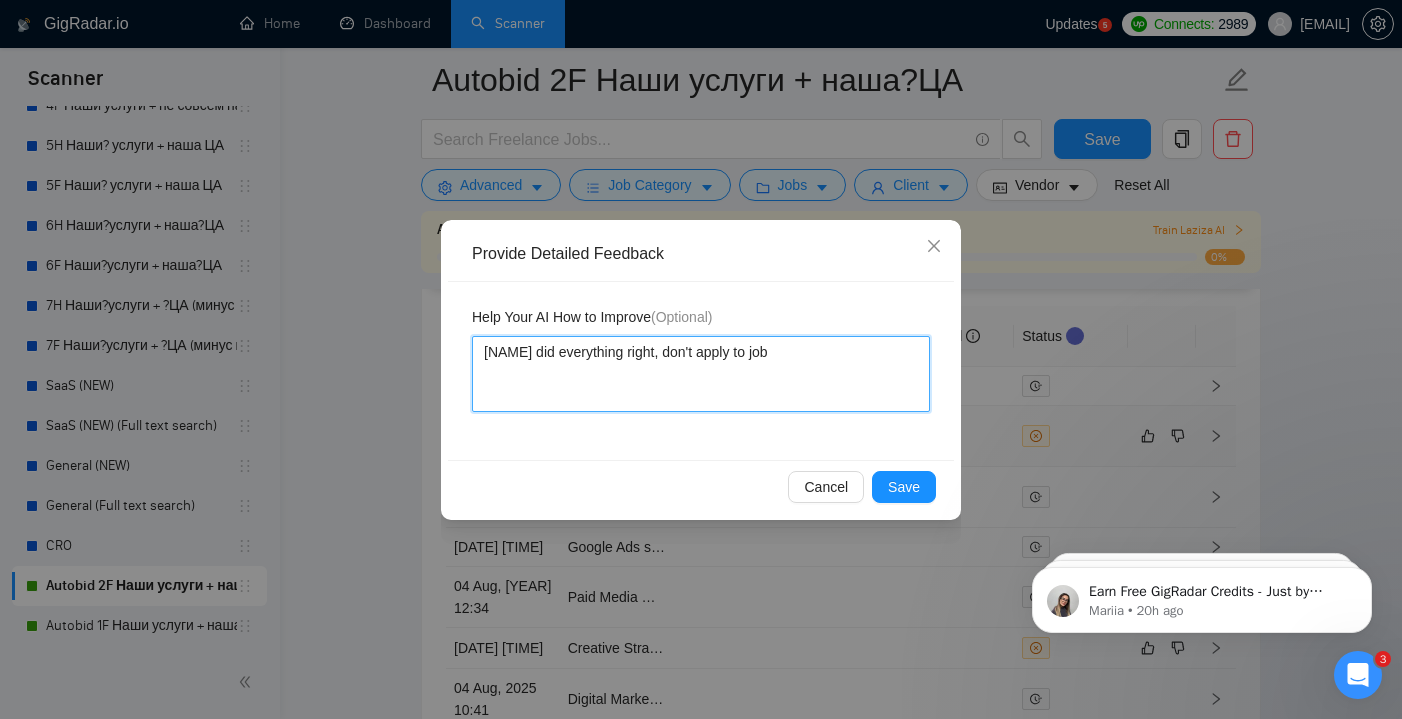 type 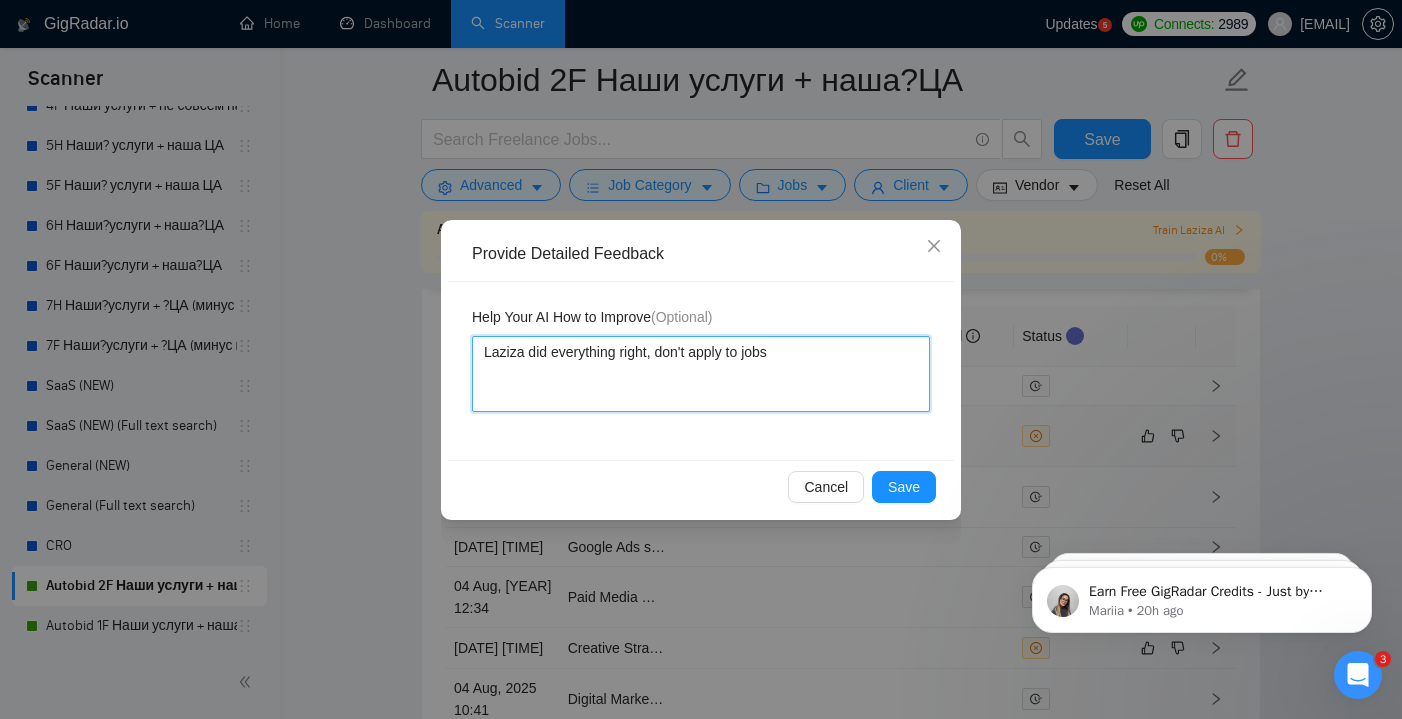 type 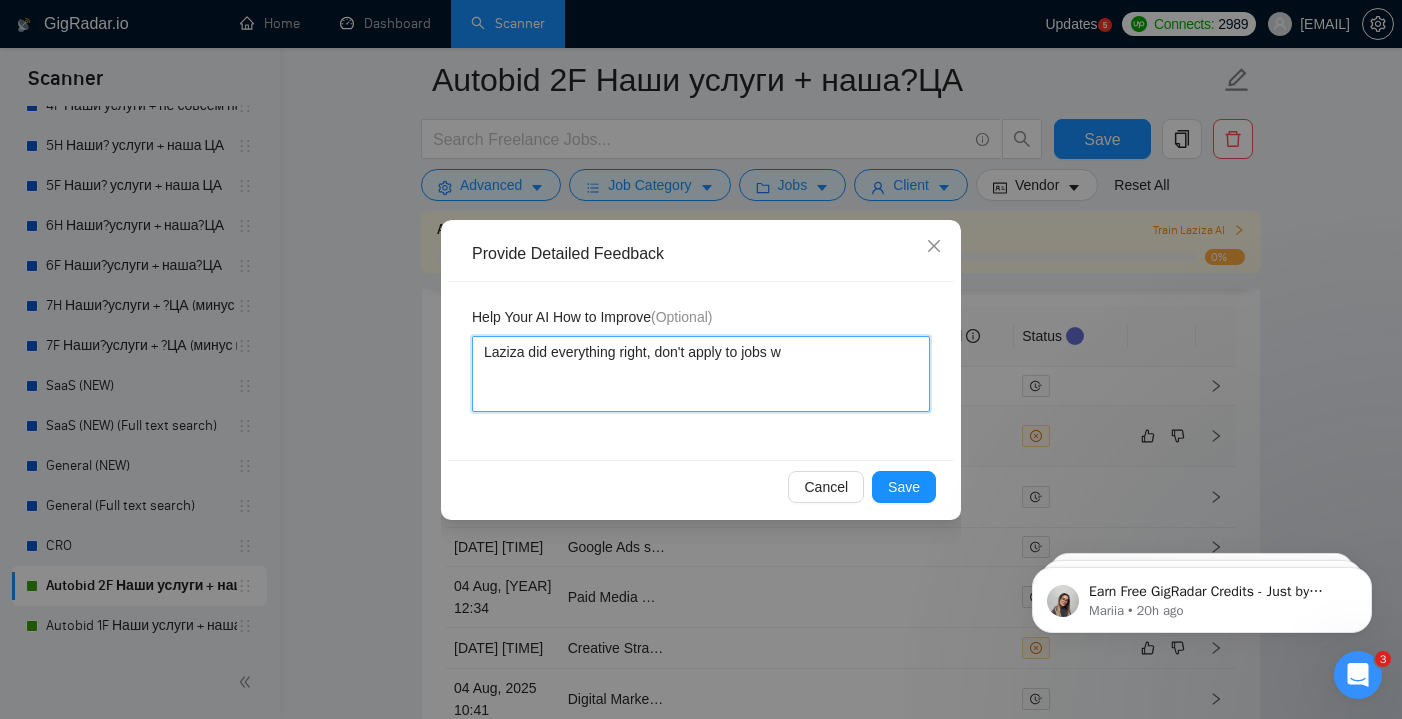 type 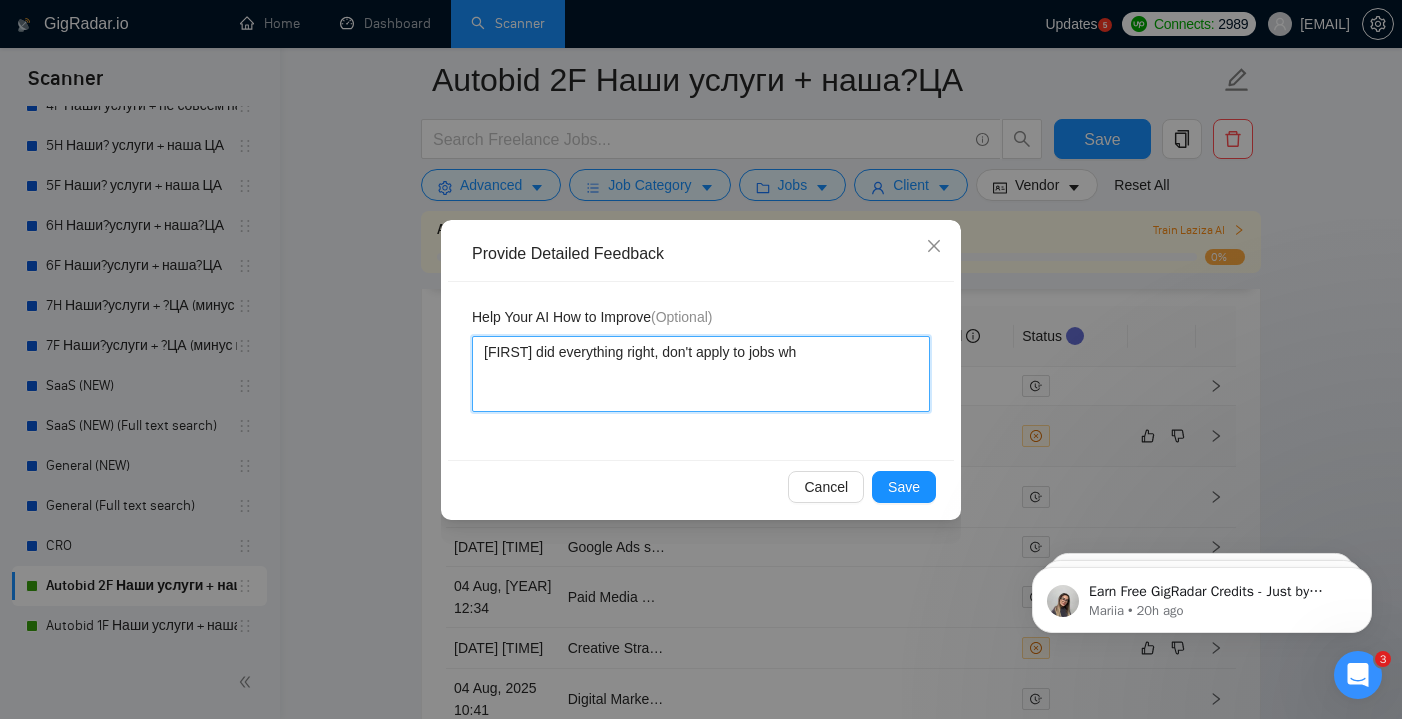 type 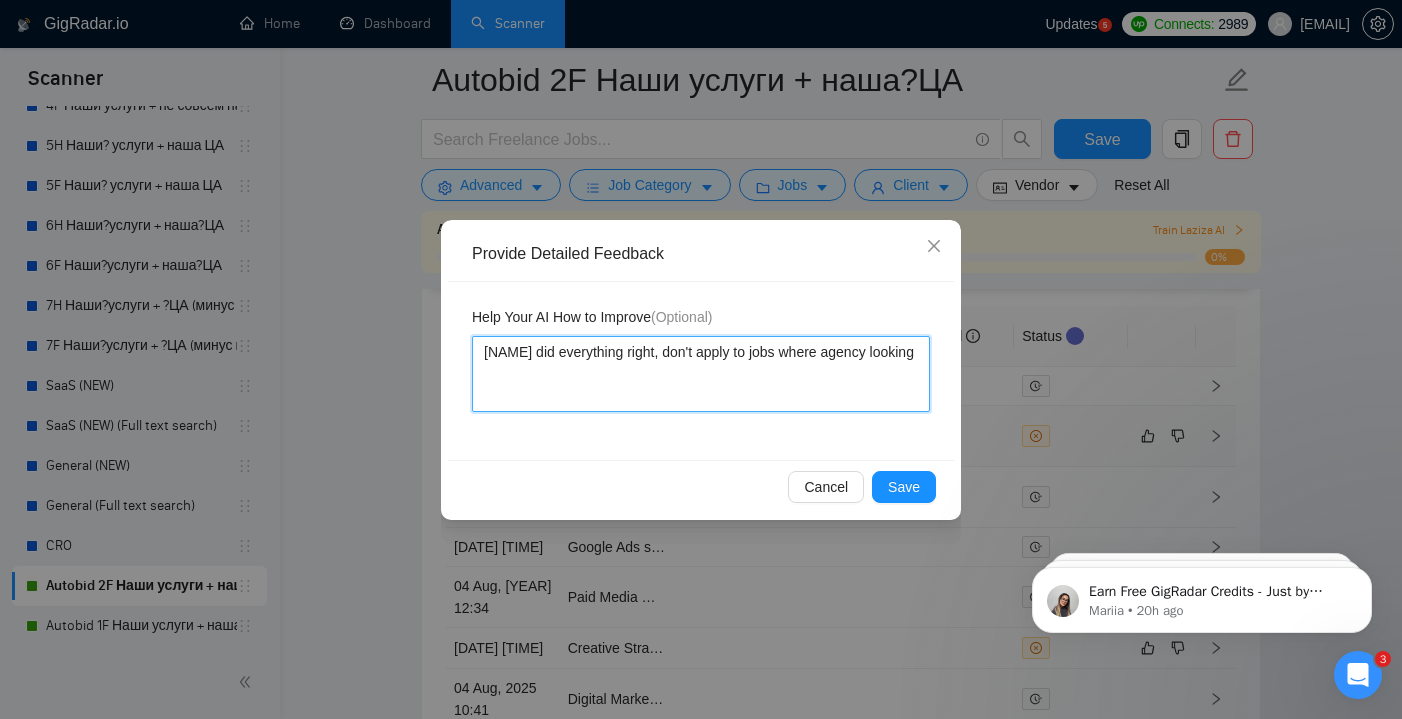 type 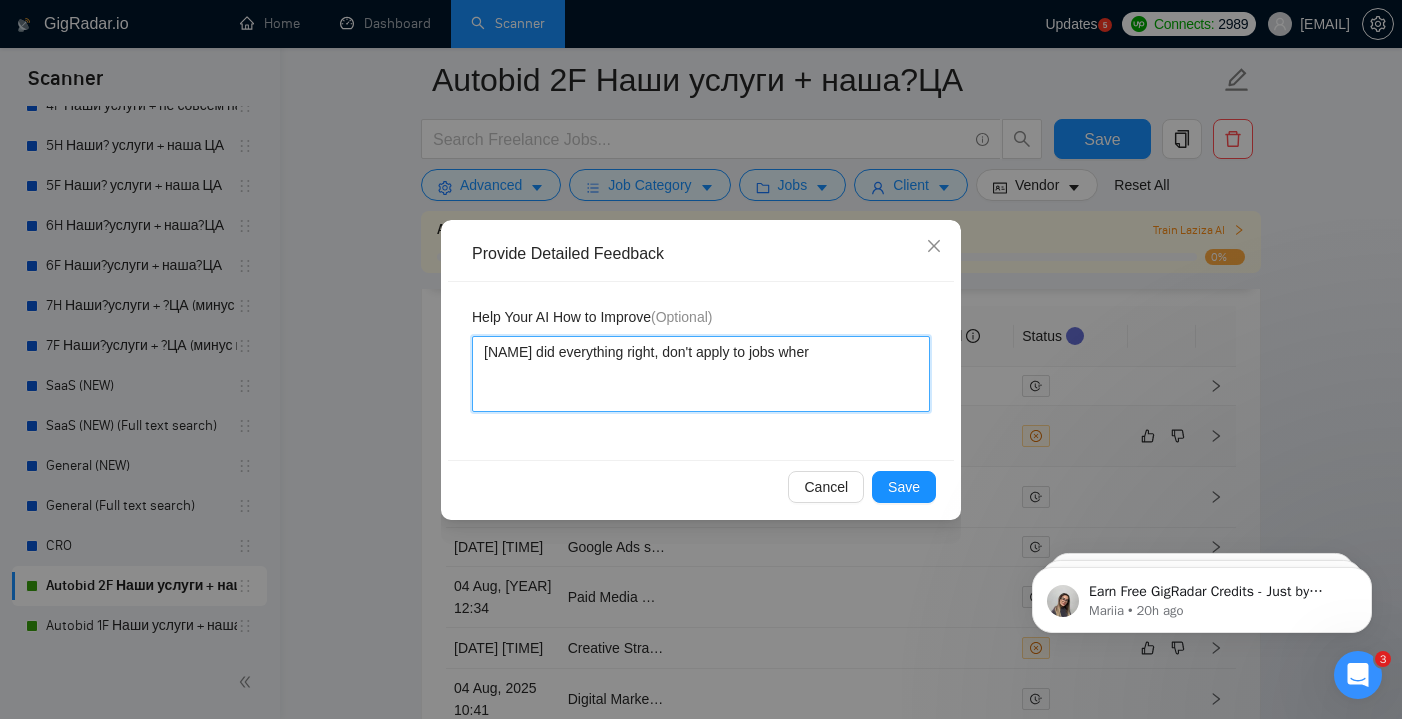 type 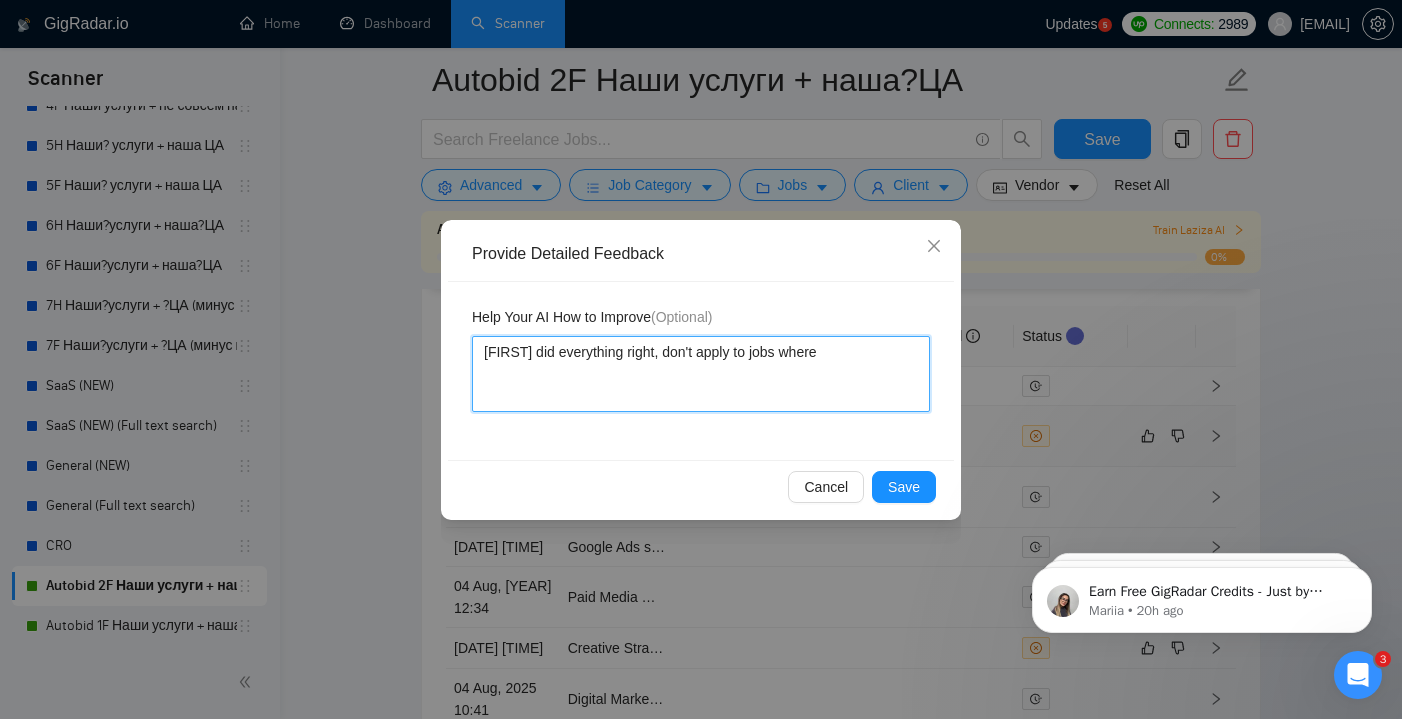 type 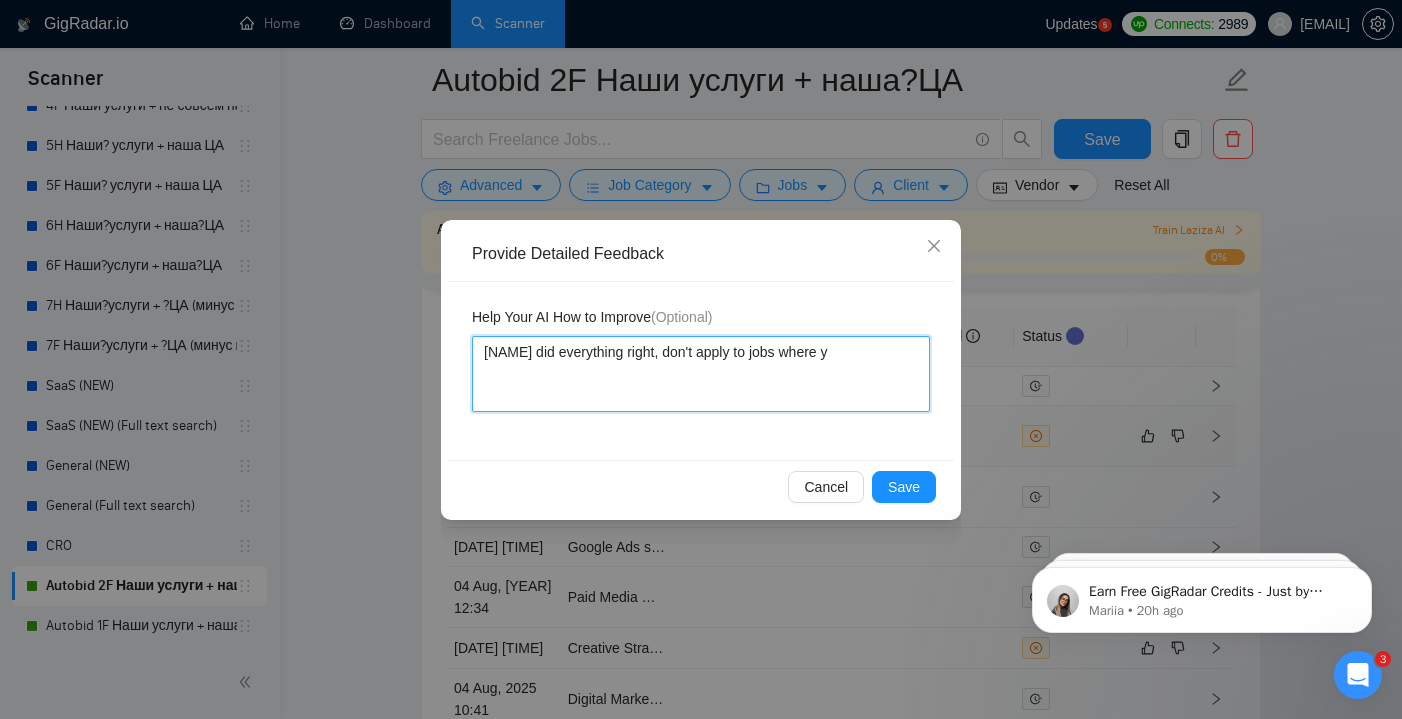 type 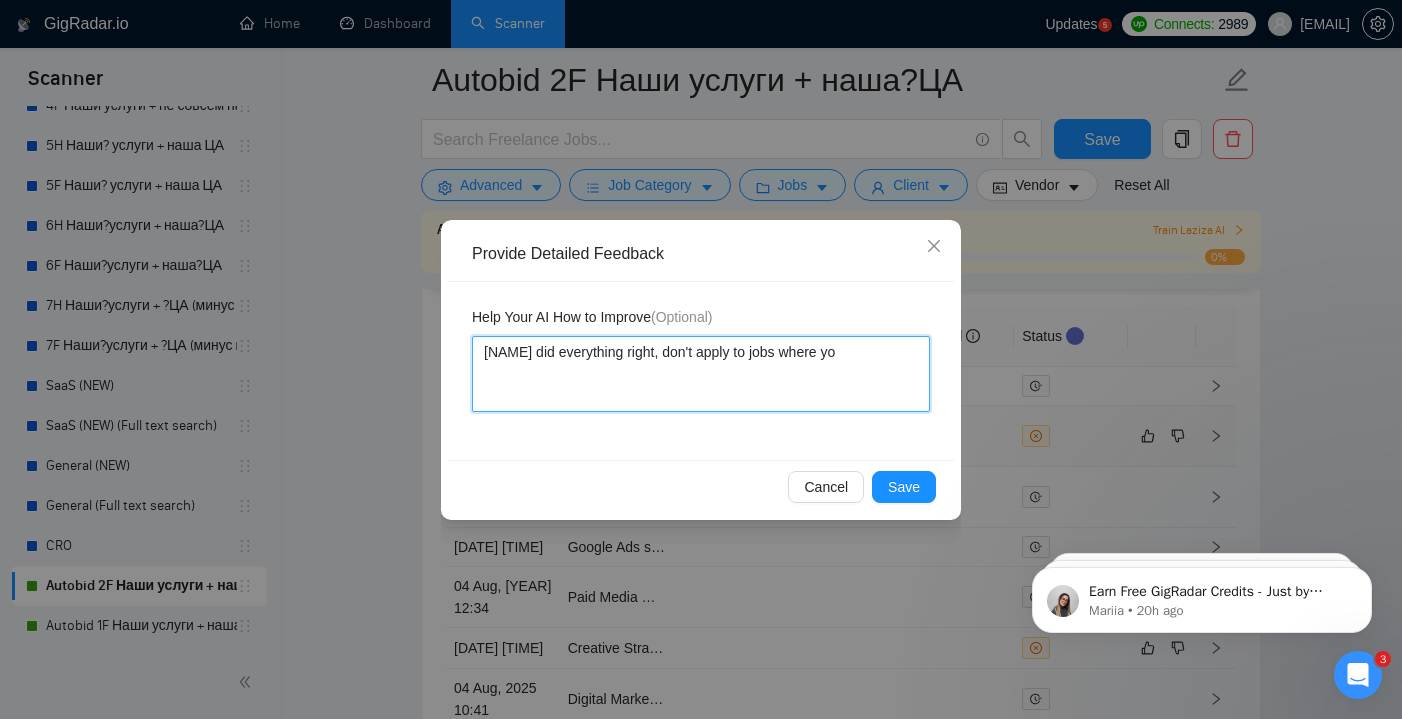 type 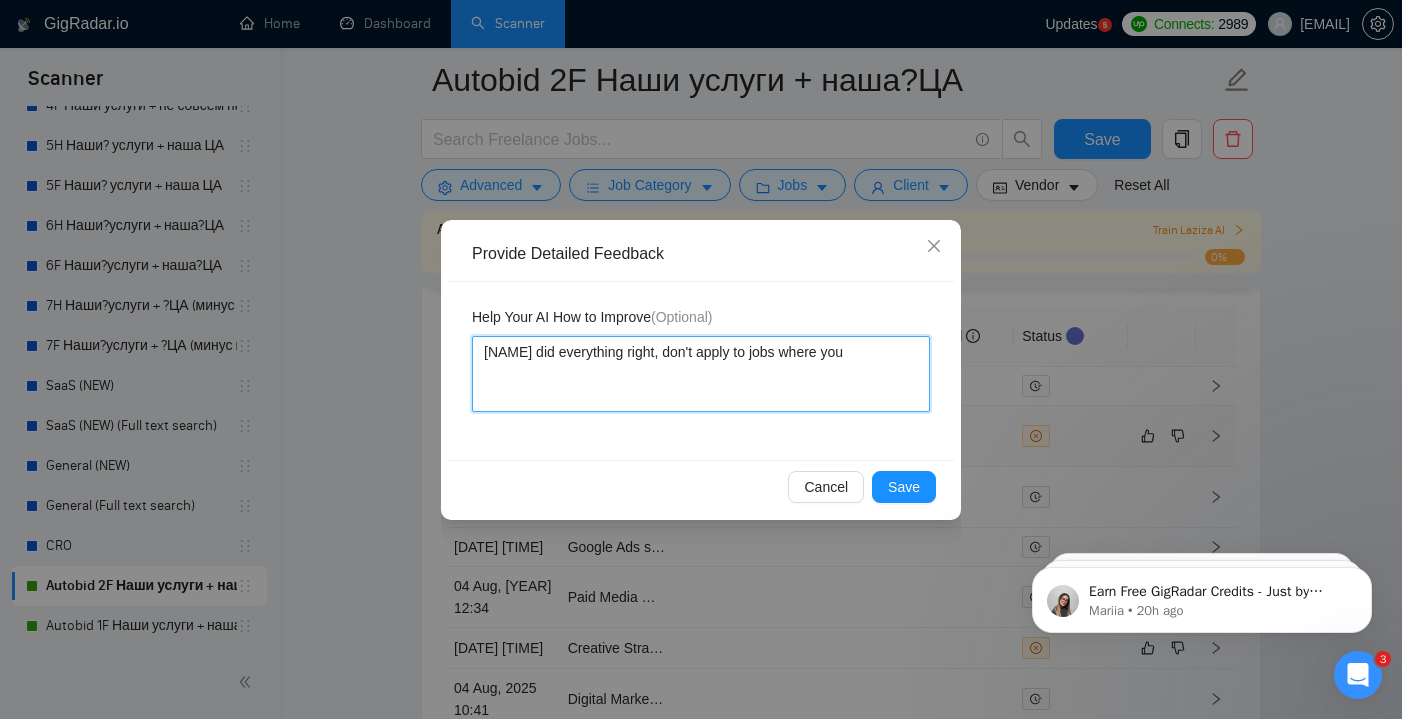 type 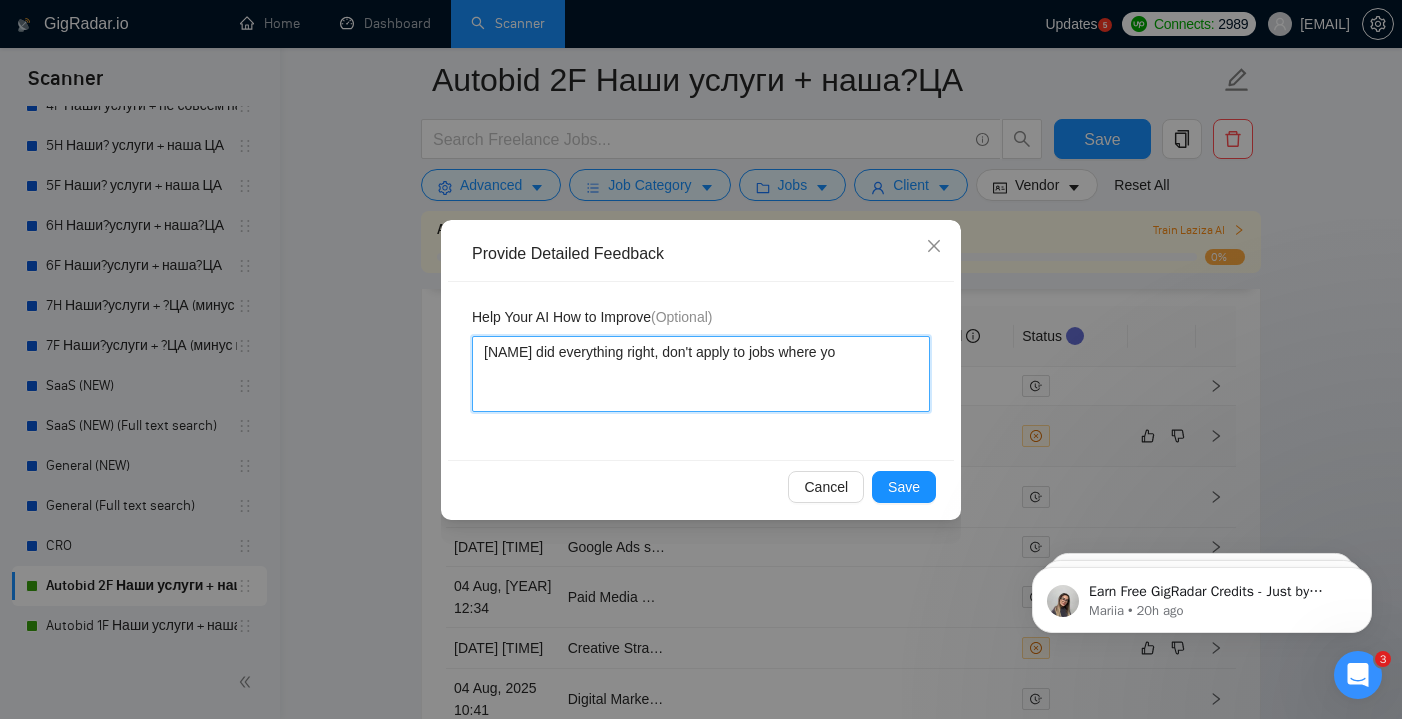 type 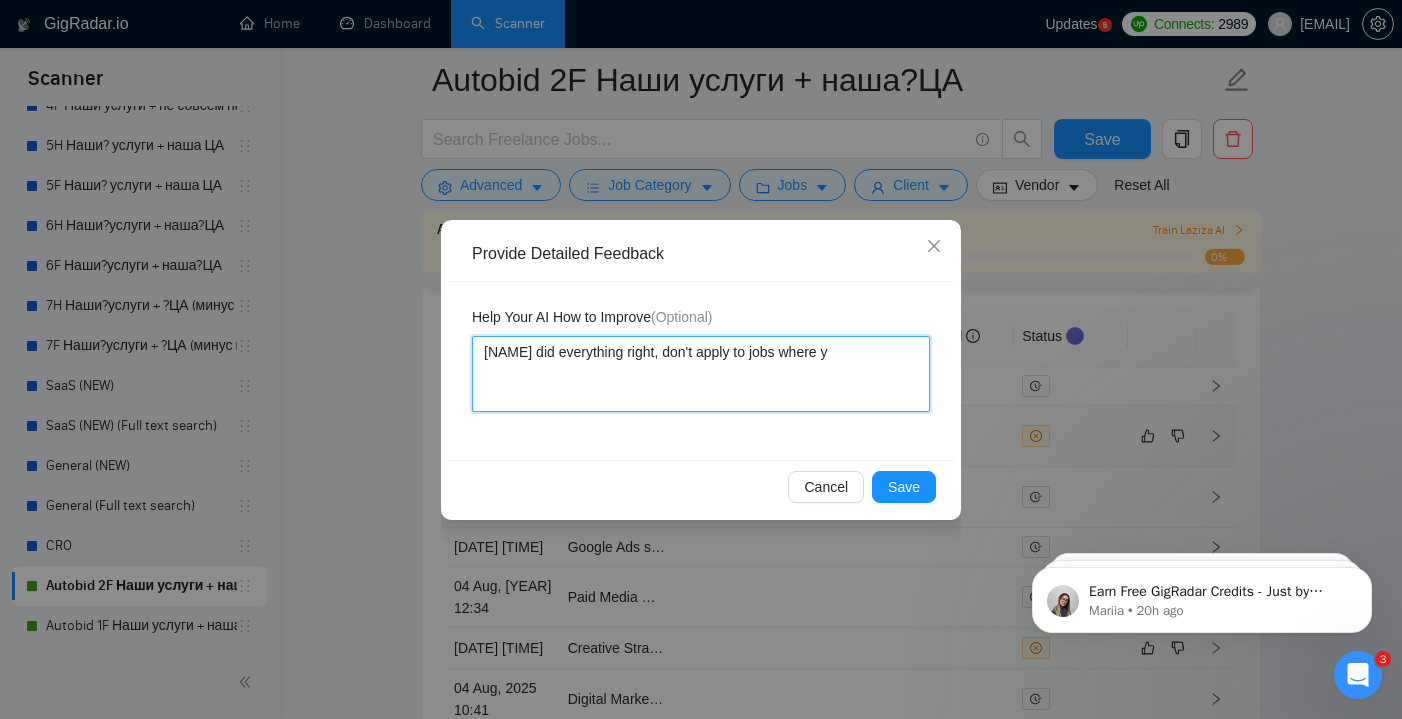 type 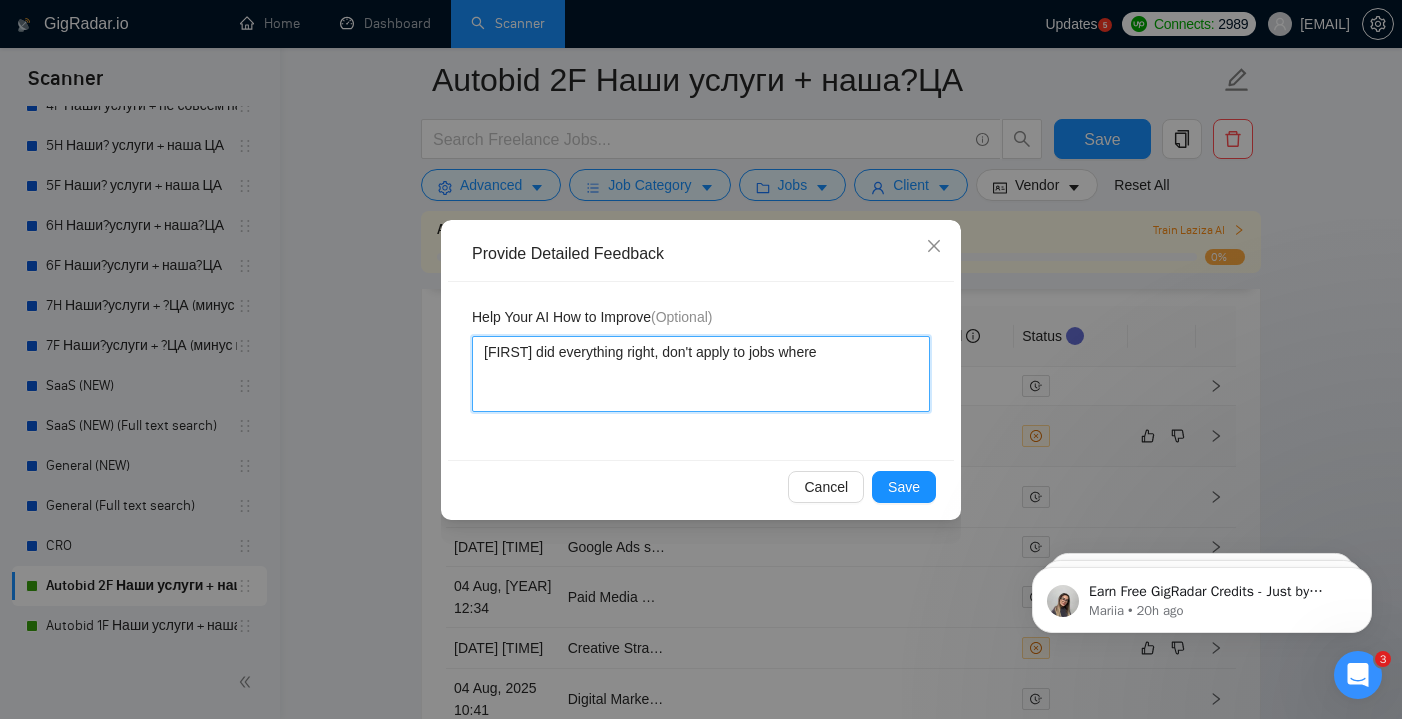 type 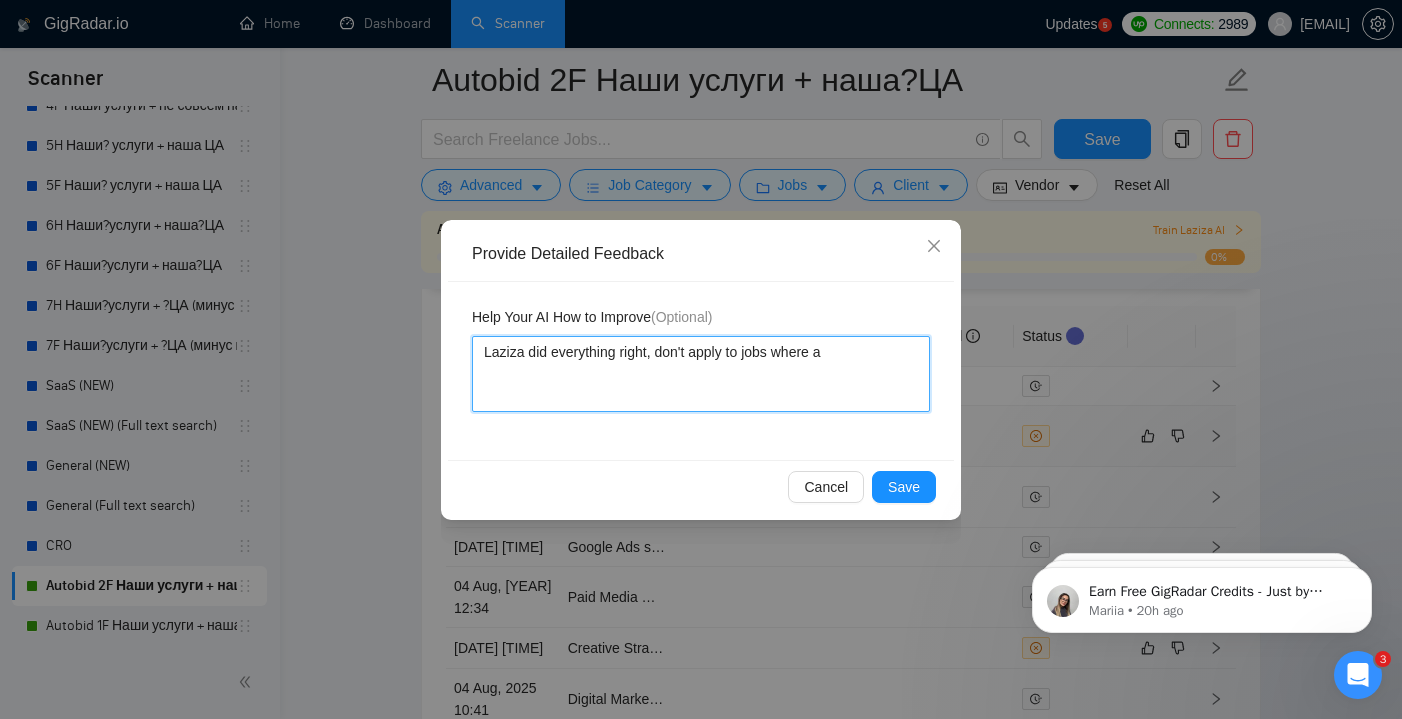 type 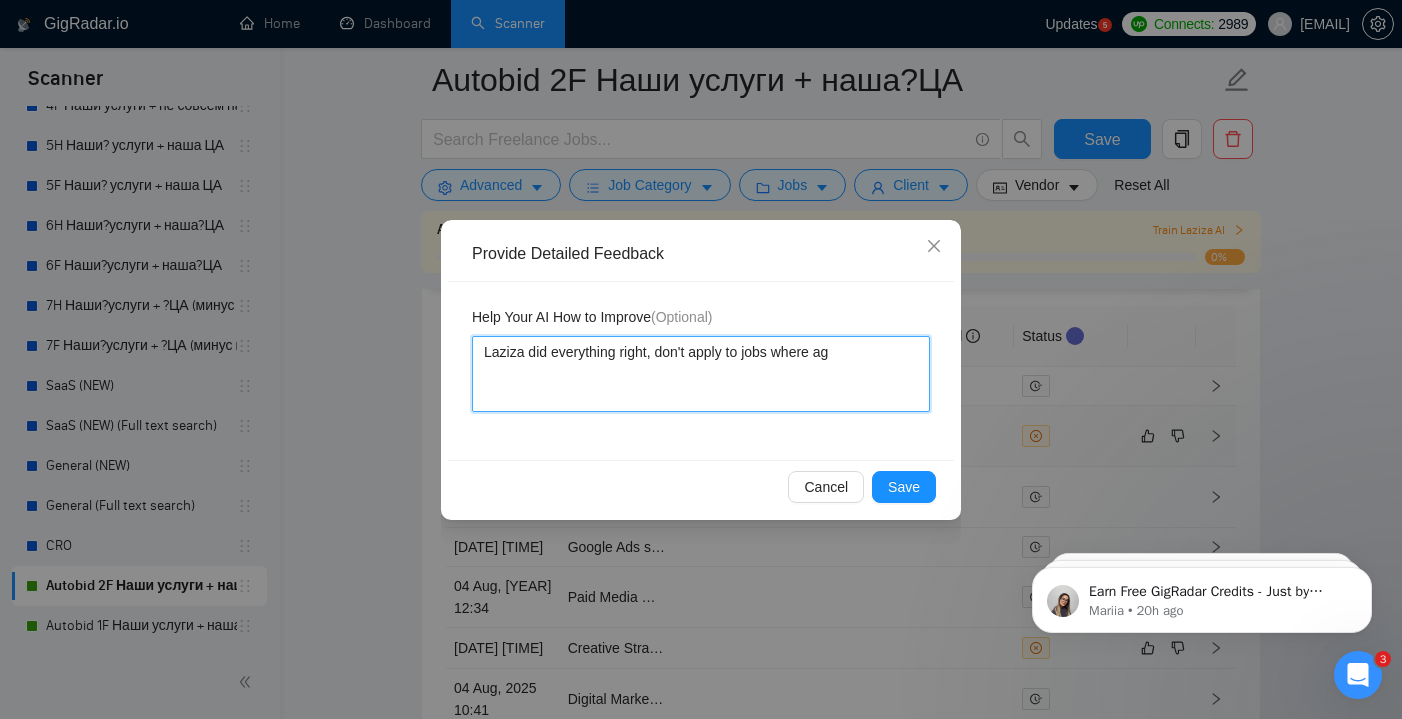 type 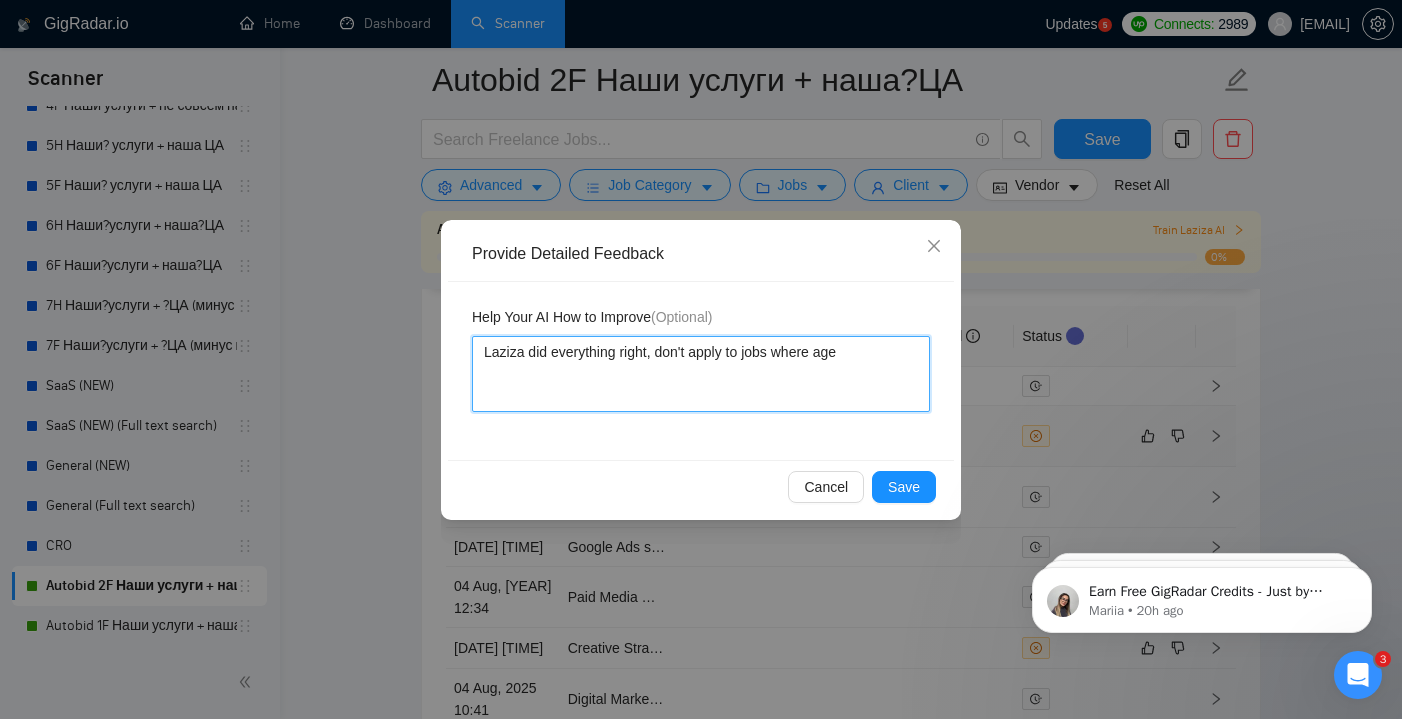 type 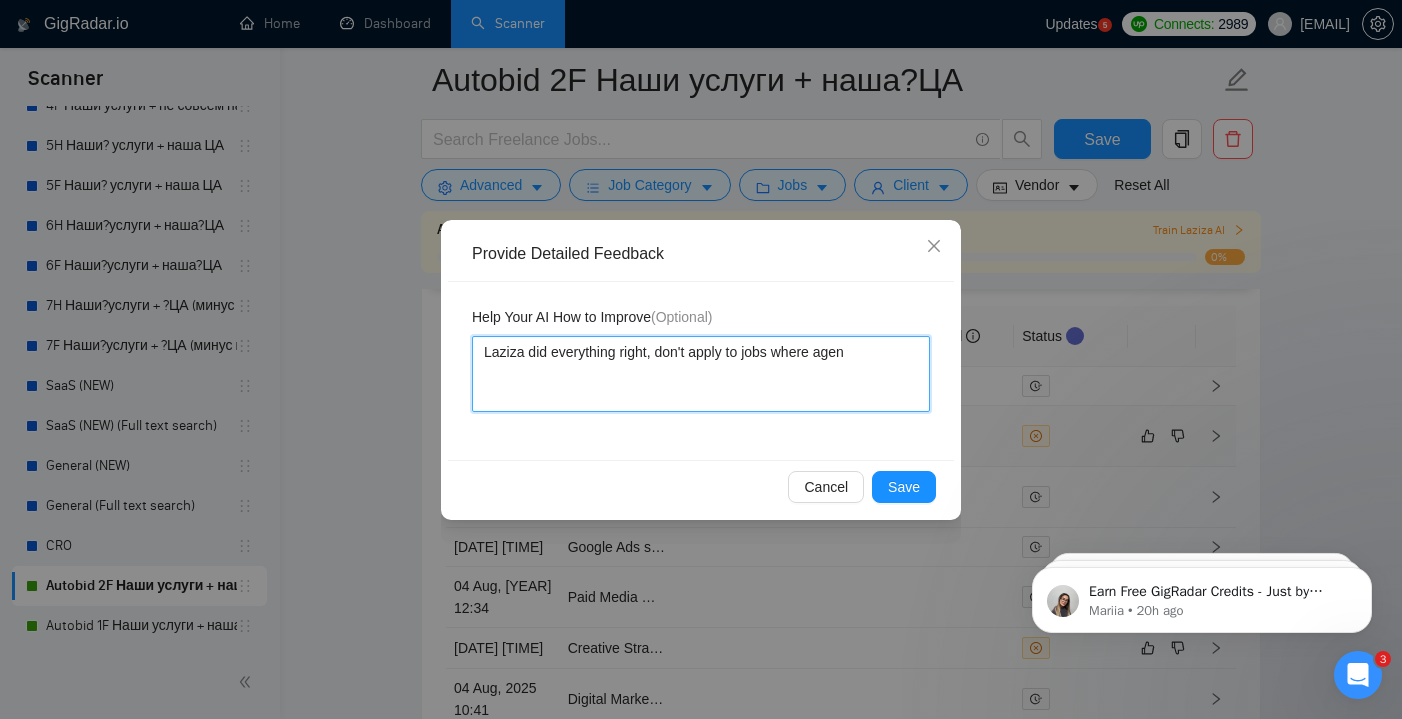 type 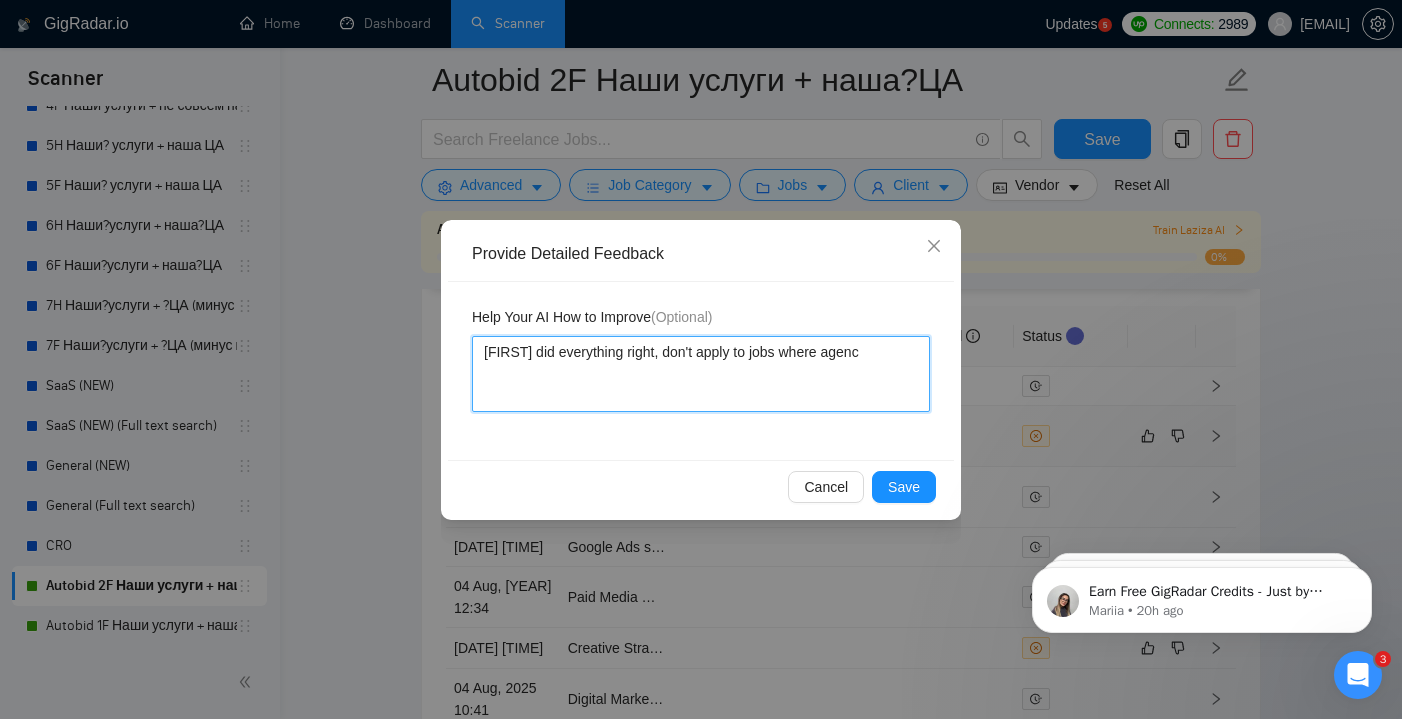 type 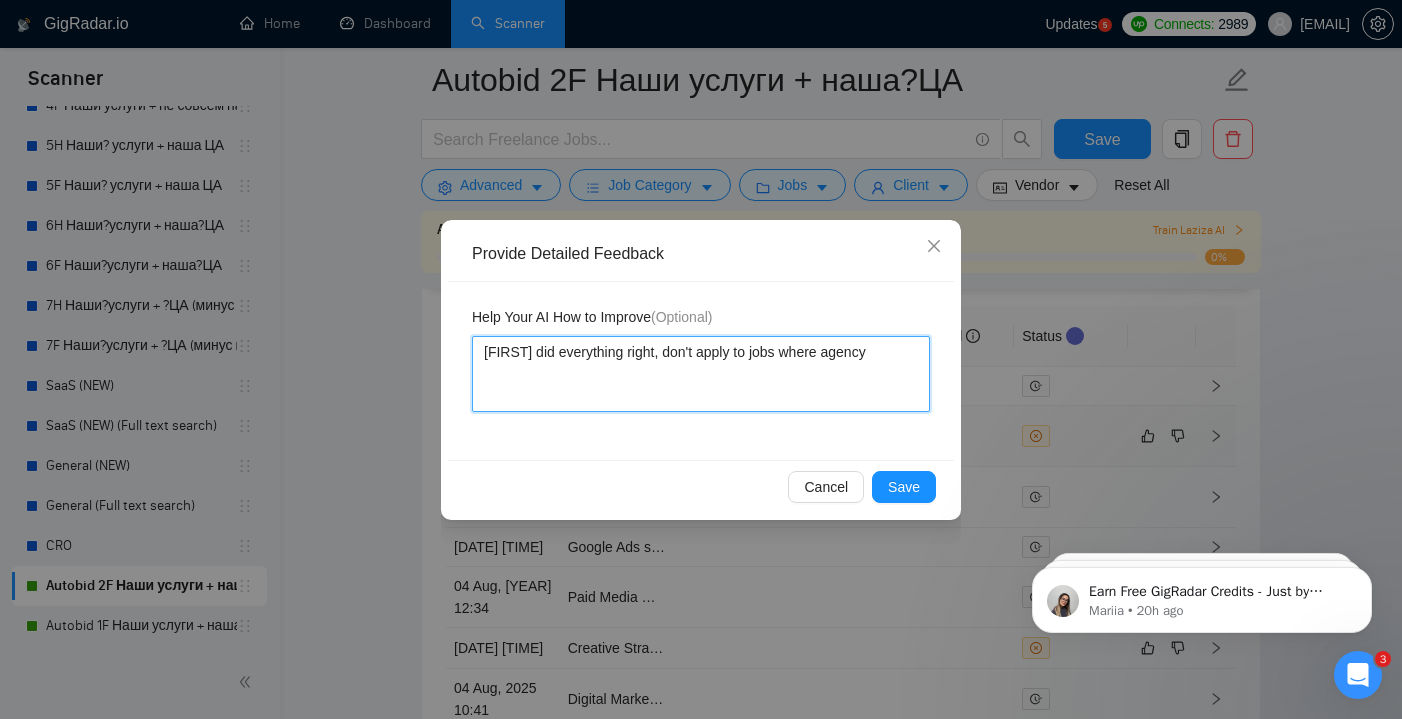 type 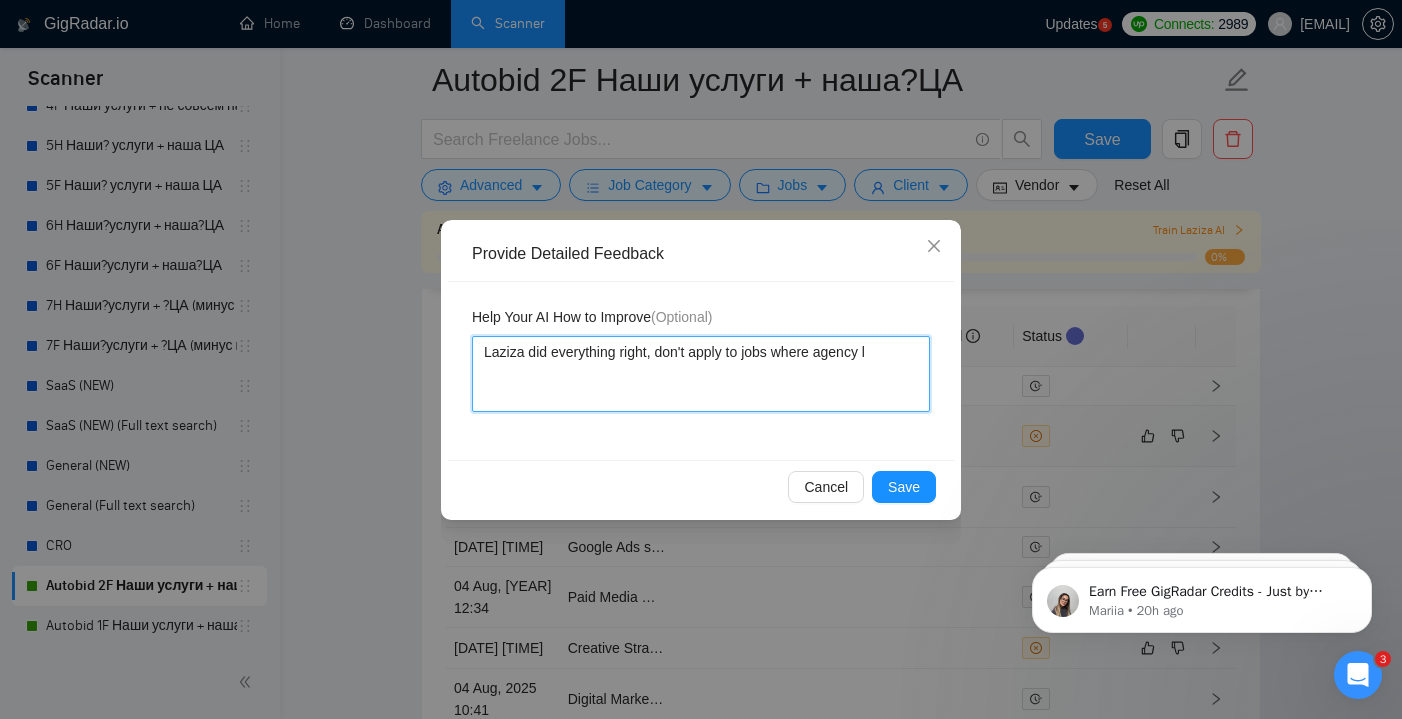 type 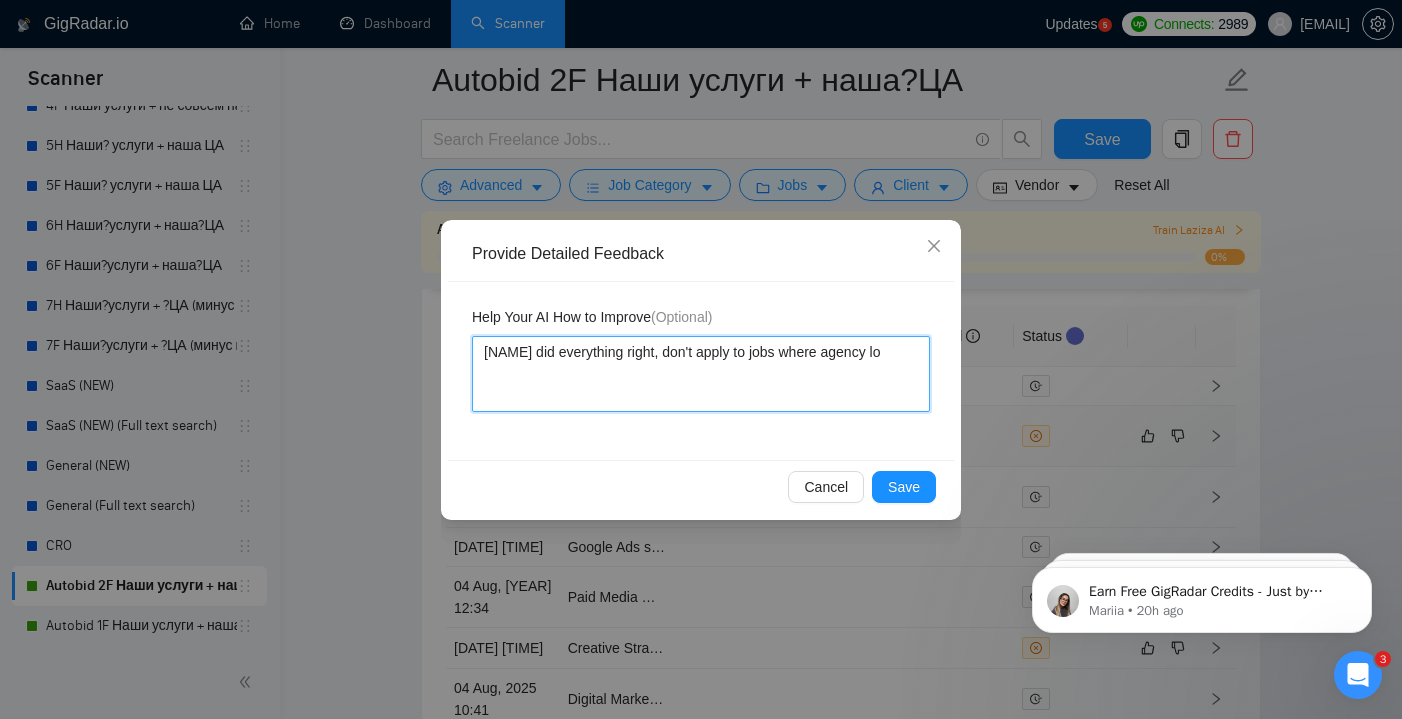 type 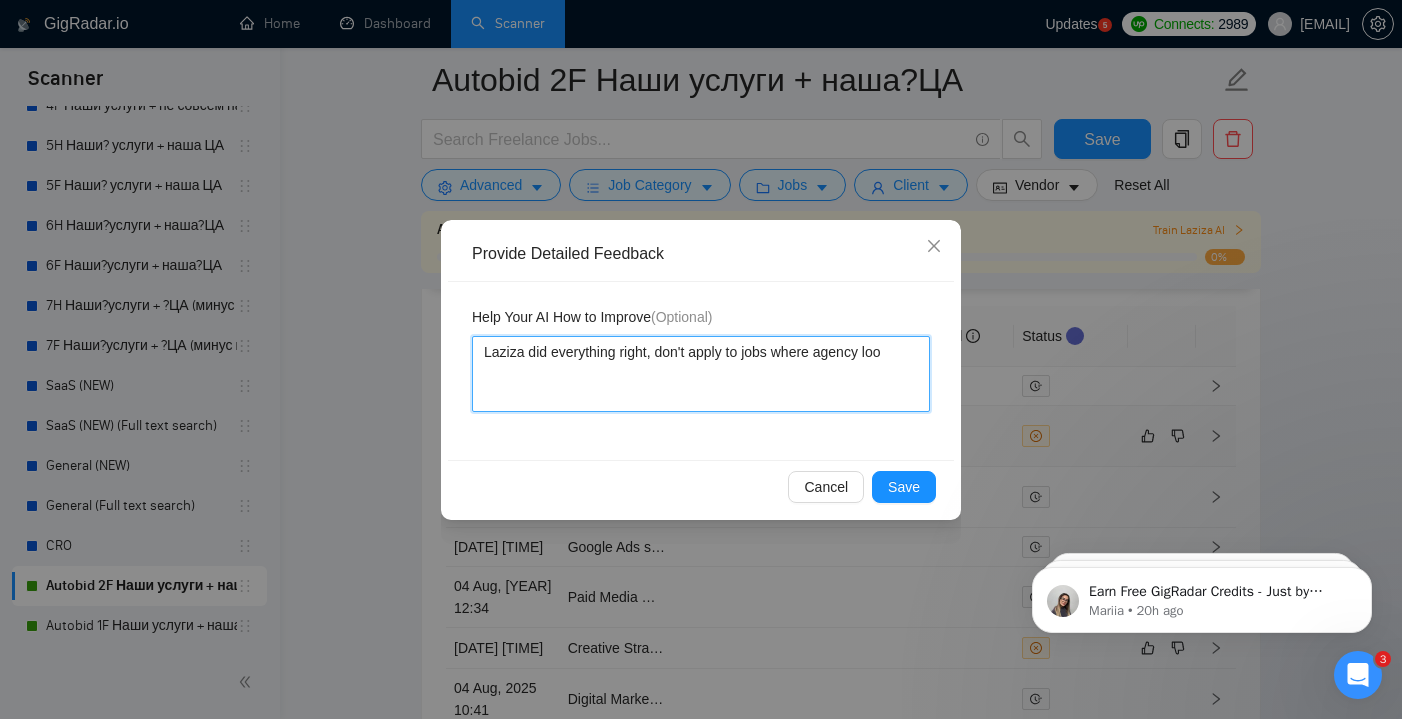 type 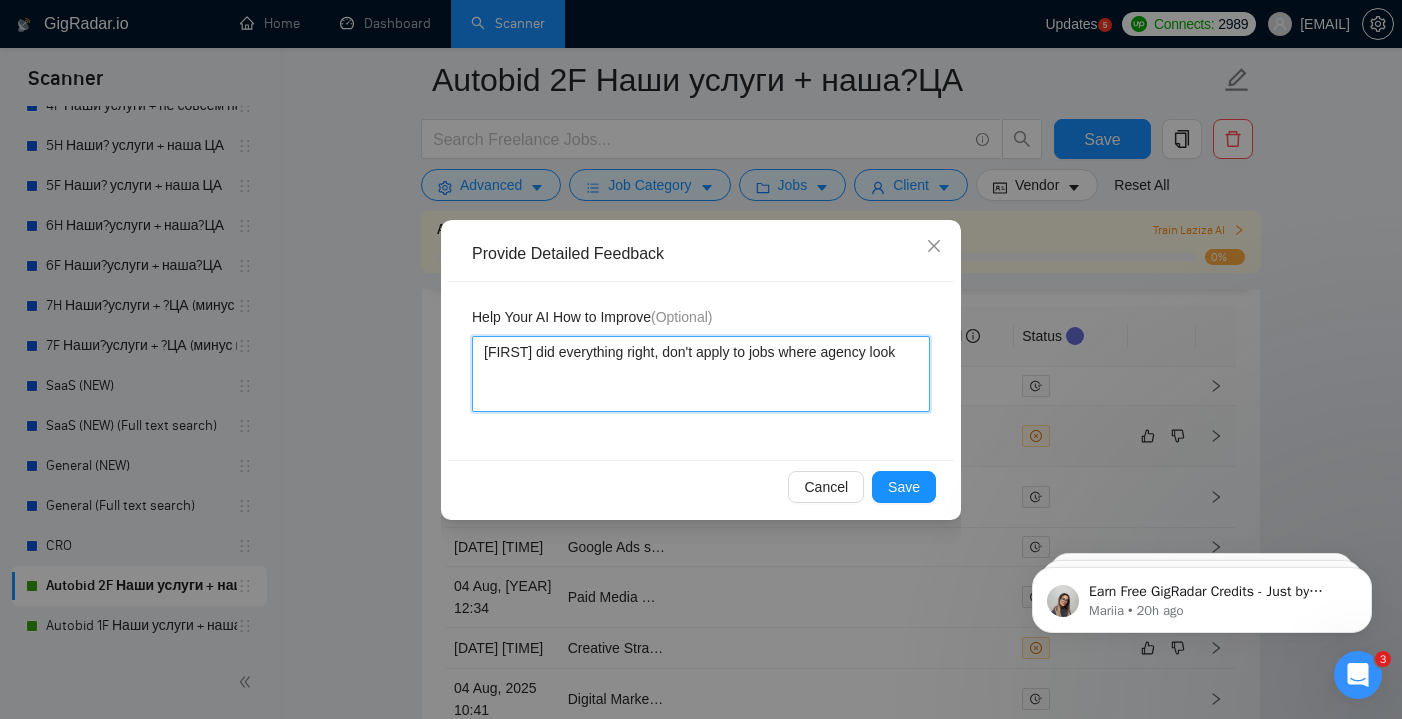 type 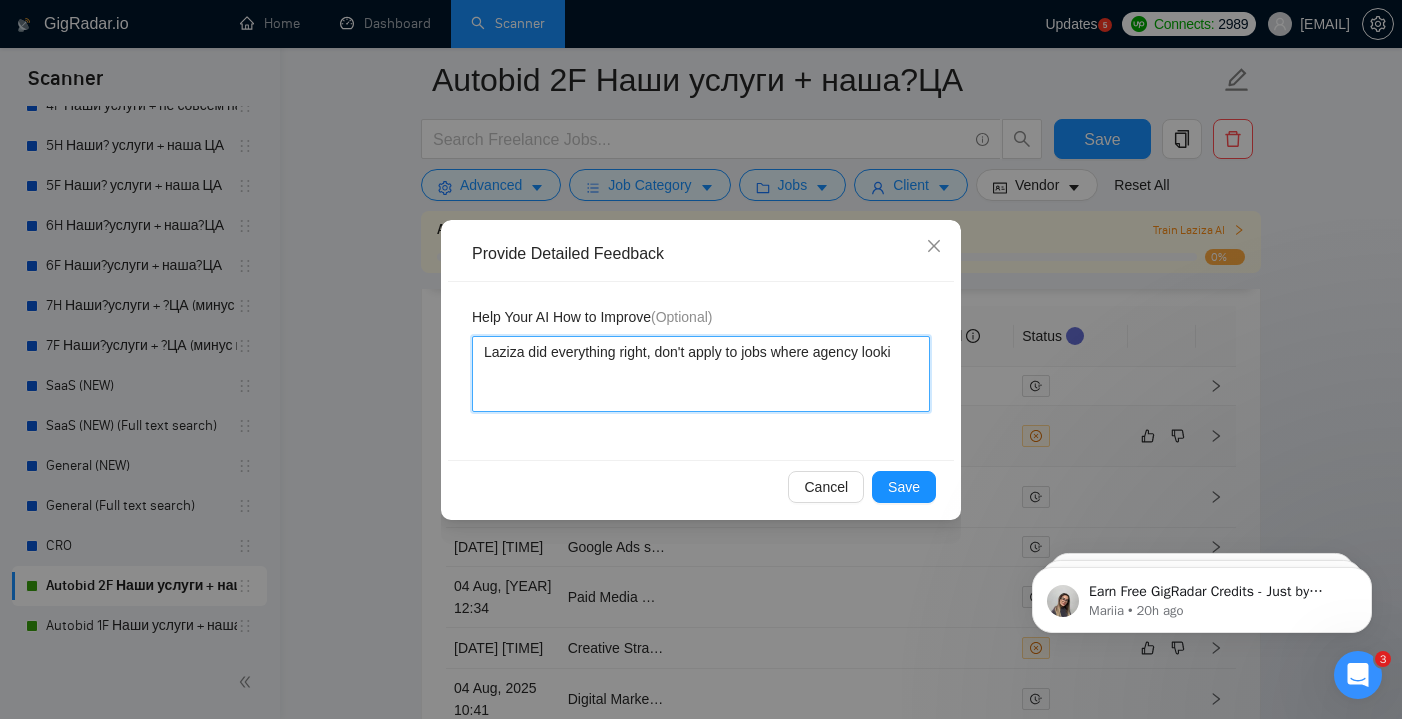 type 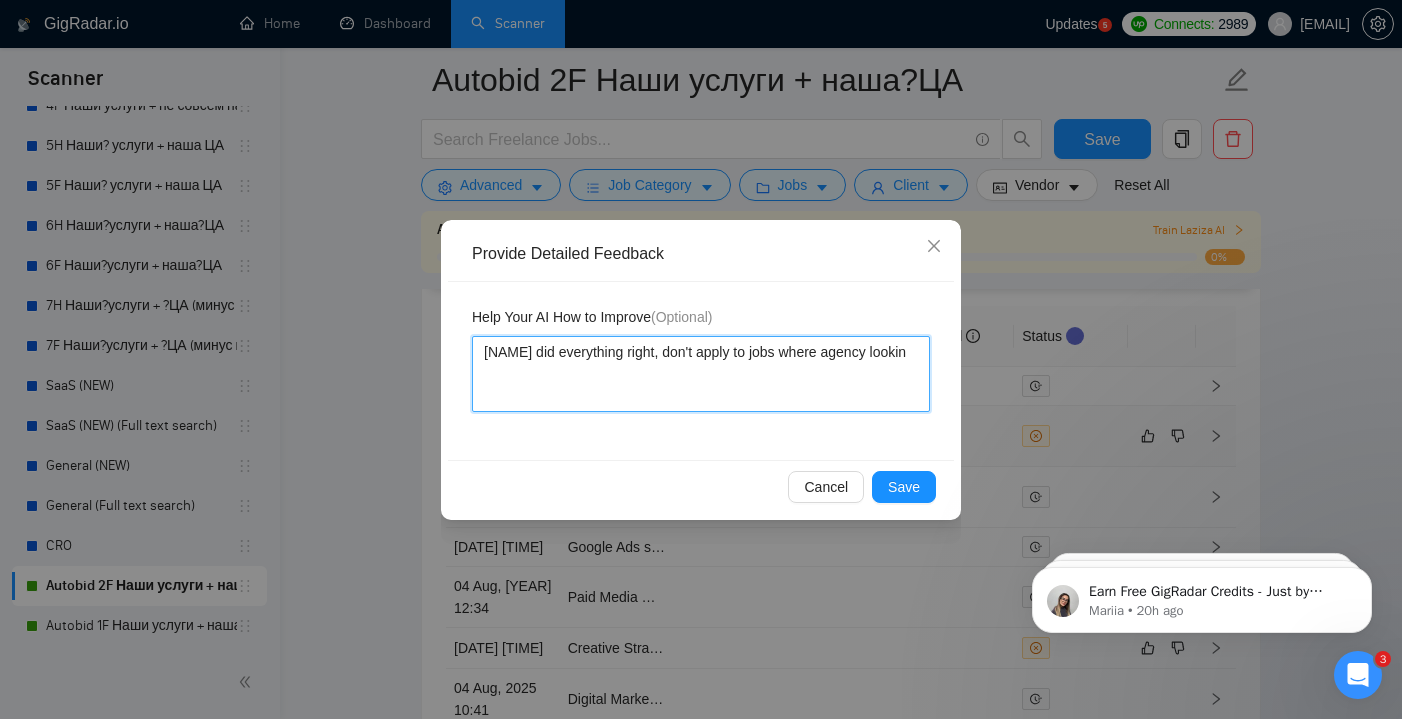 type 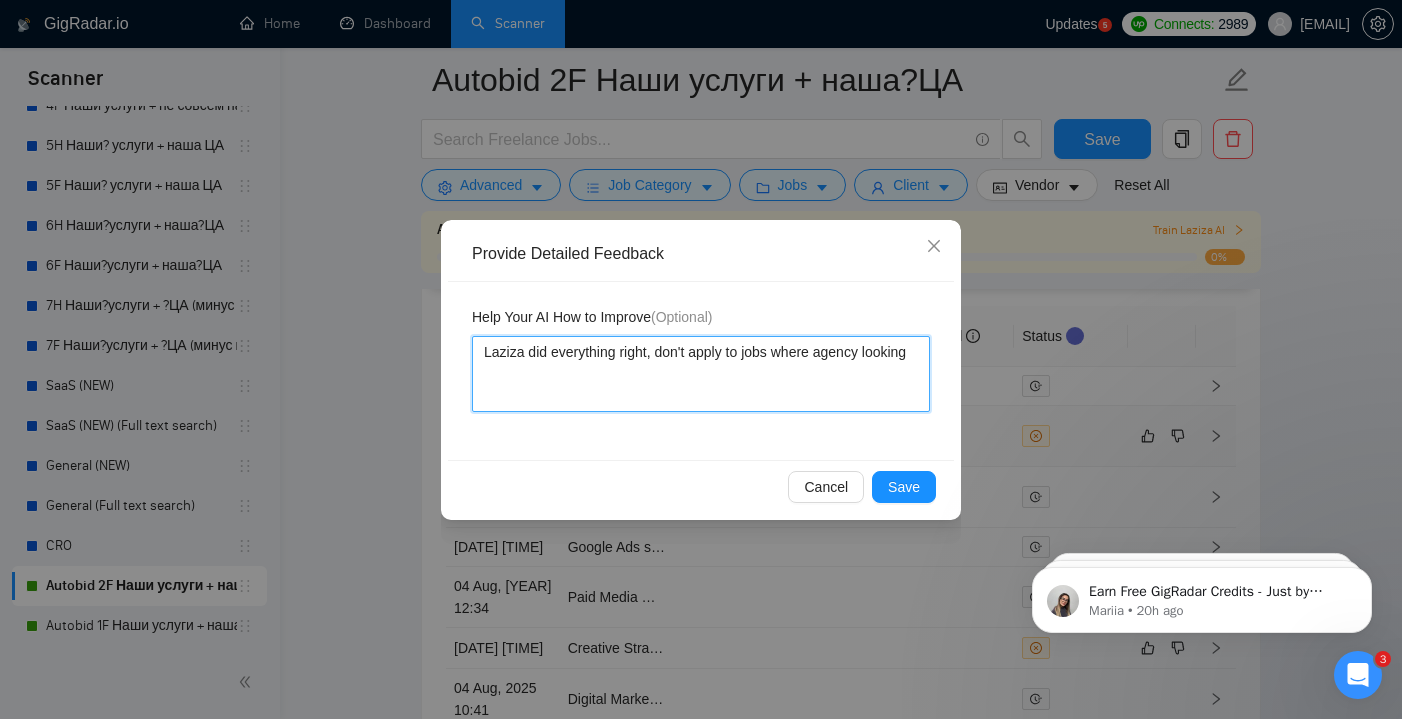 type 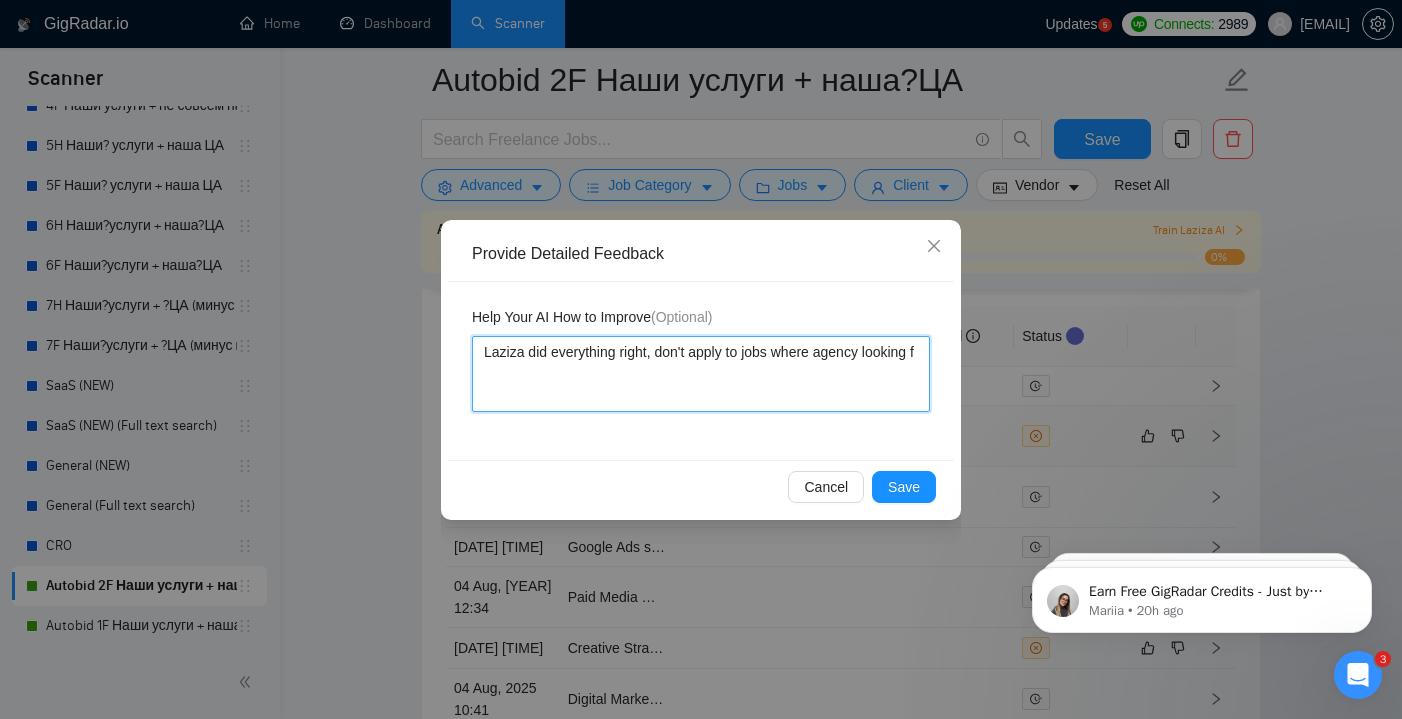 type 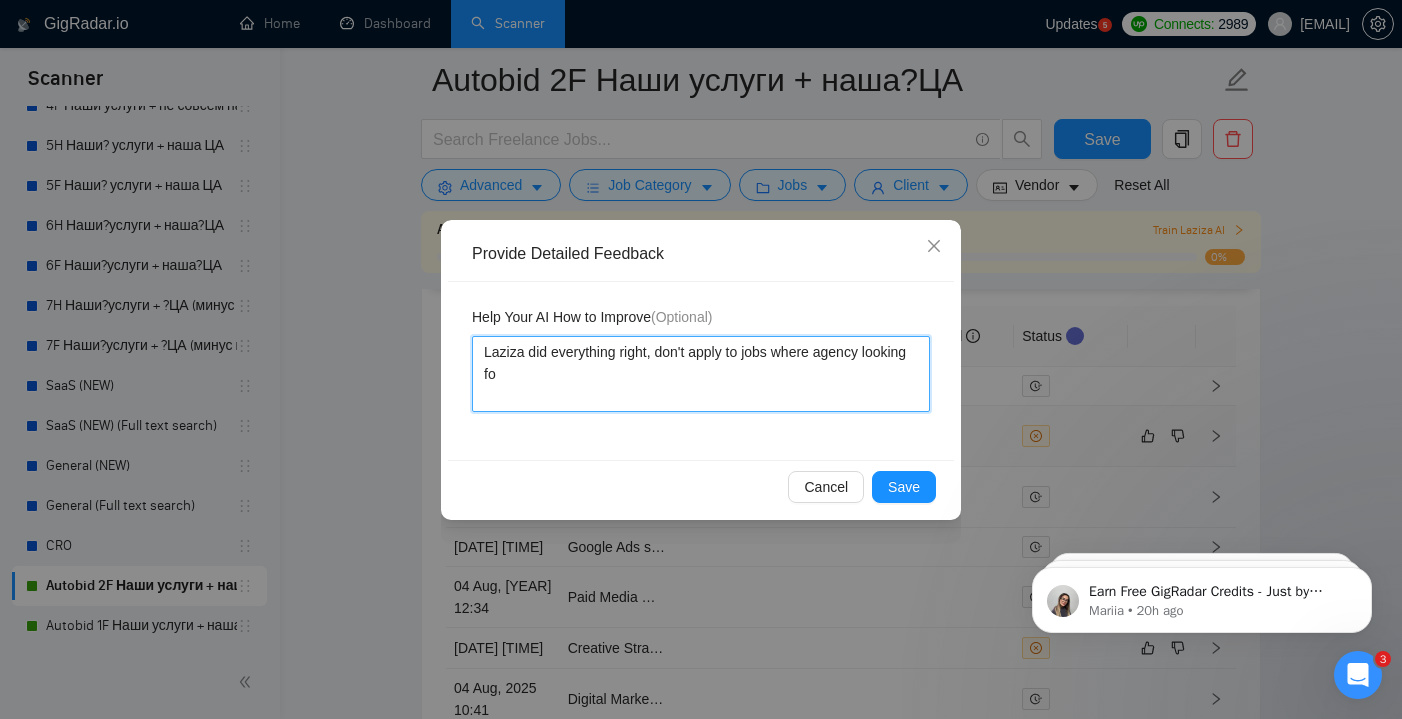 type 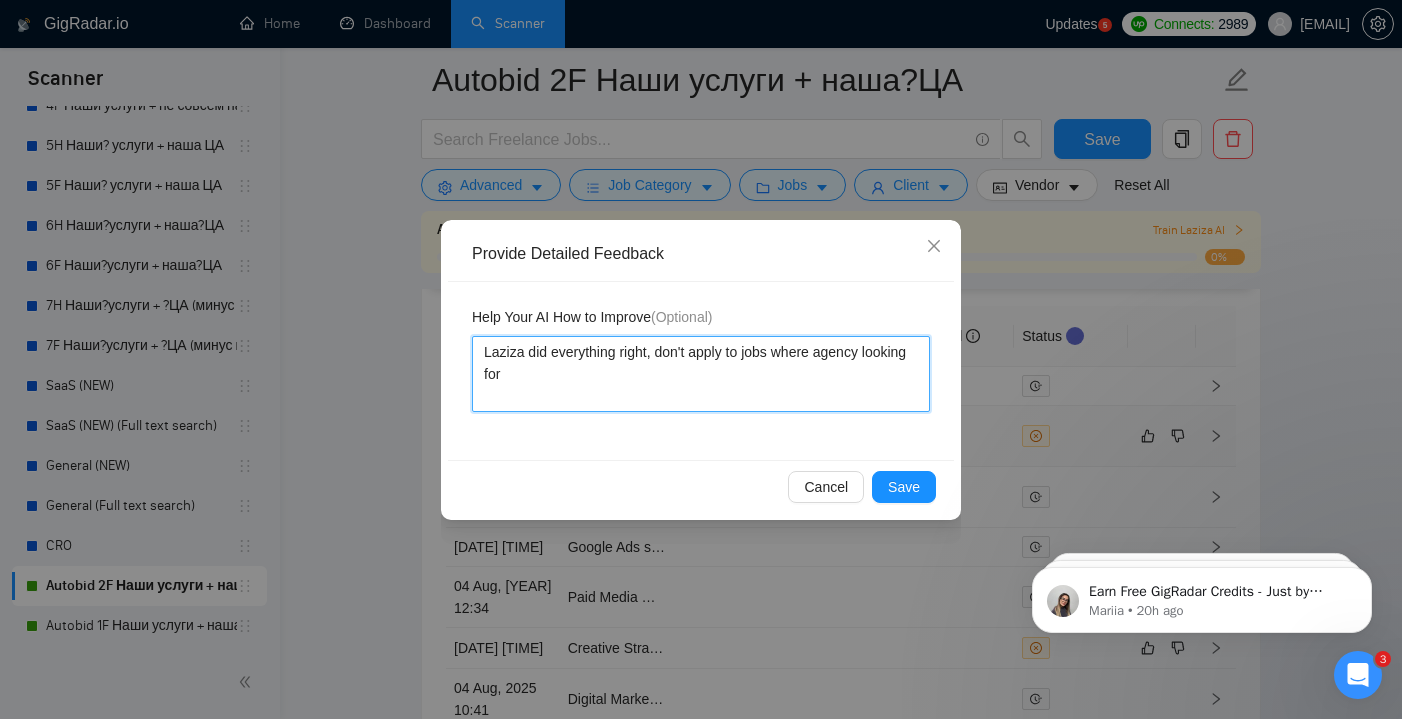 type 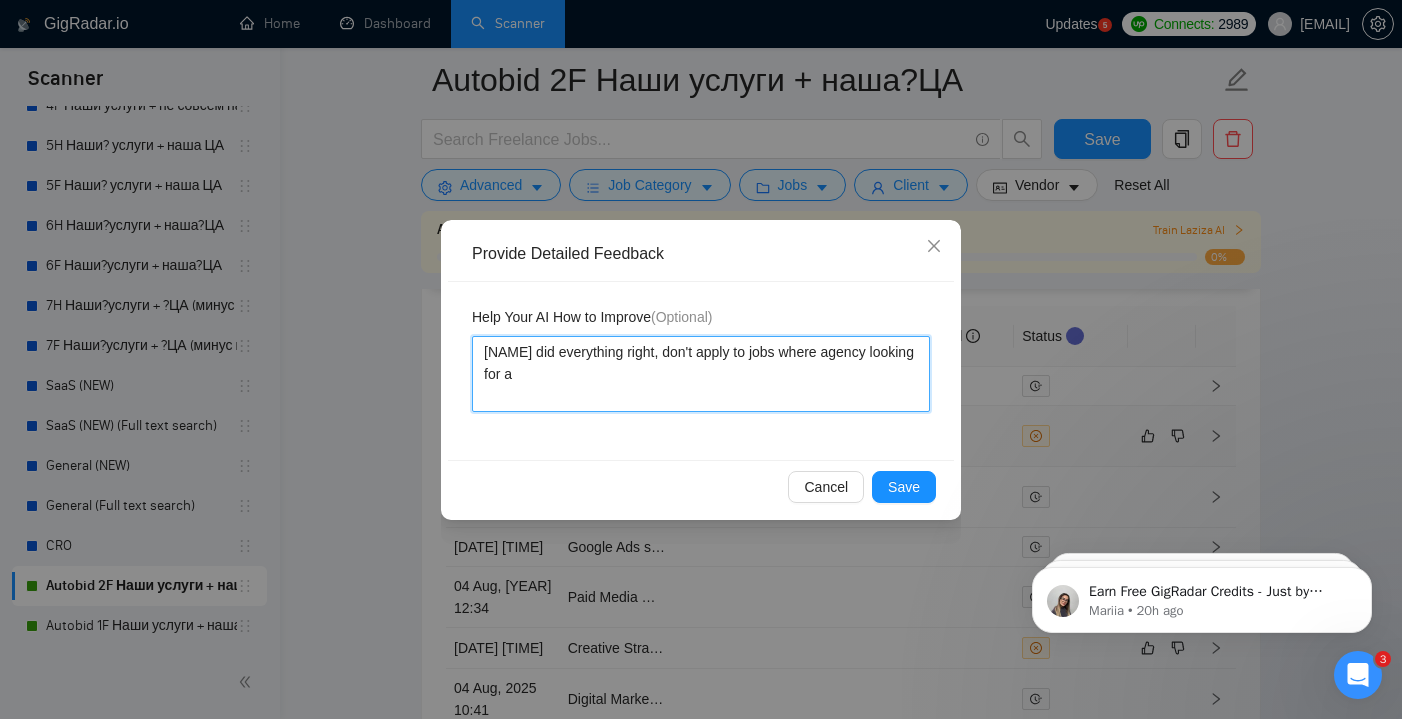 type 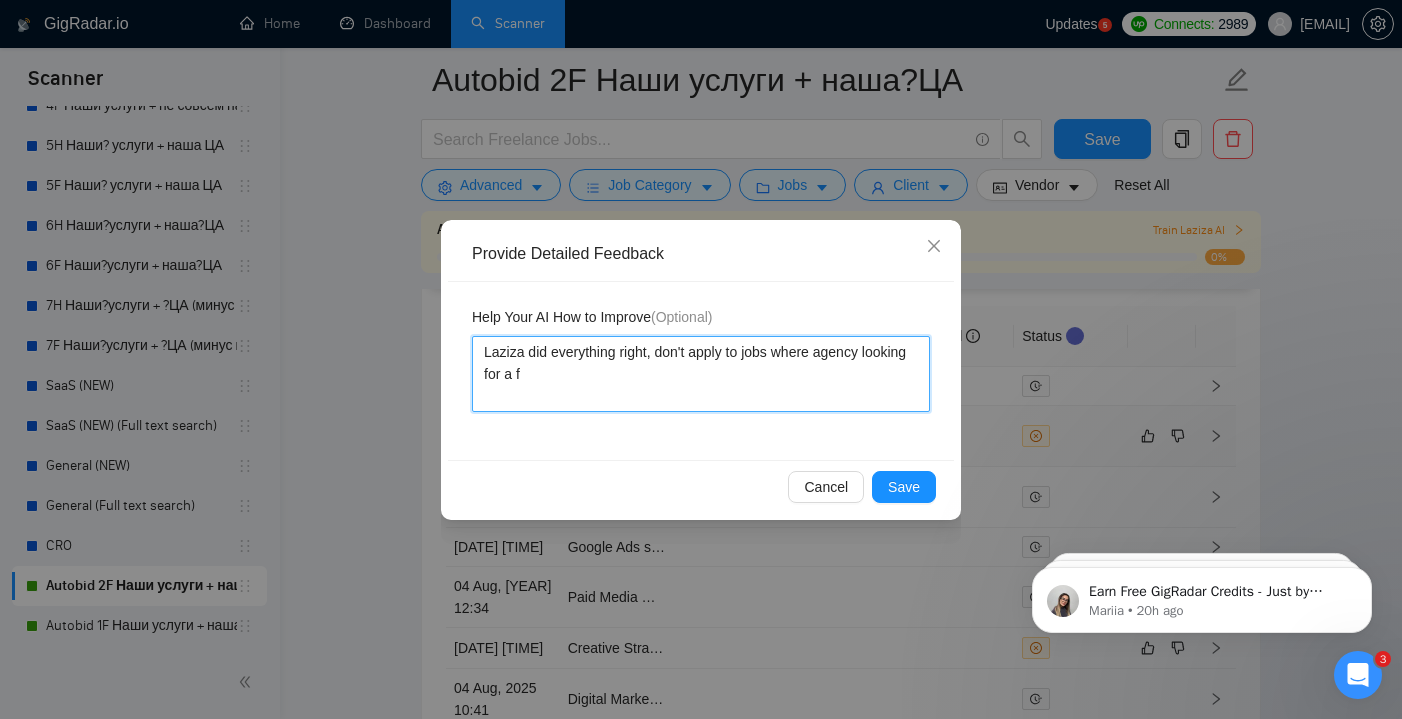 type 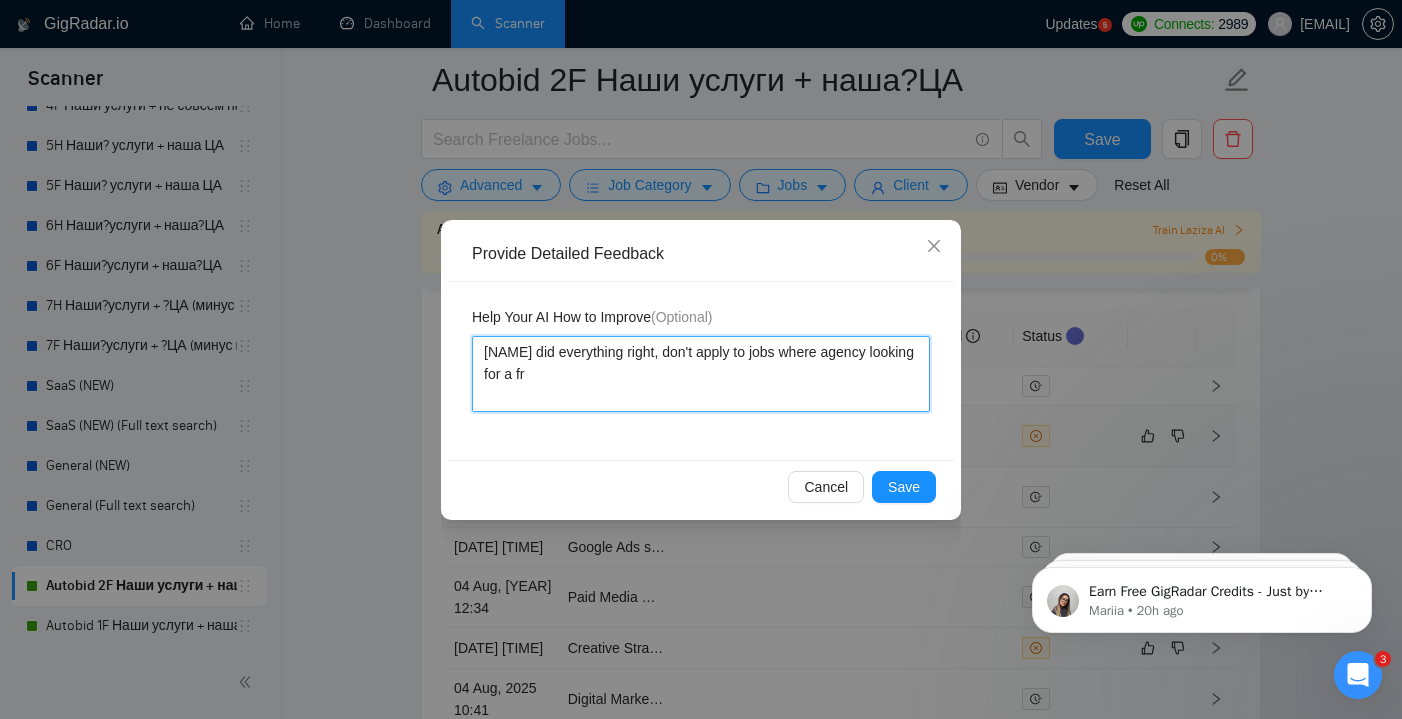 type 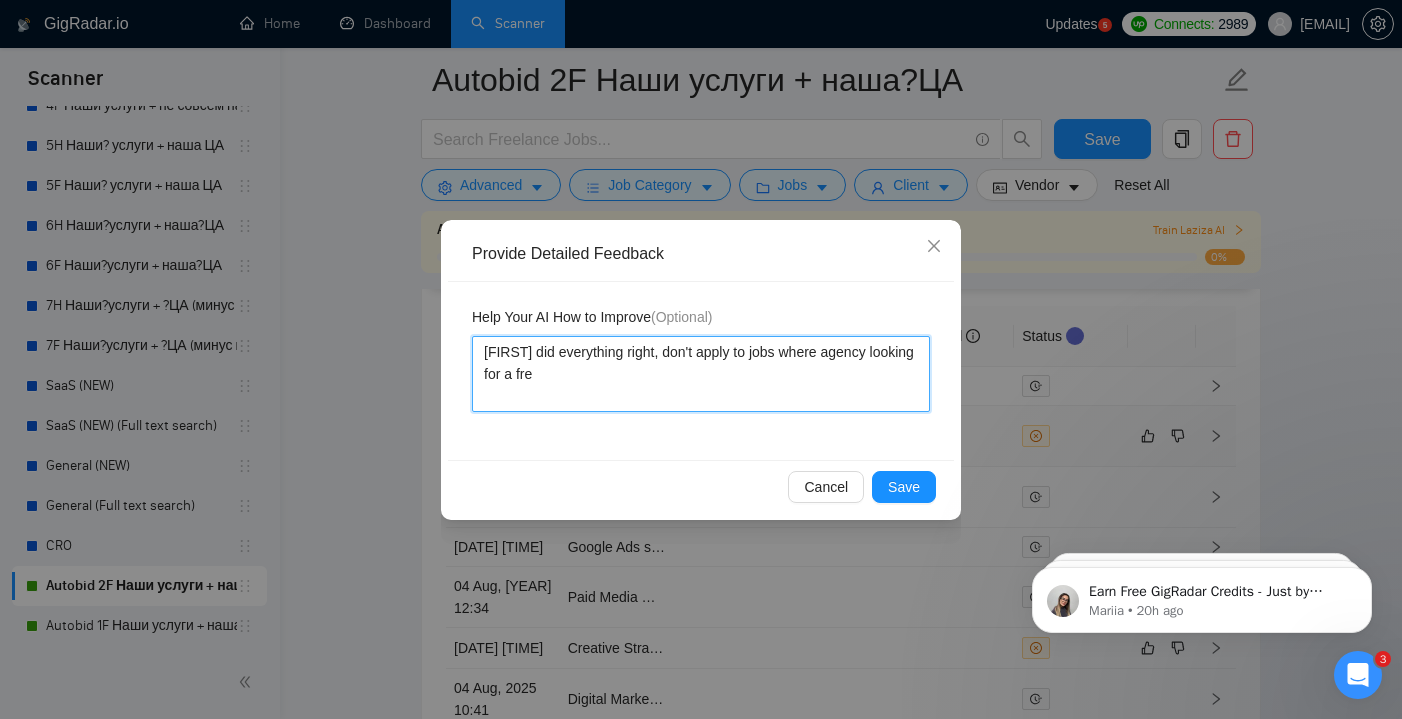 type 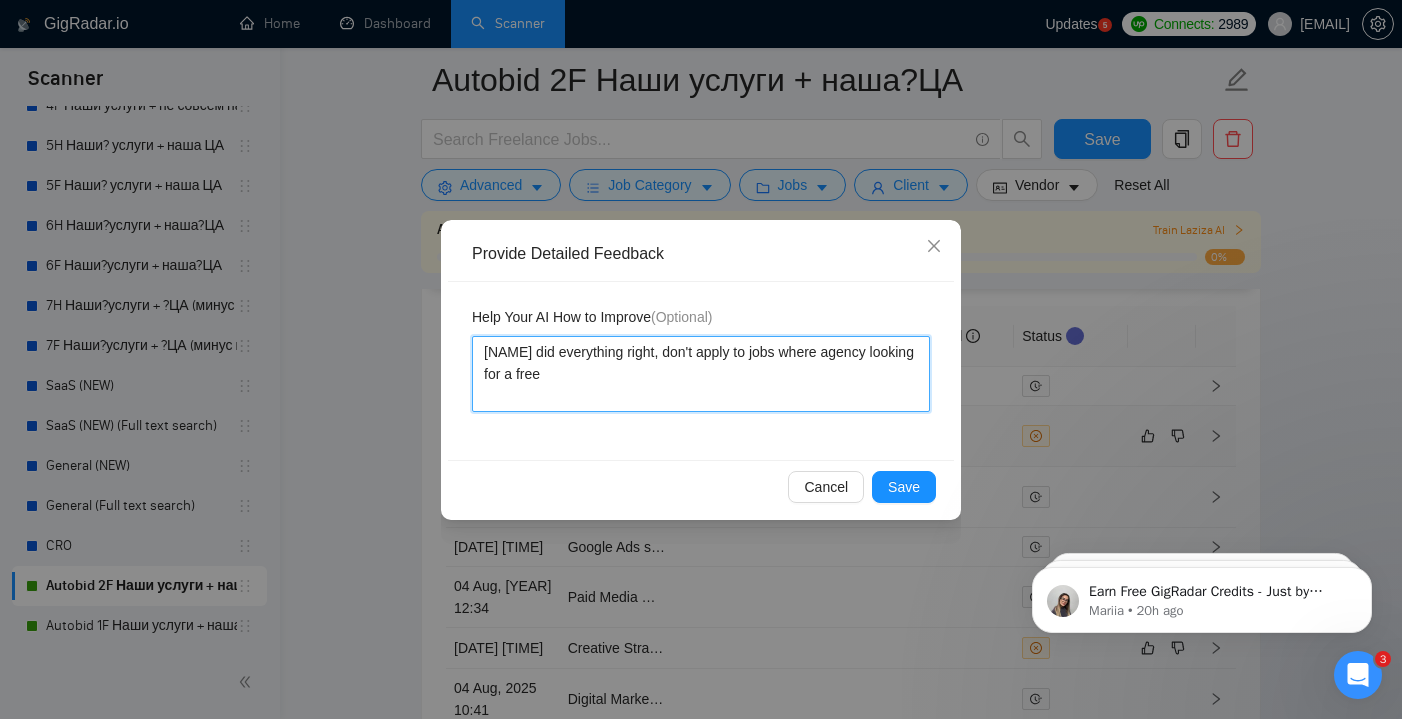type 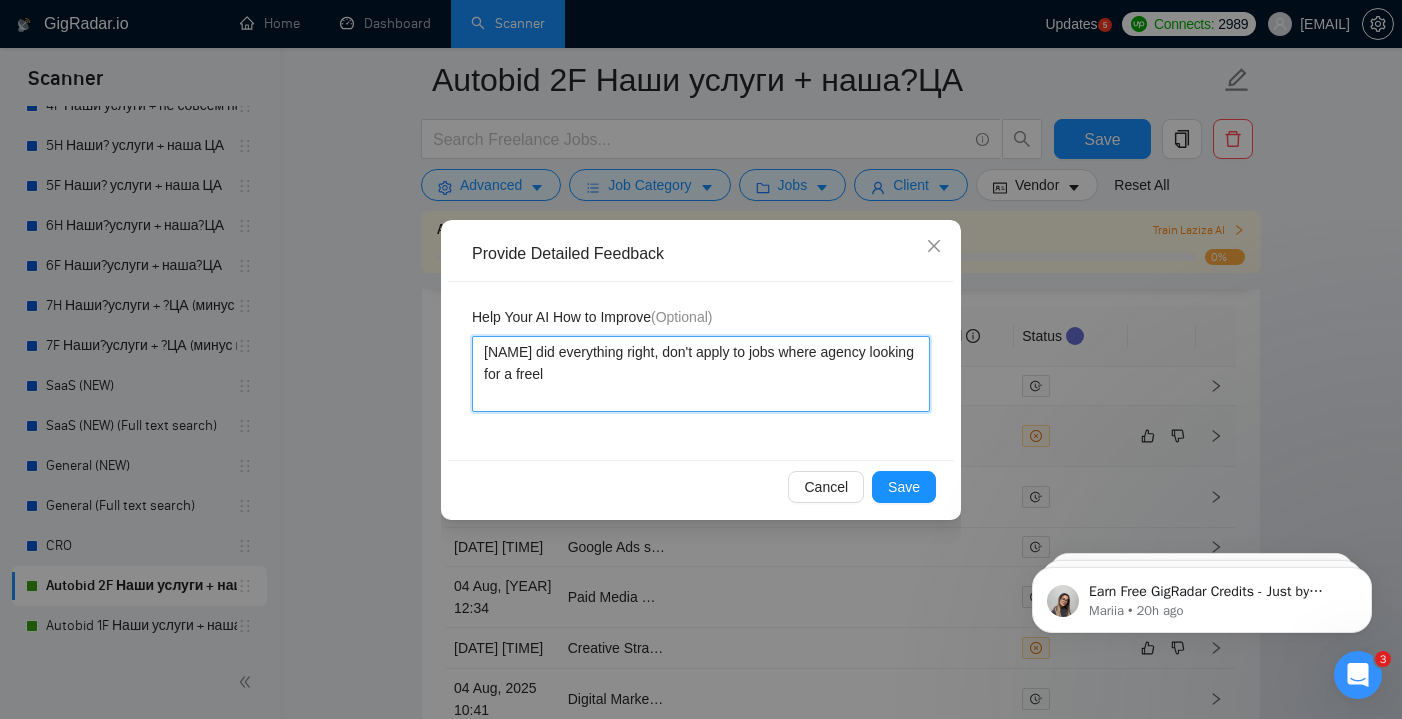 type 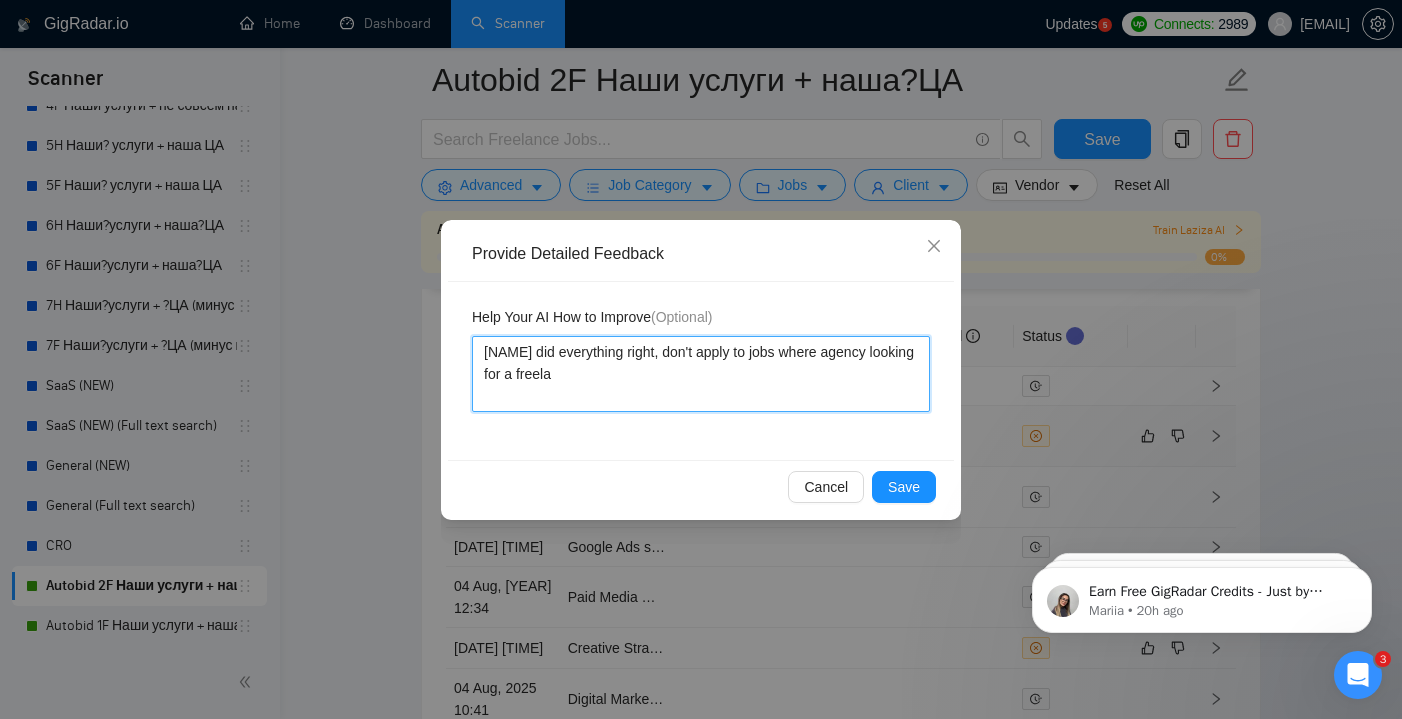 type 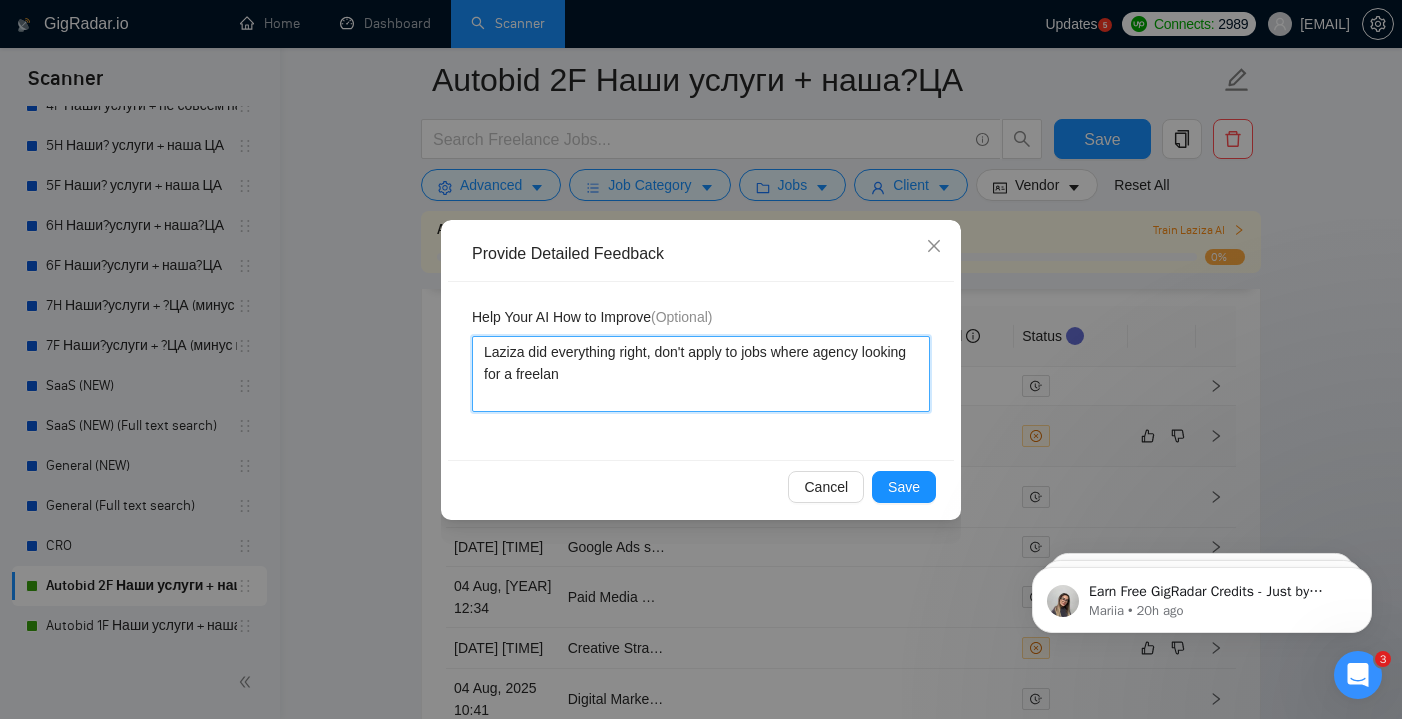 type 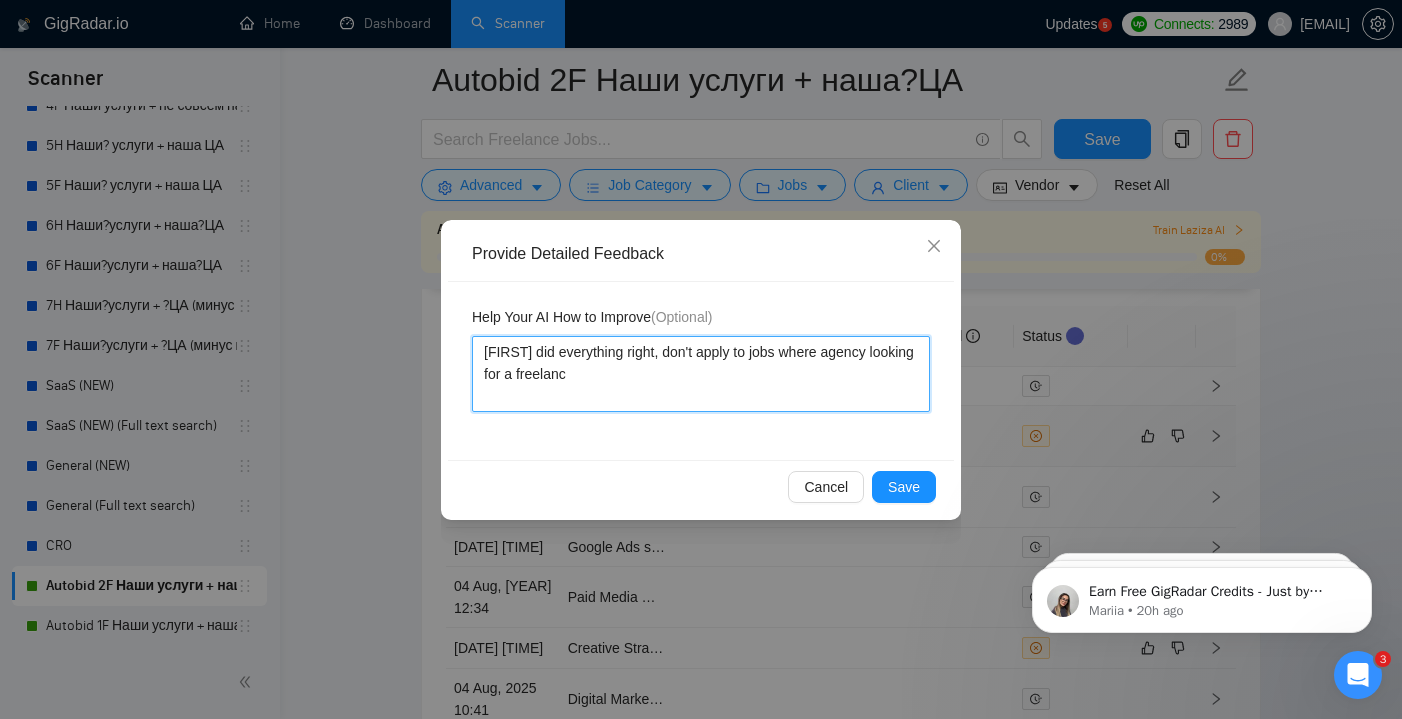 type 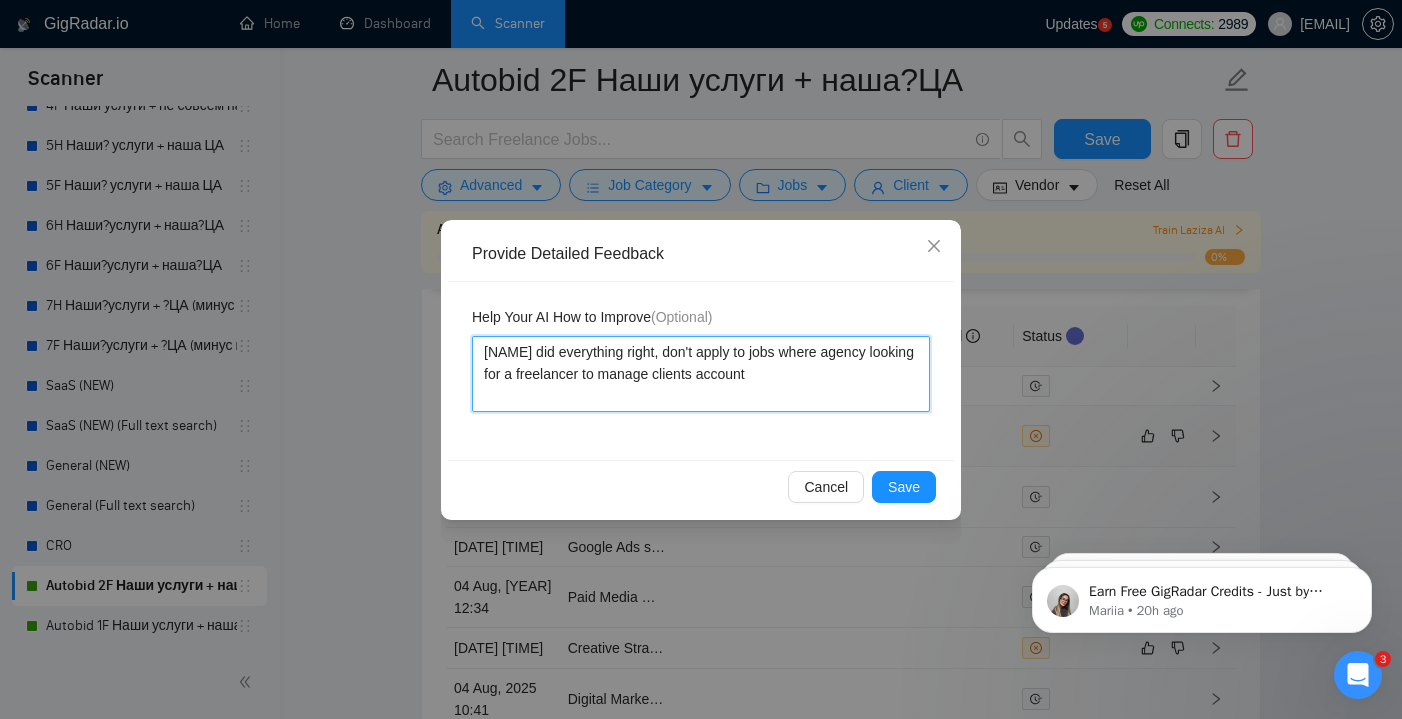 click on "[NAME] did everything right, don't apply to jobs where agency looking for a freelancer to manage clients account" at bounding box center (701, 374) 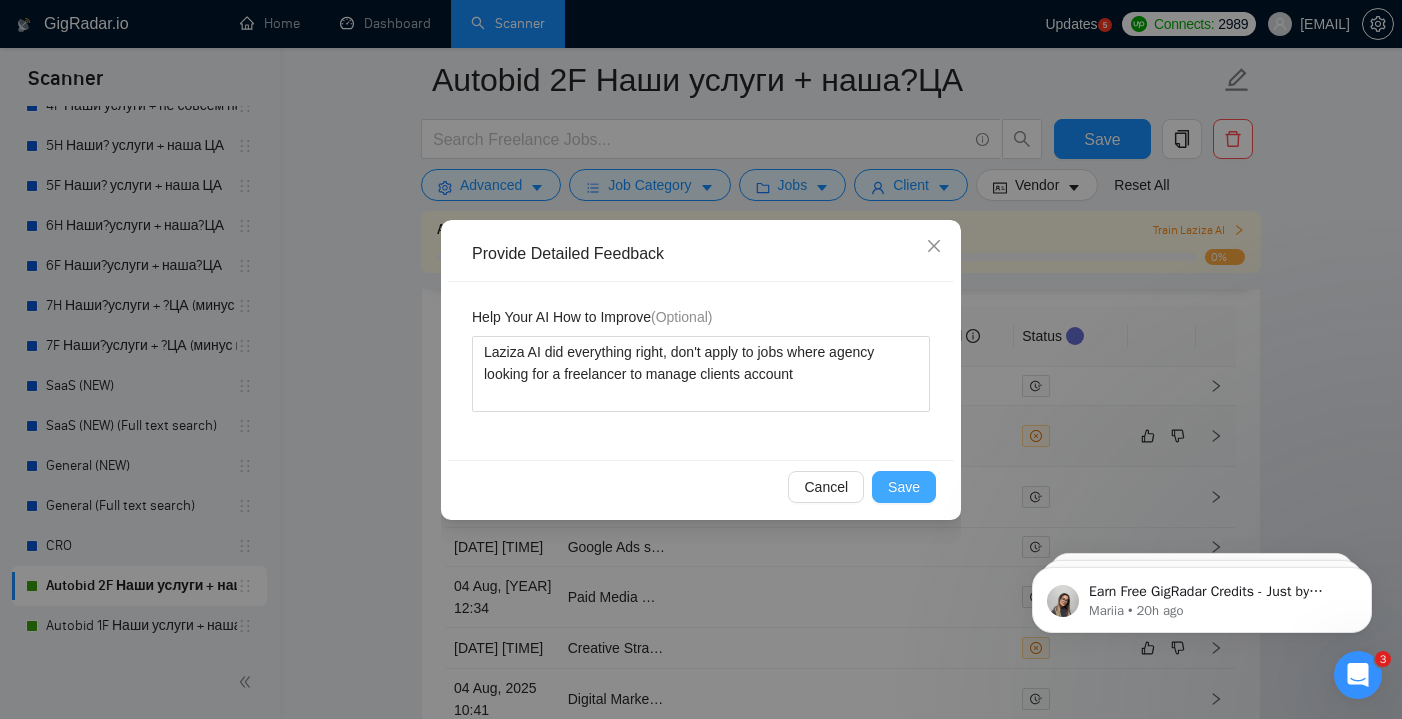 click on "Save" at bounding box center (904, 487) 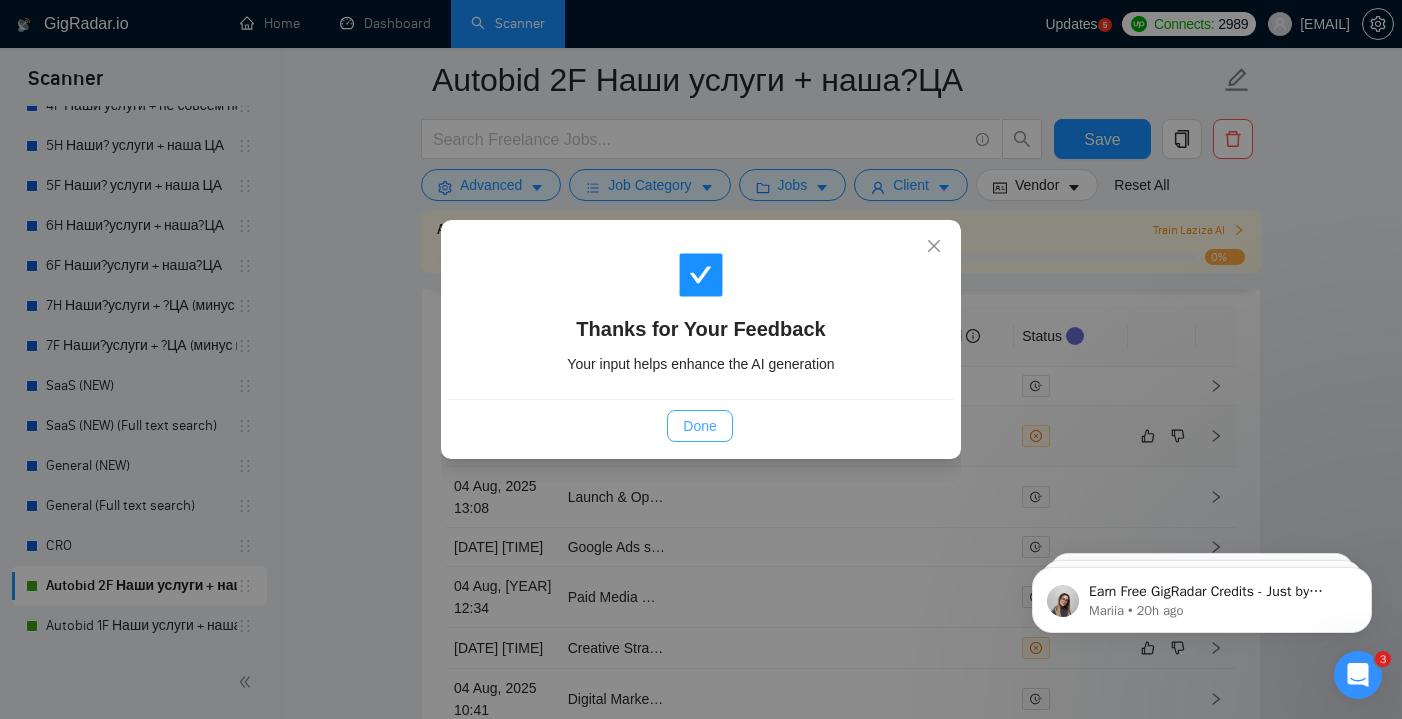 click on "Done" at bounding box center [699, 426] 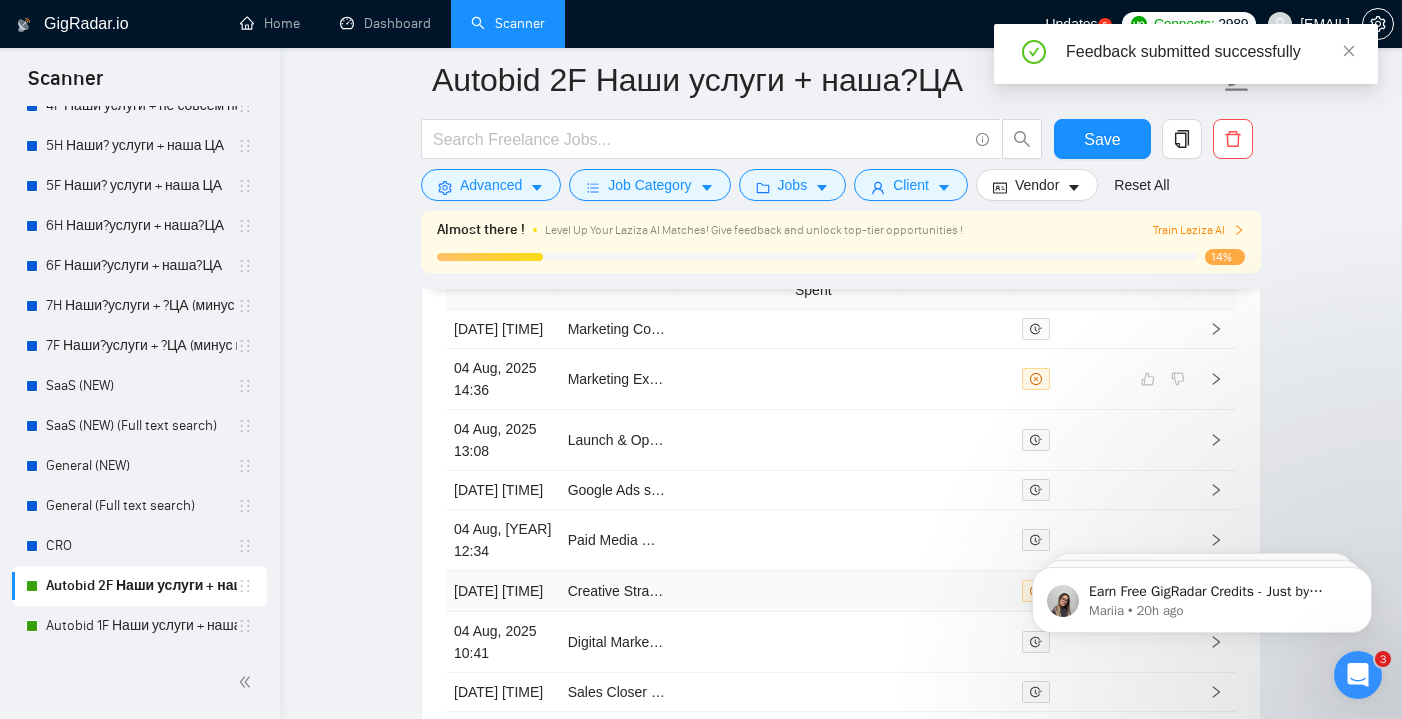 scroll, scrollTop: 5363, scrollLeft: 0, axis: vertical 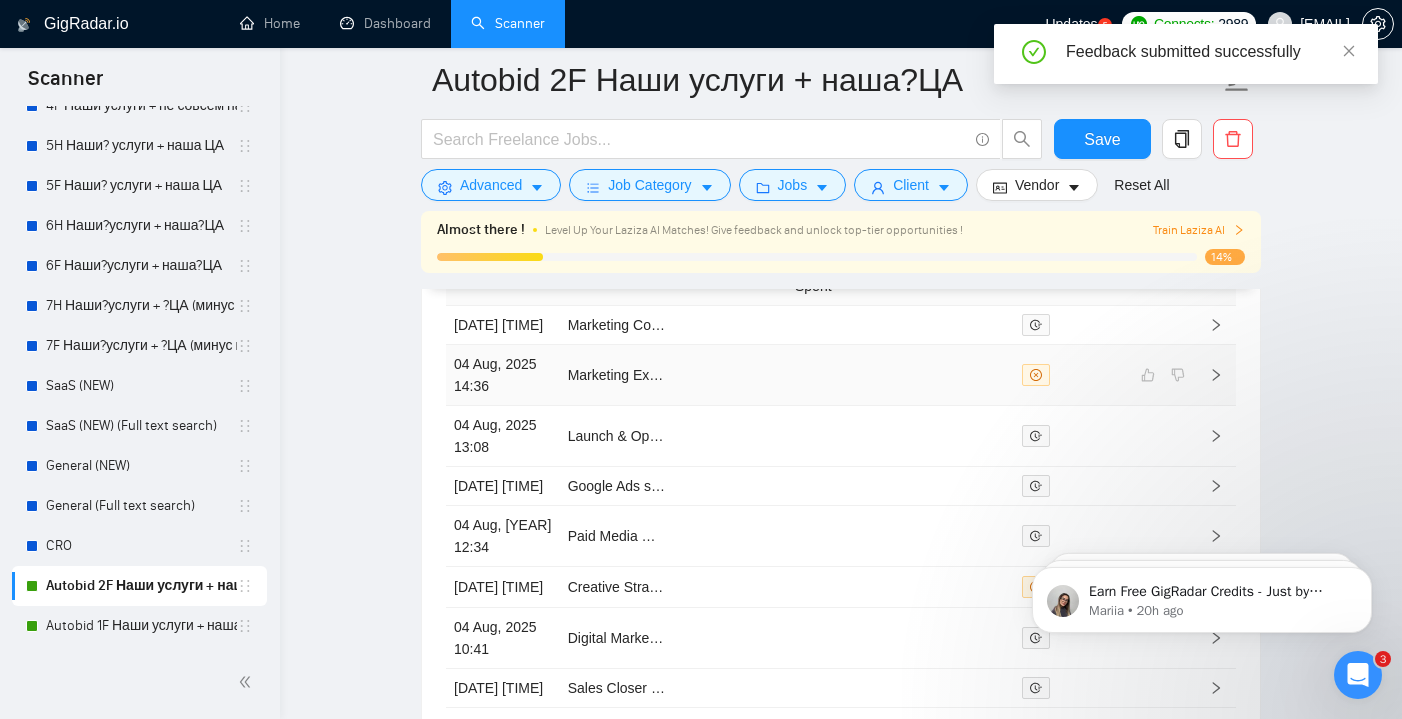 click at bounding box center (730, 375) 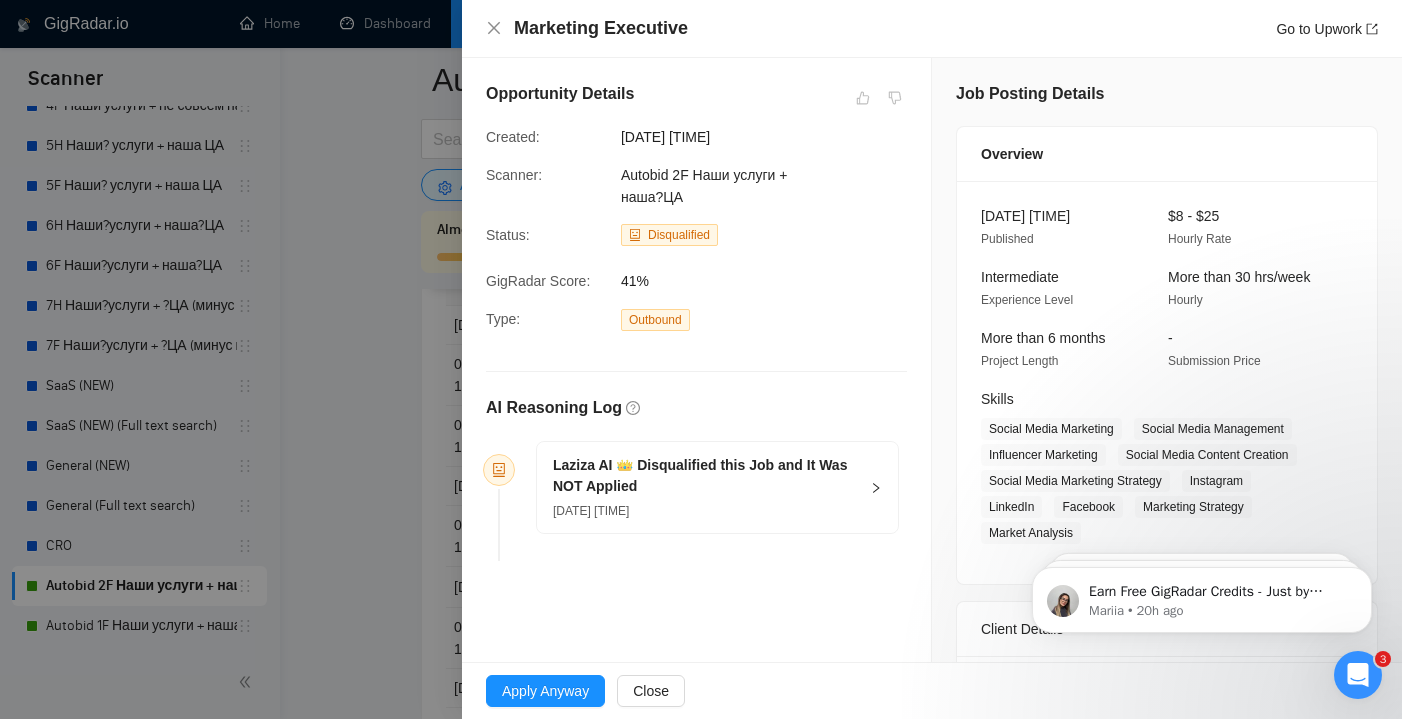 scroll, scrollTop: 0, scrollLeft: 0, axis: both 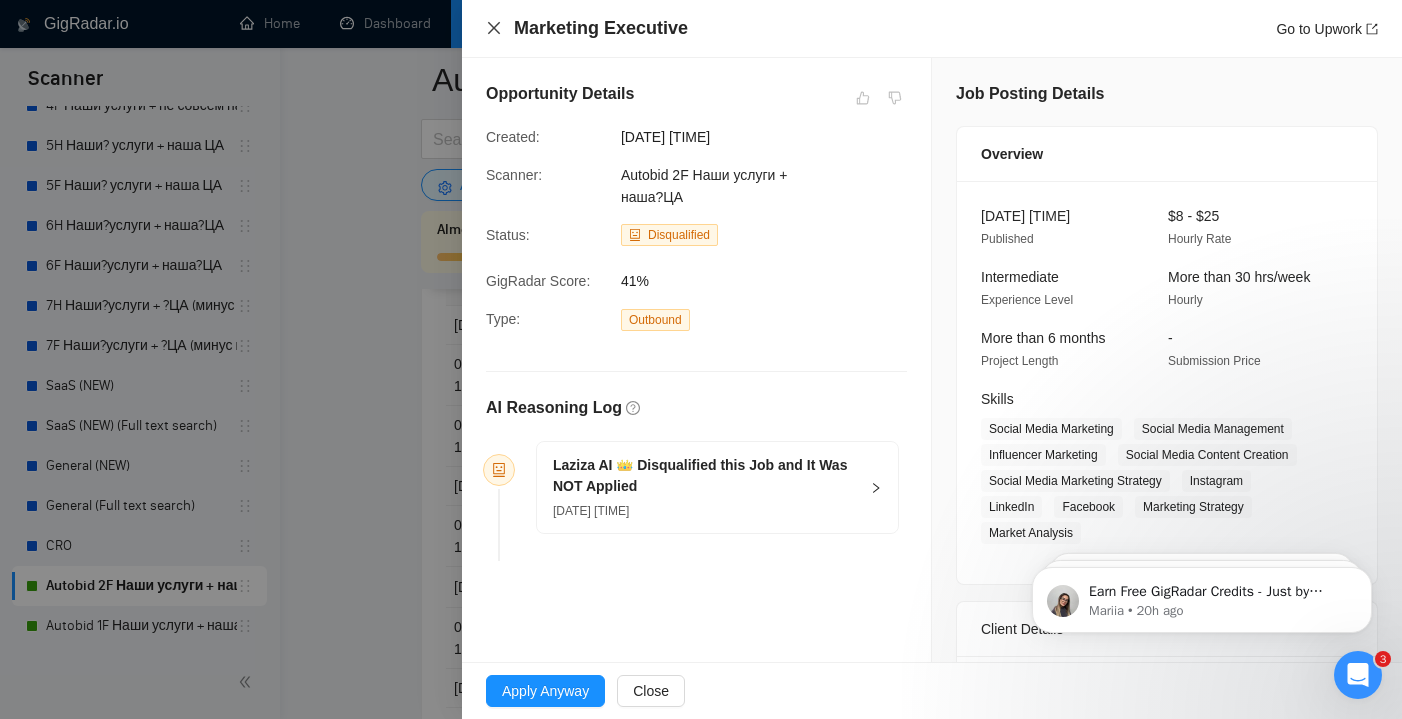 click 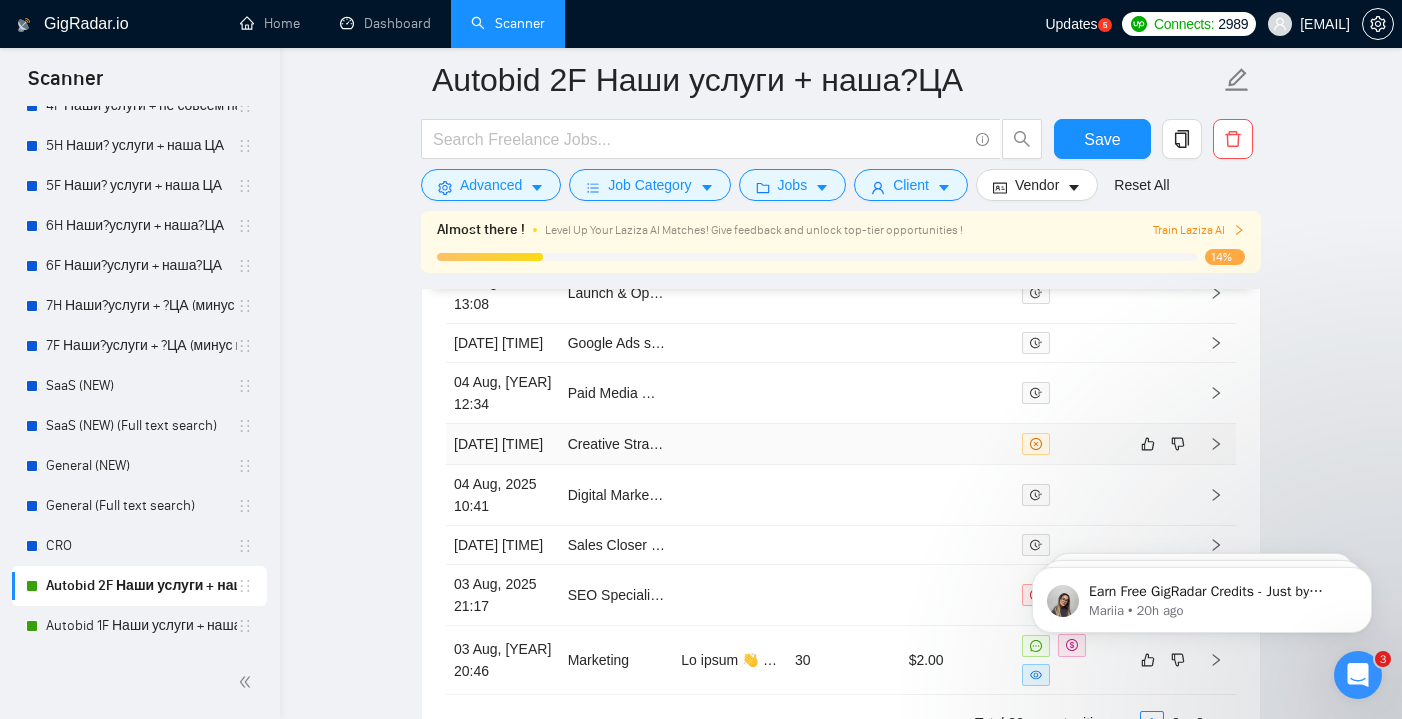 scroll, scrollTop: 5525, scrollLeft: 0, axis: vertical 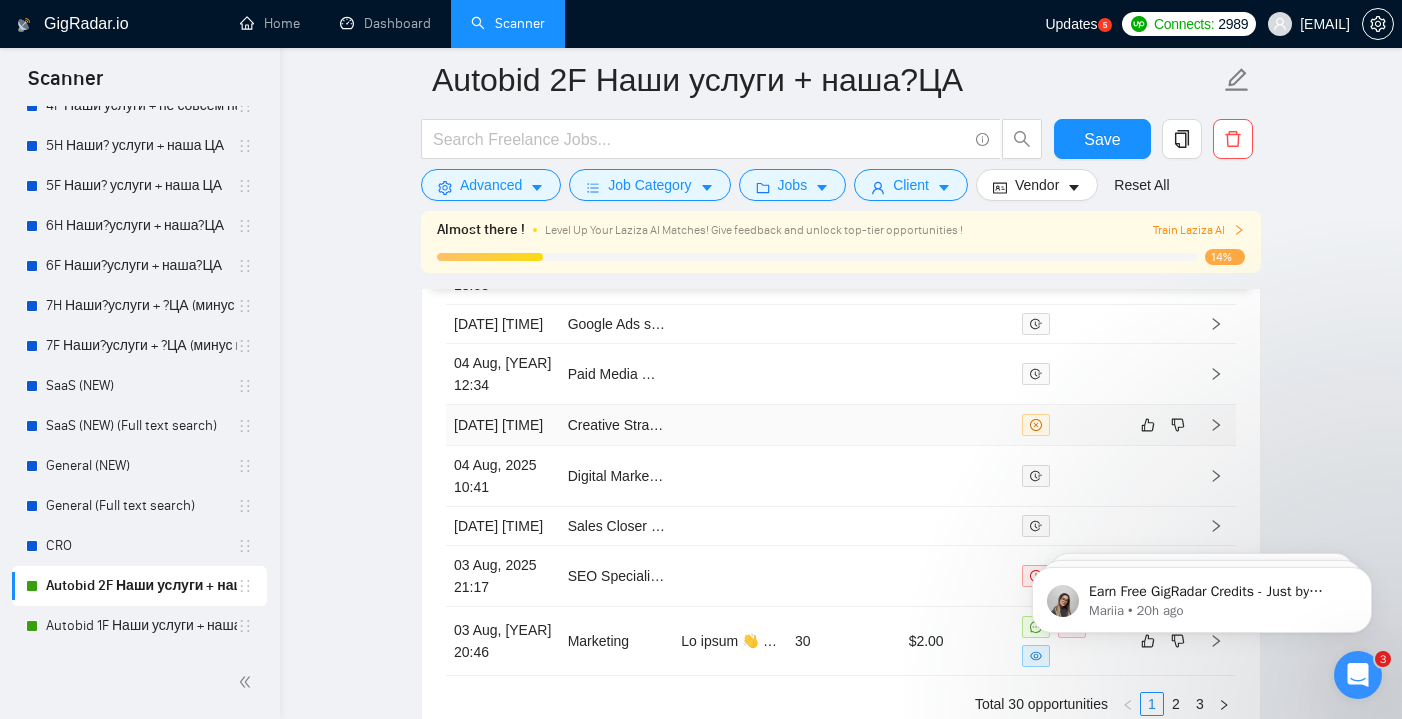 click at bounding box center [730, 425] 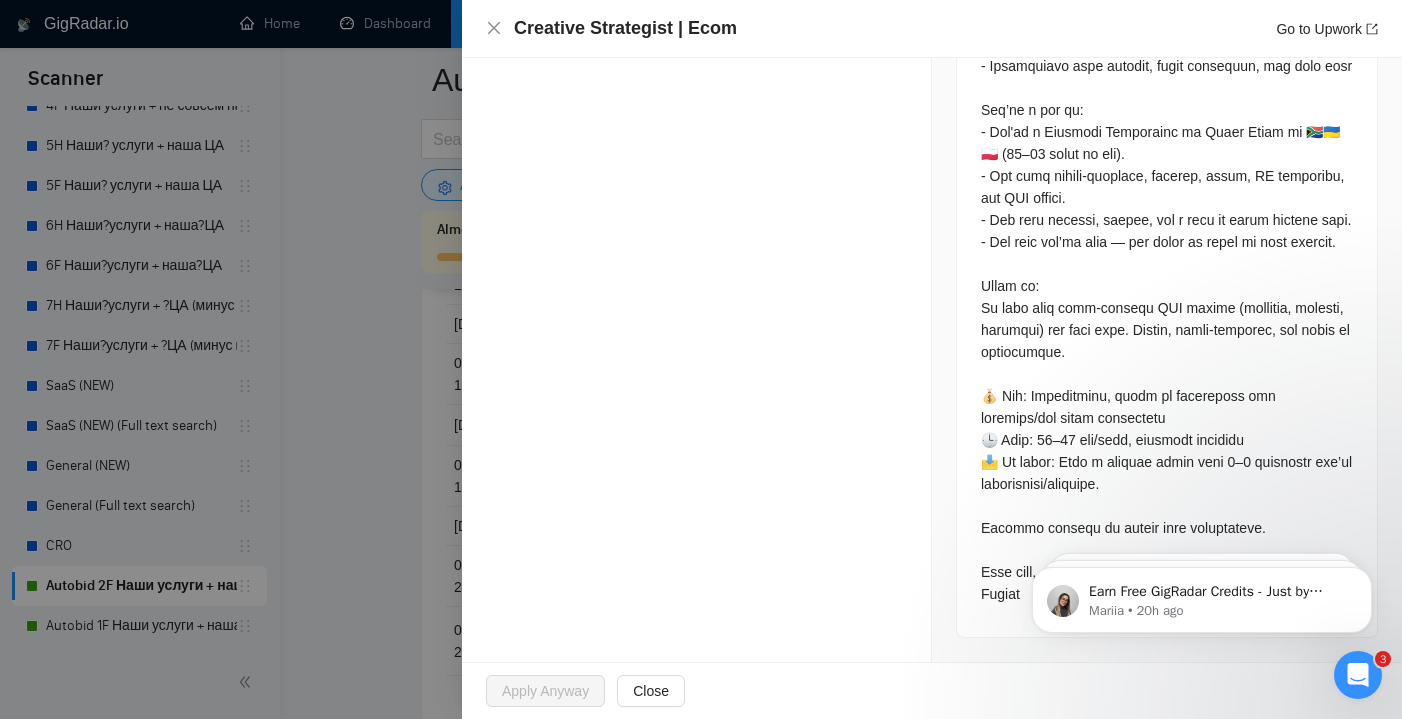 scroll, scrollTop: 1202, scrollLeft: 0, axis: vertical 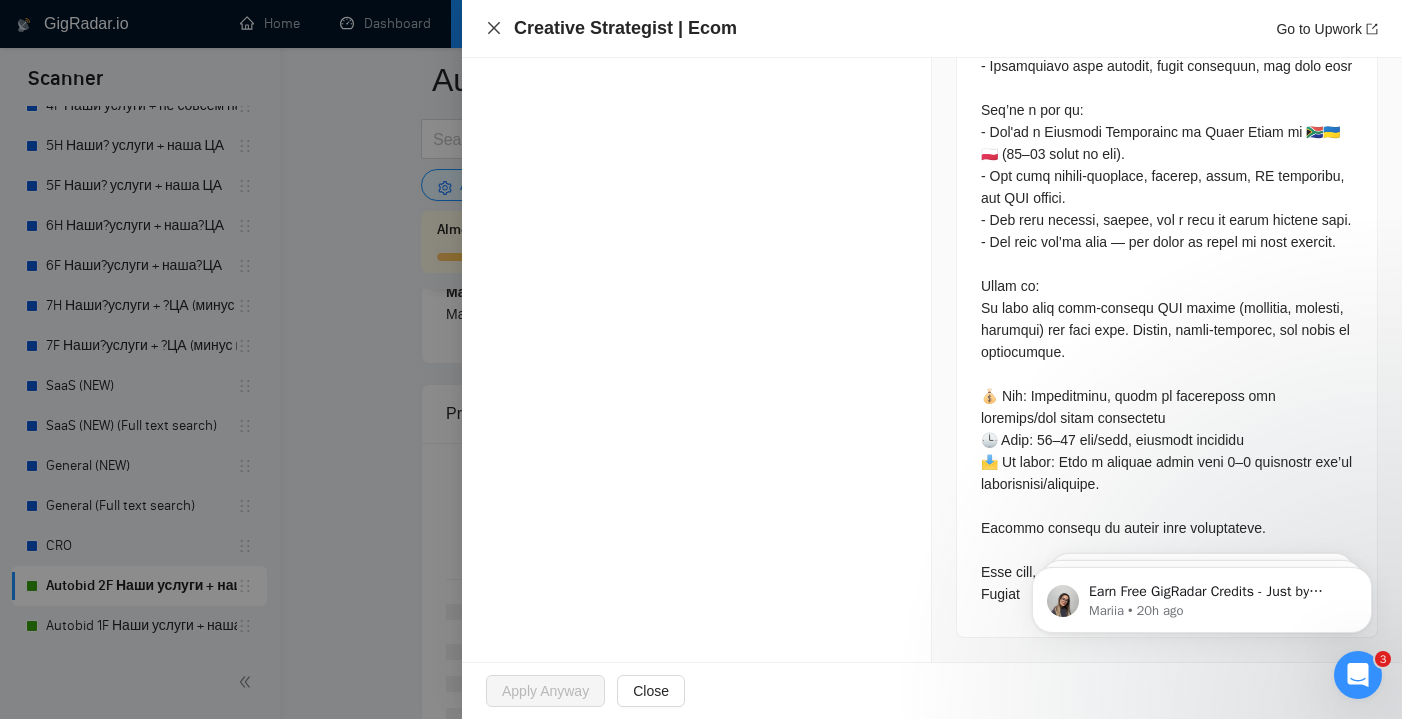 click 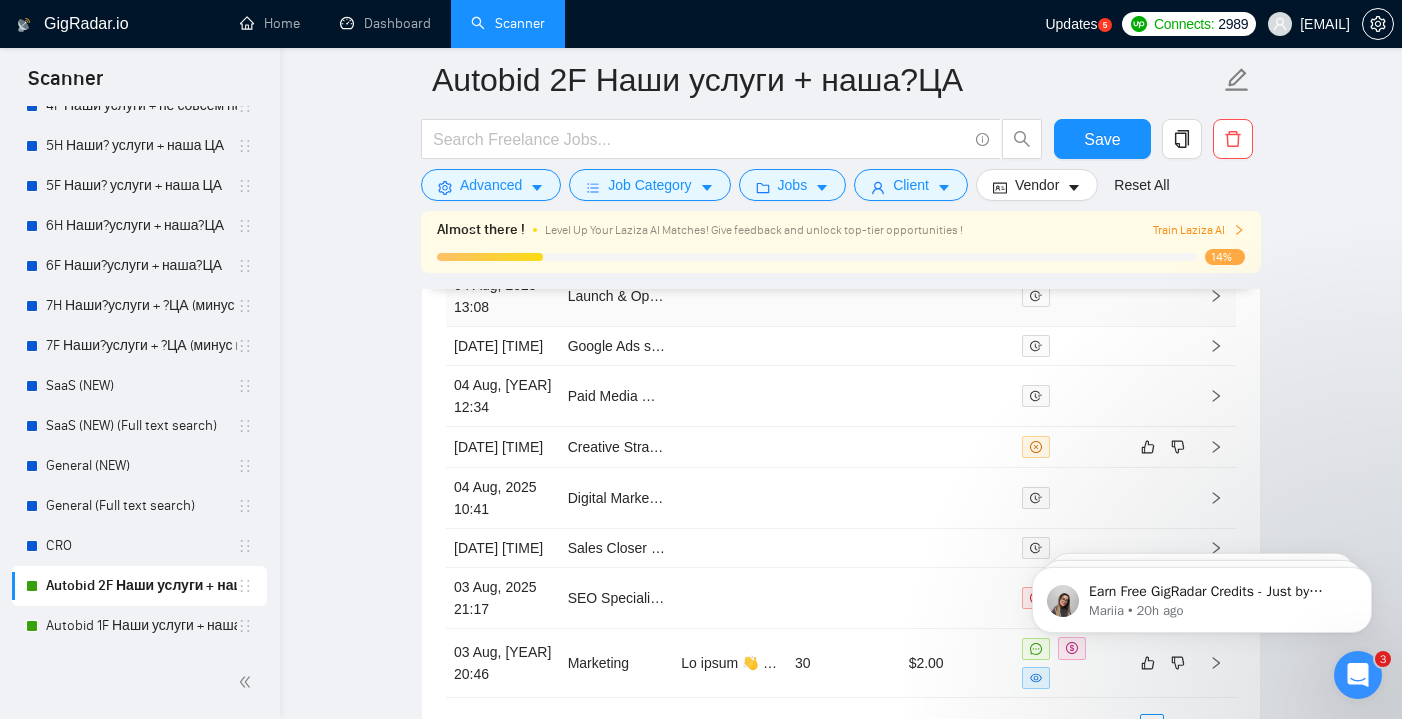 scroll, scrollTop: 5518, scrollLeft: 0, axis: vertical 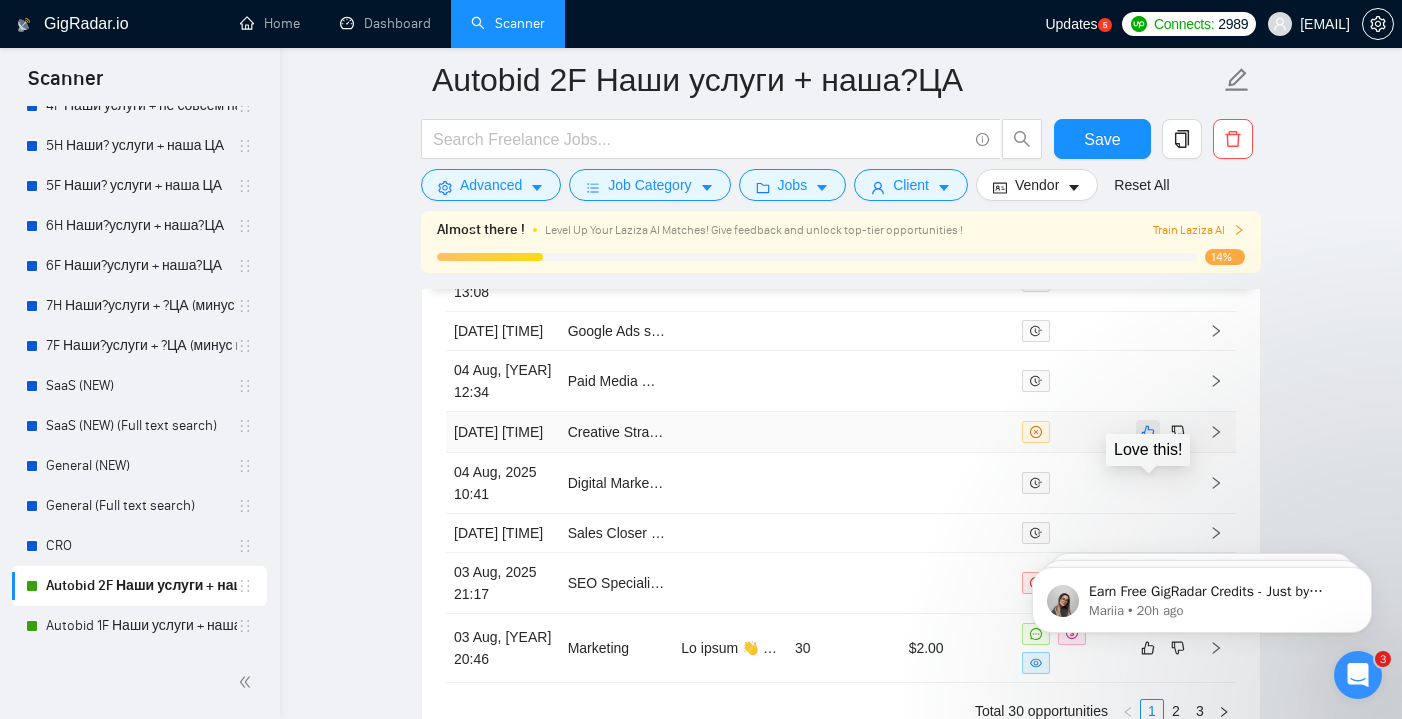 click 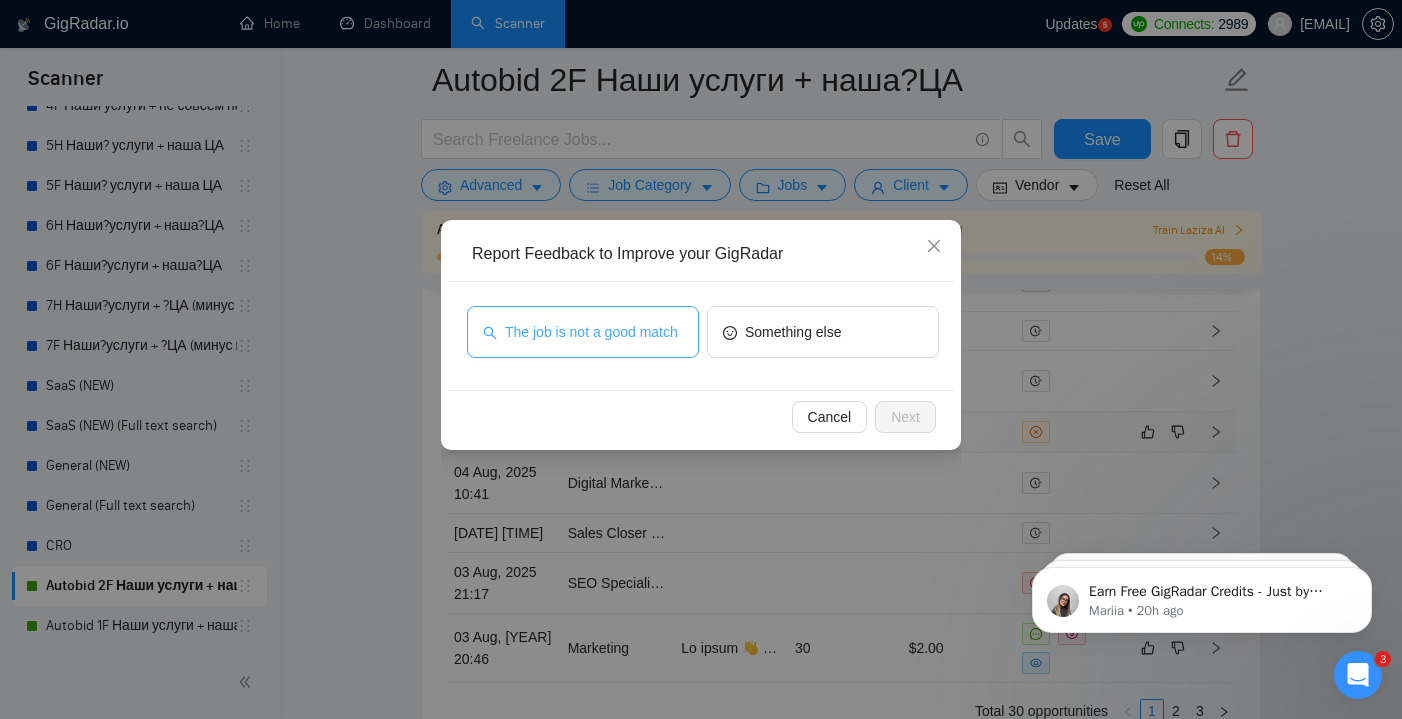 click on "The job is not a good match" at bounding box center [591, 332] 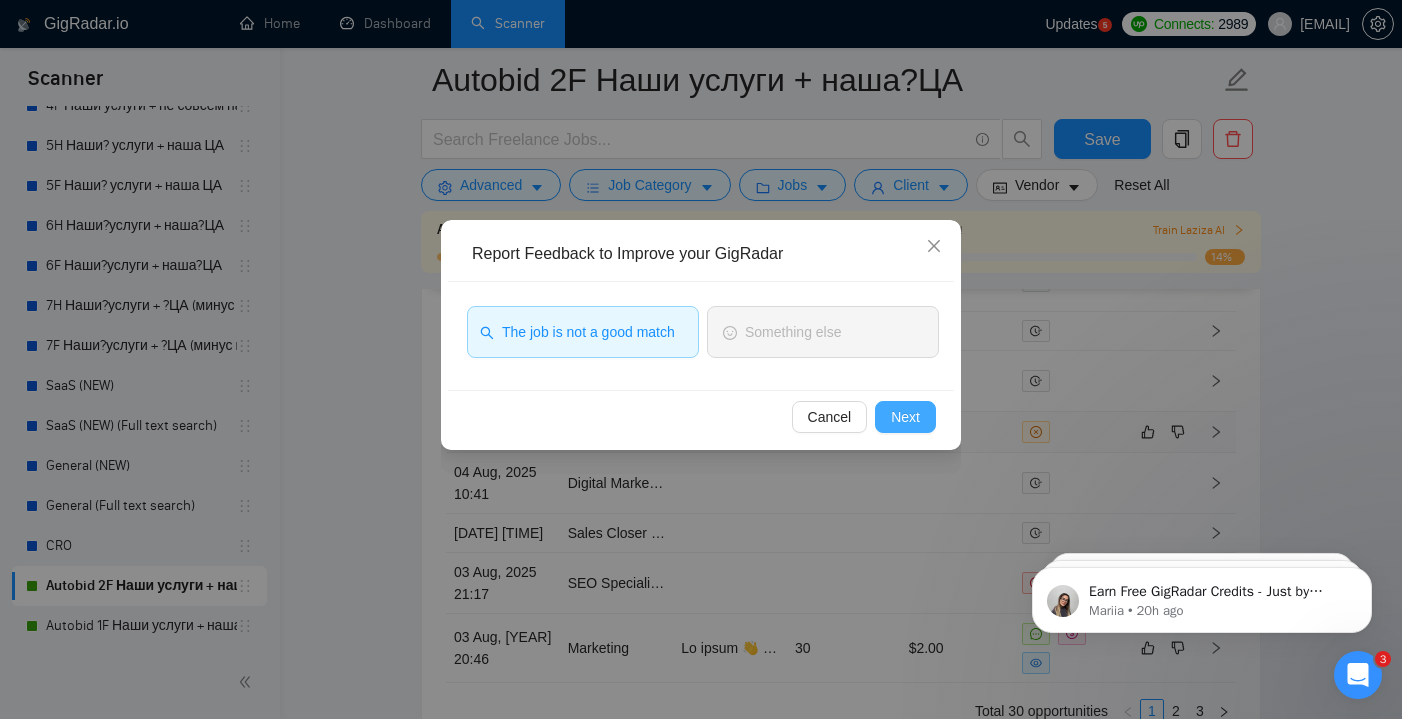 click on "Next" at bounding box center (905, 417) 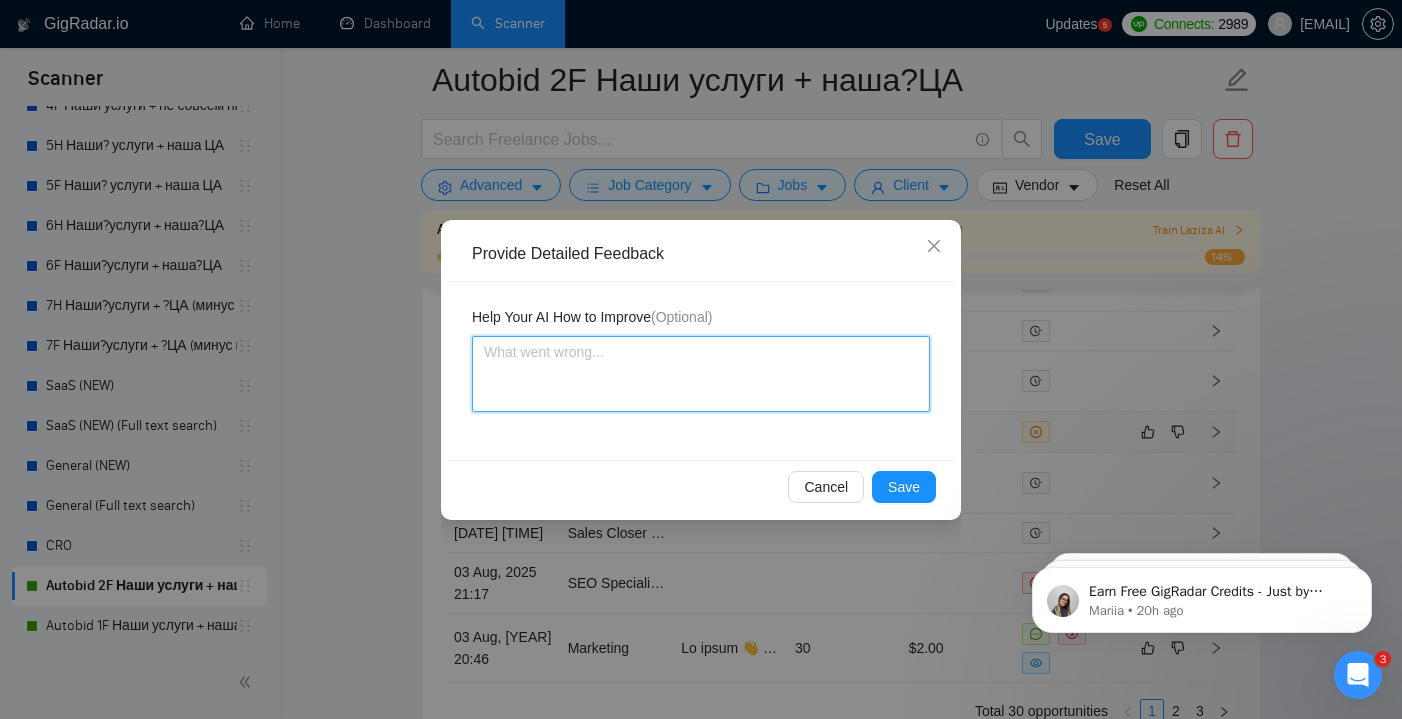 click at bounding box center [701, 374] 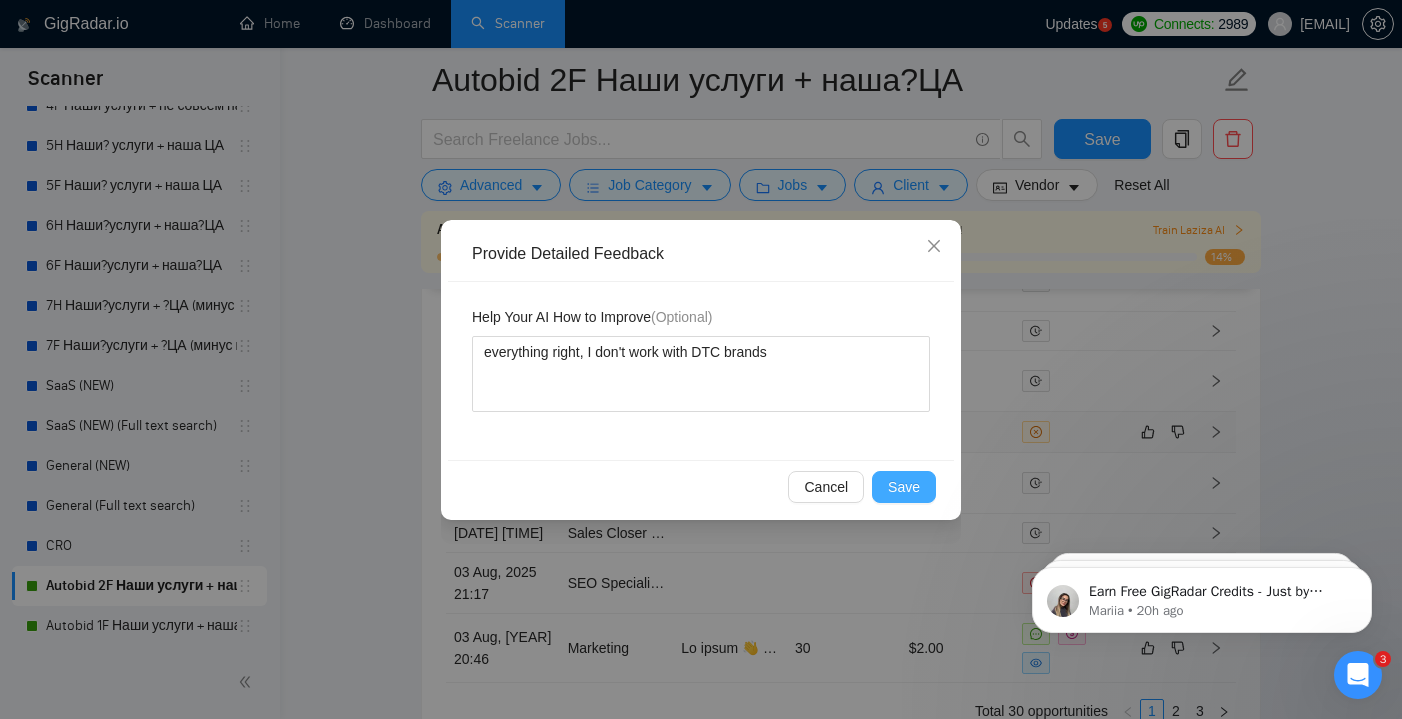 click on "Save" at bounding box center (904, 487) 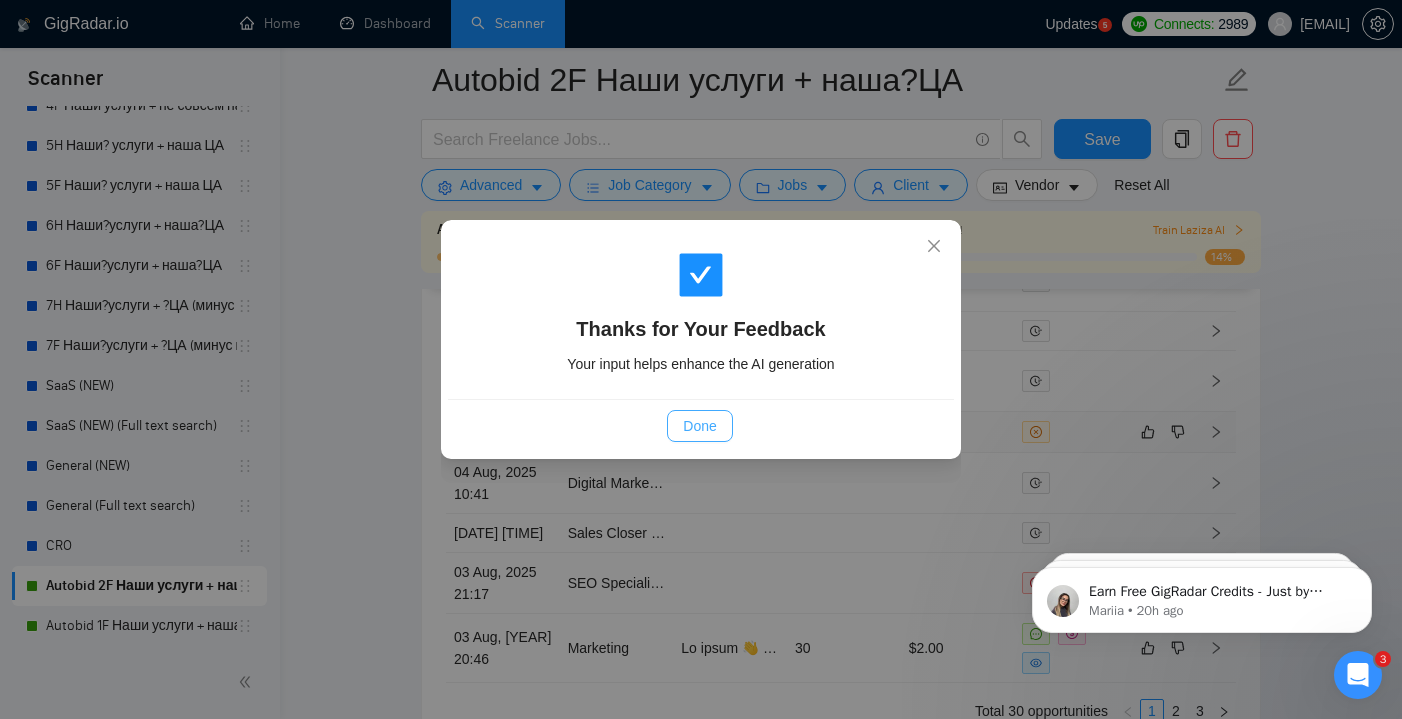 click on "Done" at bounding box center [699, 426] 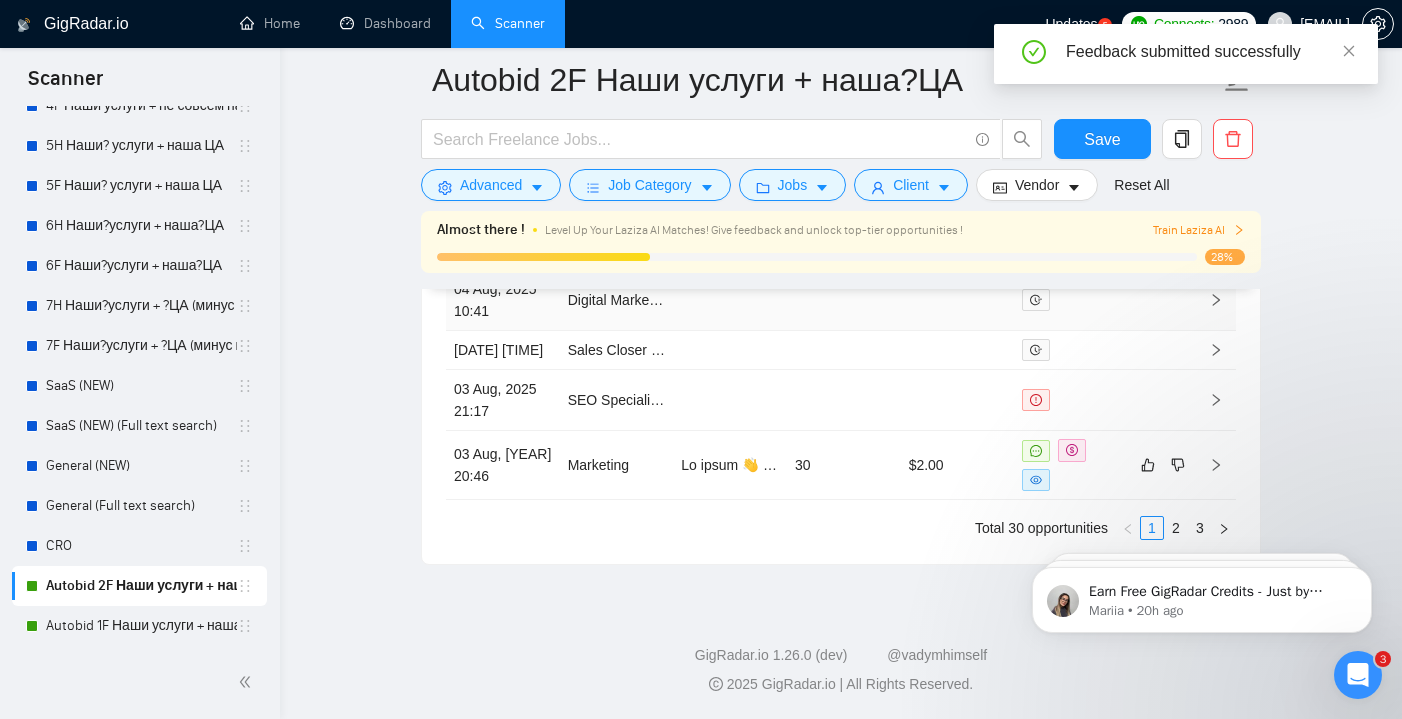 scroll, scrollTop: 5743, scrollLeft: 0, axis: vertical 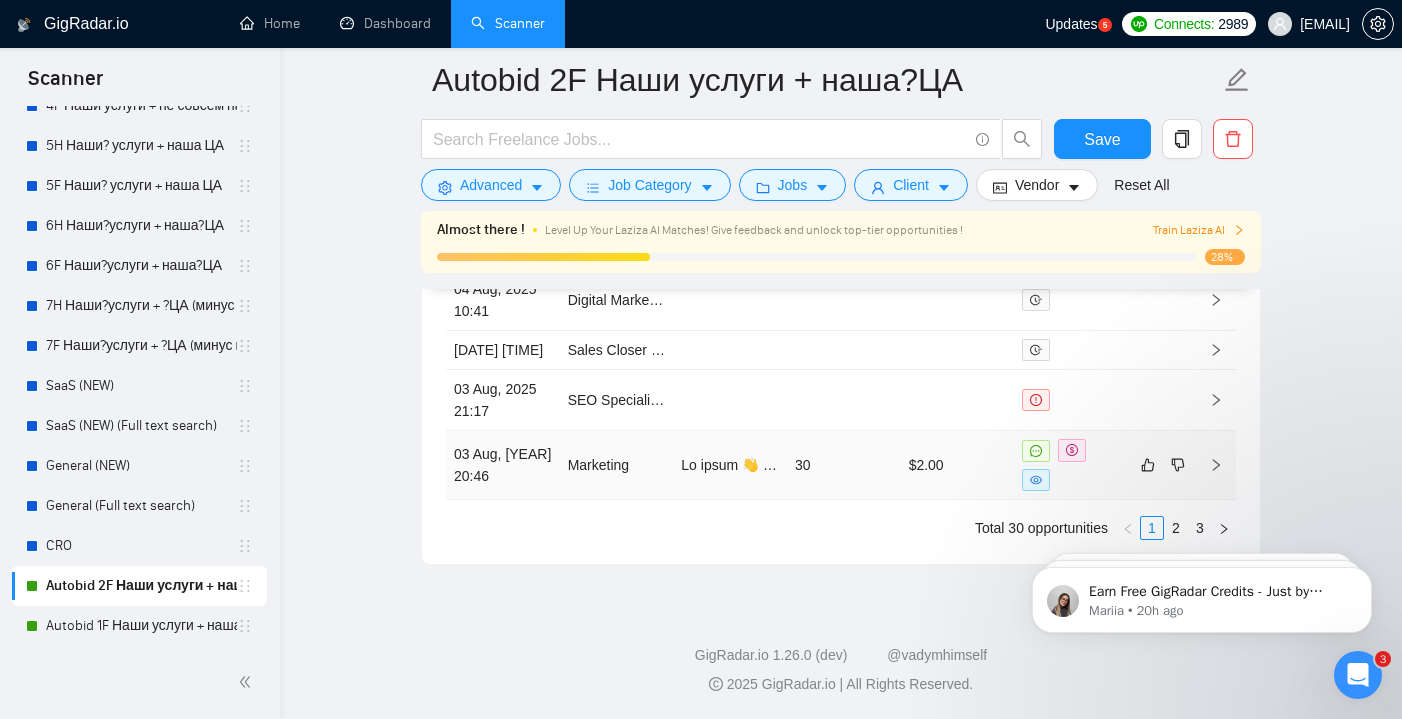 click on "30" at bounding box center [844, 465] 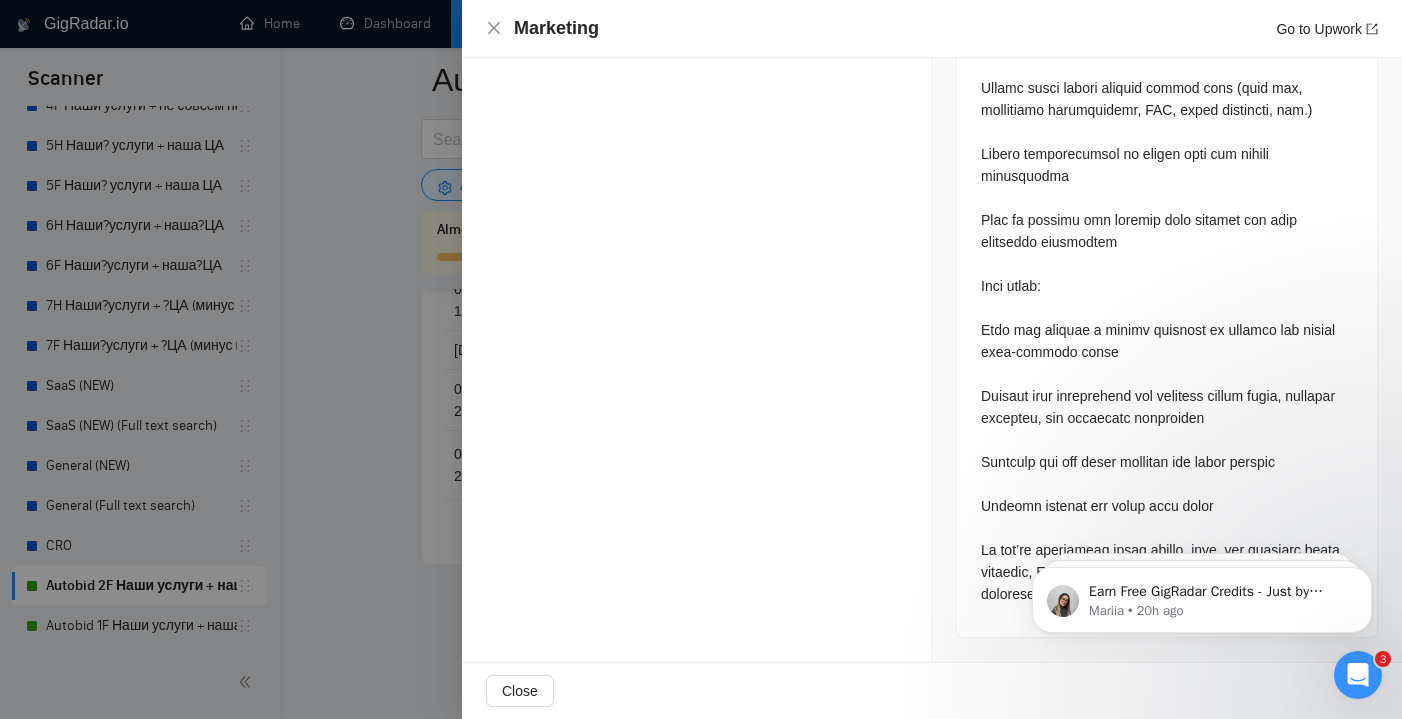 scroll, scrollTop: 1645, scrollLeft: 0, axis: vertical 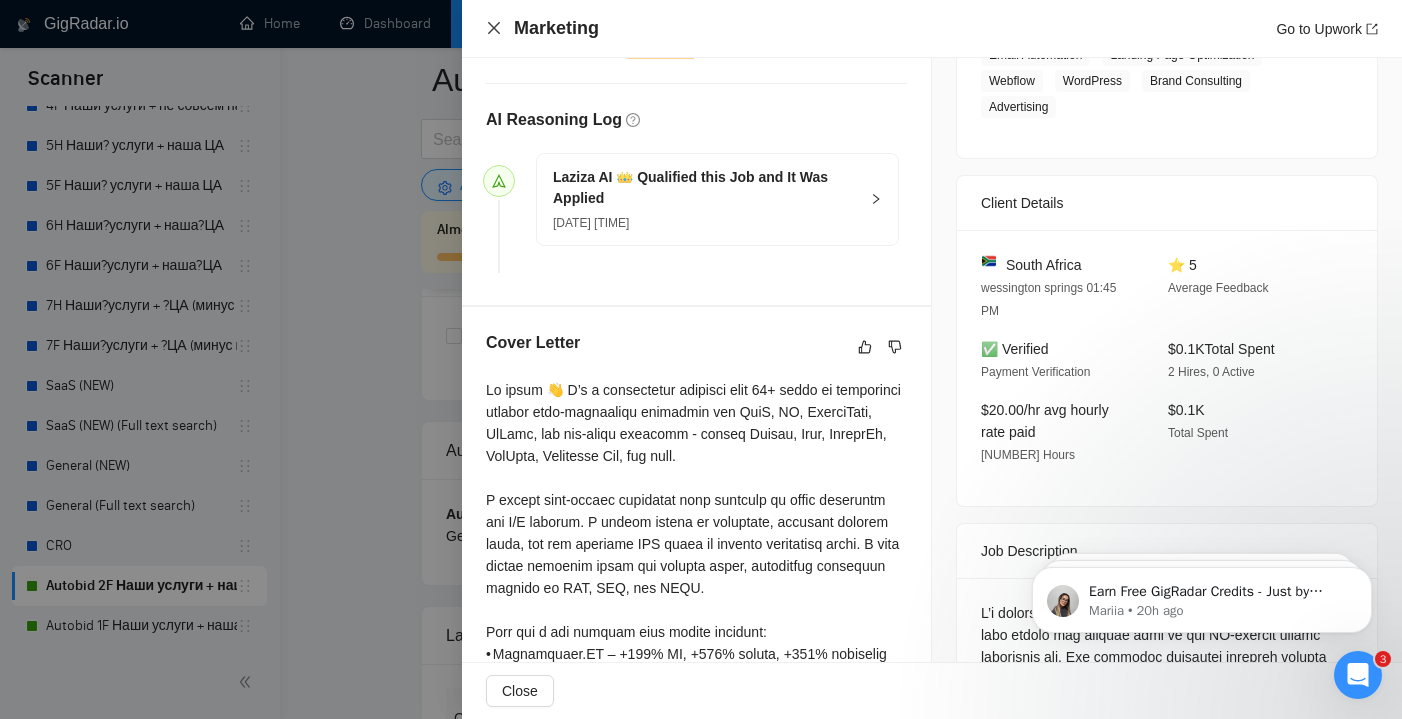 click 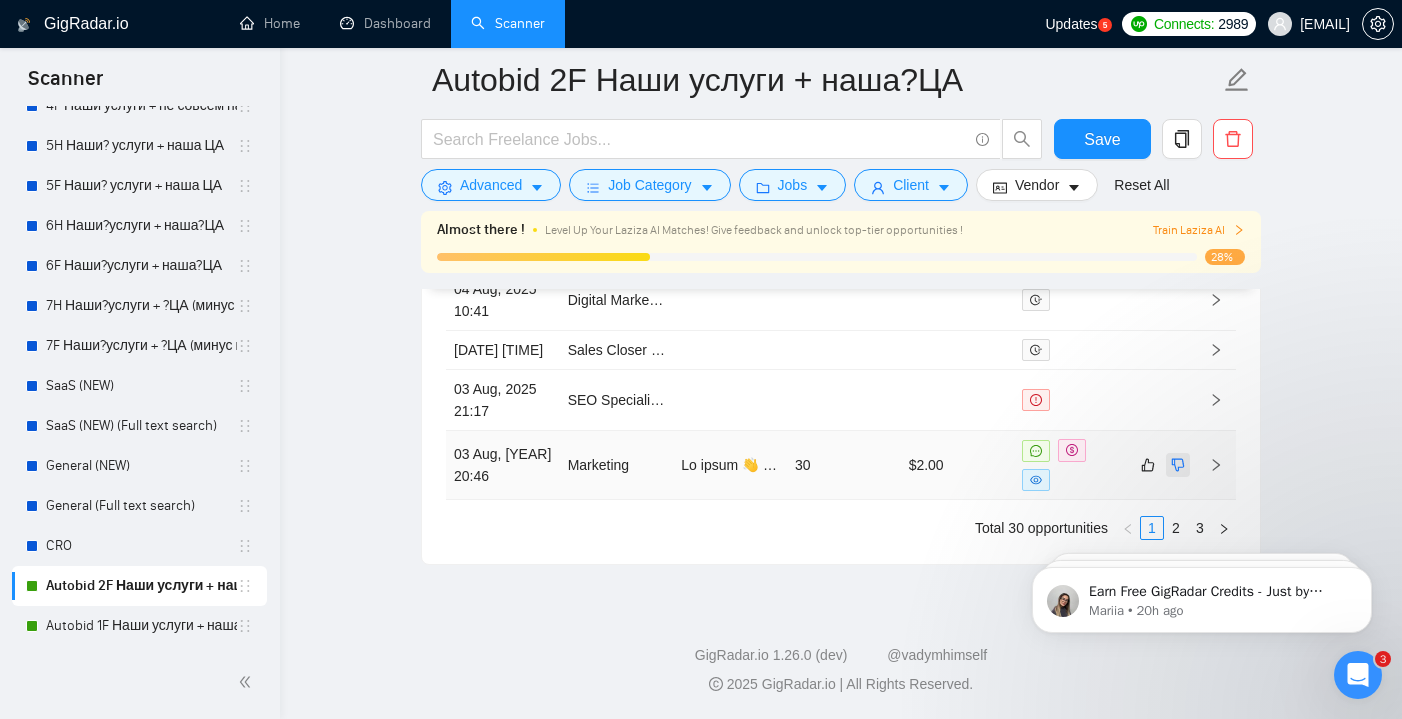 scroll, scrollTop: 5785, scrollLeft: 0, axis: vertical 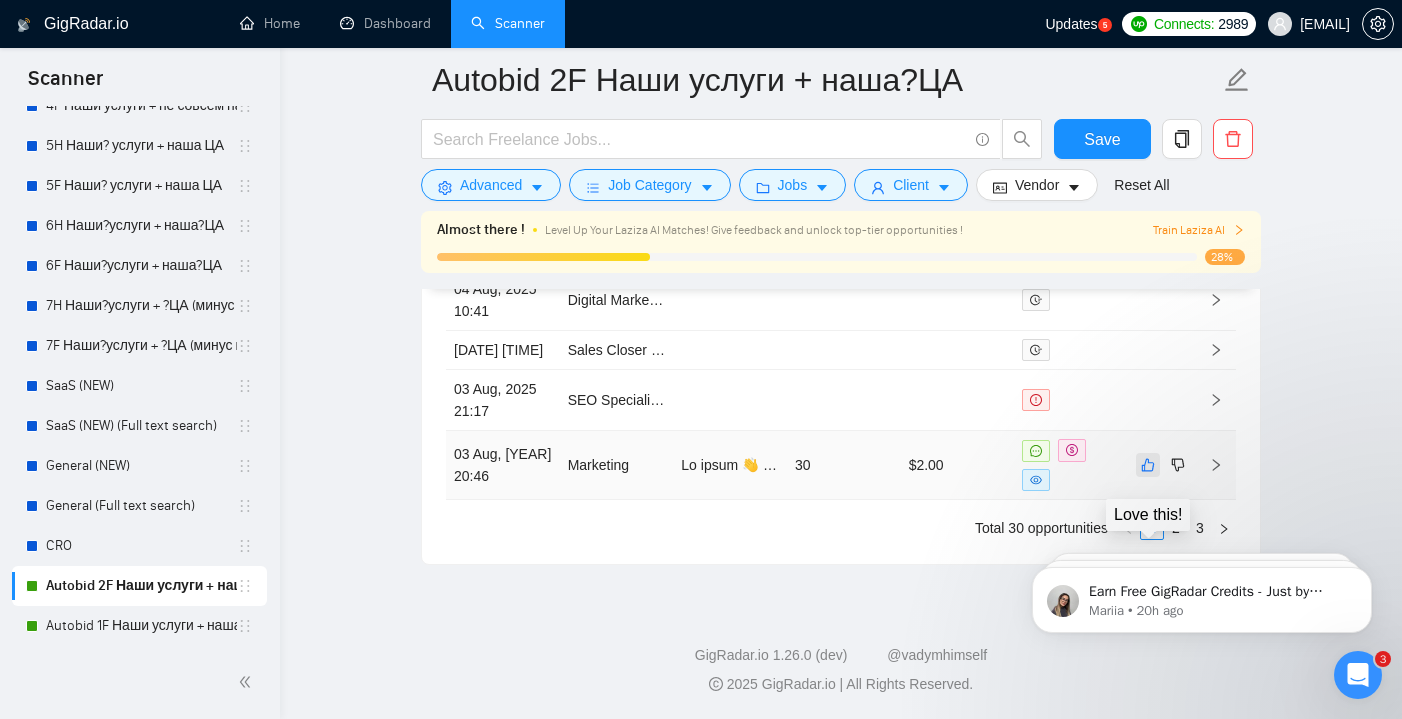 click 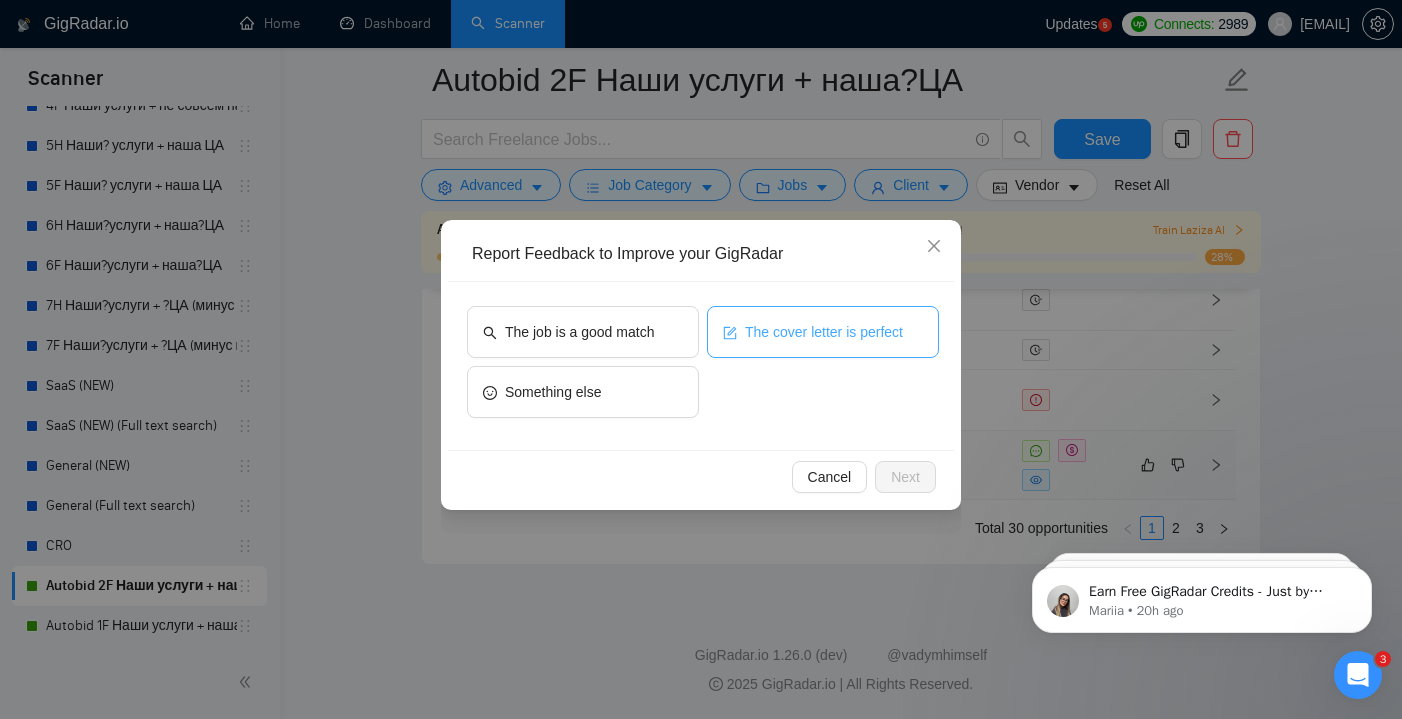 click on "The cover letter is perfect" at bounding box center [824, 332] 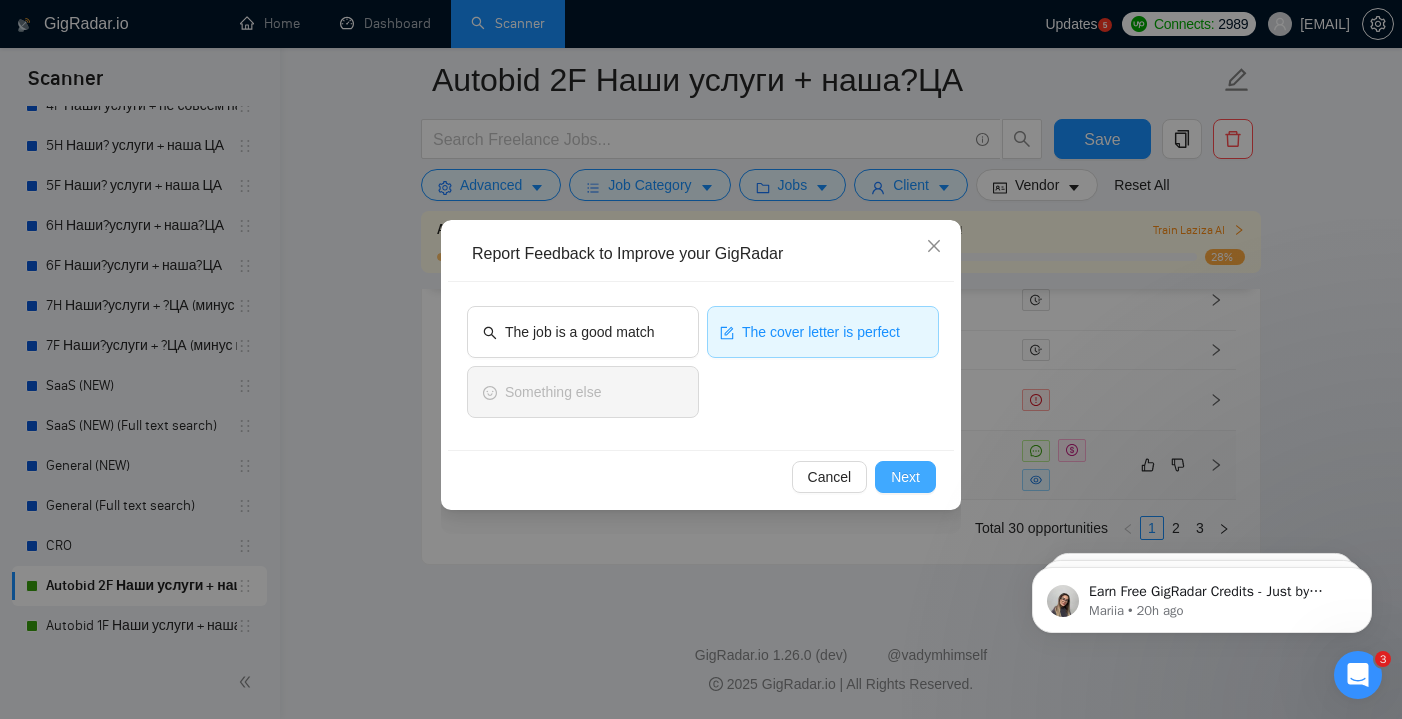 click on "Next" at bounding box center [905, 477] 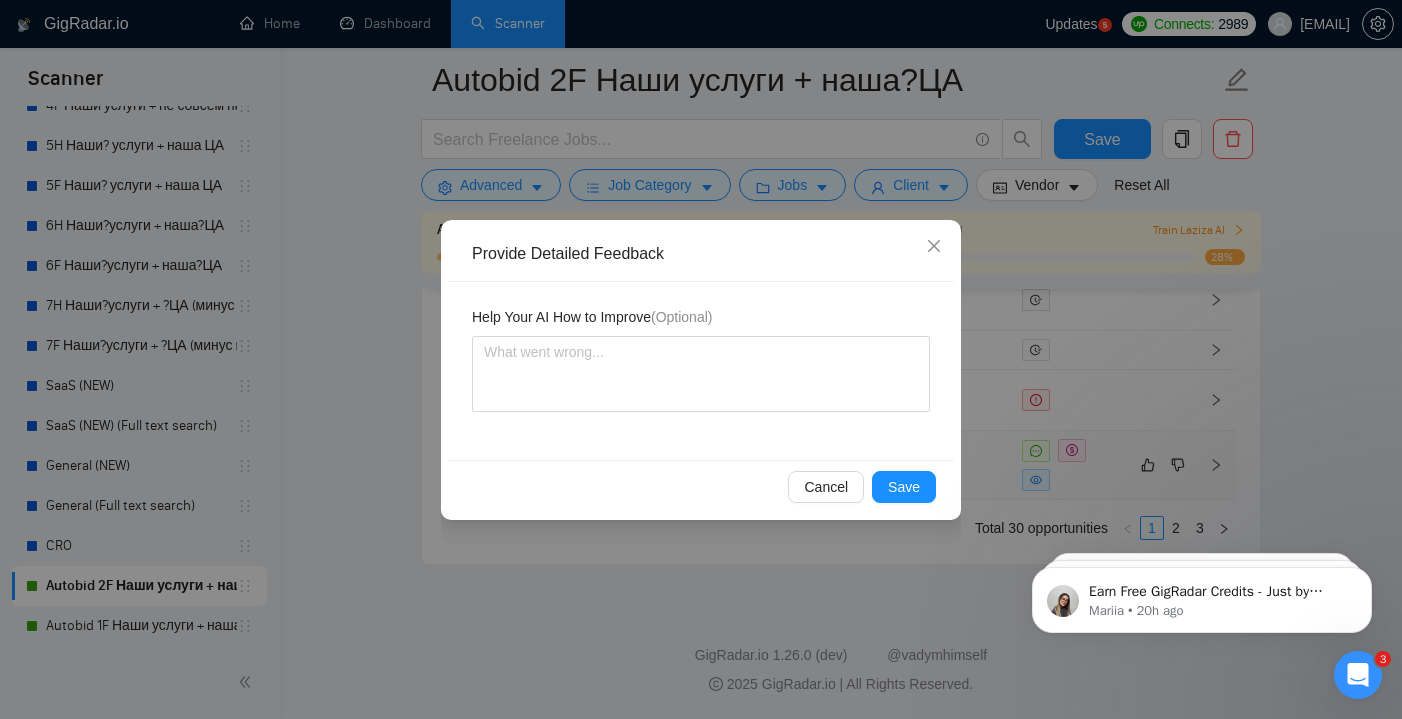 click on "Save" at bounding box center (904, 487) 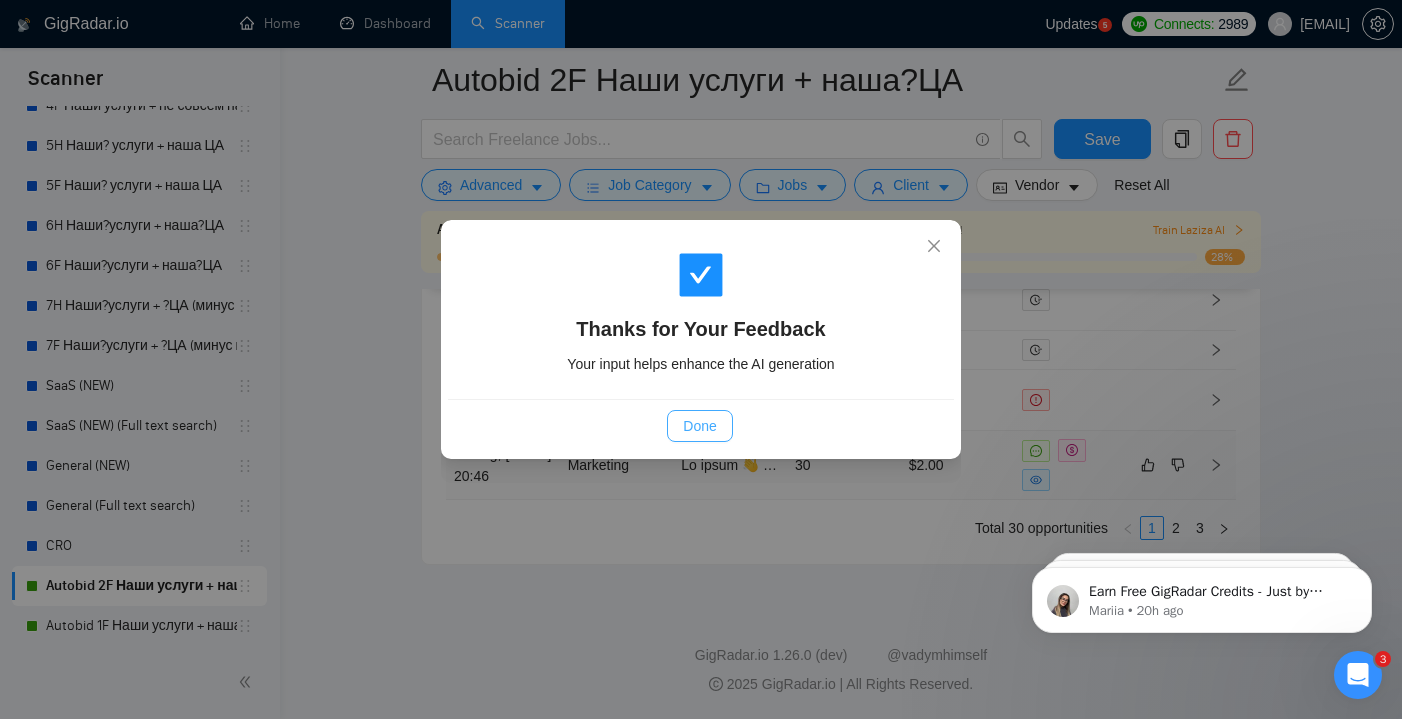 click on "Done" at bounding box center [699, 426] 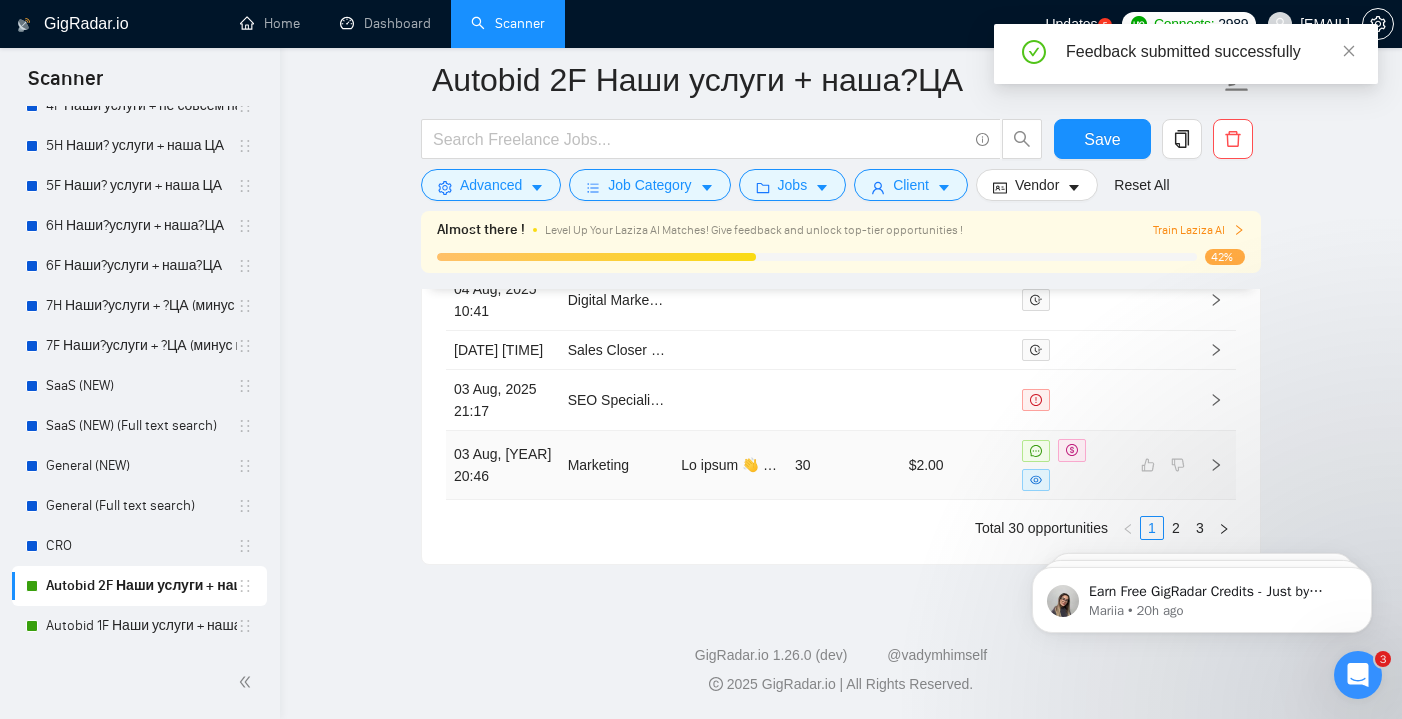 scroll, scrollTop: 5785, scrollLeft: 0, axis: vertical 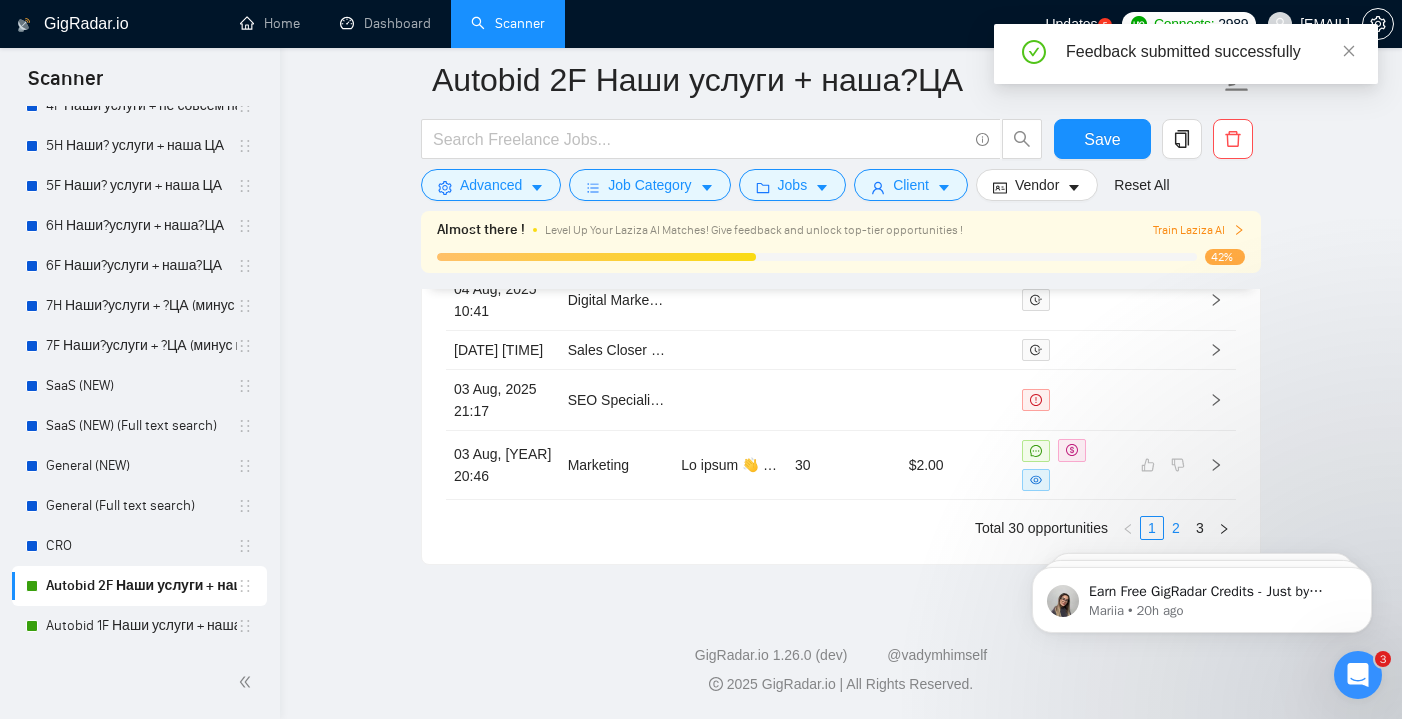click on "2" at bounding box center [1176, 528] 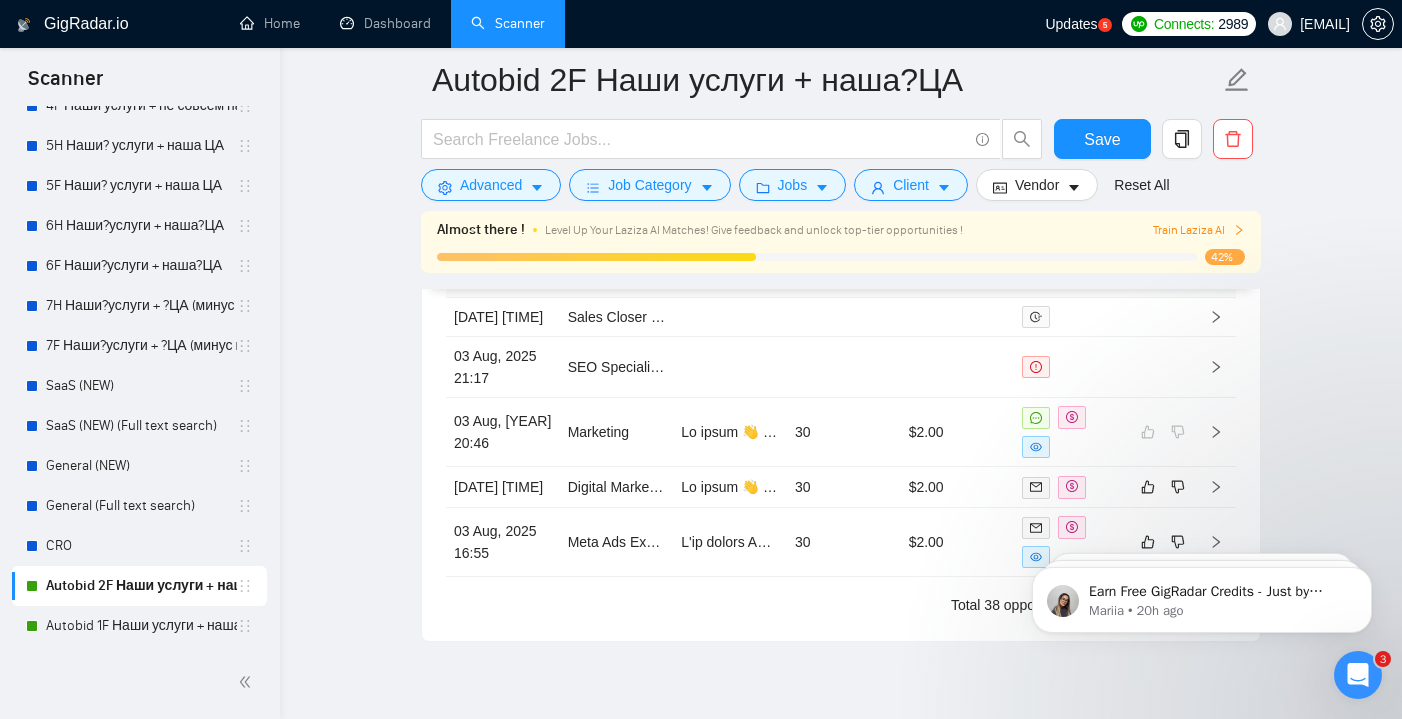 scroll, scrollTop: 5640, scrollLeft: 0, axis: vertical 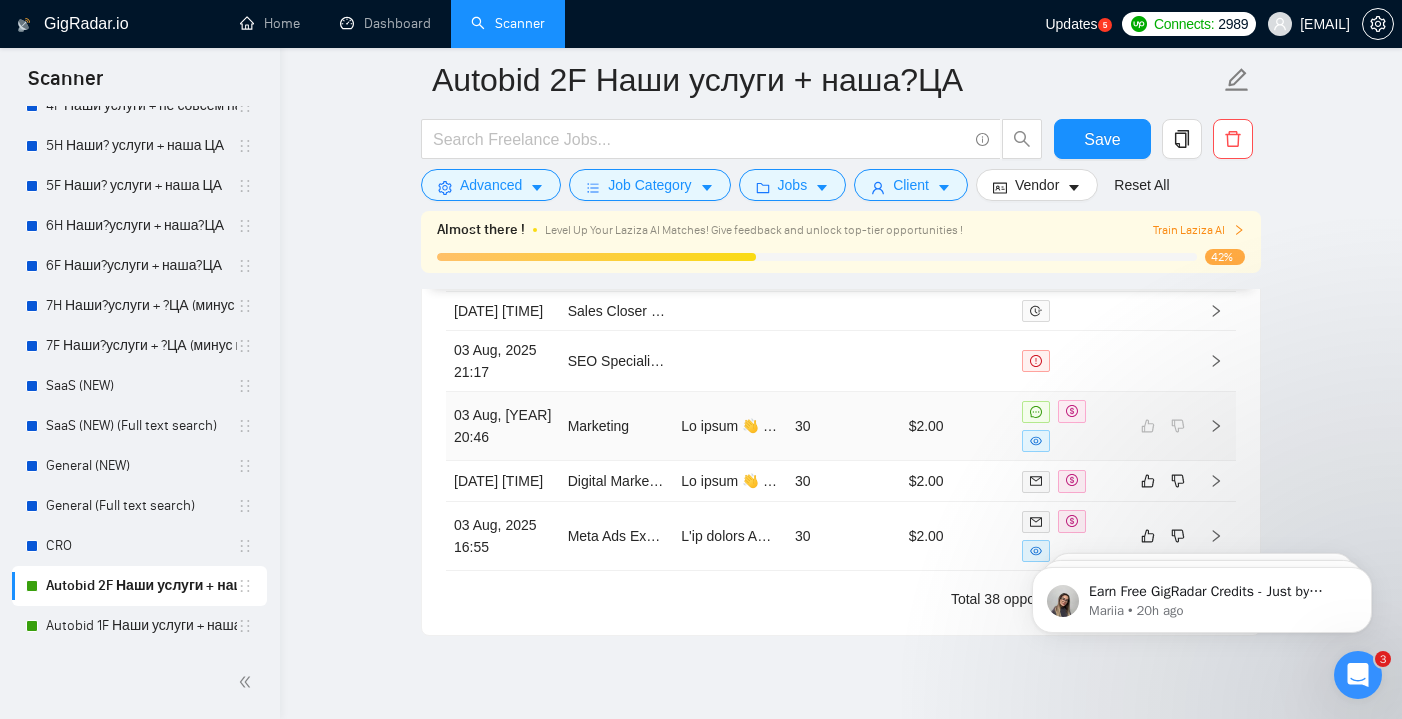 click on "30" at bounding box center [844, 426] 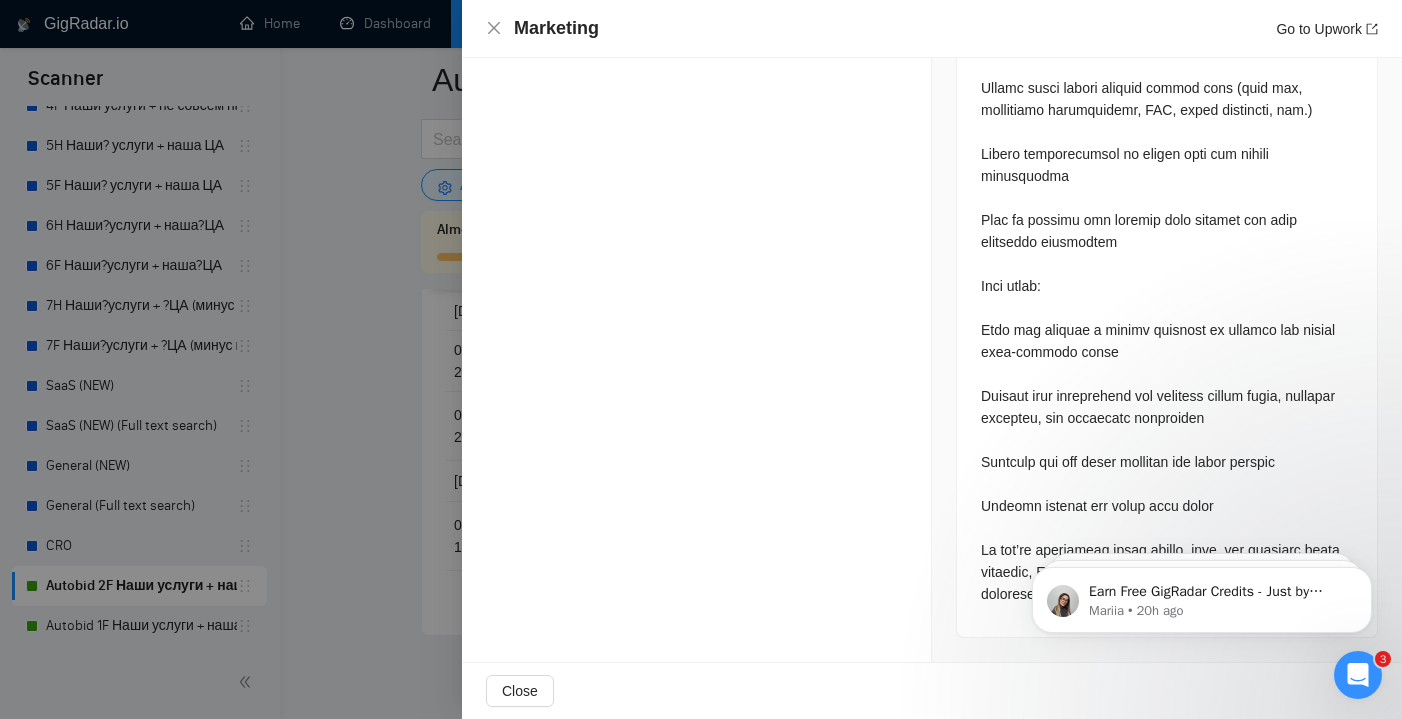 scroll, scrollTop: 1645, scrollLeft: 0, axis: vertical 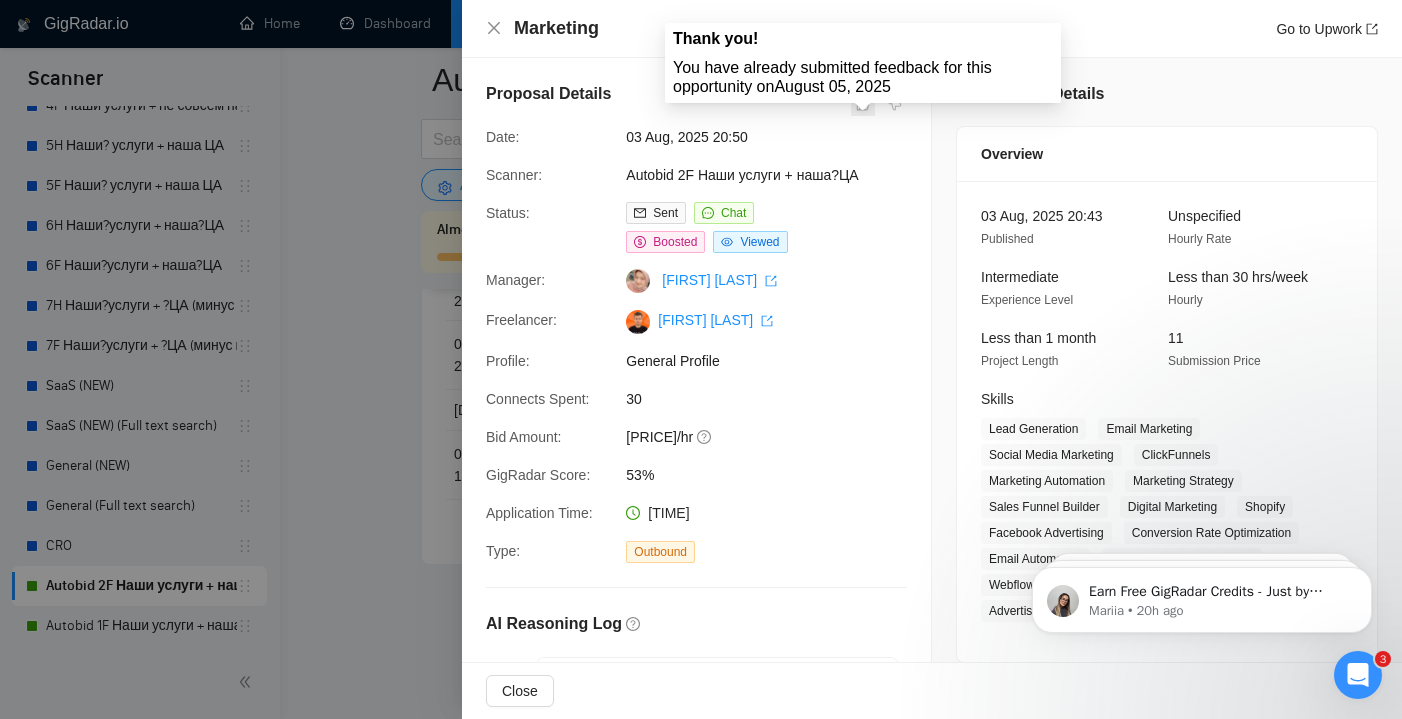 click at bounding box center [863, 104] 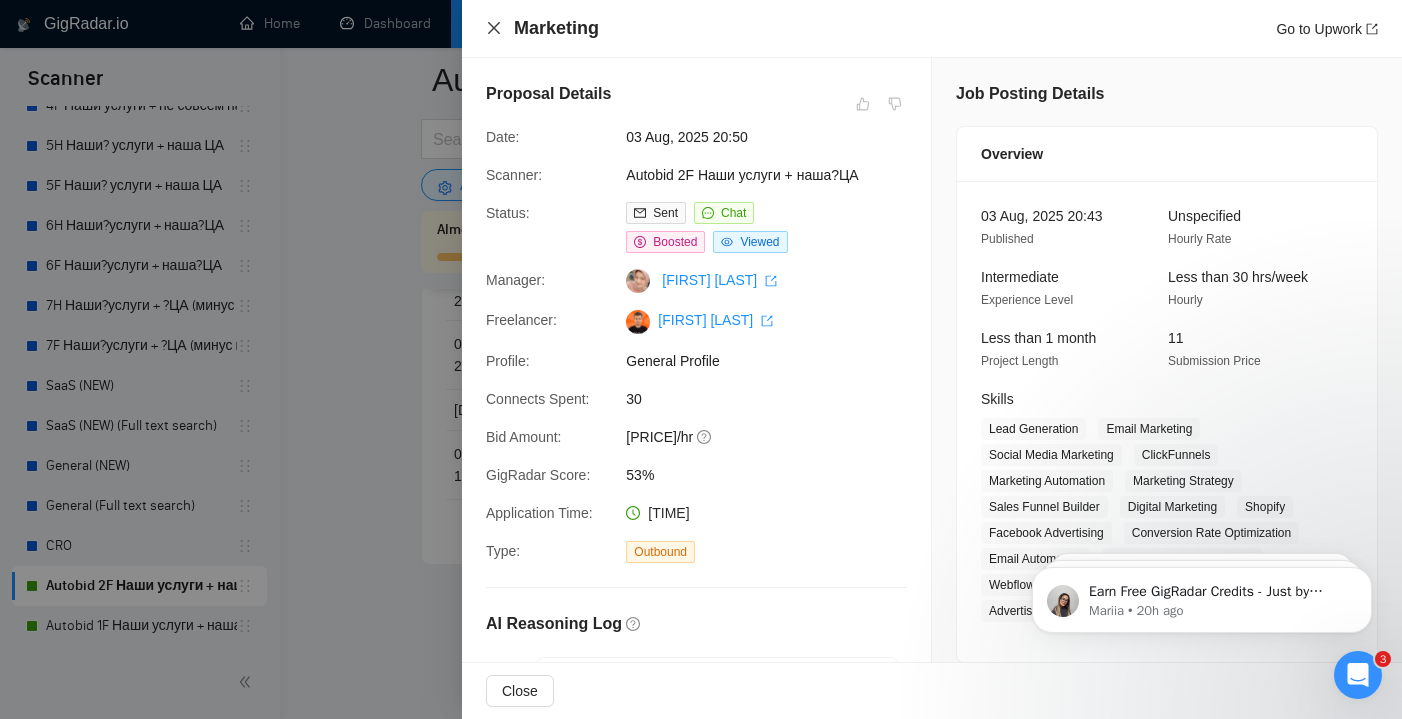 click 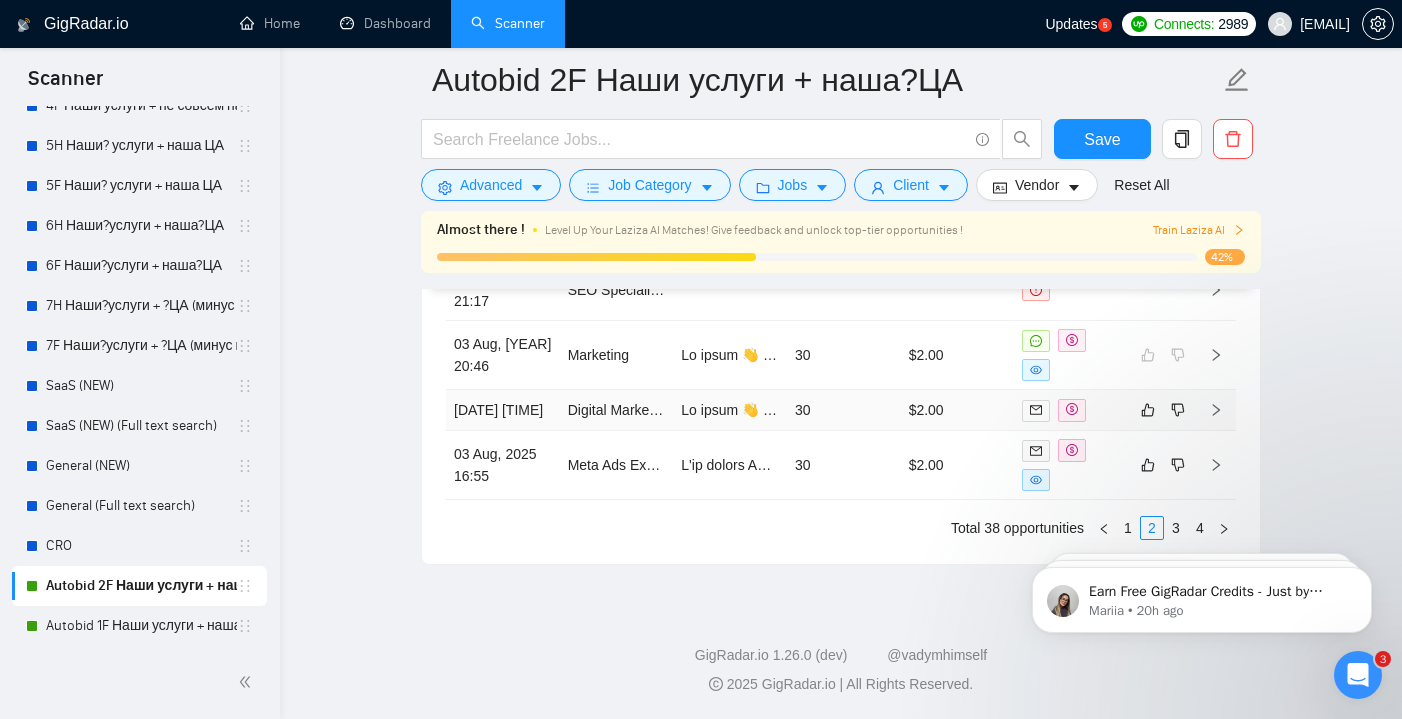 click on "30" at bounding box center [844, 410] 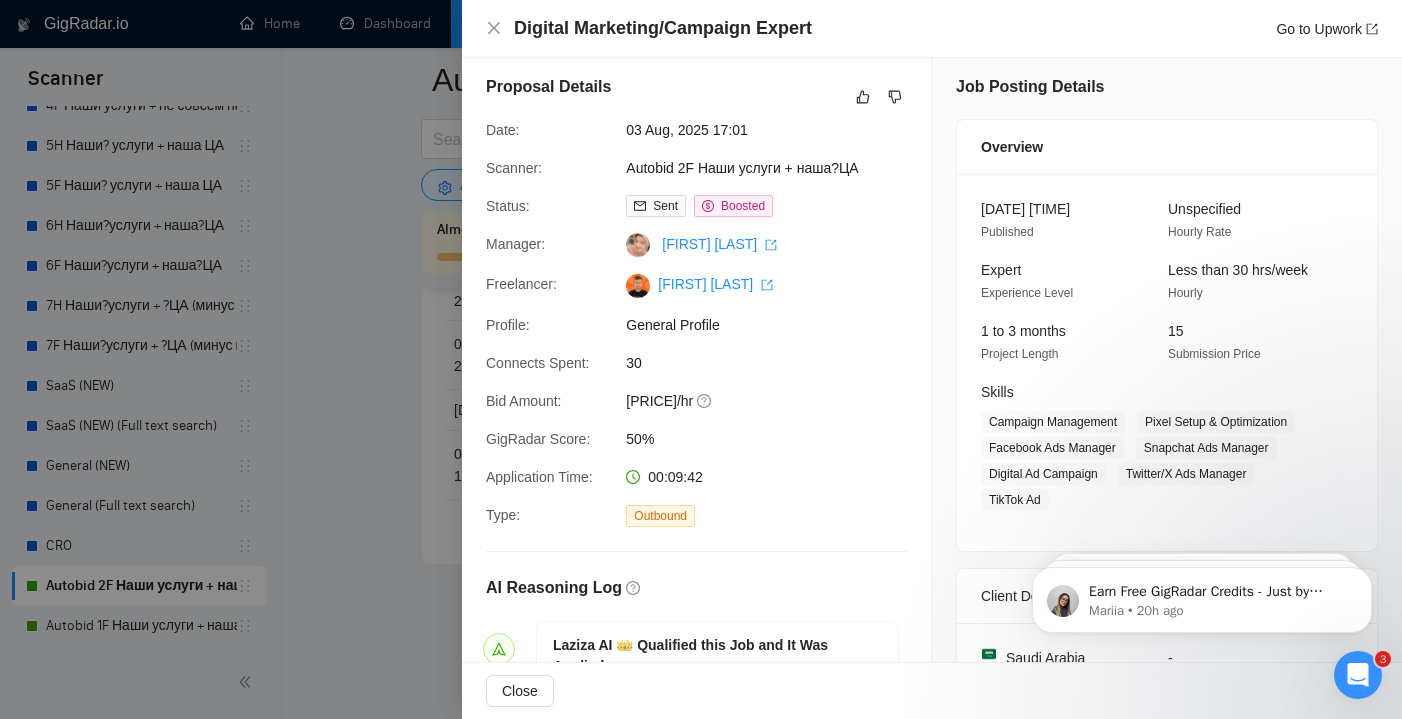 scroll, scrollTop: 0, scrollLeft: 0, axis: both 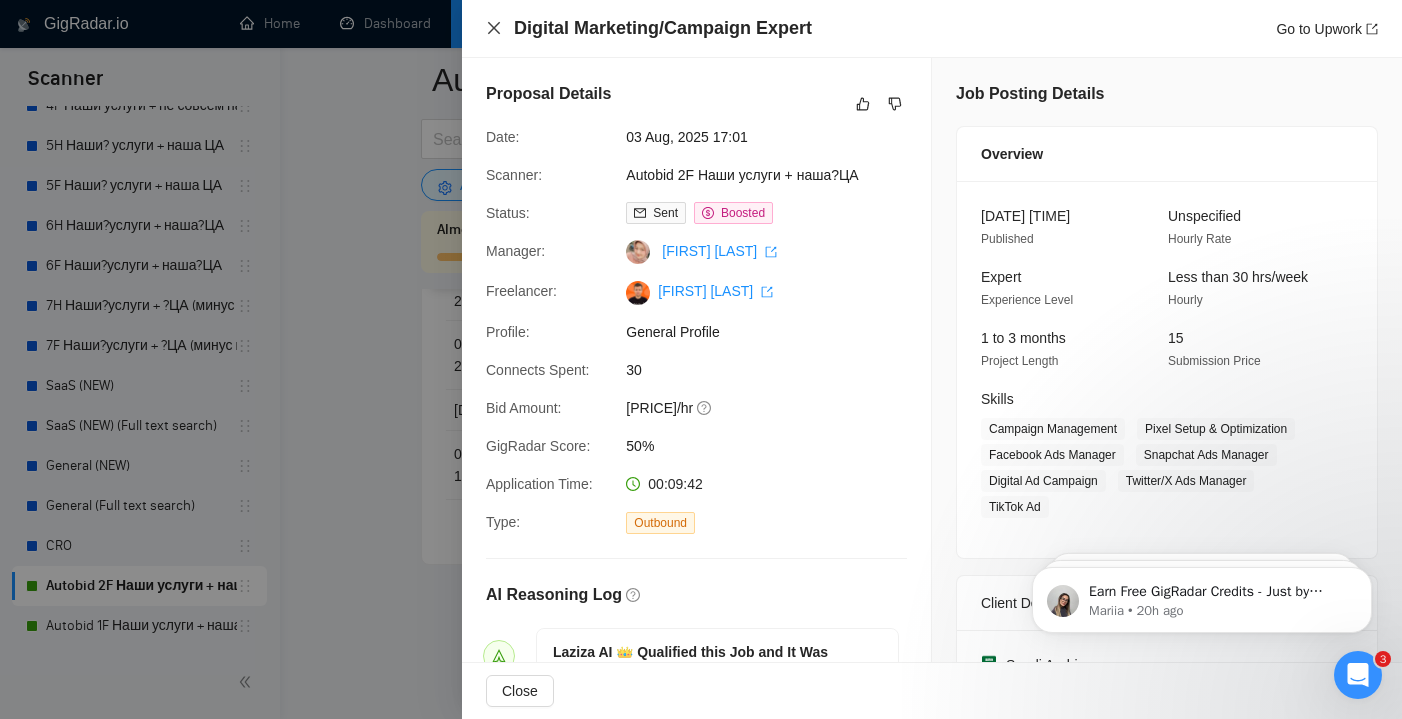 click 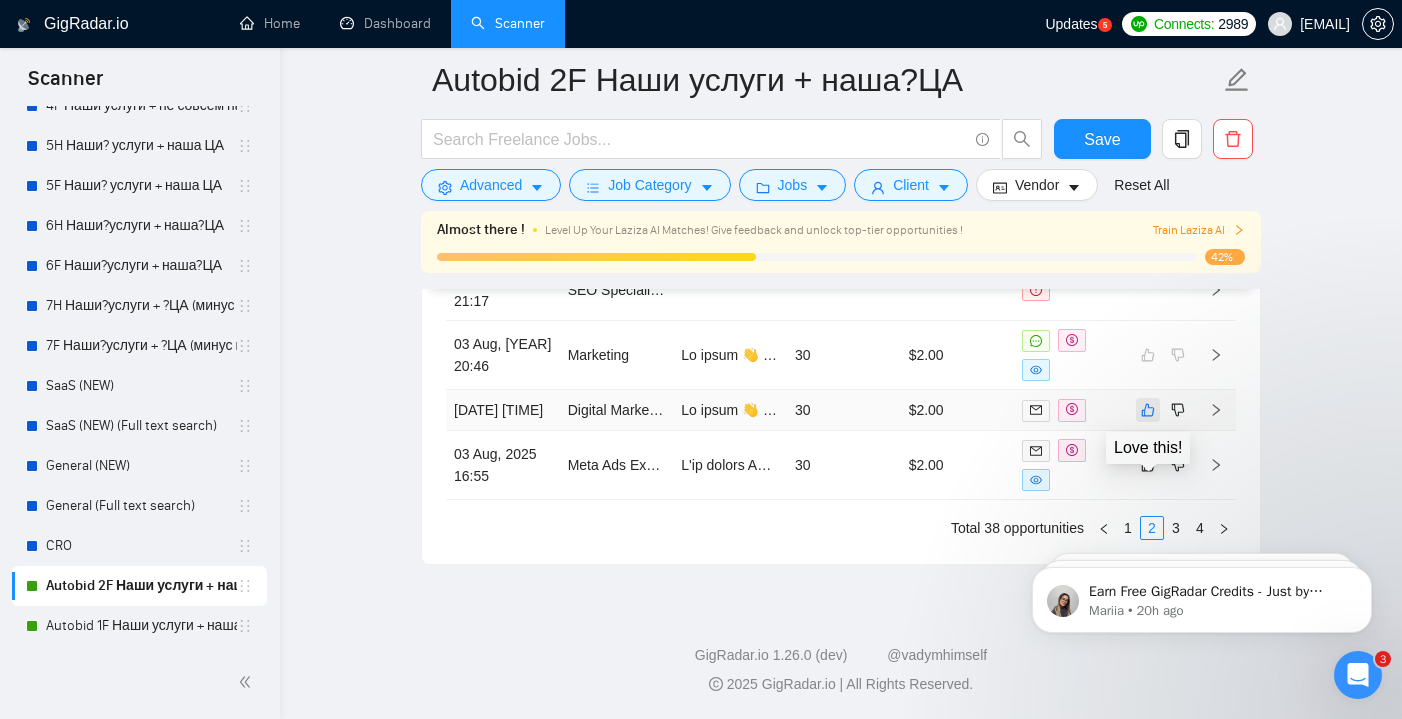 click 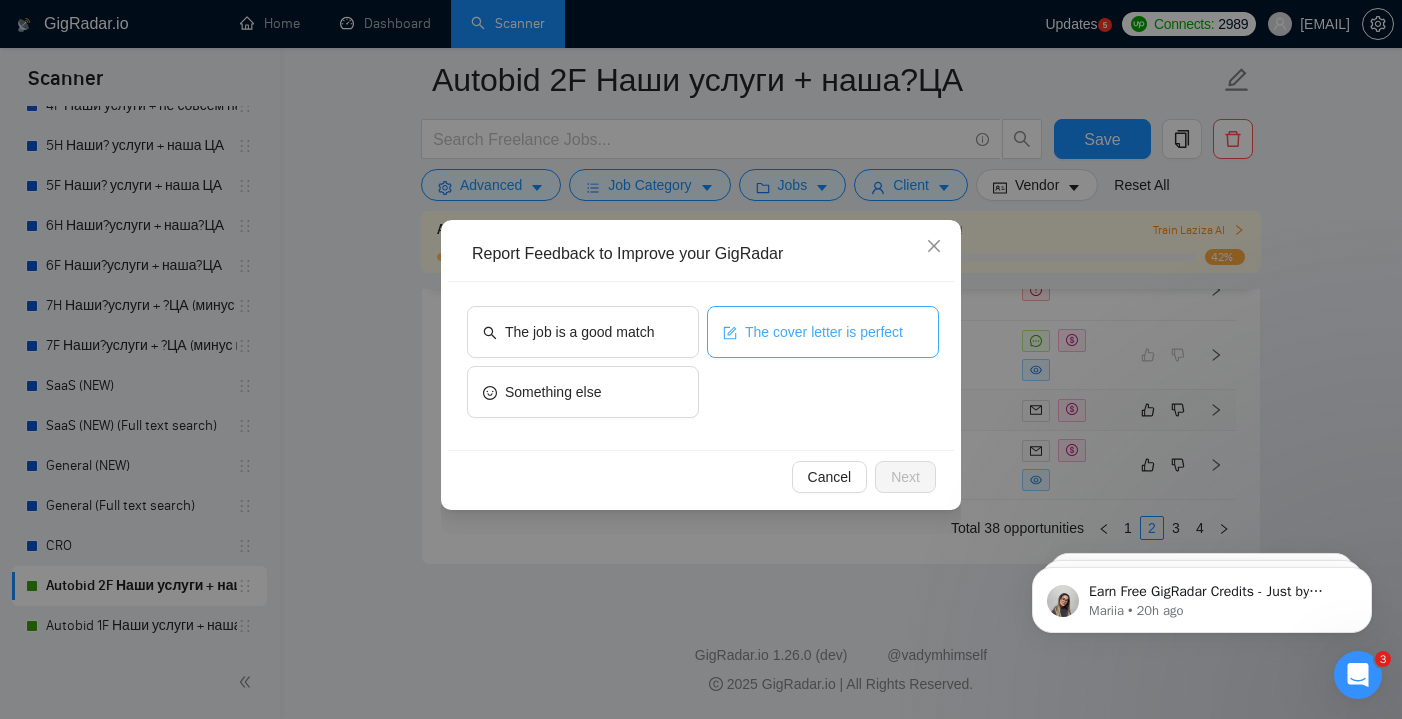 click on "The cover letter is perfect" at bounding box center [823, 332] 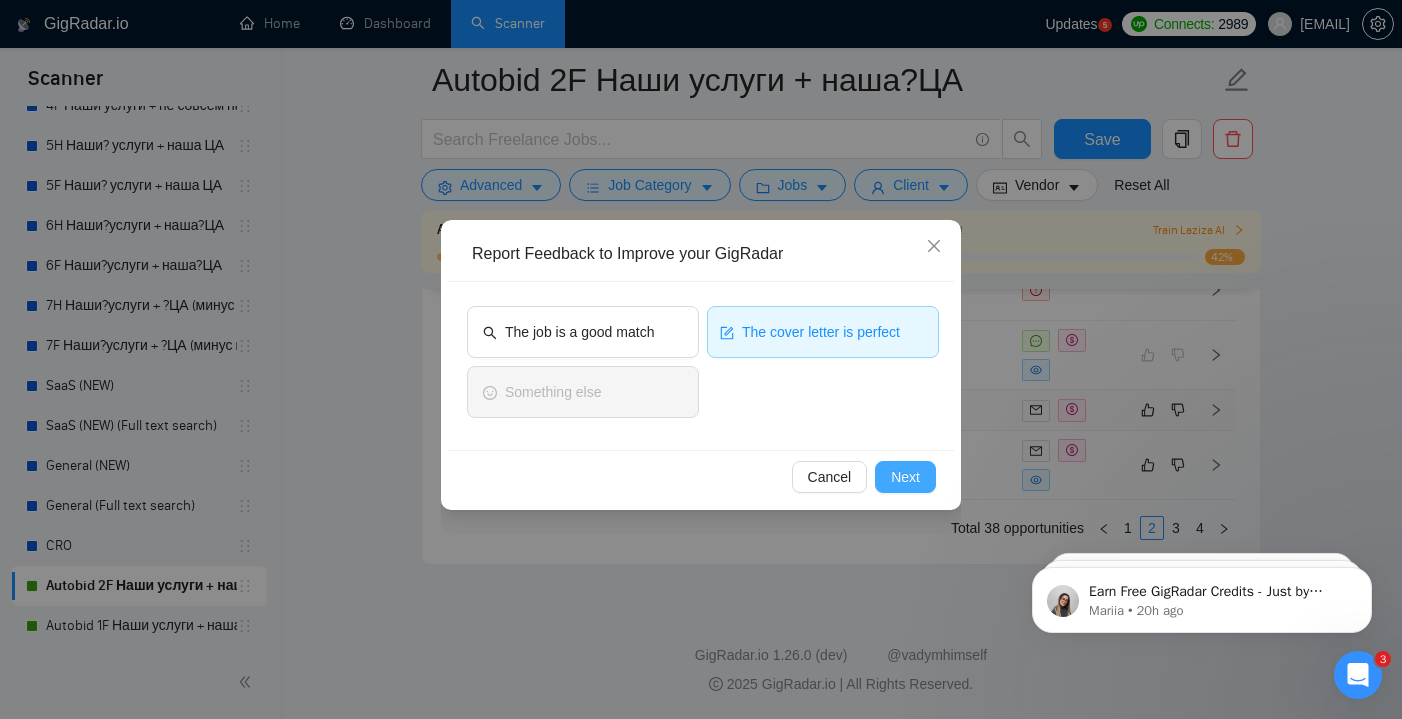 click on "Next" at bounding box center (905, 477) 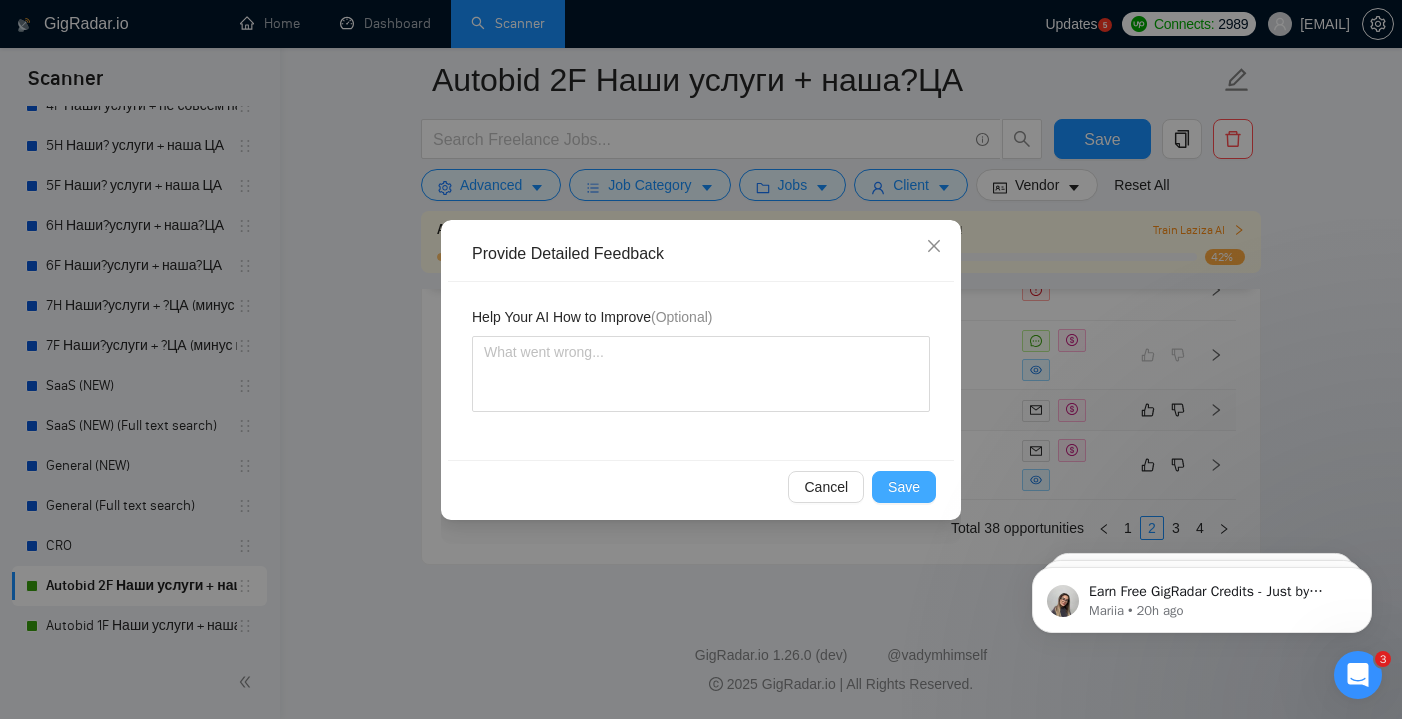 click on "Save" at bounding box center [904, 487] 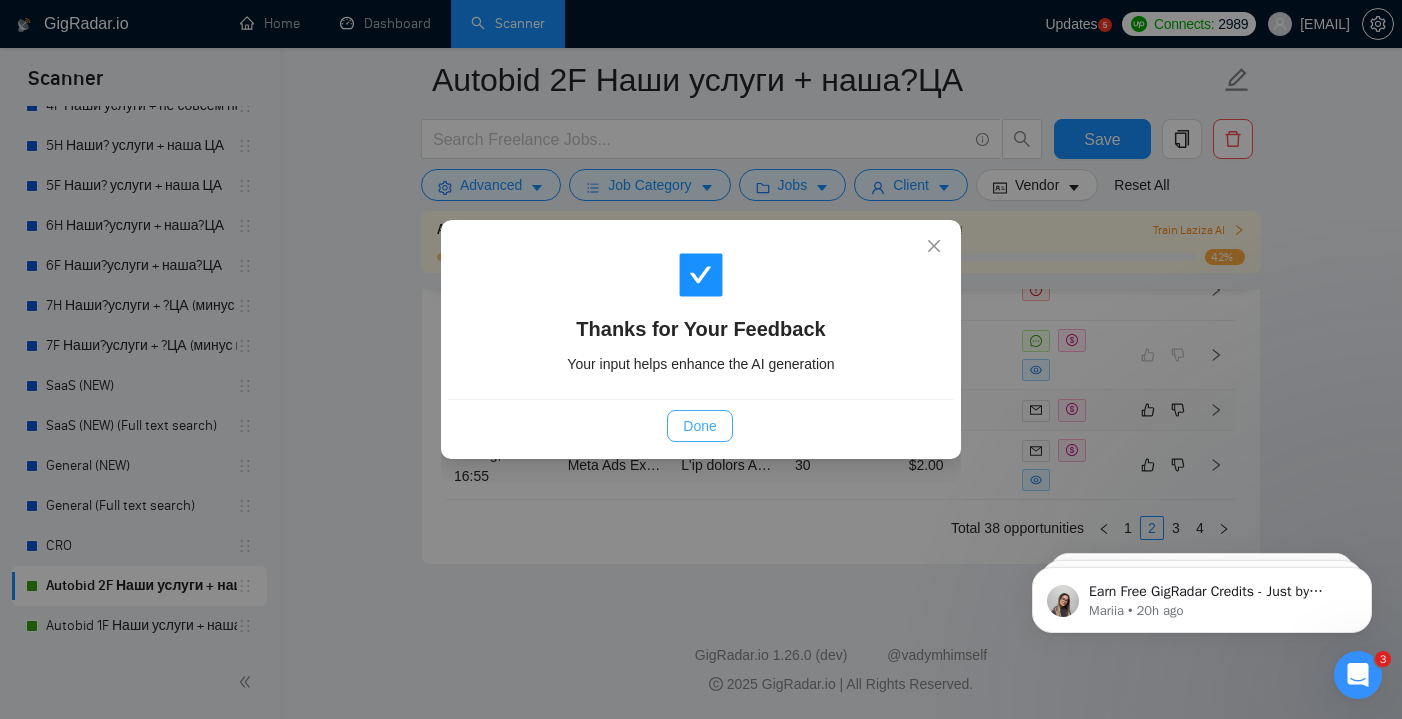 click on "Done" at bounding box center [699, 426] 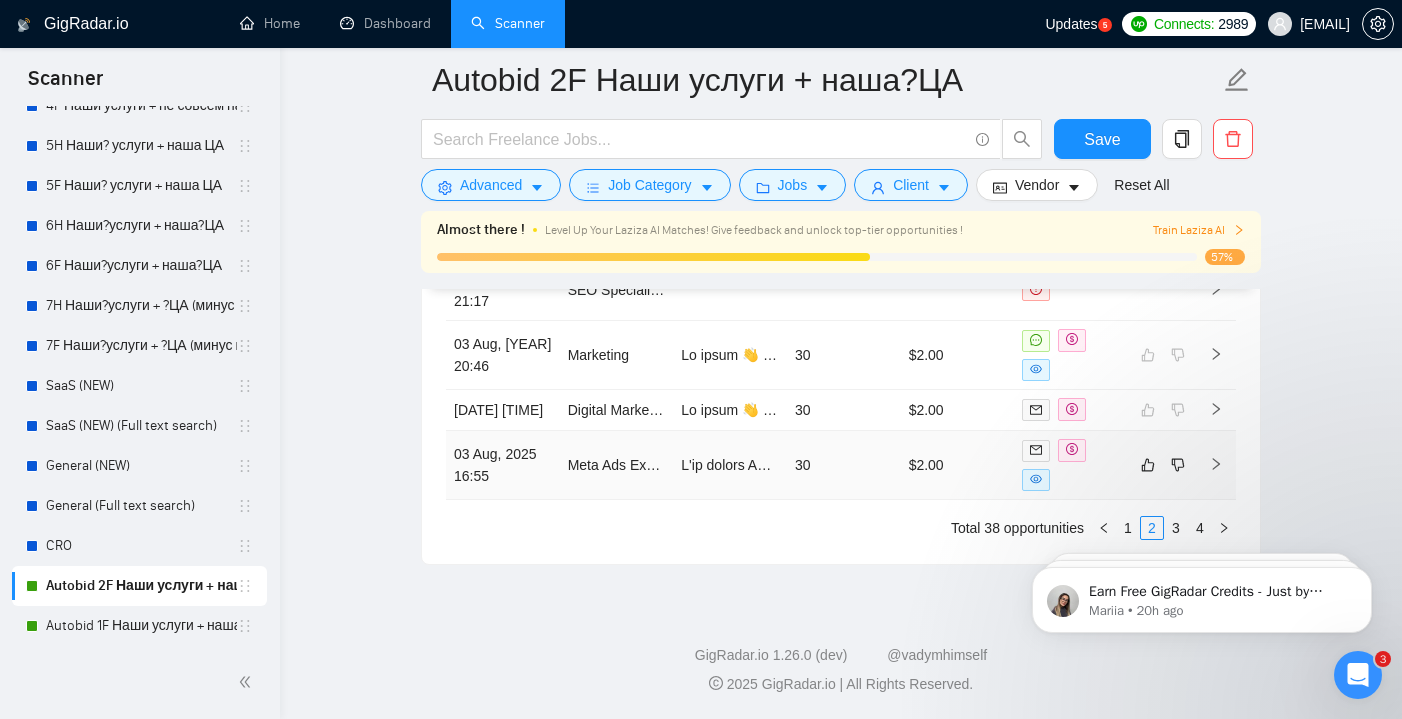 click on "Created Title Cover Letter Connects Spent Charged   Status                 [DAY] [MONTH], [YEAR] [TIME] Launch & Optimize Paid Ads for Premium Education Product (FB + Google)   [DAY] [MONTH], [YEAR] [TIME] Google Ads specialist needed for sustainability product   [DAY] [MONTH], [YEAR] [TIME] Paid Media Management Agency for Meta Campaigns   [DAY] [MONTH], [YEAR] [TIME] Creative Strategist | Ecom [DAY] [MONTH], [YEAR] [TIME] Digital Marketing/Campaign Expert   [DAY] [MONTH], [YEAR] [TIME] Sales Closer for AI Marketing Agency | Commission-Based | Warm Leads Provided (15% Commission)   [DAY] [MONTH], [YEAR] [TIME] SEO Specialist Needed for Competitive Keyword Research & Strategy   [DAY] [MONTH], [YEAR] [TIME] Marketing $[AMOUNT] $[RATE] [DAY] [MONTH], [YEAR] [TIME] Digital Marketing/Campaign Expert $[AMOUNT] $[RATE] [DAY] [MONTH], [YEAR] [TIME] Meta Ads Expert to Drive User Acquisition for AI Platform $[AMOUNT] $[RATE] Total 38 opportunities 1 2 3 4" at bounding box center [841, 218] 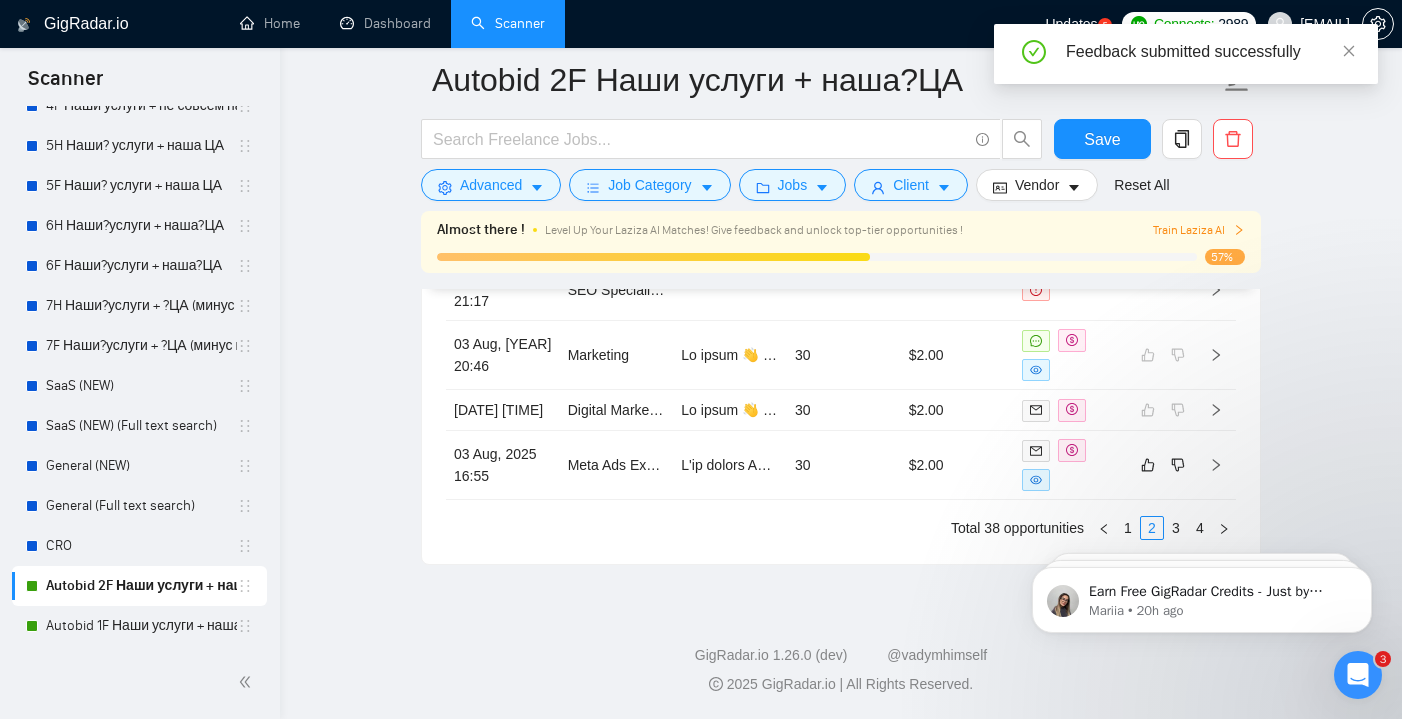 scroll, scrollTop: 5764, scrollLeft: 0, axis: vertical 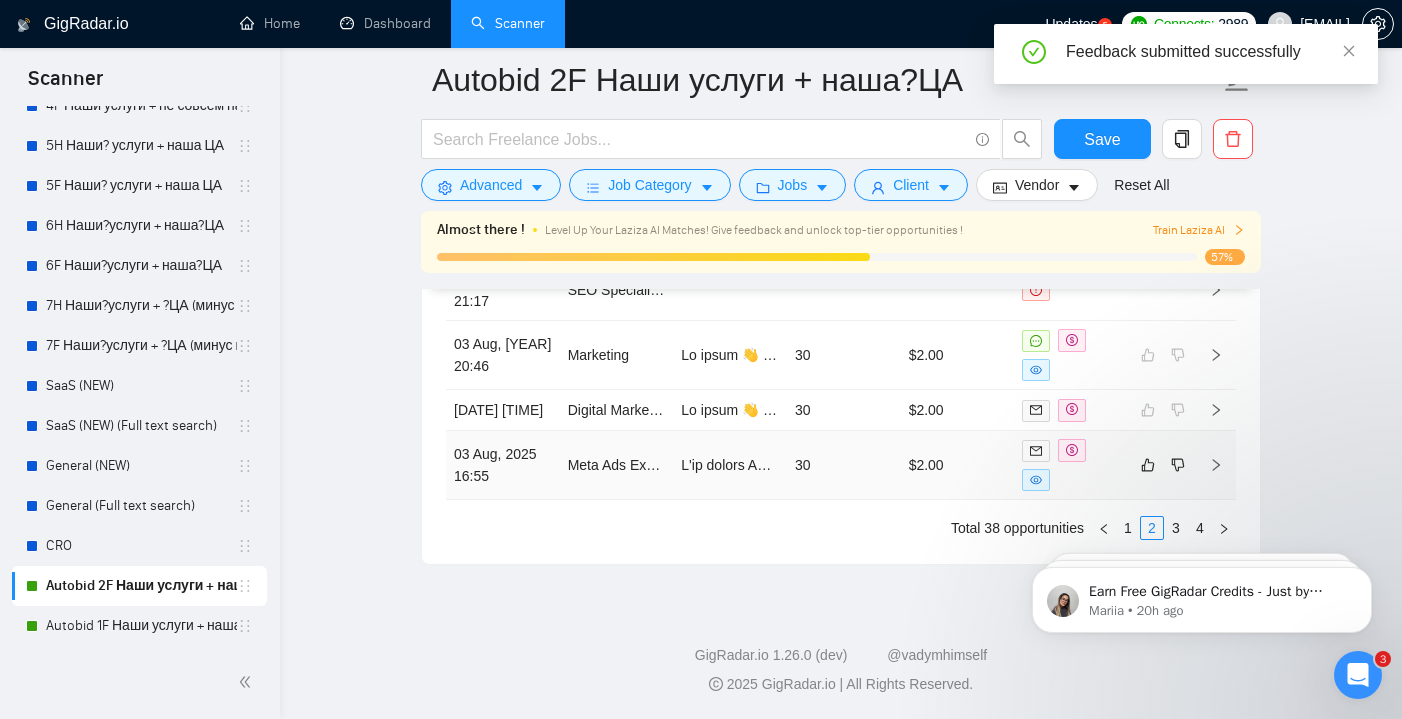 click 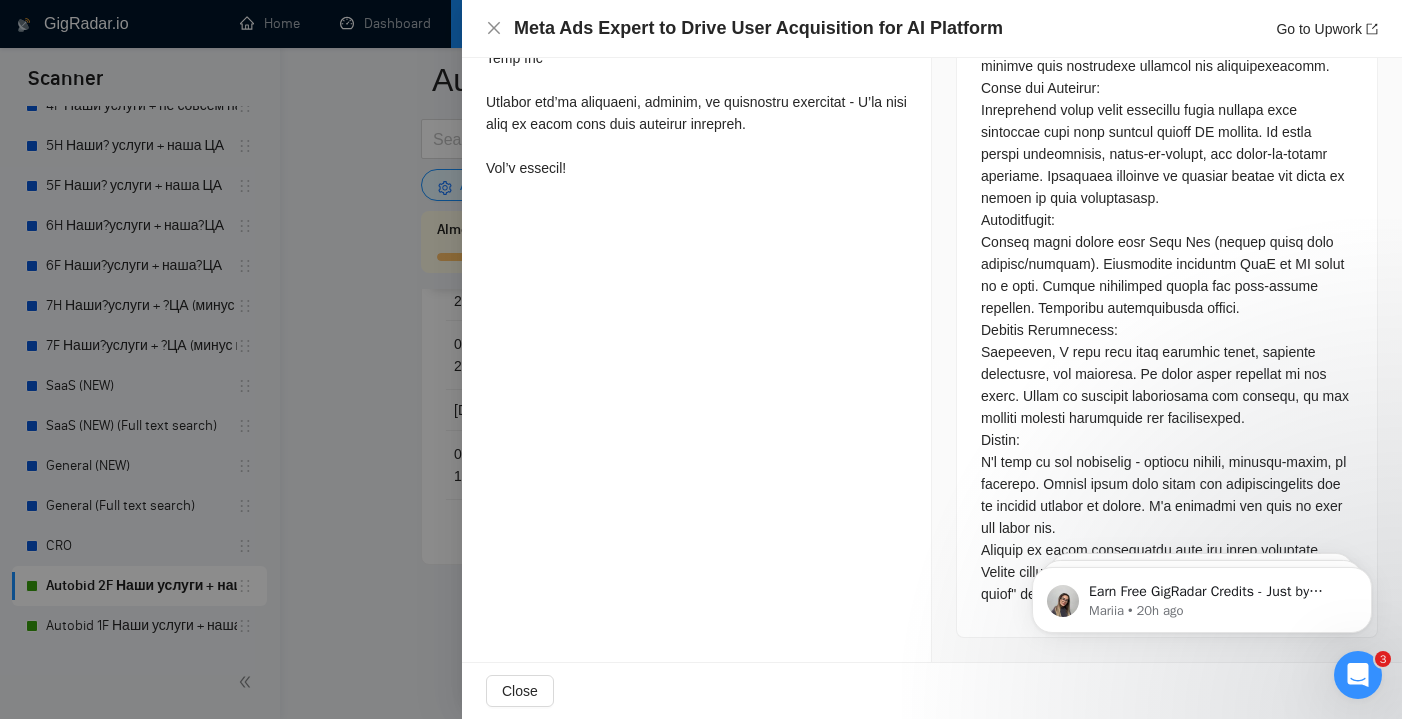 scroll, scrollTop: 1386, scrollLeft: 0, axis: vertical 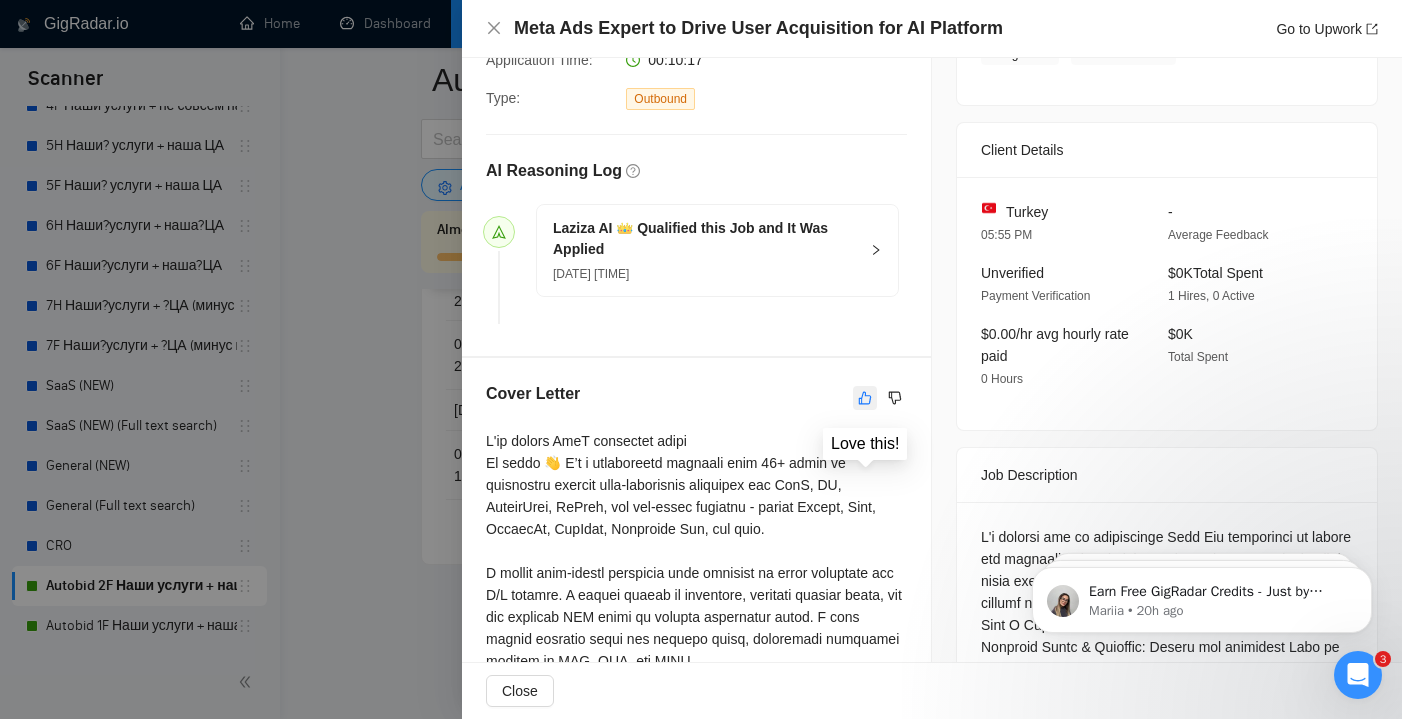 click 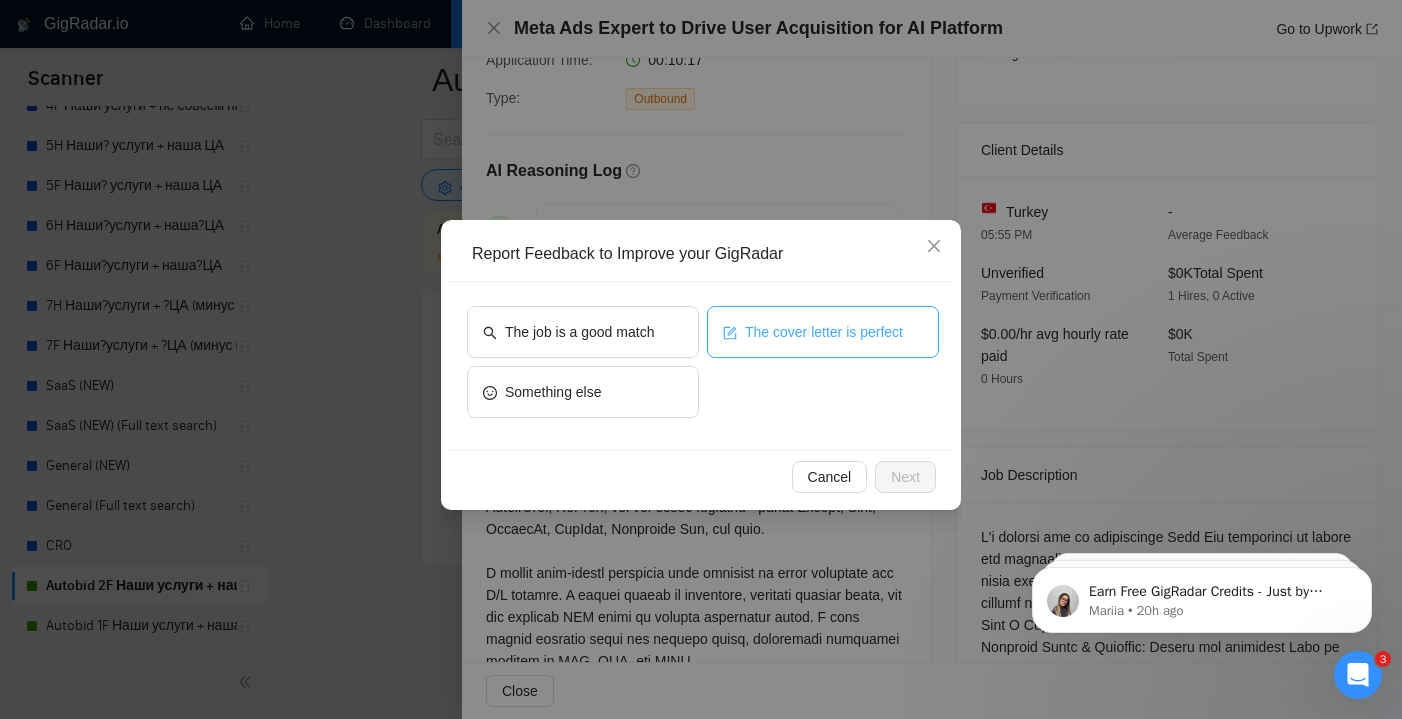 click on "The cover letter is perfect" at bounding box center [824, 332] 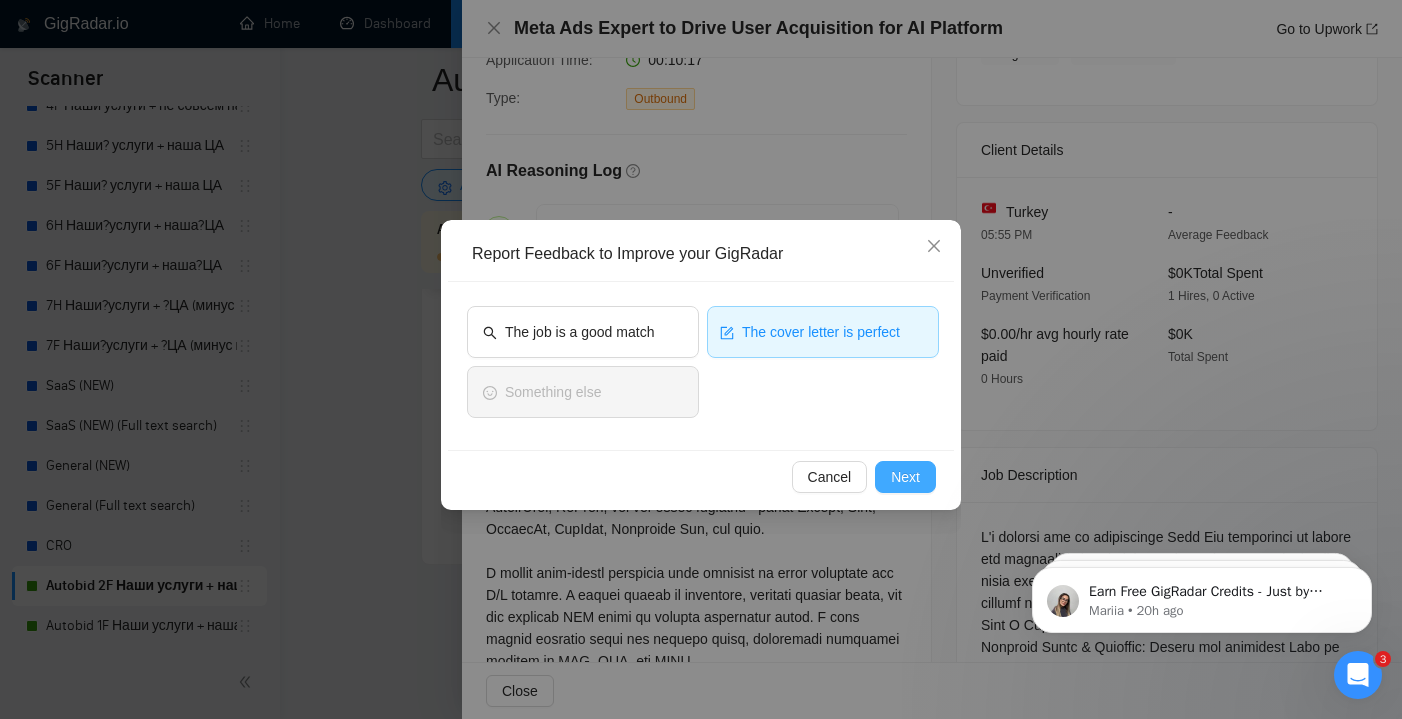 click on "Next" at bounding box center [905, 477] 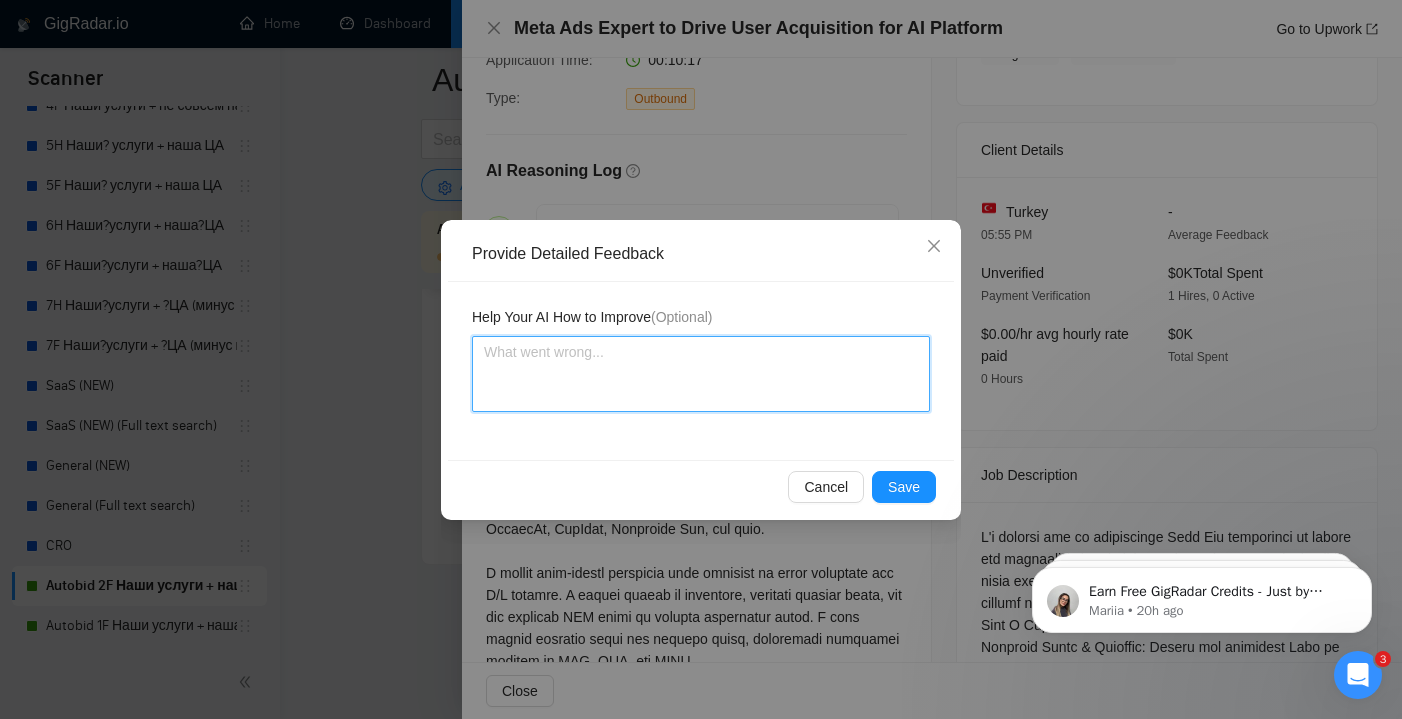 click at bounding box center [701, 374] 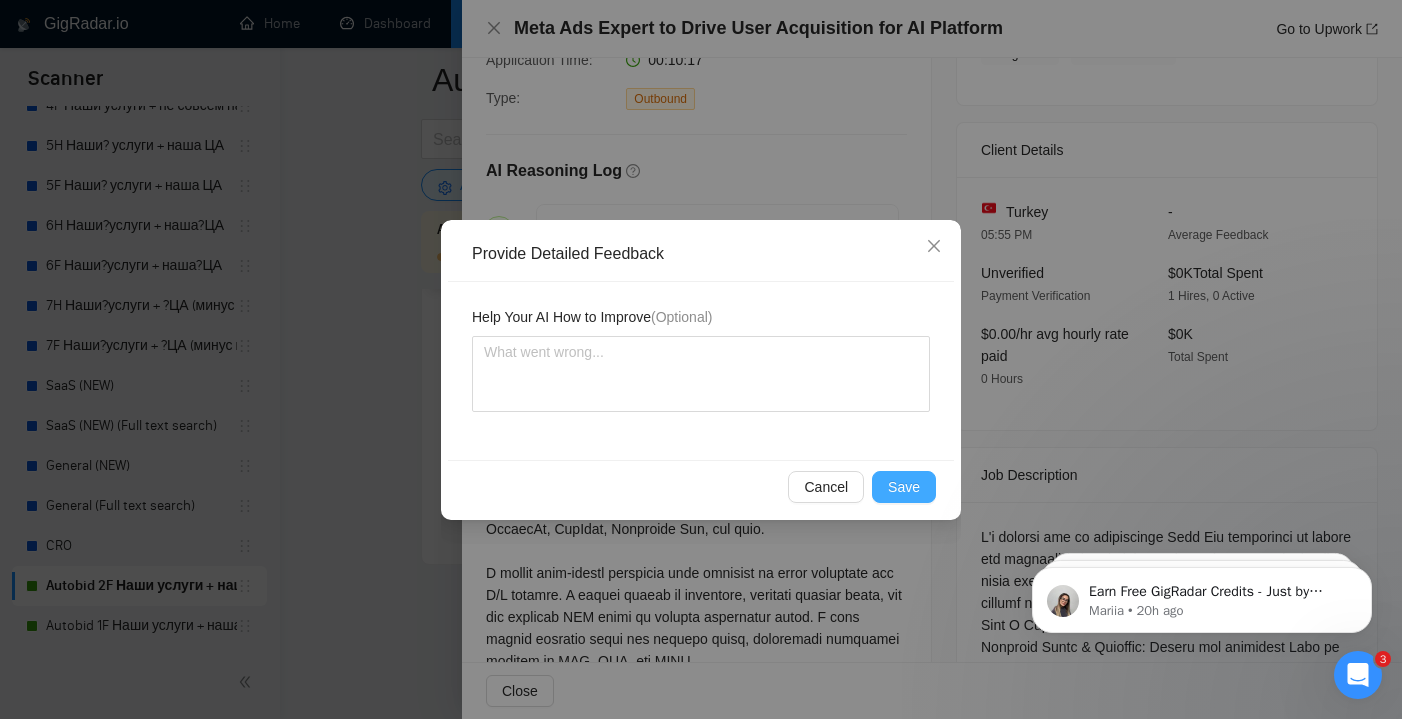 click on "Save" at bounding box center (904, 487) 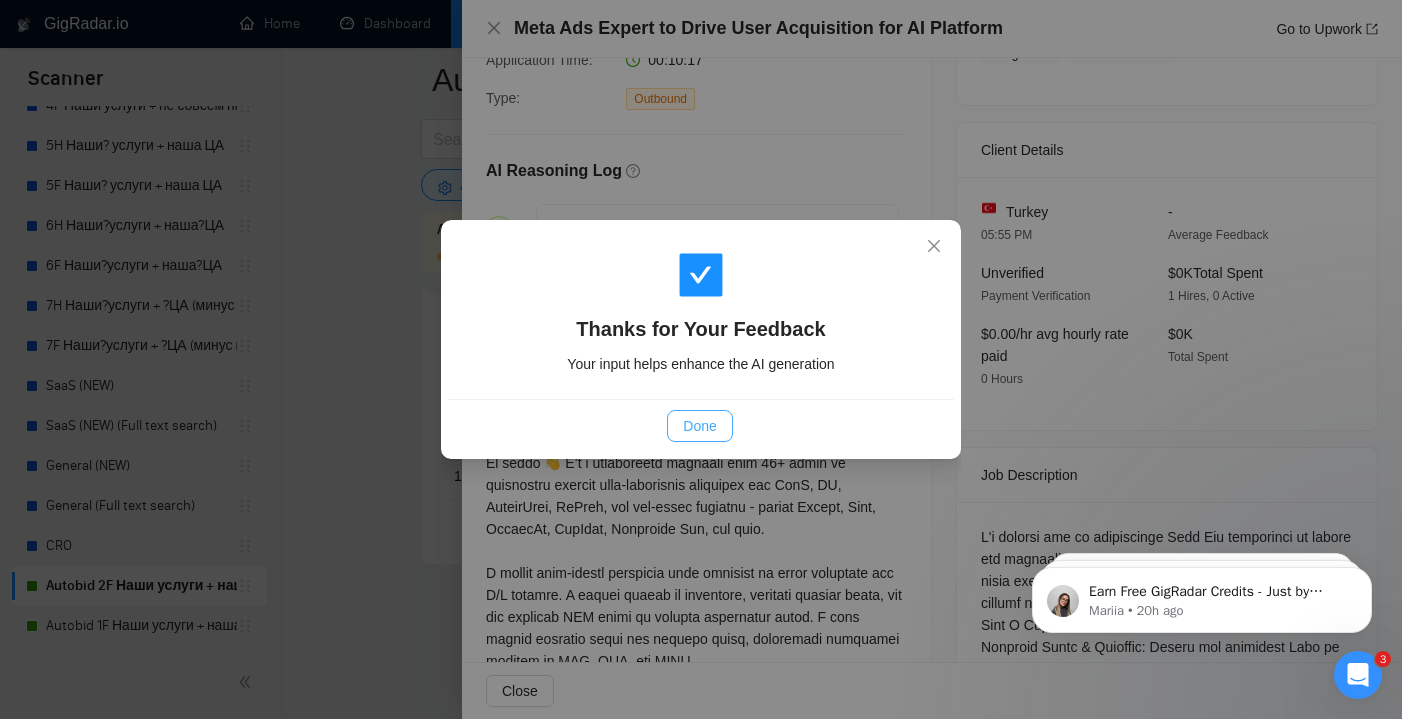 click on "Done" at bounding box center [699, 426] 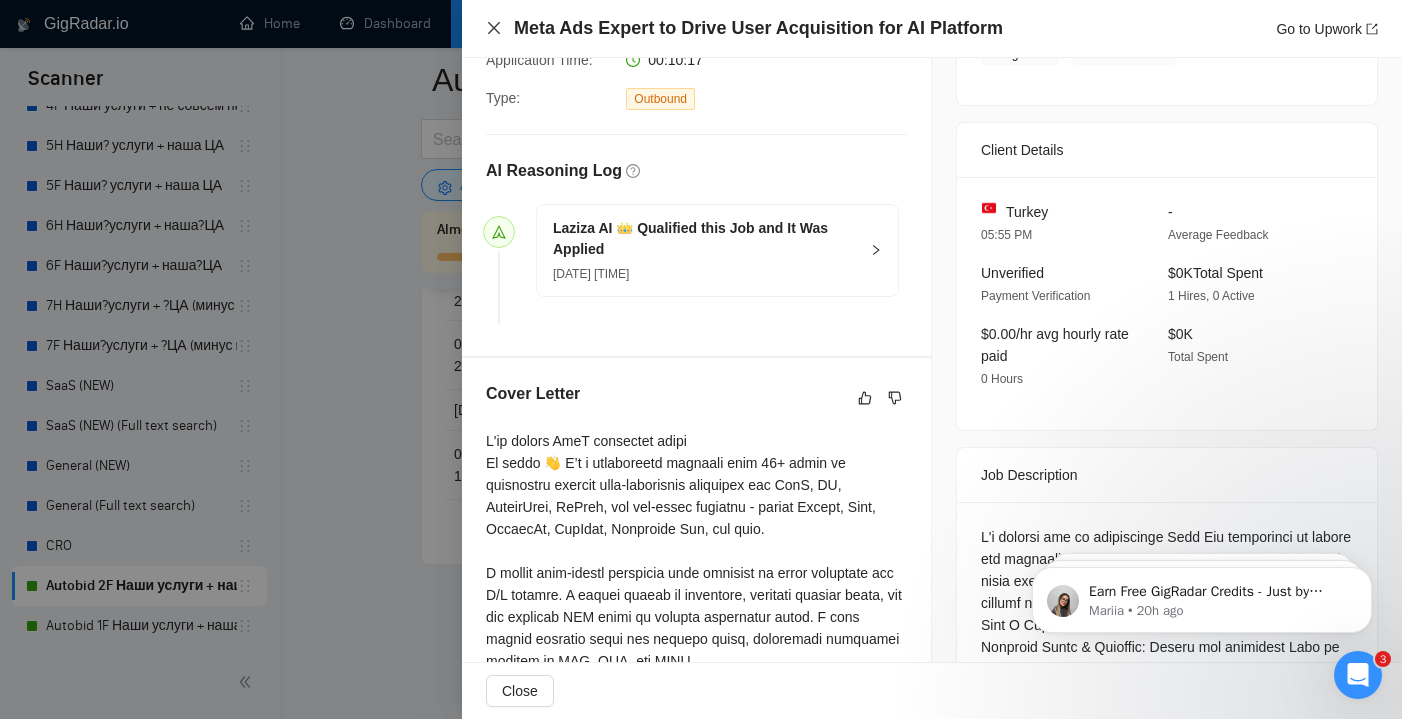 click 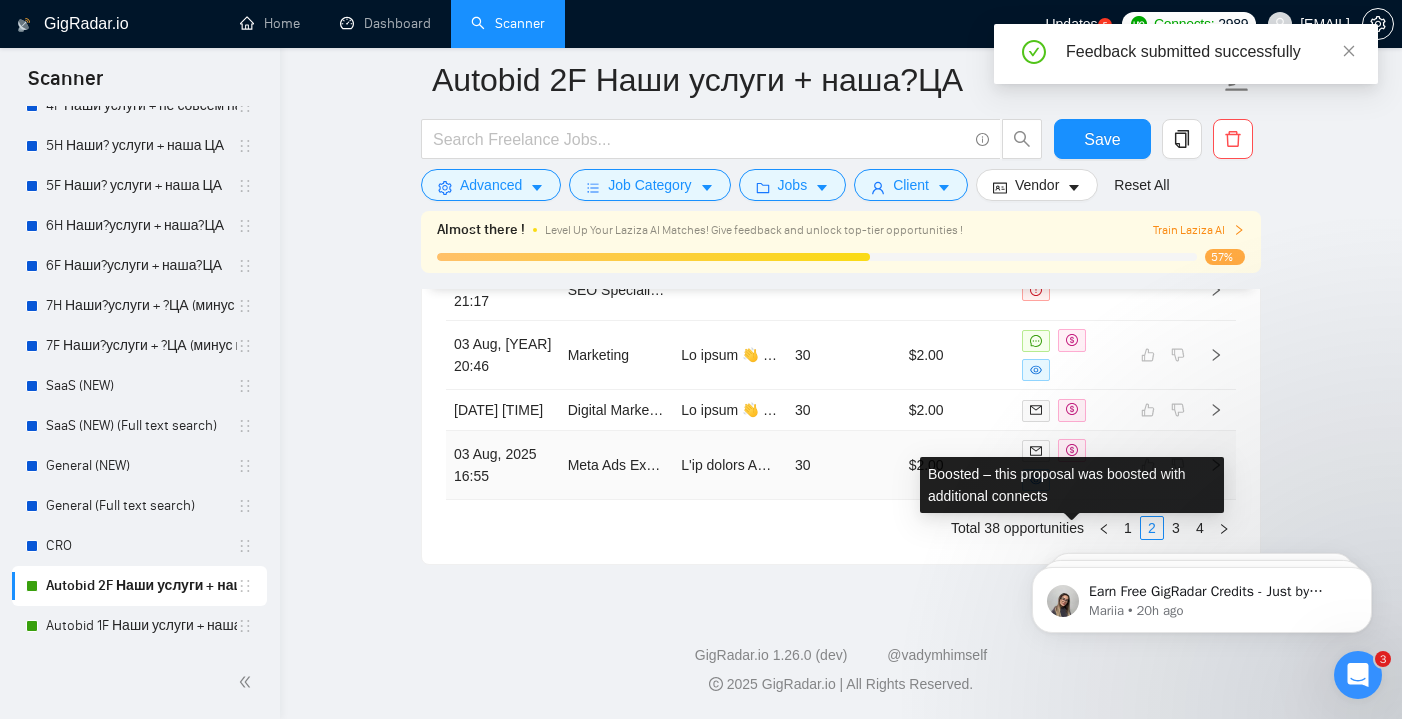 scroll, scrollTop: 5789, scrollLeft: 0, axis: vertical 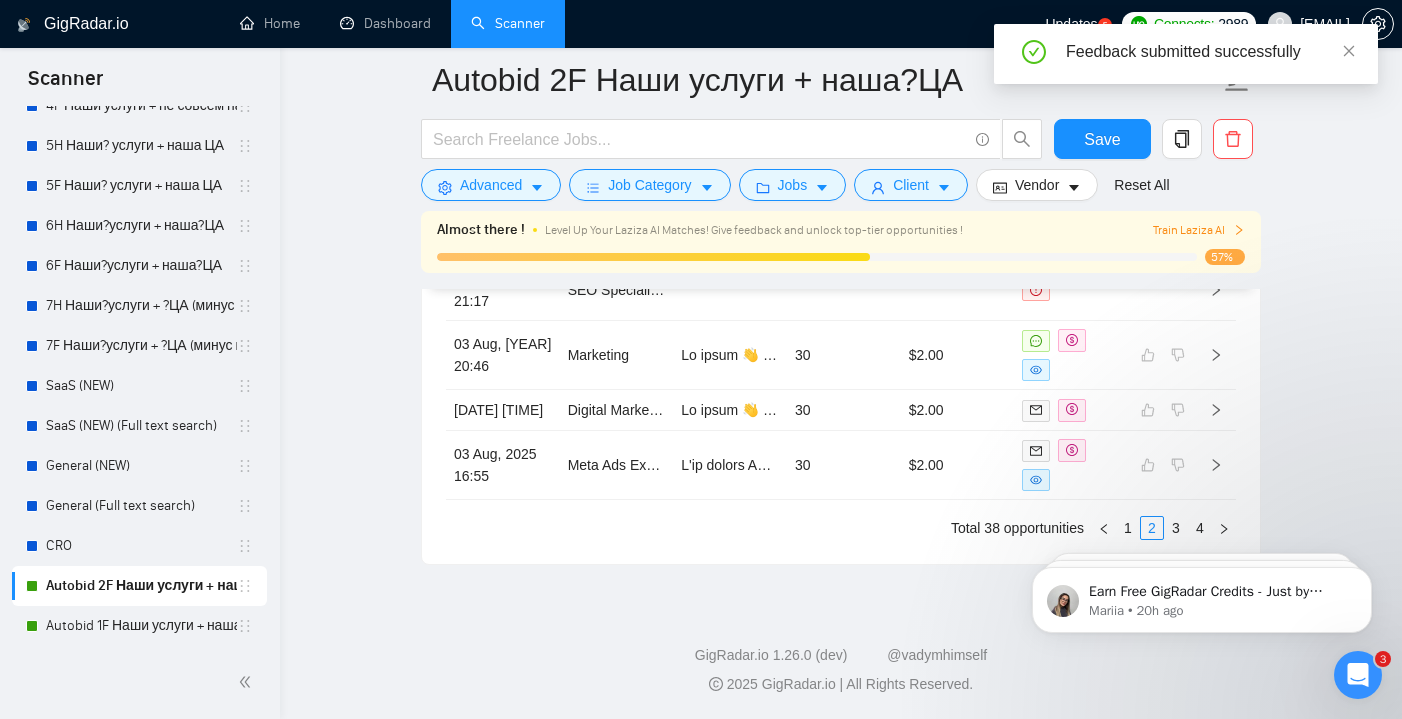 click on "Earn Free GigRadar Credits - Just by Sharing Your Story! 💬 Want more credits for sending proposals? It’s simple - share, inspire, and get rewarded! 🤫 Here’s how you can earn free credits: Introduce yourself in the #intros channel of the GigRadar Upwork Community and grab +20 credits for sending bids., Post your success story (closed projects, high LRR, etc.) in the #general channel and claim +50 credits for sending bids. Why? GigRadar is building a powerful network of freelancers and agencies. We want you to make valuable connections, showcase your wins, and inspire others while getting rewarded! 🚀 Not a member yet? Join our Slack community now 👉 Join Slack Community Claiming your credits is easy: Reply to this message with a screenshot of your post, and our Tech Support Team will instantly top up your credits! 💸 [NAME] • [TIME] ago [NAME] • [TIME] ago [NAME] • [TIME] ago" at bounding box center [1202, 595] 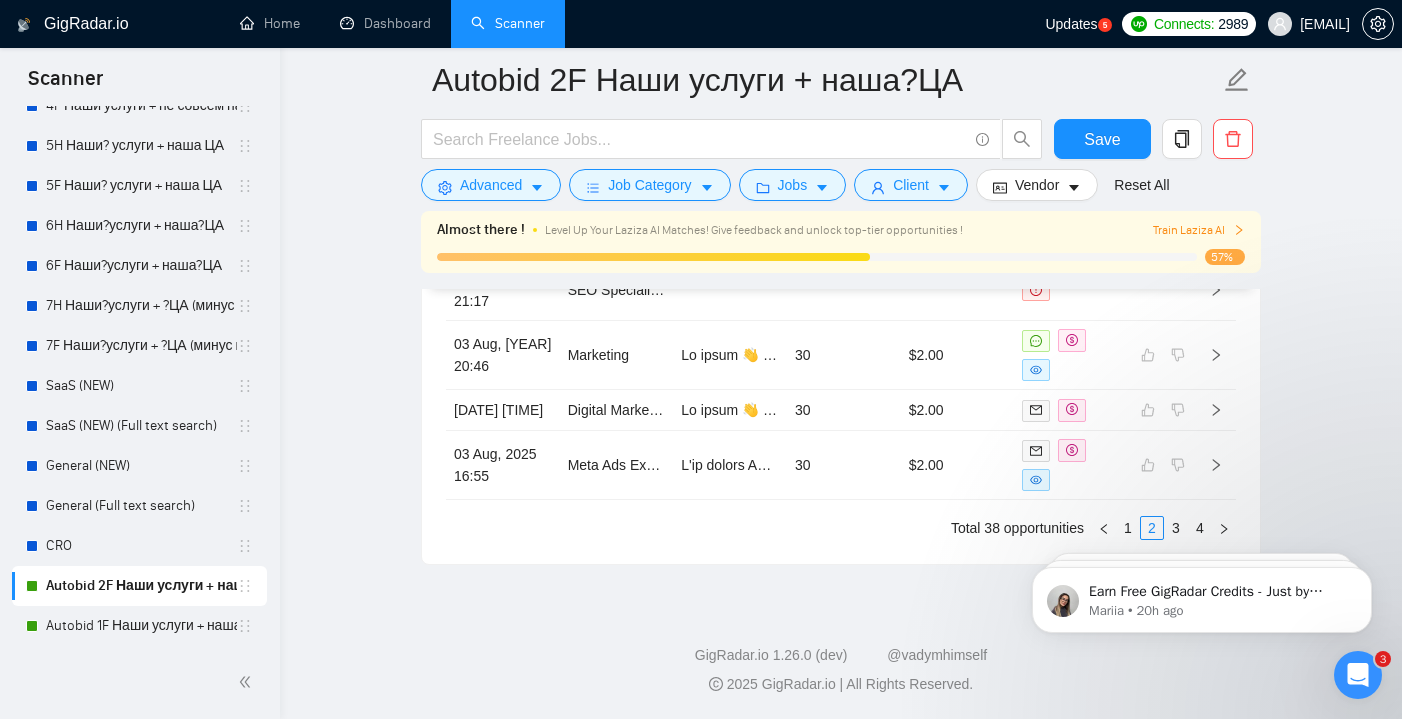 click on "Earn Free GigRadar Credits - Just by Sharing Your Story! 💬 Want more credits for sending proposals? It’s simple - share, inspire, and get rewarded! 🤫 Here’s how you can earn free credits: Introduce yourself in the #intros channel of the GigRadar Upwork Community and grab +20 credits for sending bids., Post your success story (closed projects, high LRR, etc.) in the #general channel and claim +50 credits for sending bids. Why? GigRadar is building a powerful network of freelancers and agencies. We want you to make valuable connections, showcase your wins, and inspire others while getting rewarded! 🚀 Not a member yet? Join our Slack community now 👉 Join Slack Community Claiming your credits is easy: Reply to this message with a screenshot of your post, and our Tech Support Team will instantly top up your credits! 💸 [NAME] • [TIME] ago [NAME] • [TIME] ago [NAME] • [TIME] ago" at bounding box center [1202, 595] 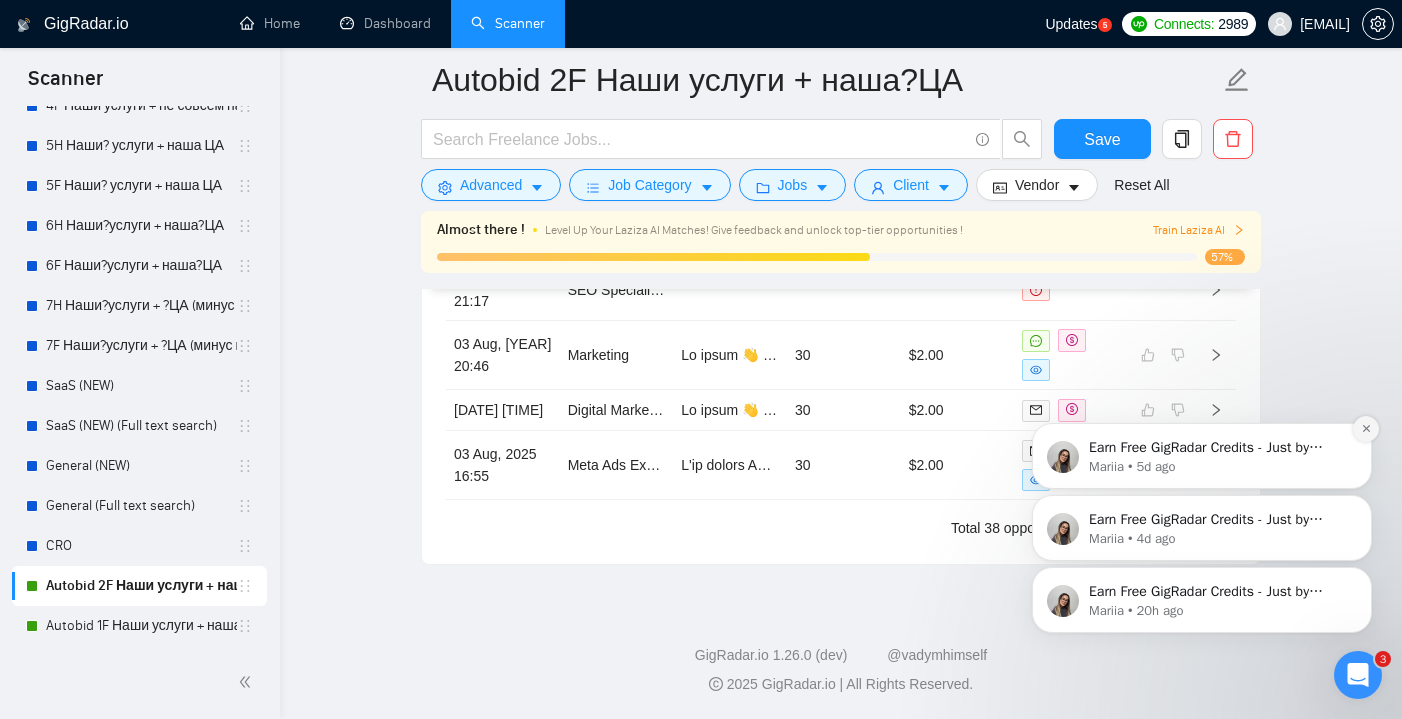 click 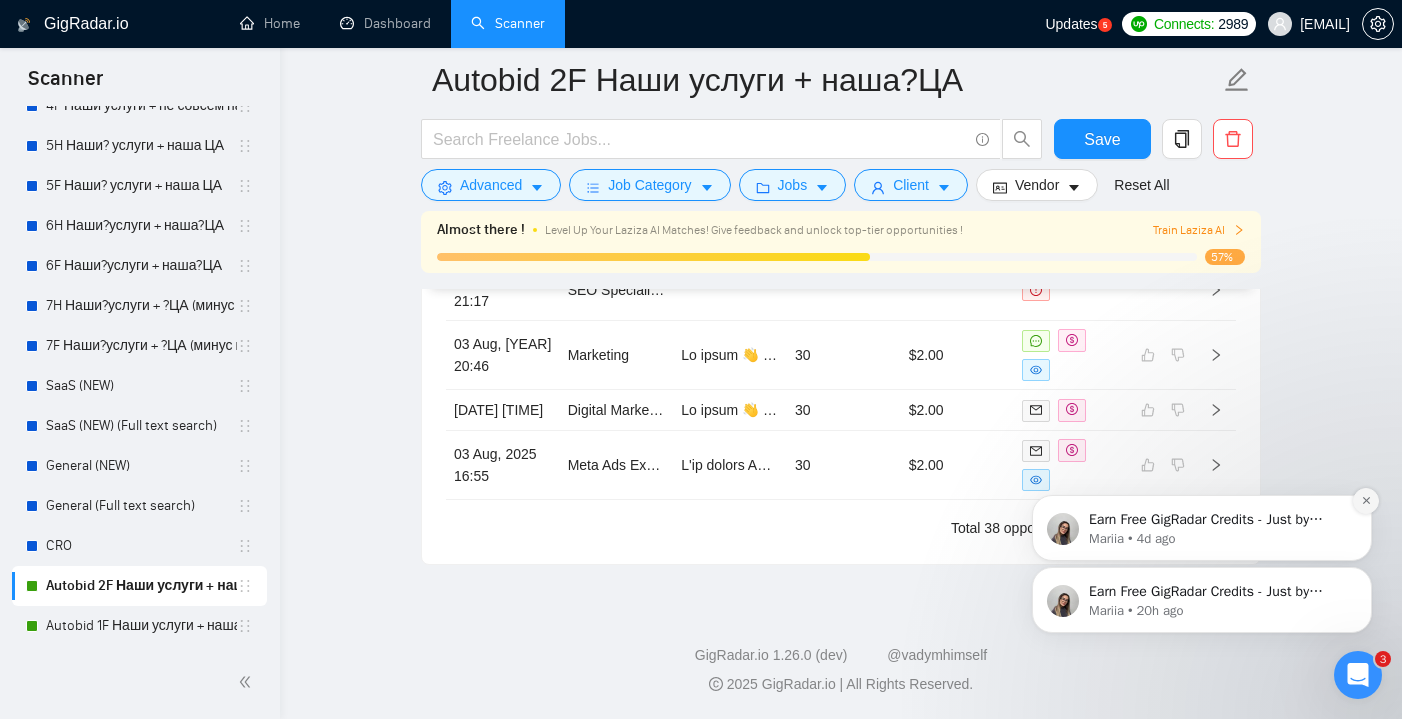 click 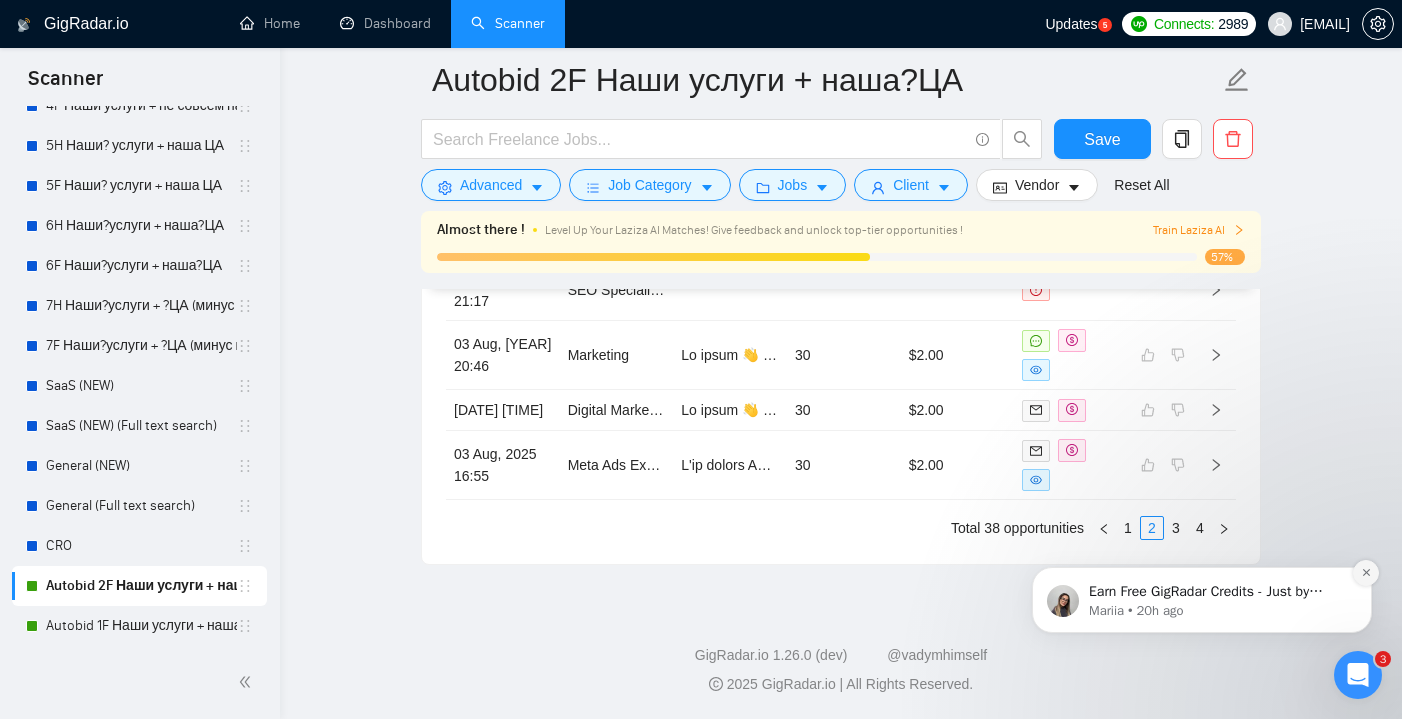 click 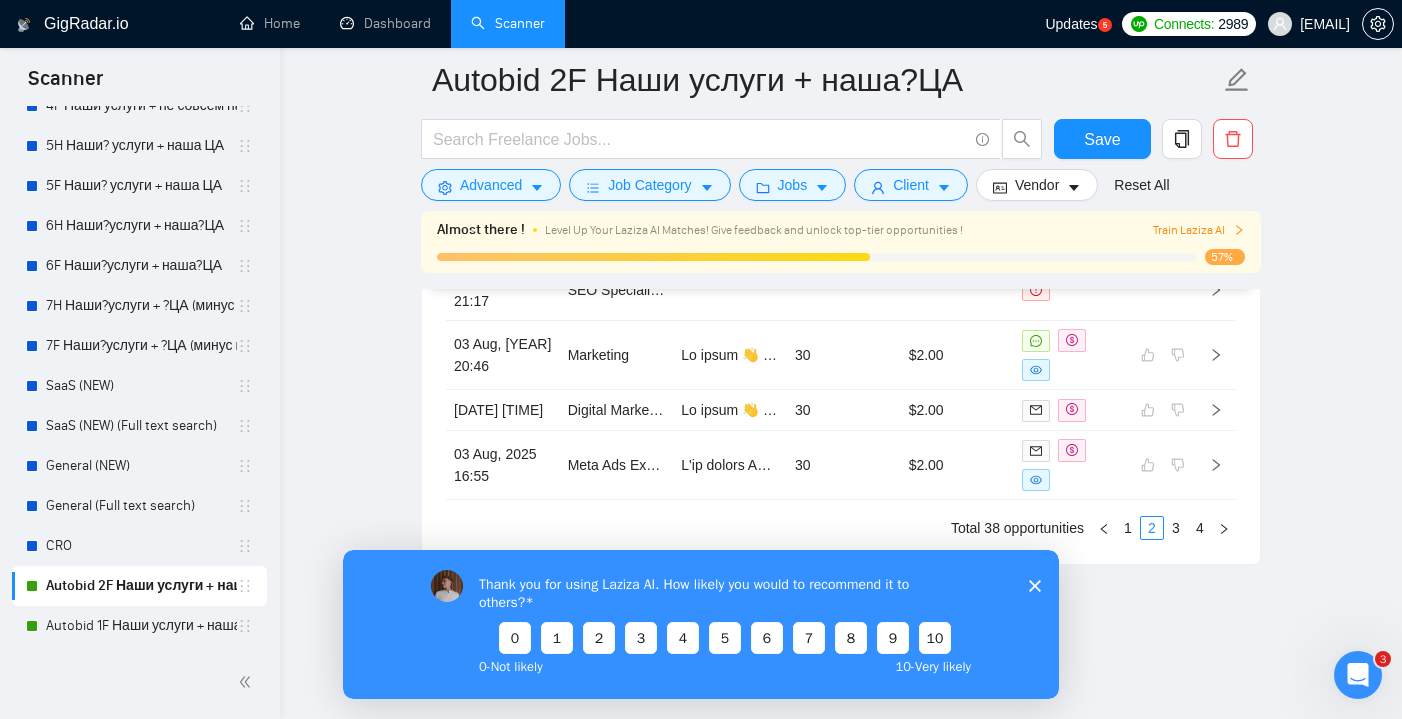 scroll, scrollTop: 0, scrollLeft: 0, axis: both 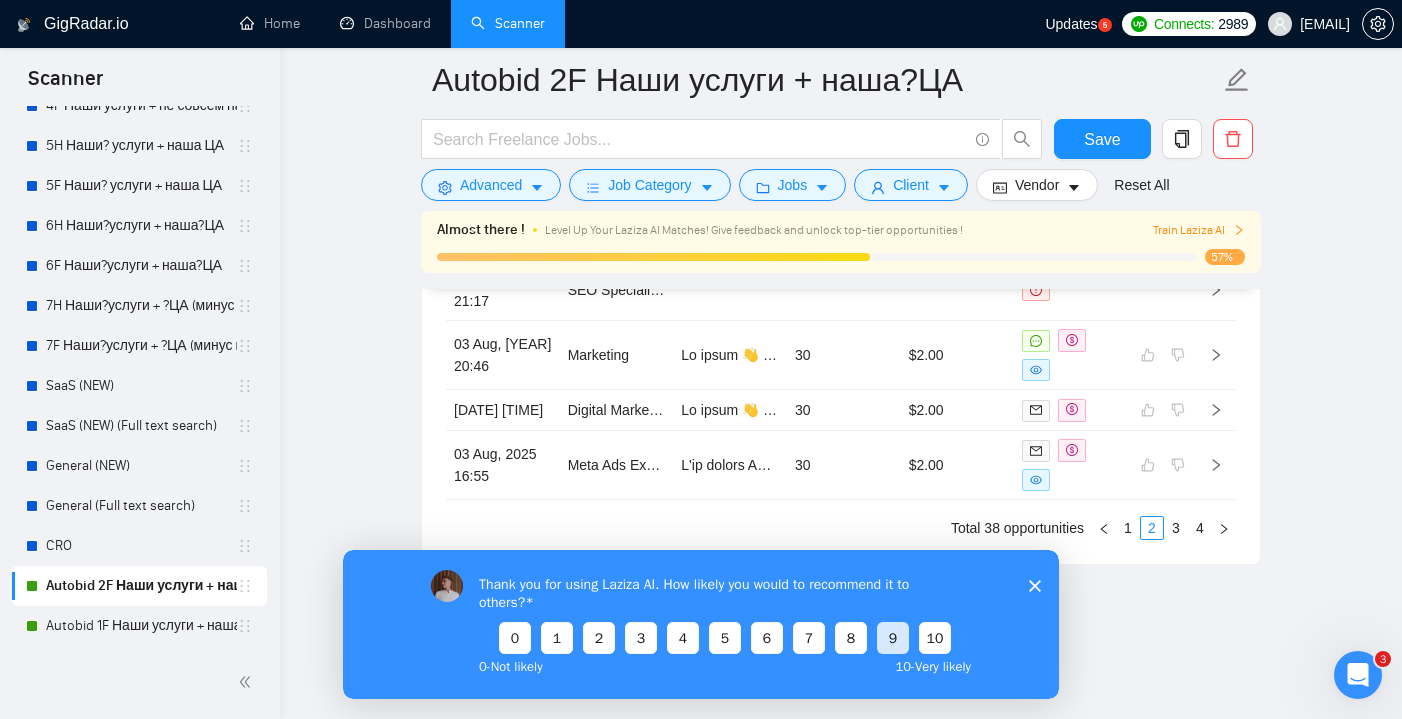 click on "9" at bounding box center [893, 638] 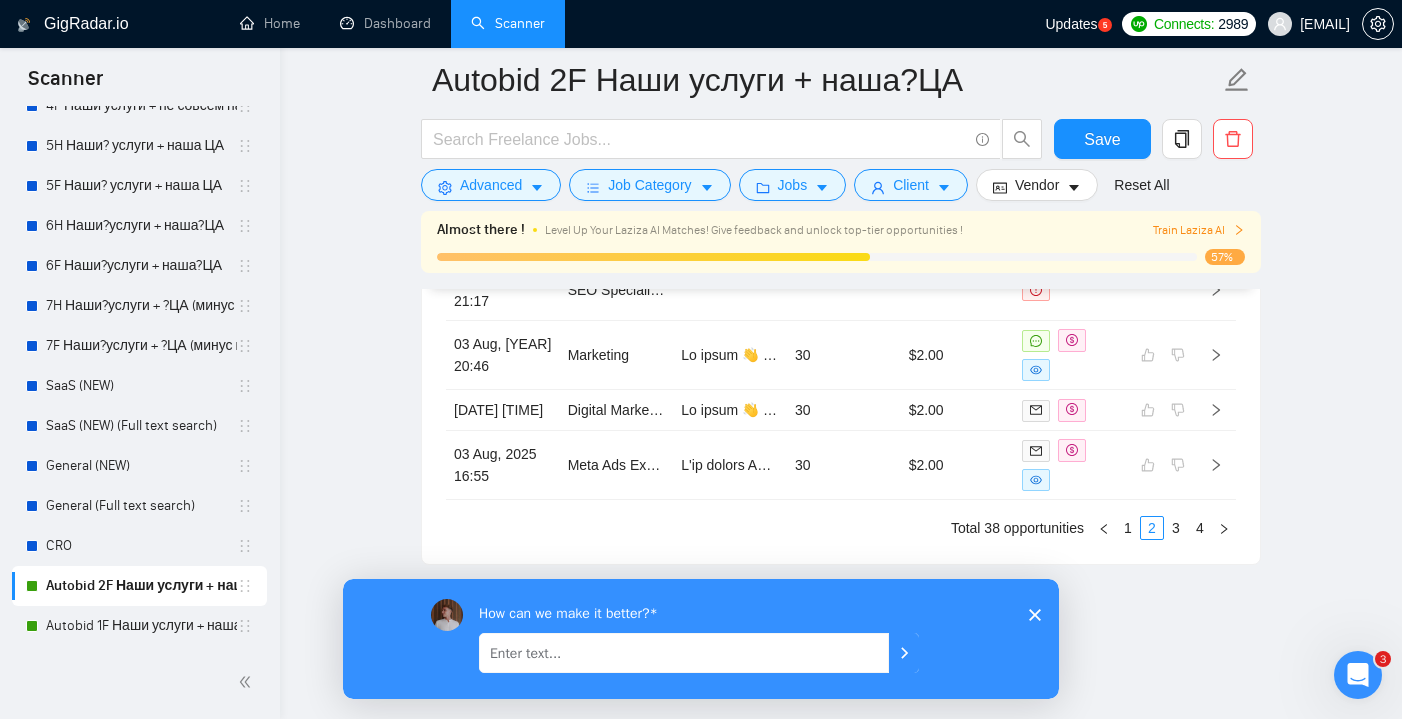 click 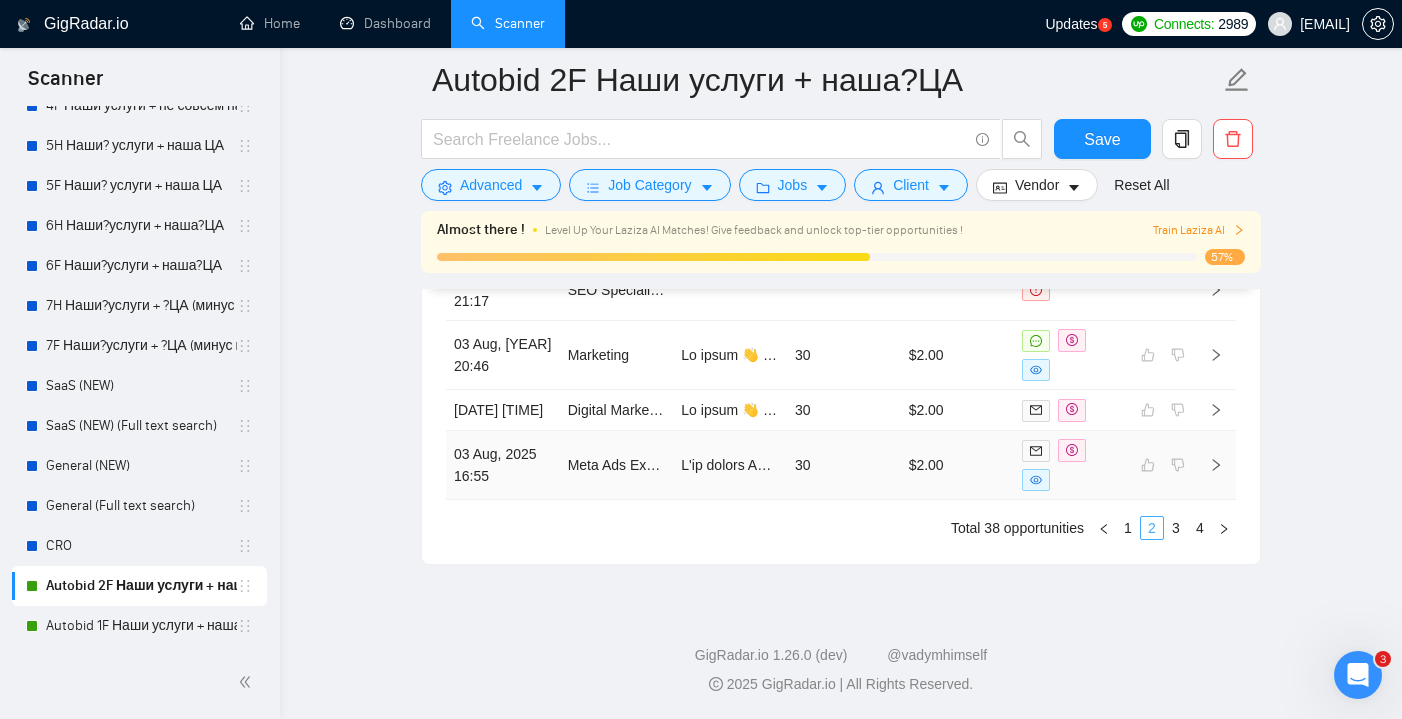scroll, scrollTop: 5793, scrollLeft: 0, axis: vertical 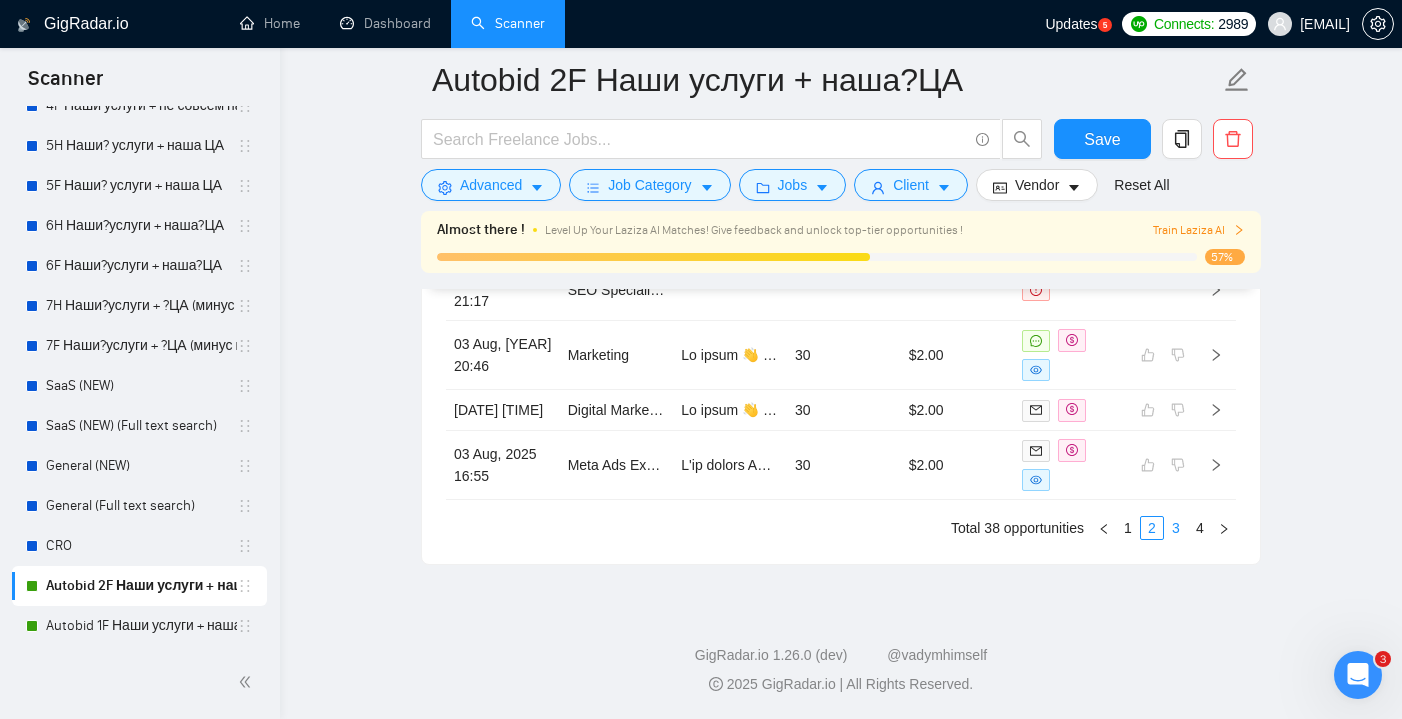 click on "3" at bounding box center (1176, 528) 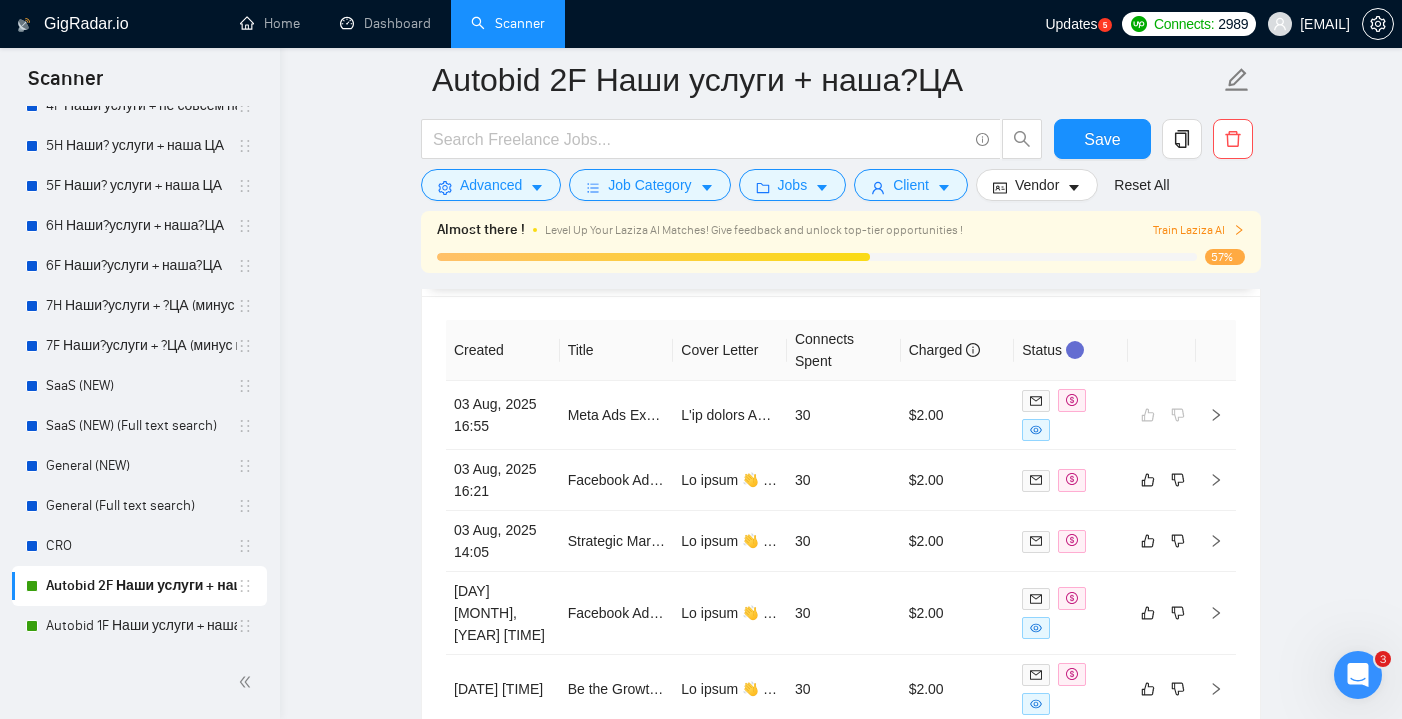 scroll, scrollTop: 5287, scrollLeft: 0, axis: vertical 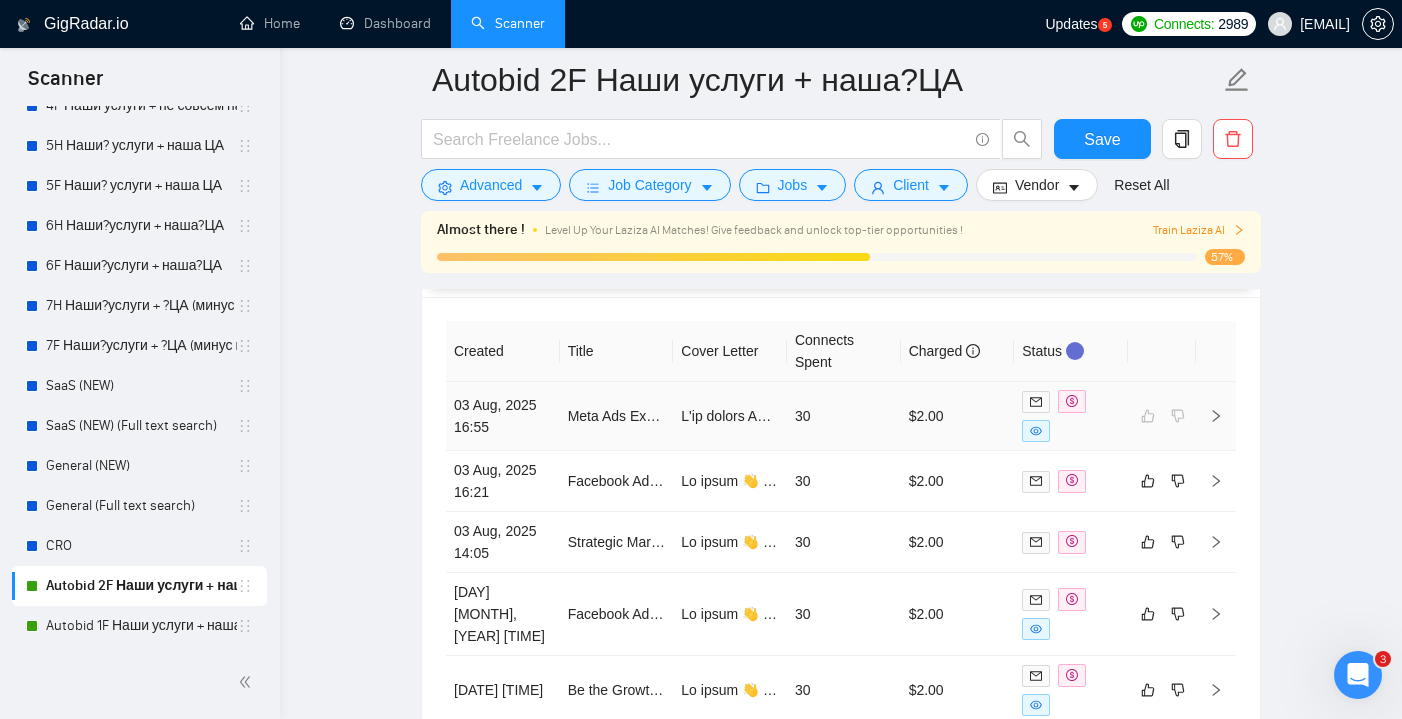click 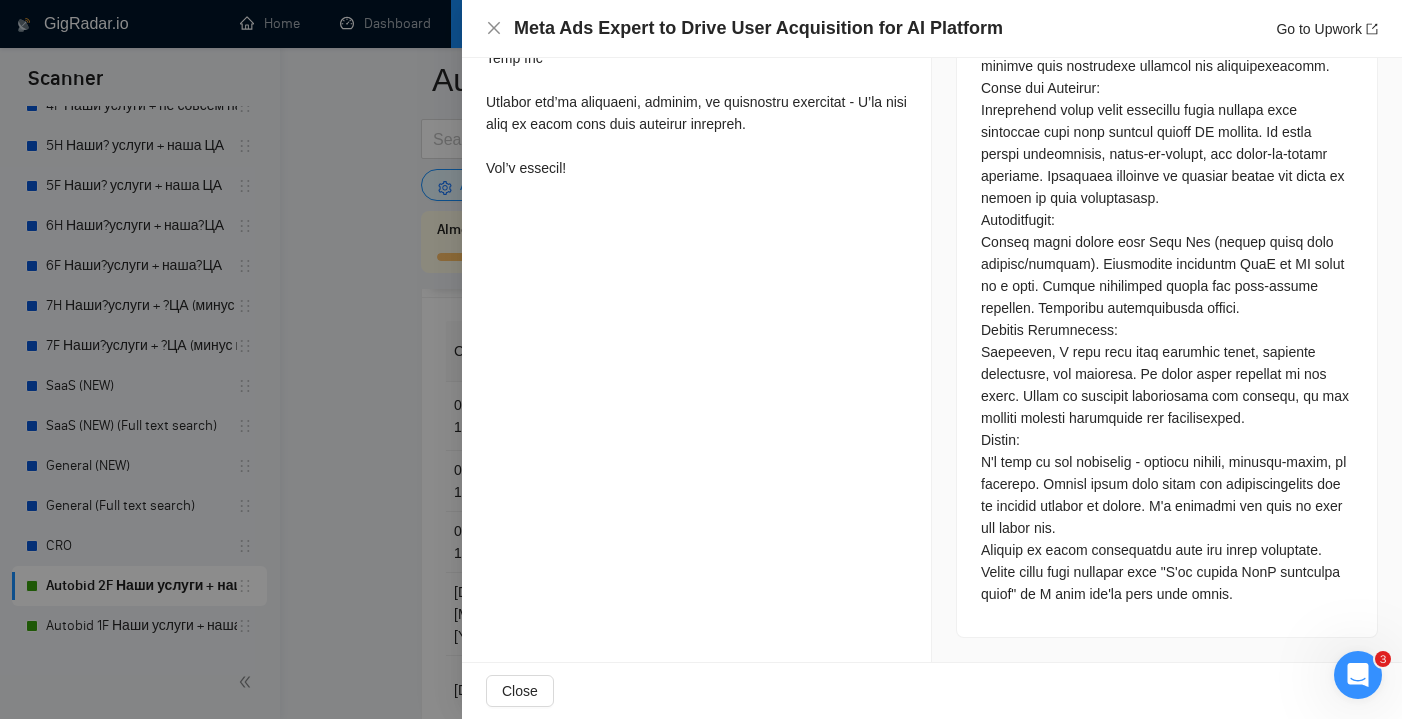 scroll, scrollTop: 1386, scrollLeft: 0, axis: vertical 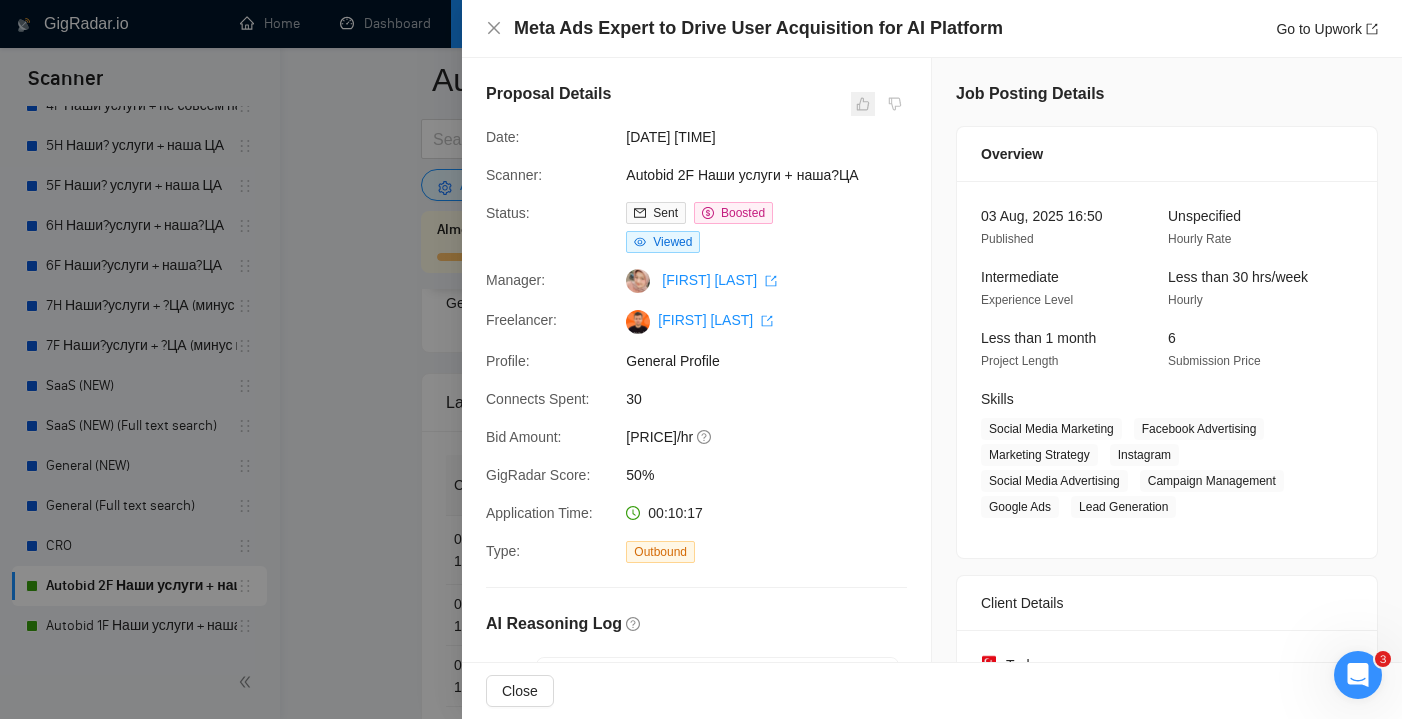 click at bounding box center [863, 104] 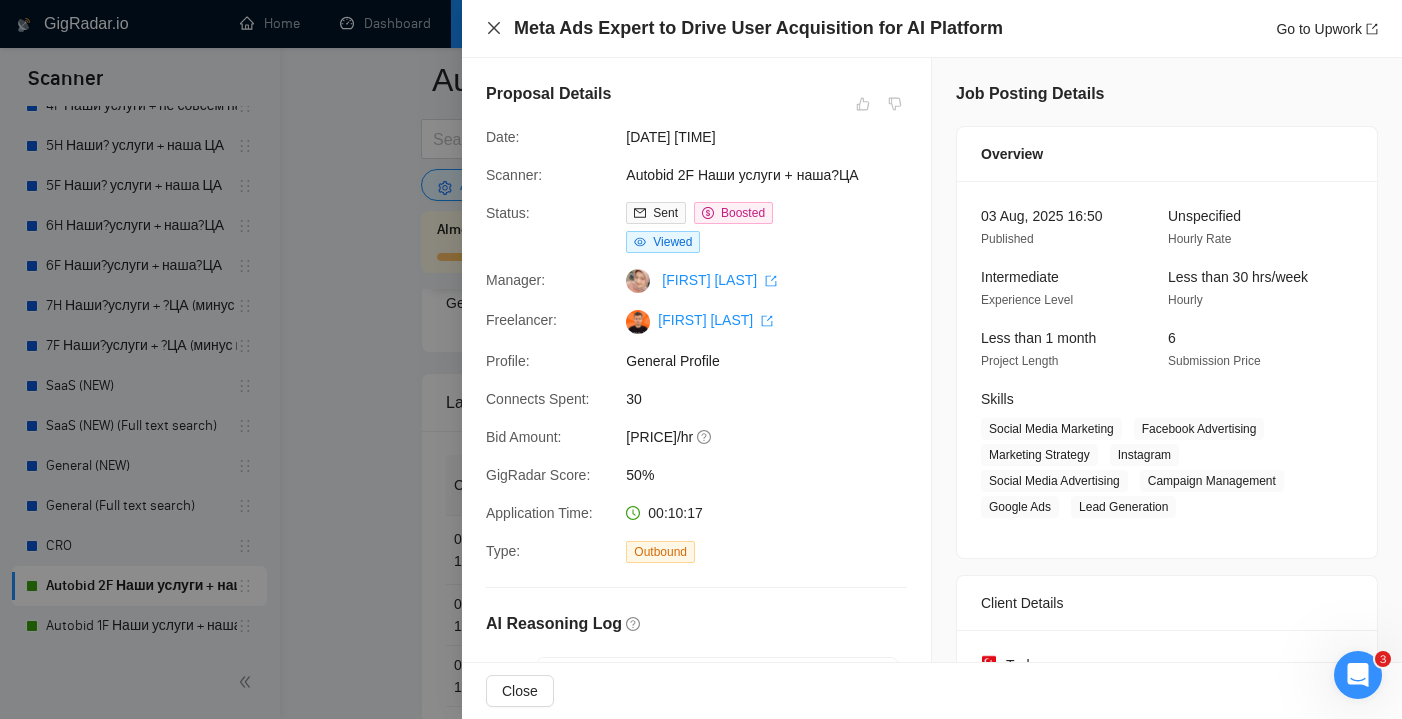 click 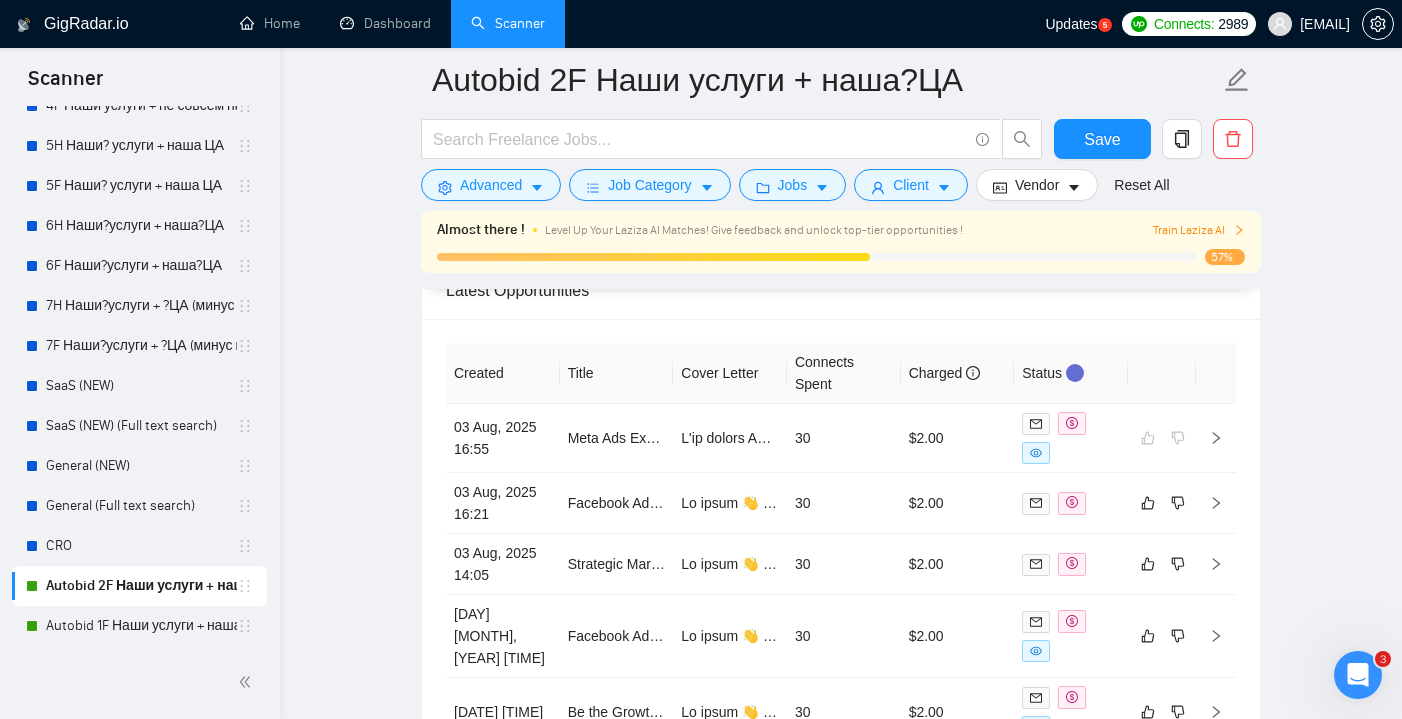 scroll, scrollTop: 5292, scrollLeft: 0, axis: vertical 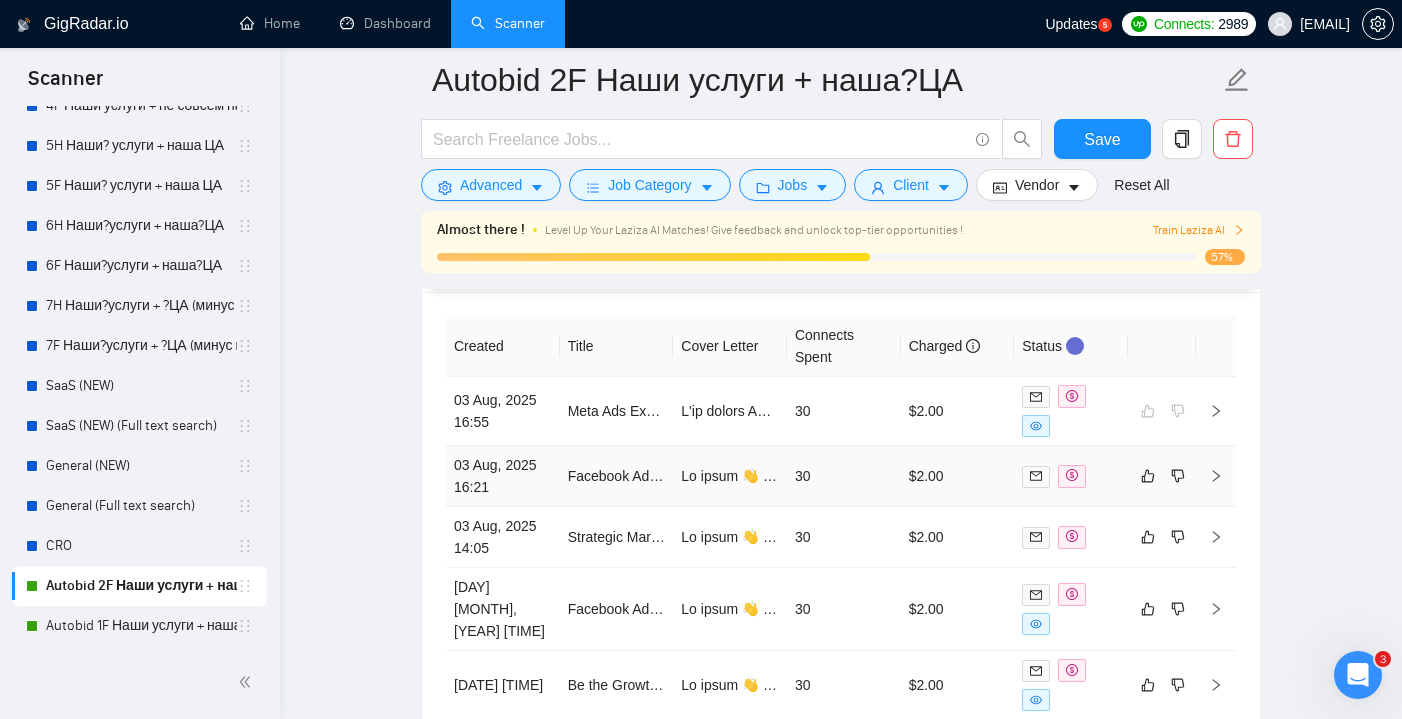 click on "30" at bounding box center (844, 476) 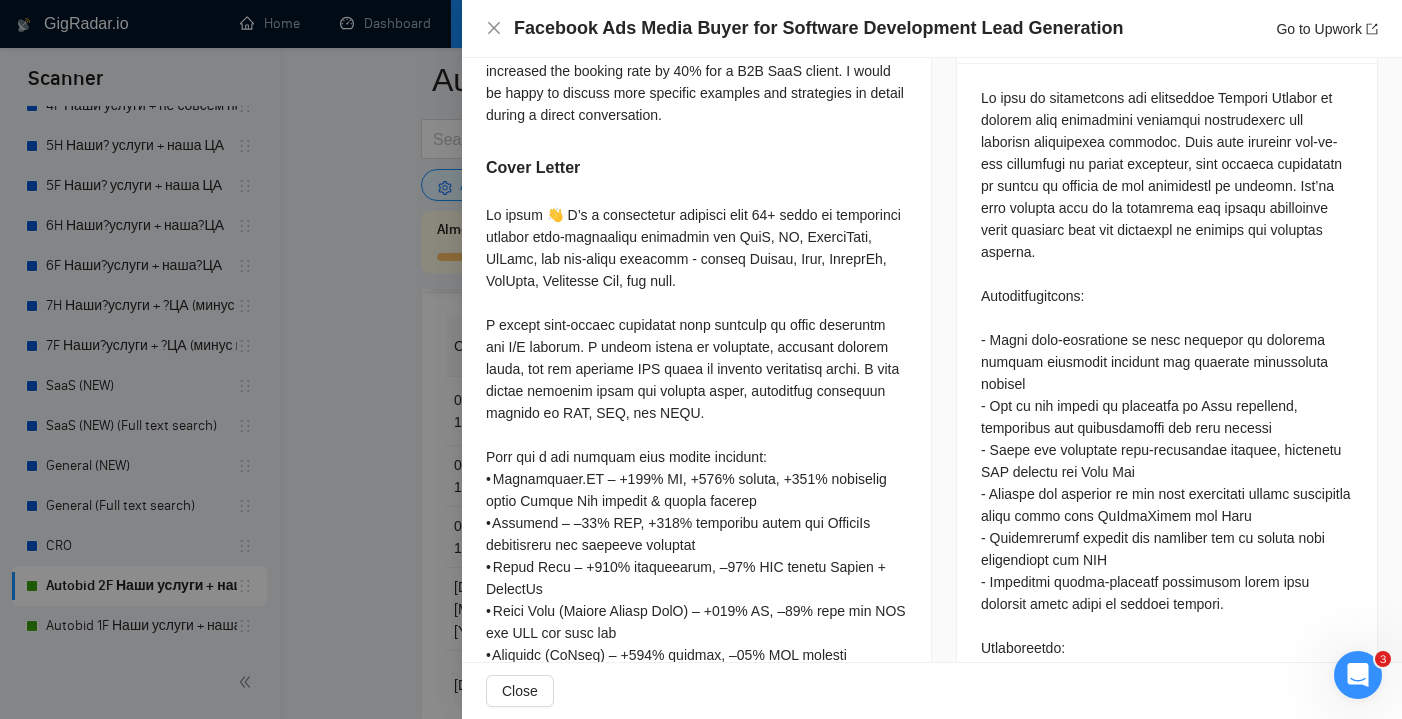 scroll, scrollTop: 896, scrollLeft: 0, axis: vertical 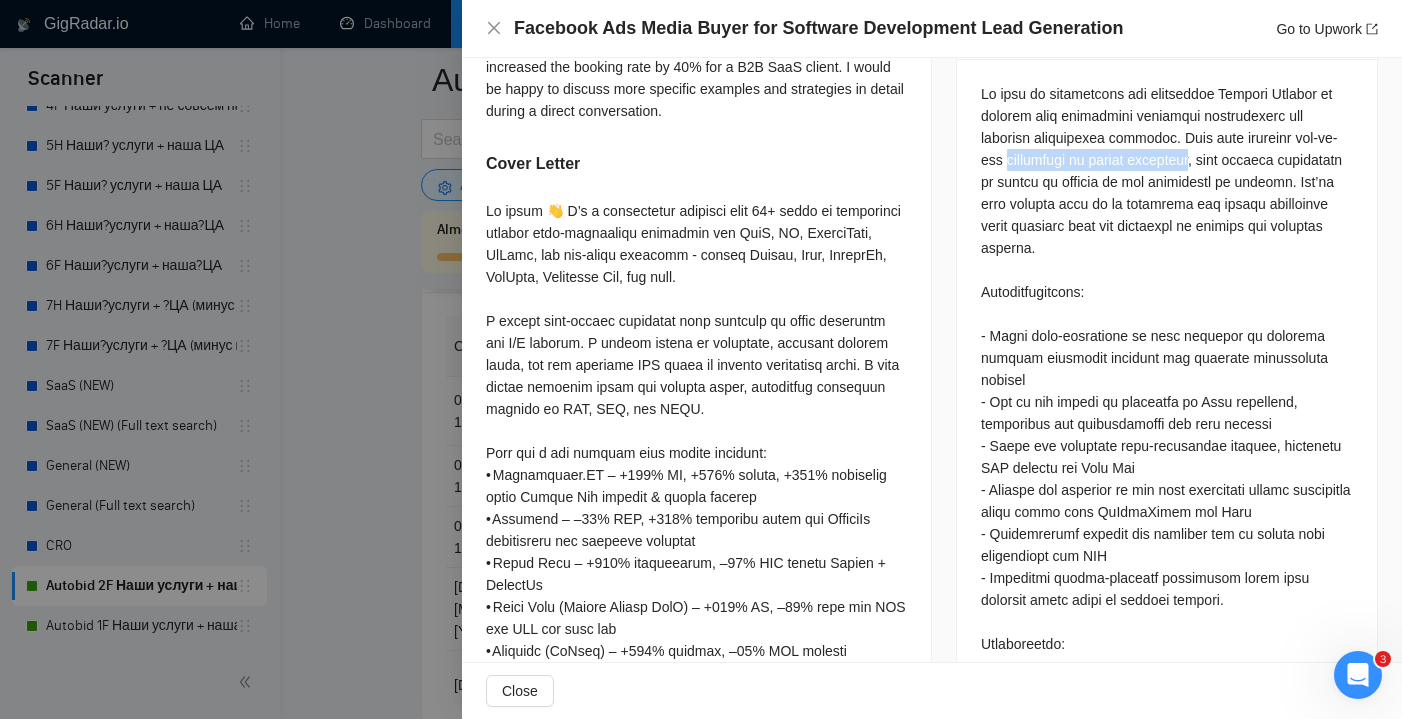 drag, startPoint x: 1028, startPoint y: 161, endPoint x: 1241, endPoint y: 160, distance: 213.00235 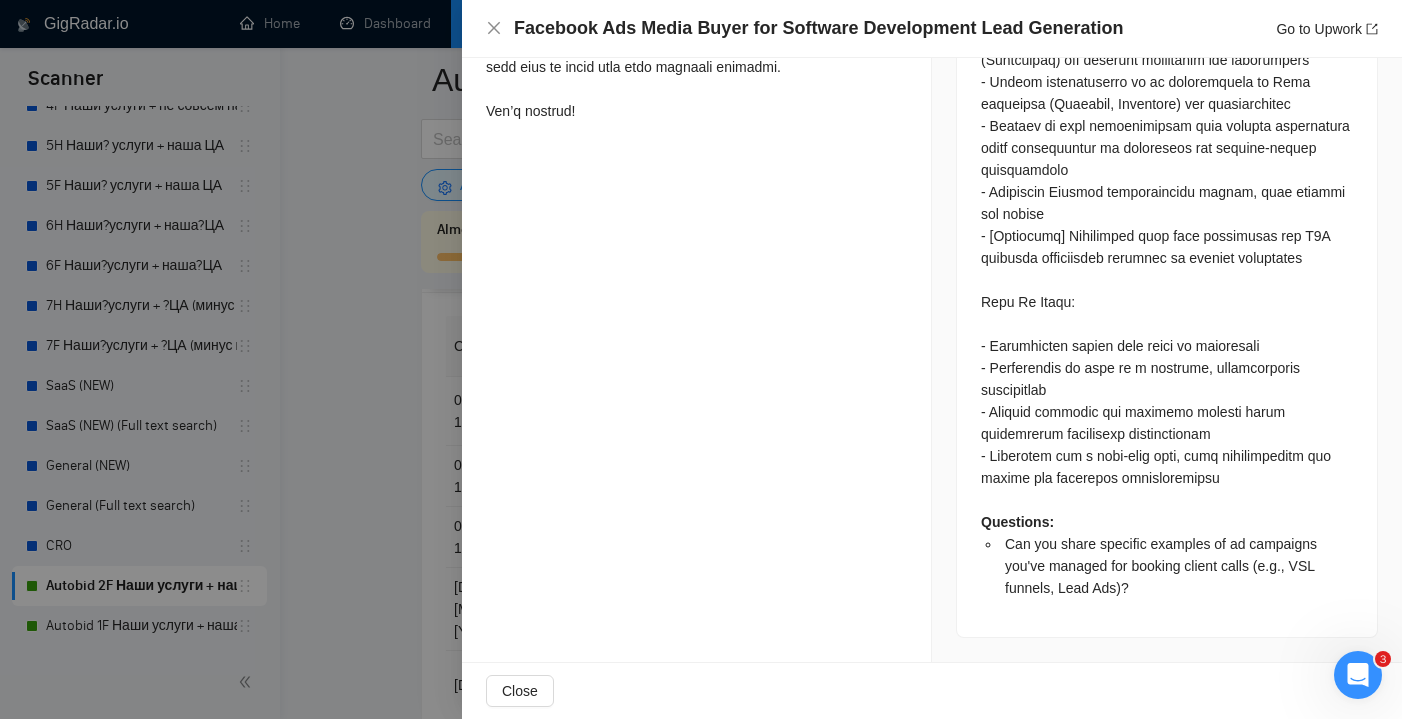 scroll, scrollTop: 1612, scrollLeft: 0, axis: vertical 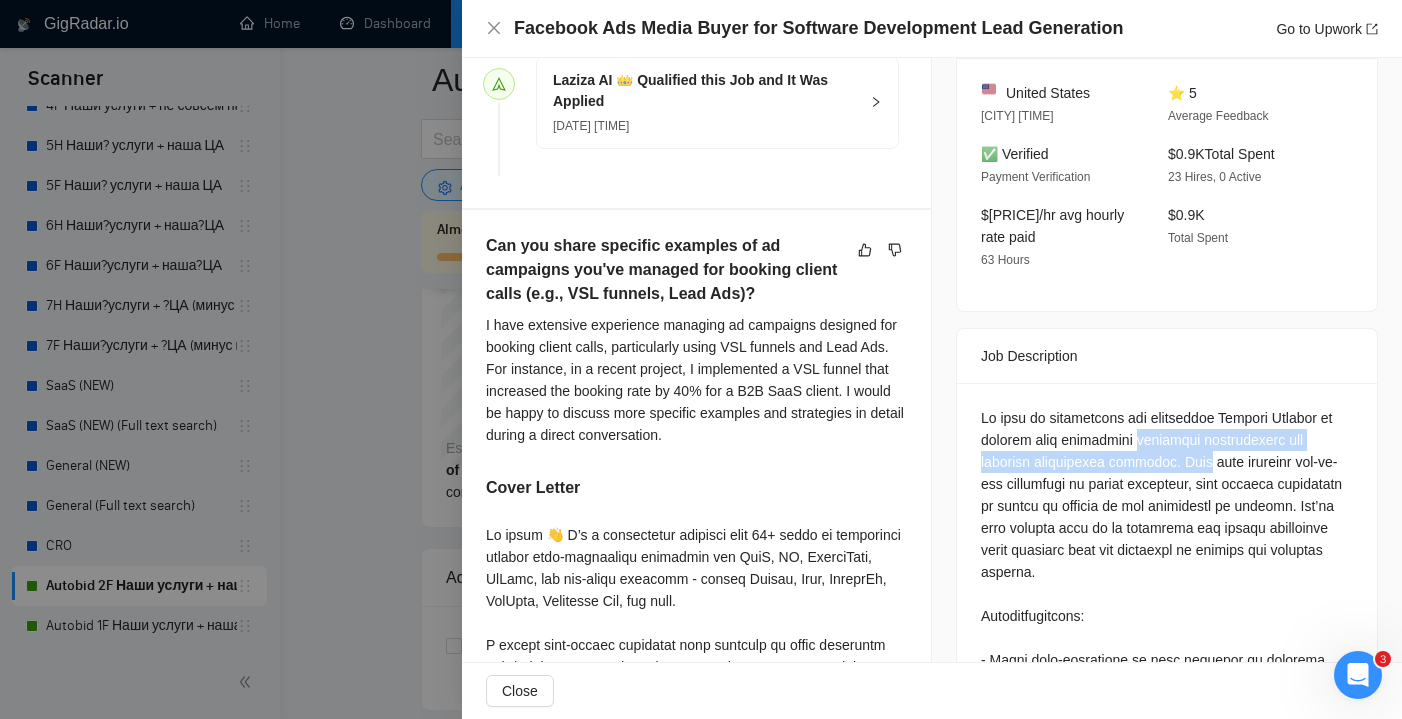 drag, startPoint x: 1155, startPoint y: 439, endPoint x: 1218, endPoint y: 453, distance: 64.53681 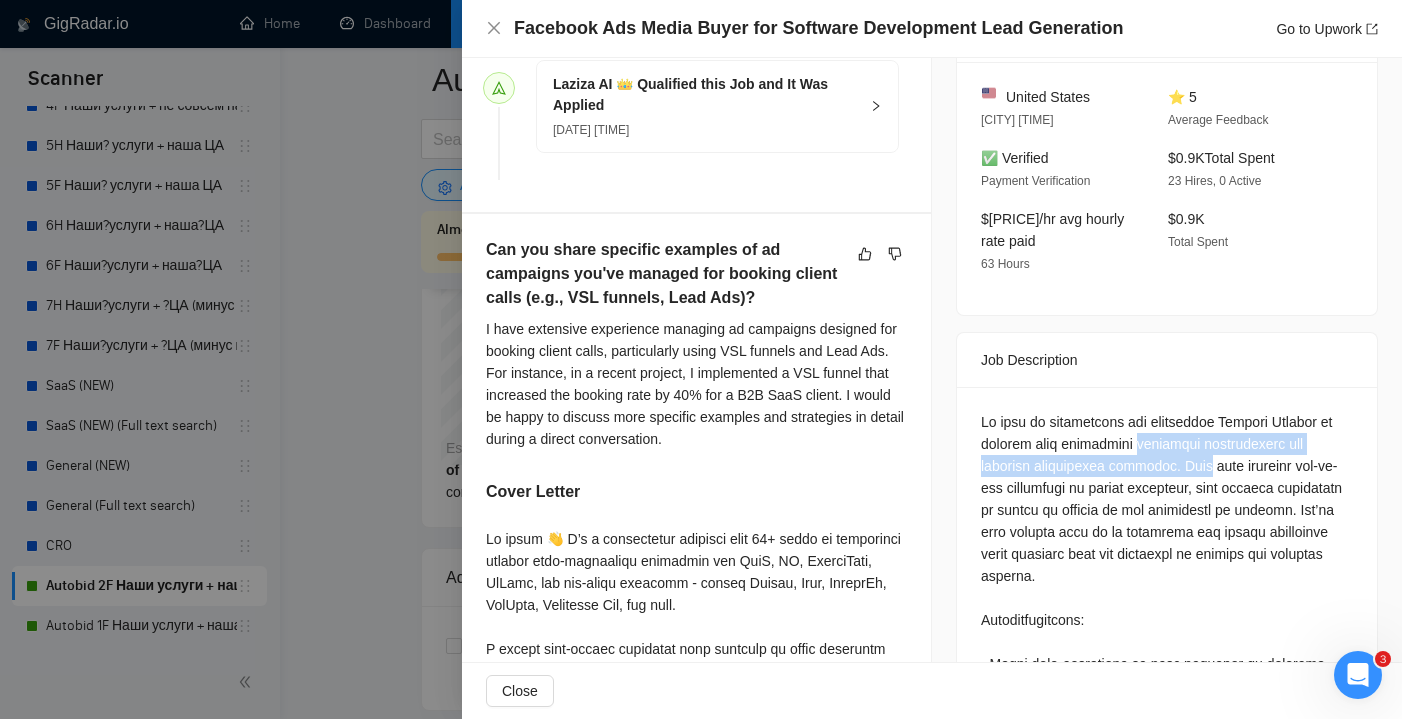 scroll, scrollTop: 590, scrollLeft: 0, axis: vertical 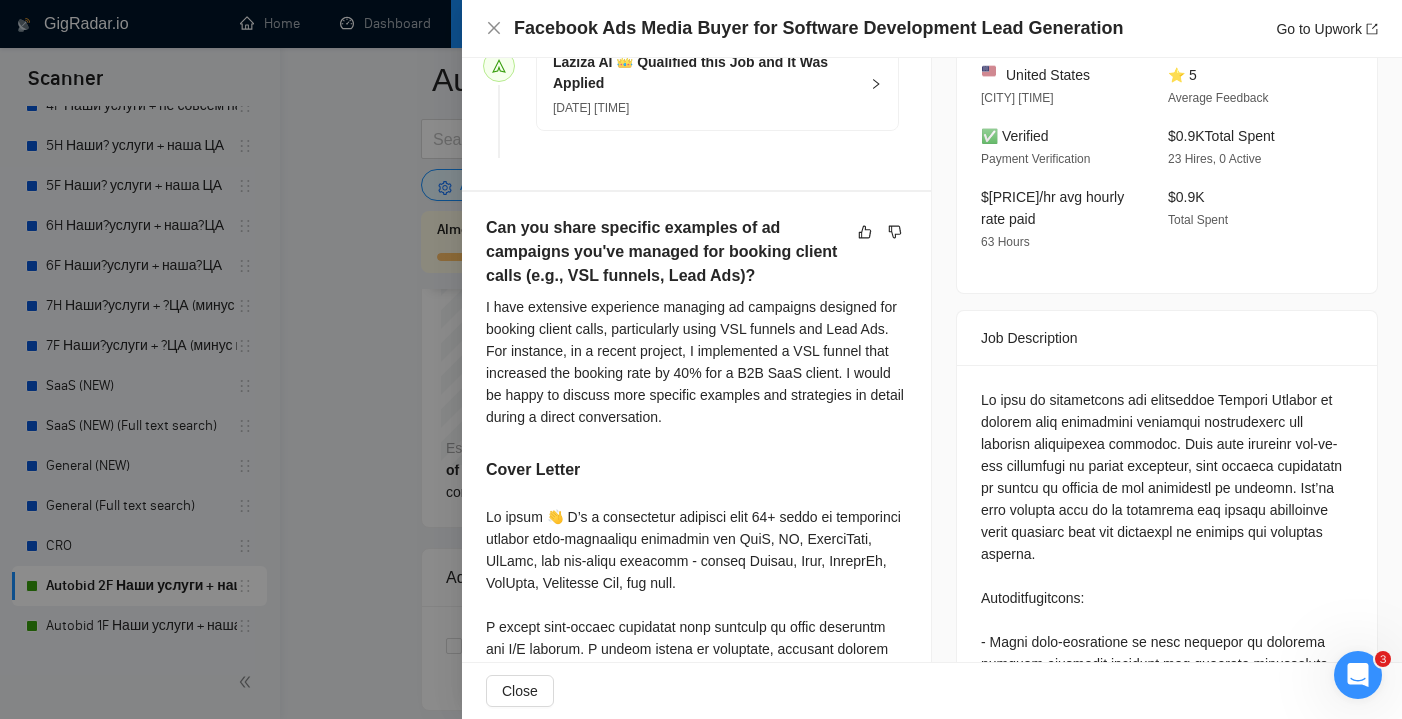 click on "Questions: Can you share specific examples of ad campaigns you've managed for booking client calls (e.g., VSL funnels, Lead Ads)?" at bounding box center [1167, 1005] 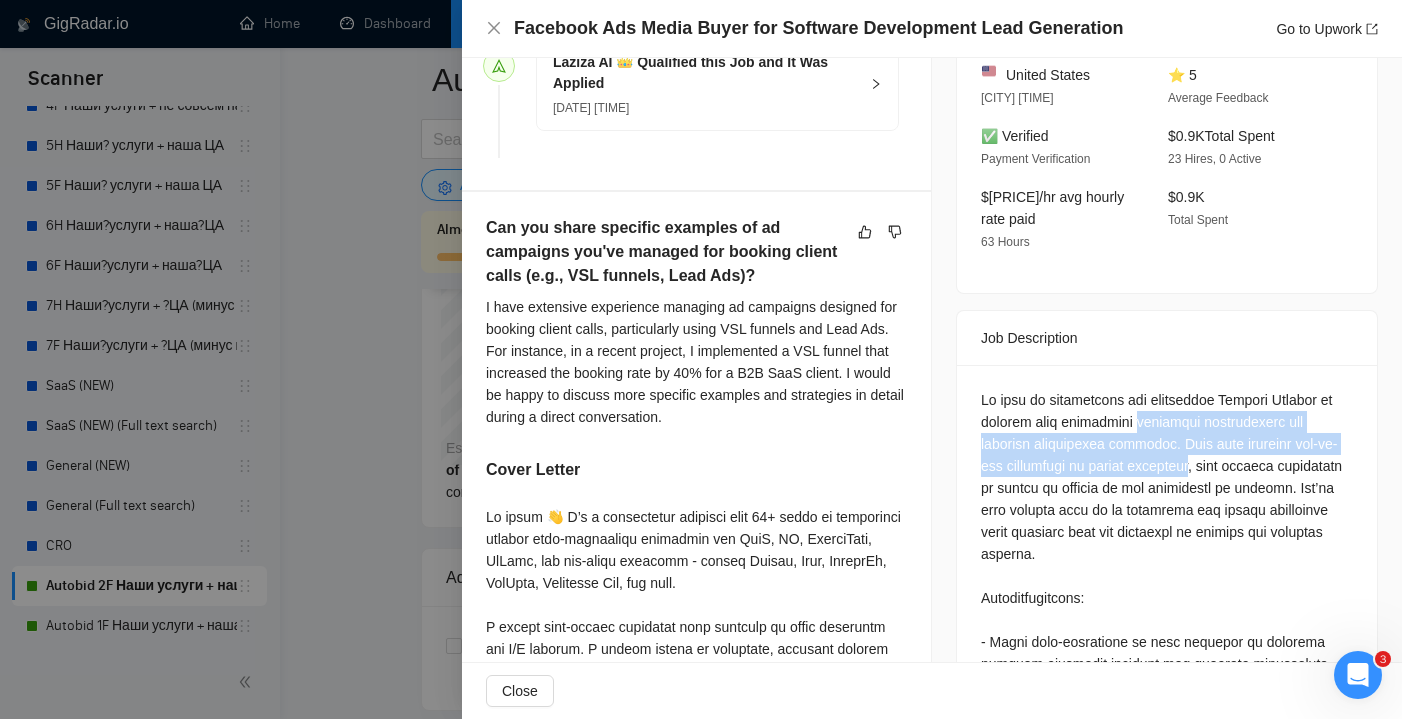 drag, startPoint x: 1158, startPoint y: 419, endPoint x: 1240, endPoint y: 457, distance: 90.37699 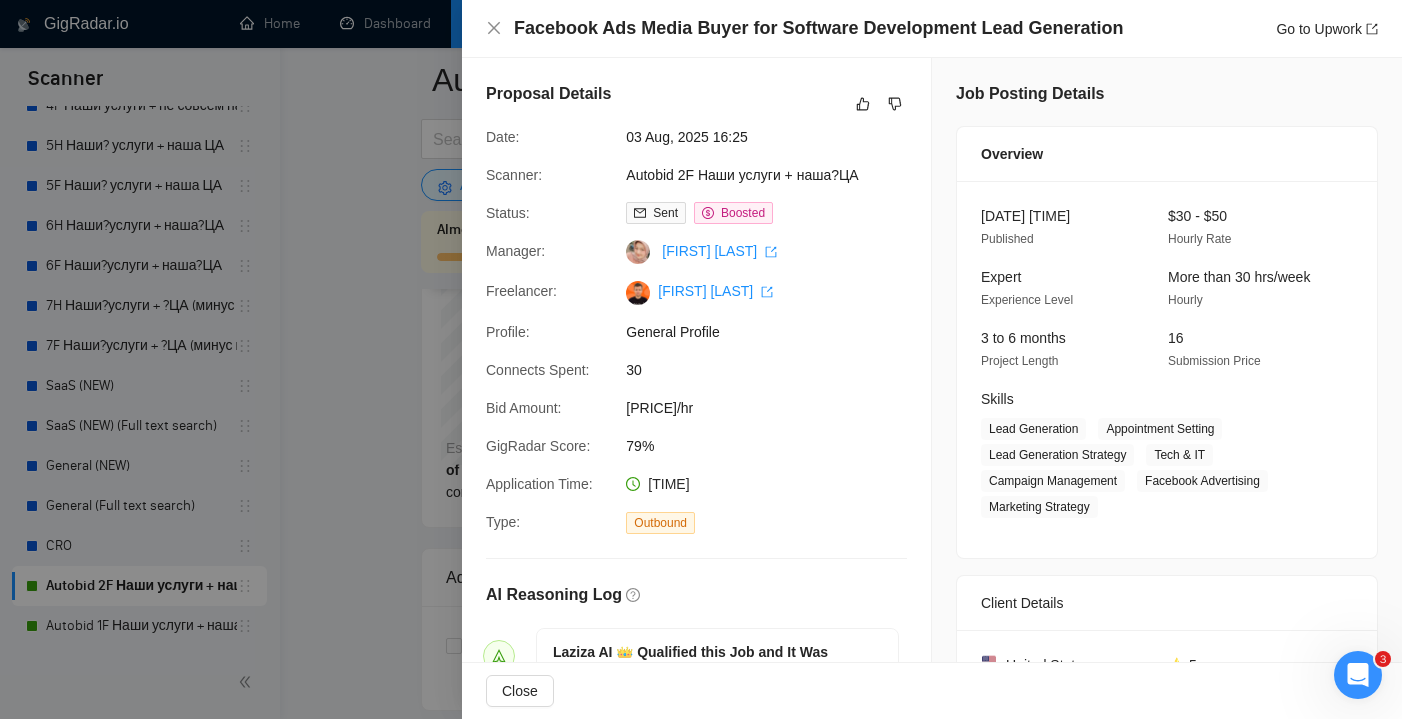 scroll, scrollTop: 0, scrollLeft: 0, axis: both 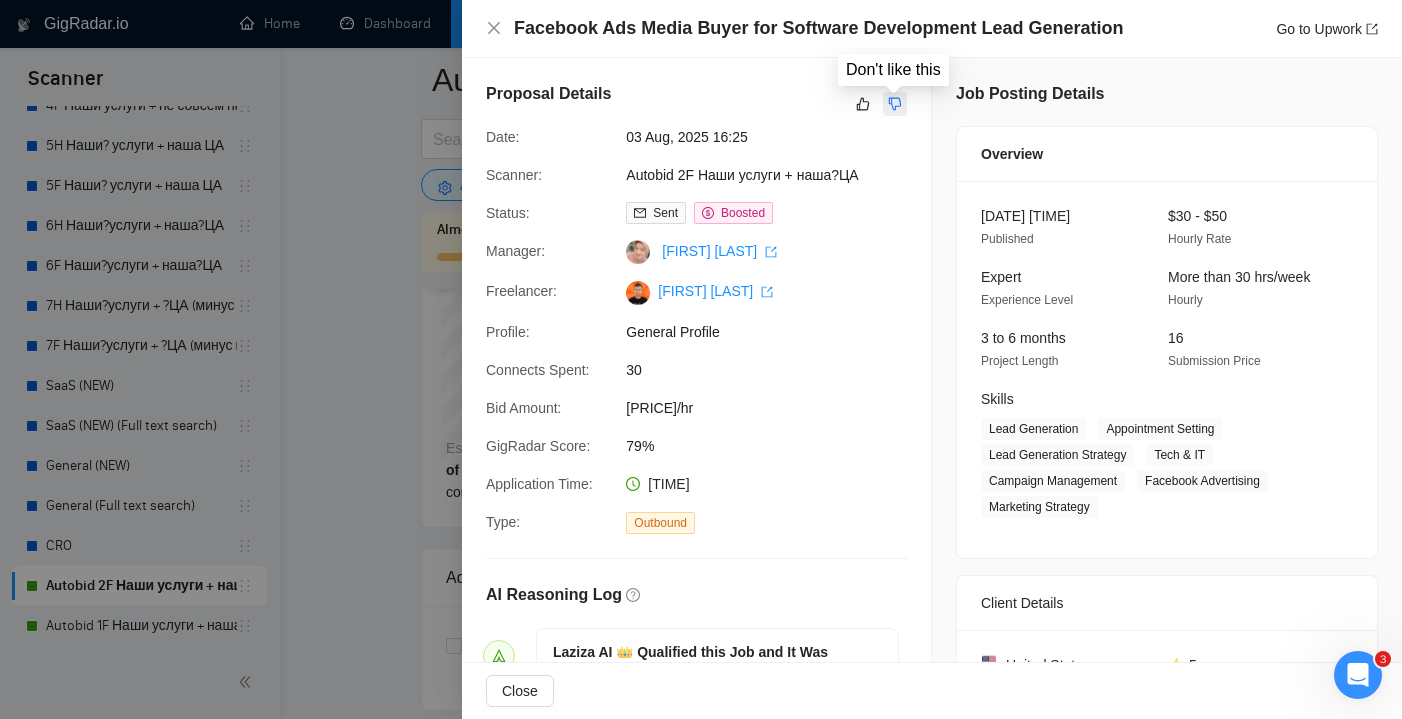 click 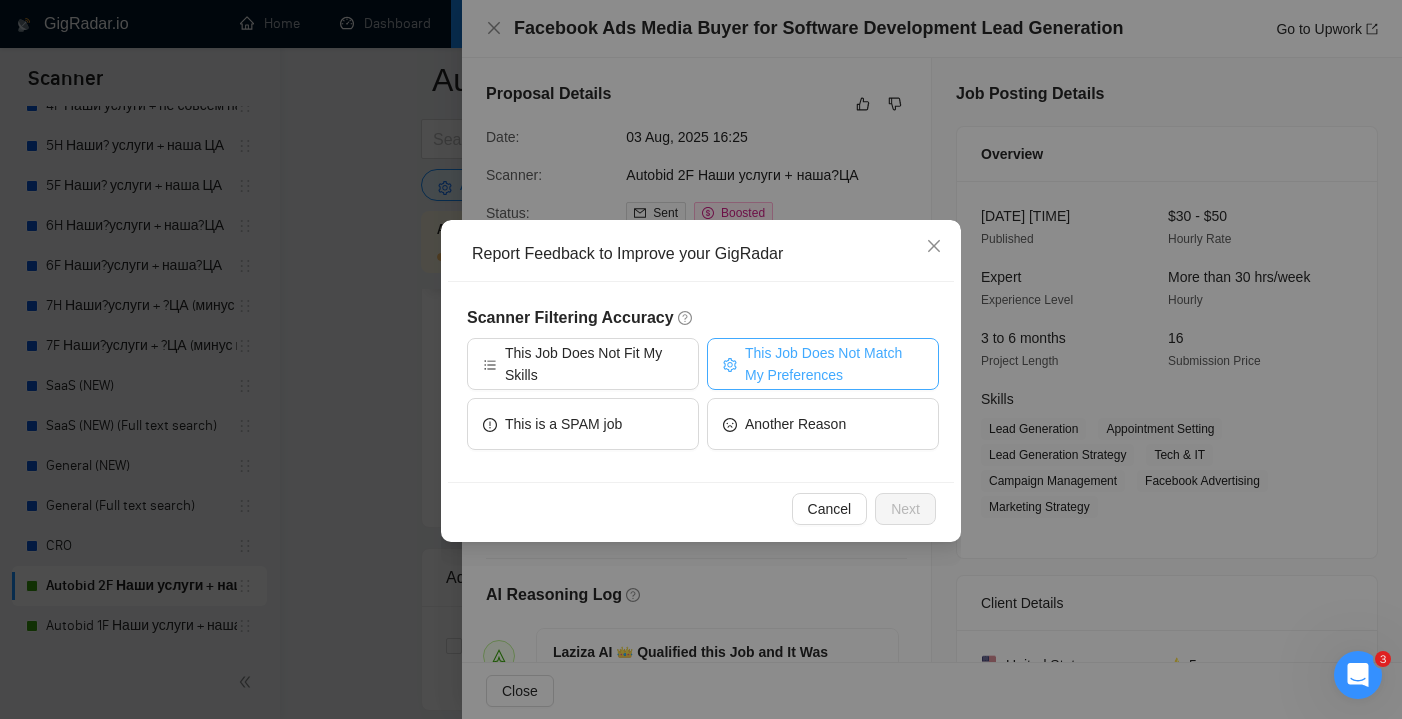 click on "This Job Does Not Match My Preferences" at bounding box center (834, 364) 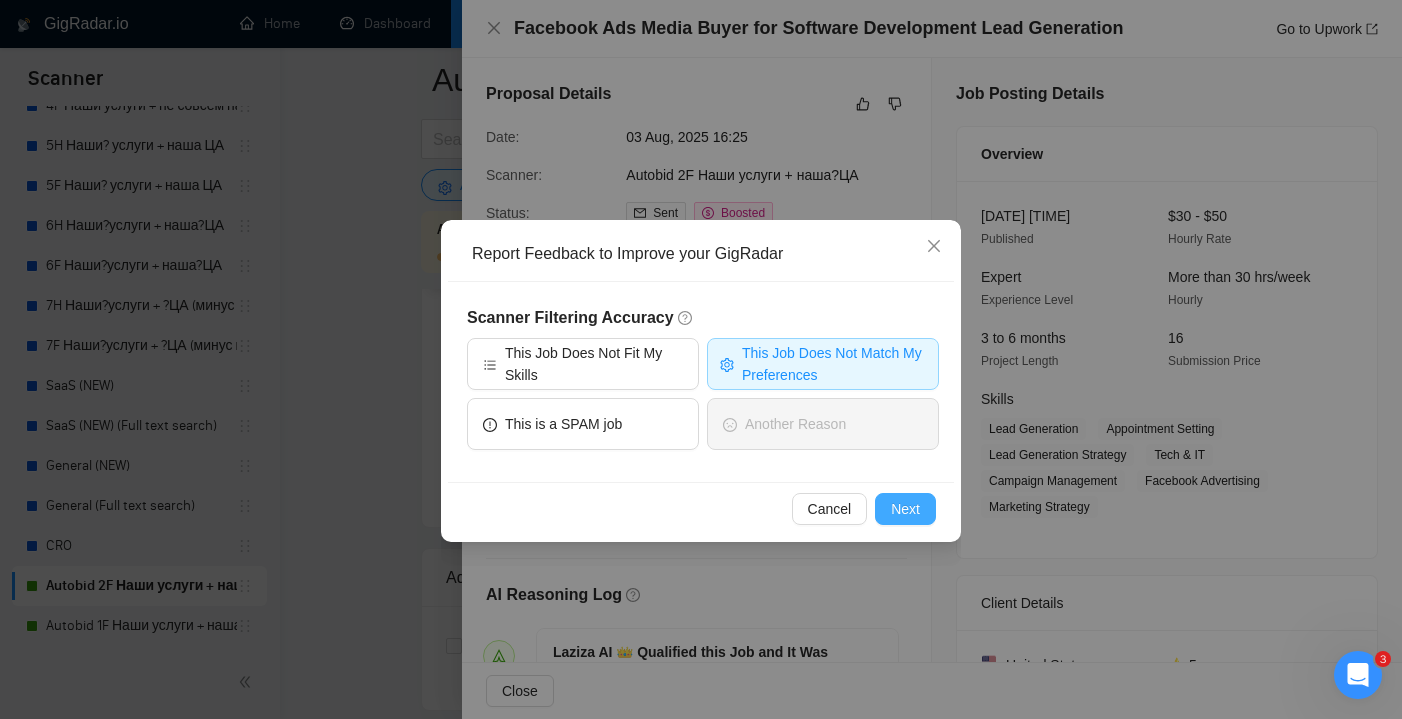 click on "Next" at bounding box center (905, 509) 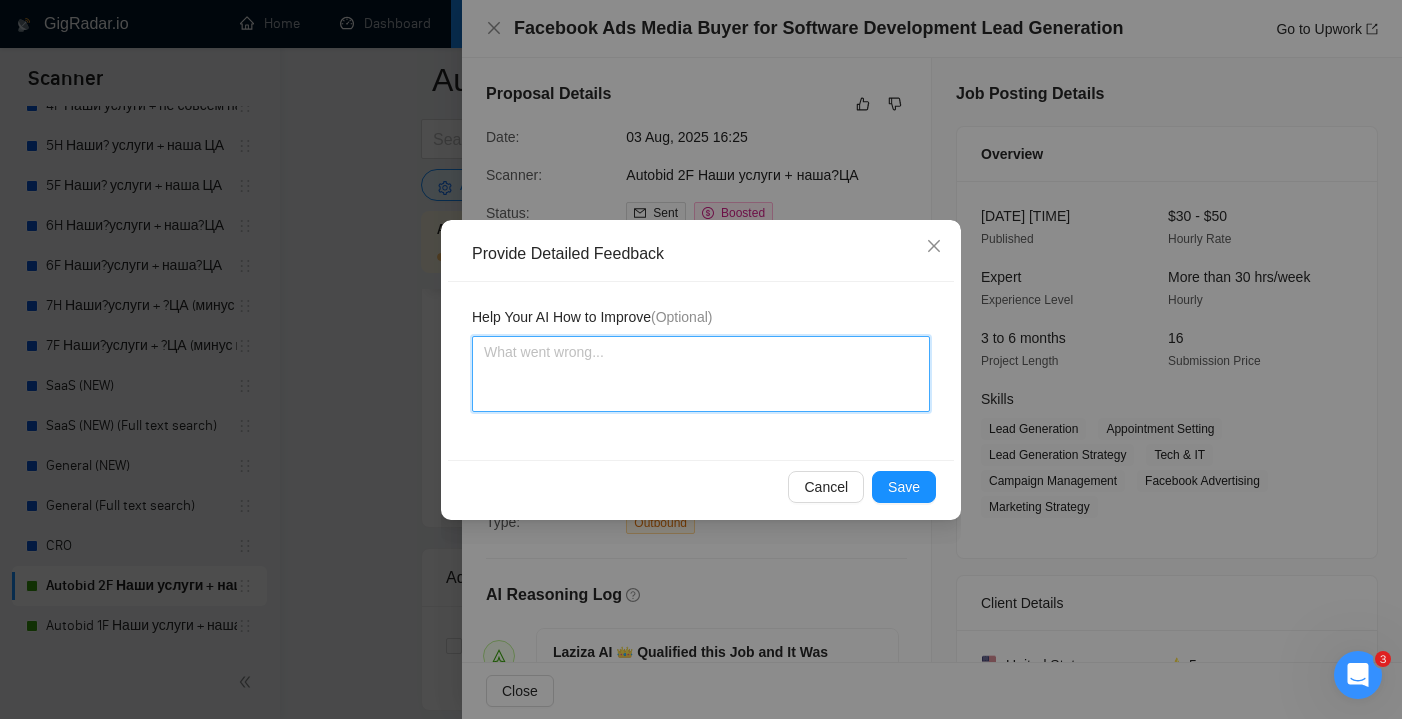 click at bounding box center [701, 374] 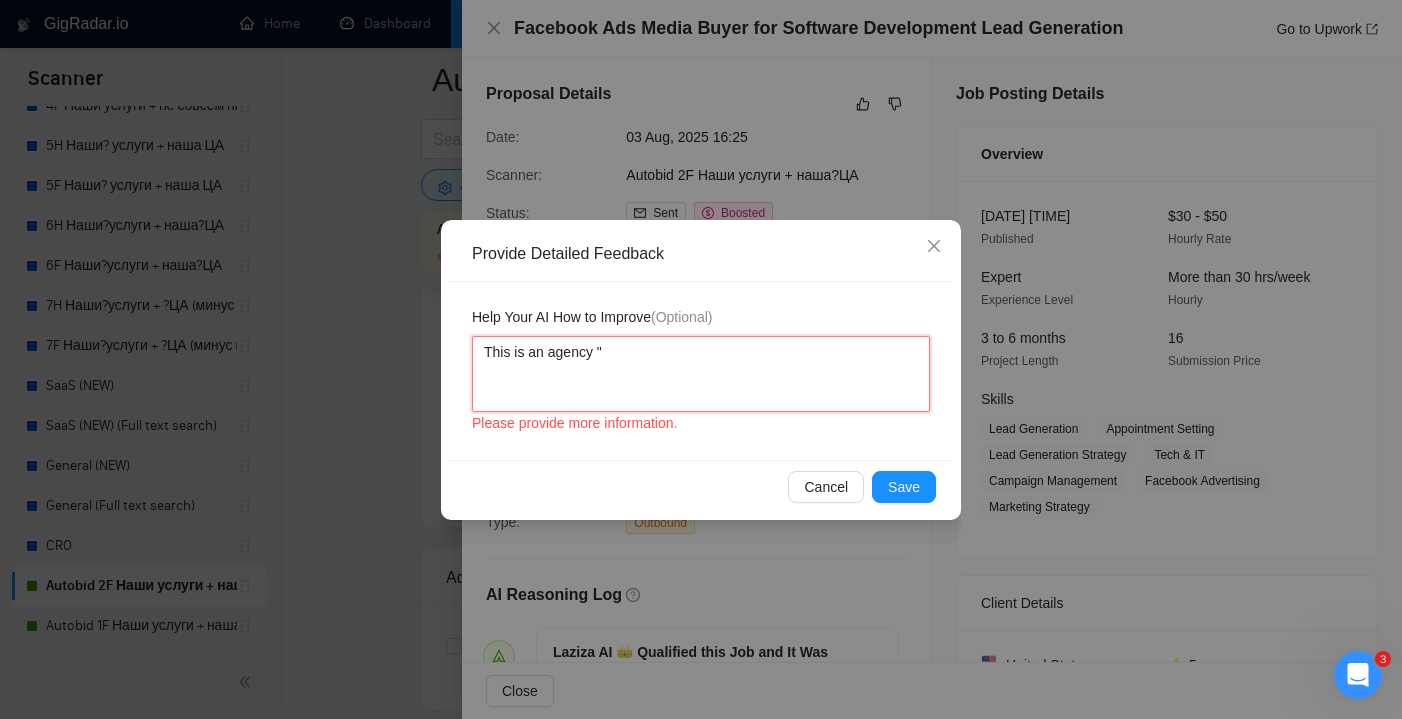 paste on "campaigns specifically for software development agencies. This role involves end-to-end management of client campaigns" 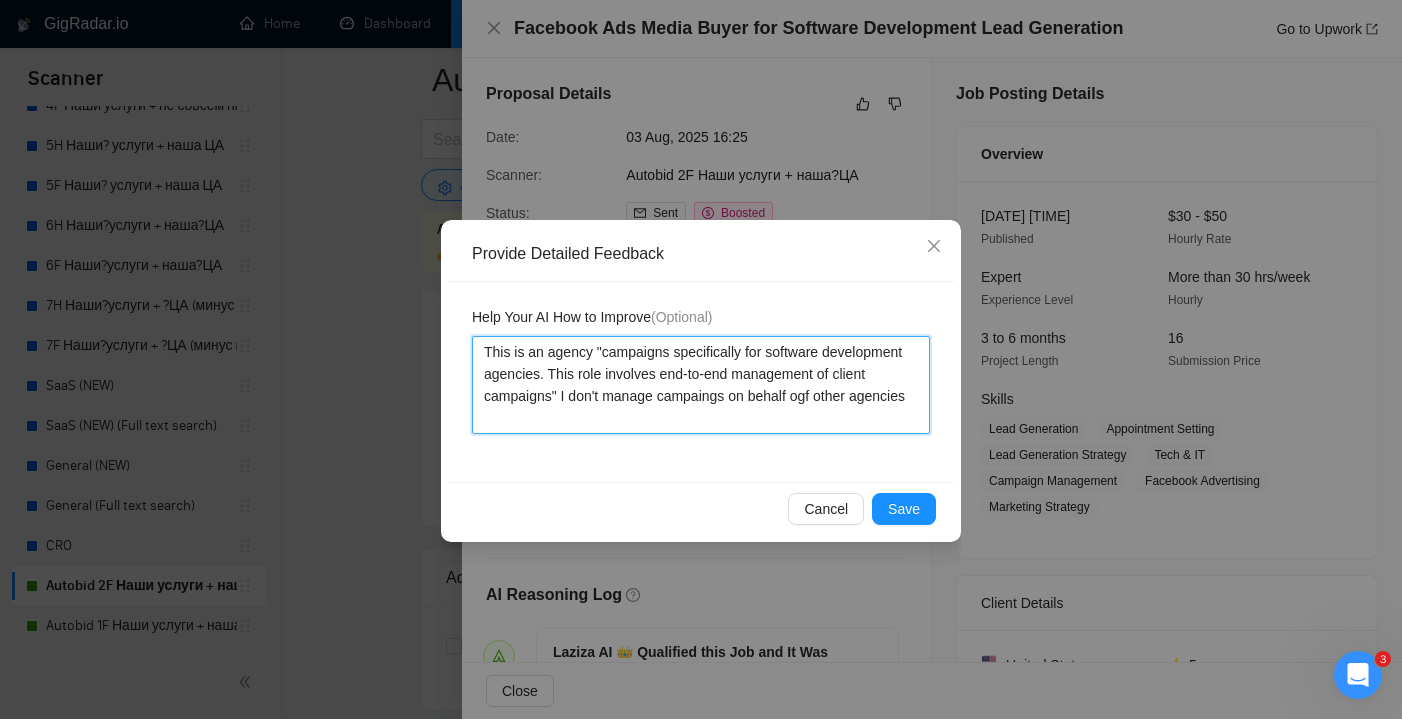 drag, startPoint x: 561, startPoint y: 428, endPoint x: 475, endPoint y: 336, distance: 125.93649 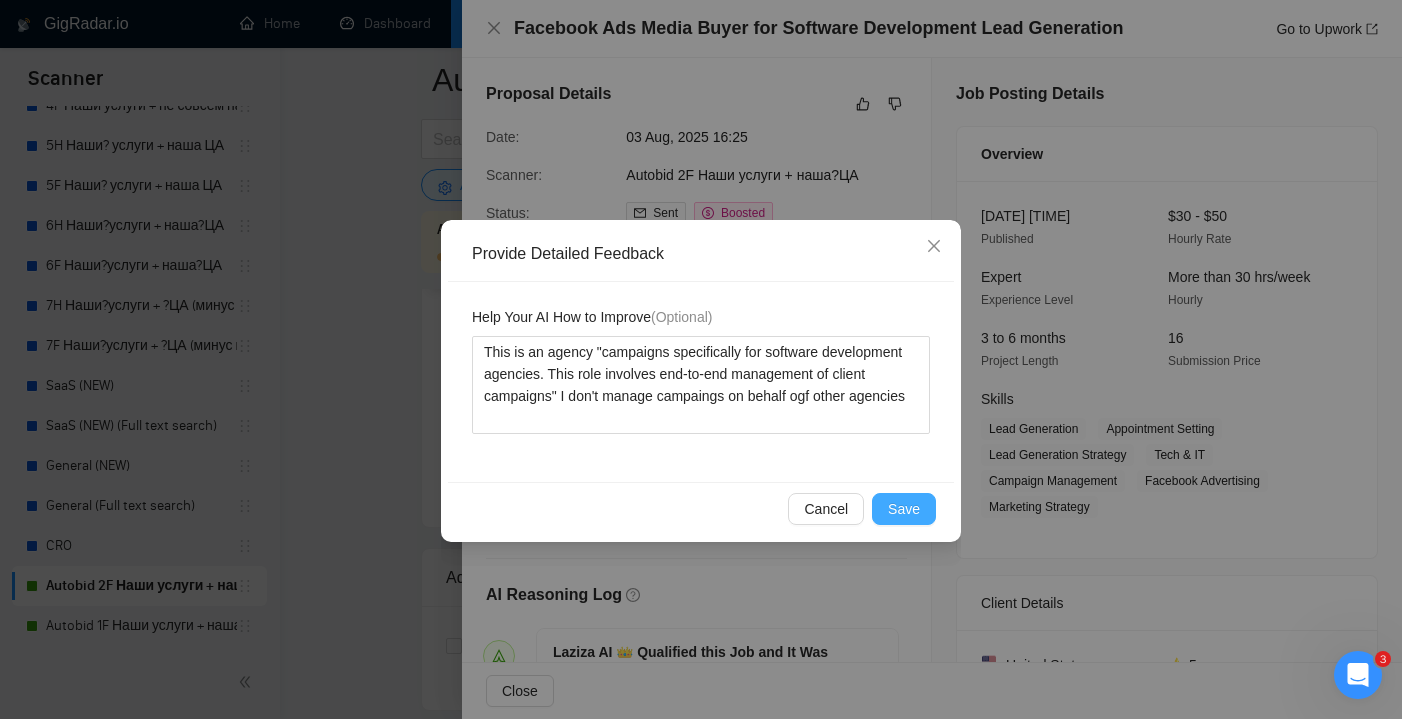 click on "Save" at bounding box center (904, 509) 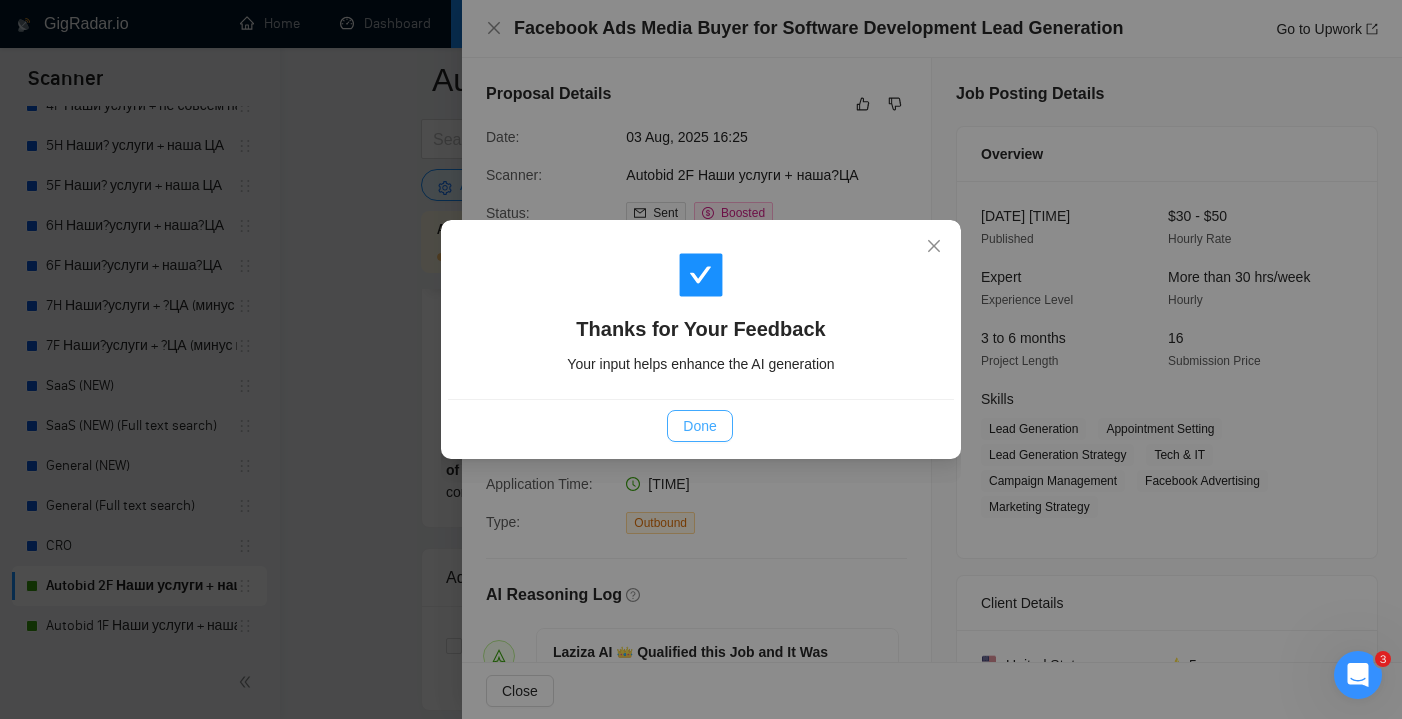 click on "Done" at bounding box center [699, 426] 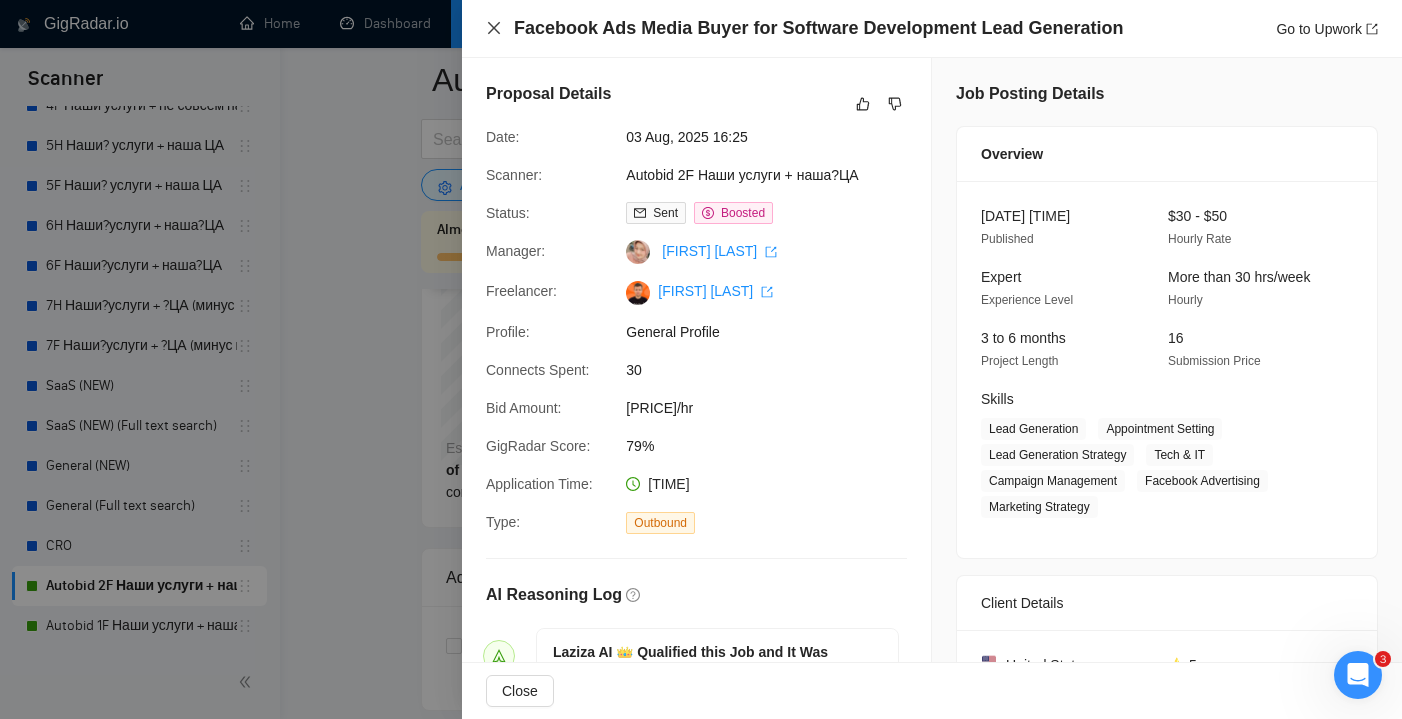 click 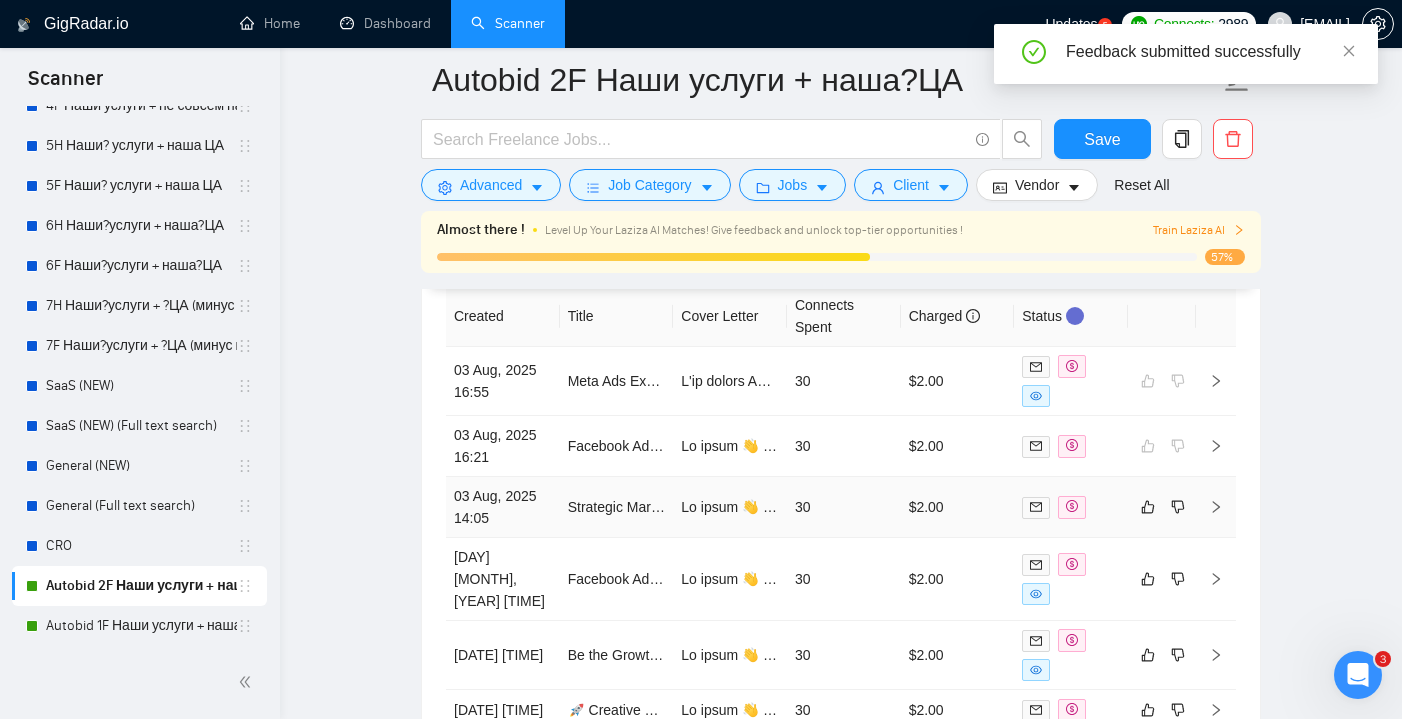 scroll, scrollTop: 5323, scrollLeft: 0, axis: vertical 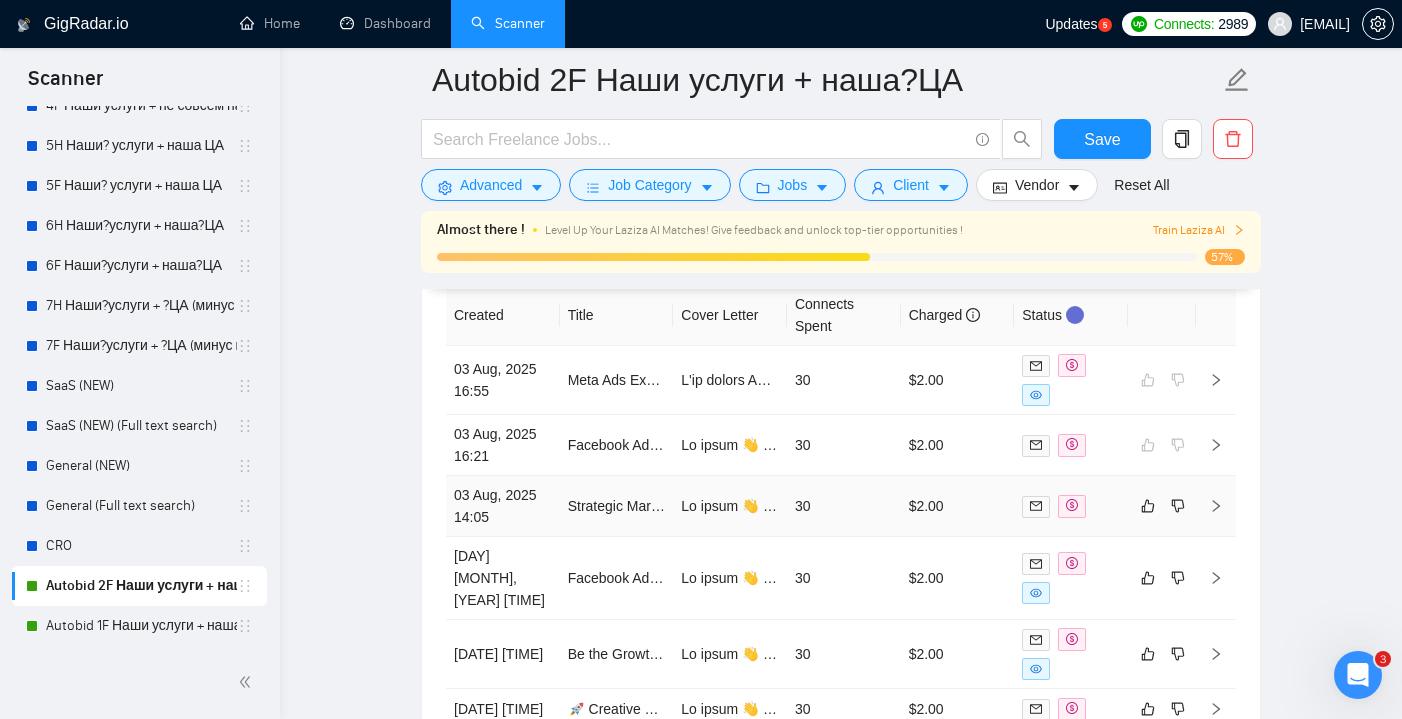 click on "30" at bounding box center [844, 506] 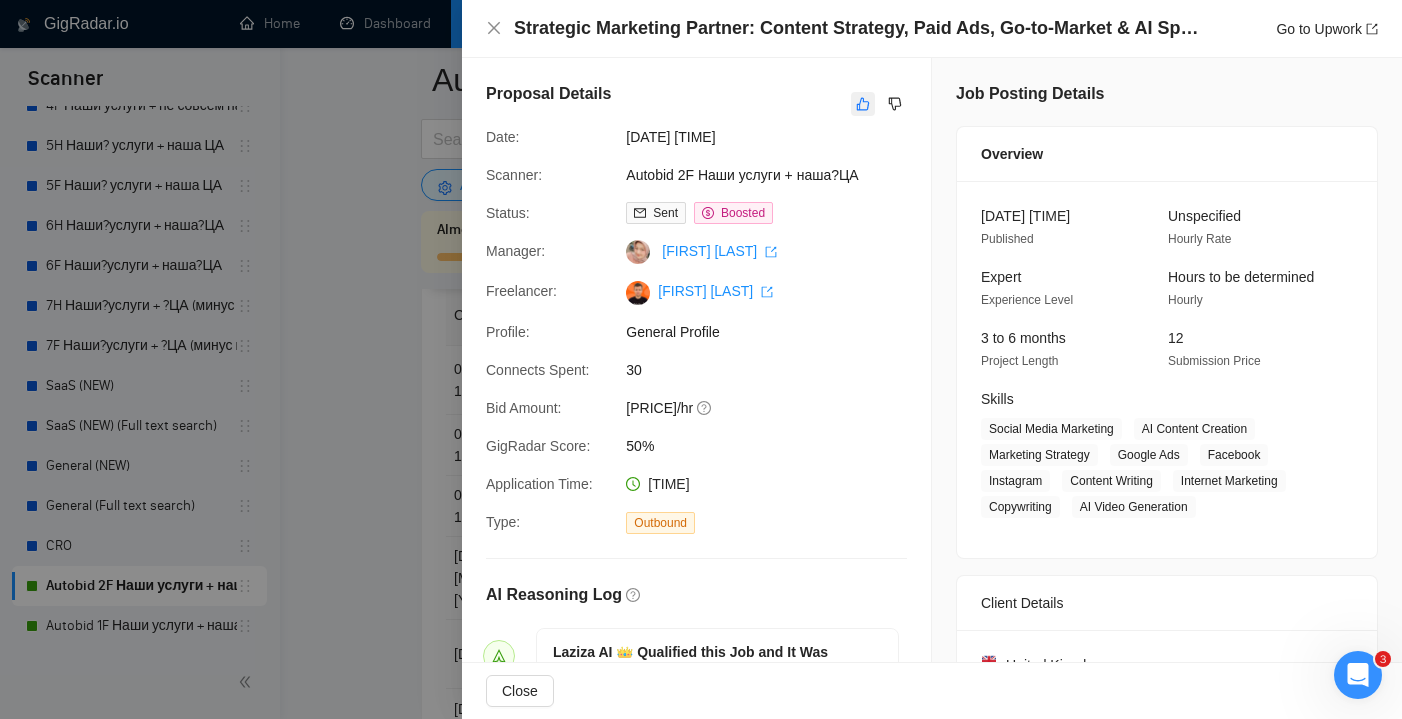 scroll, scrollTop: 0, scrollLeft: 0, axis: both 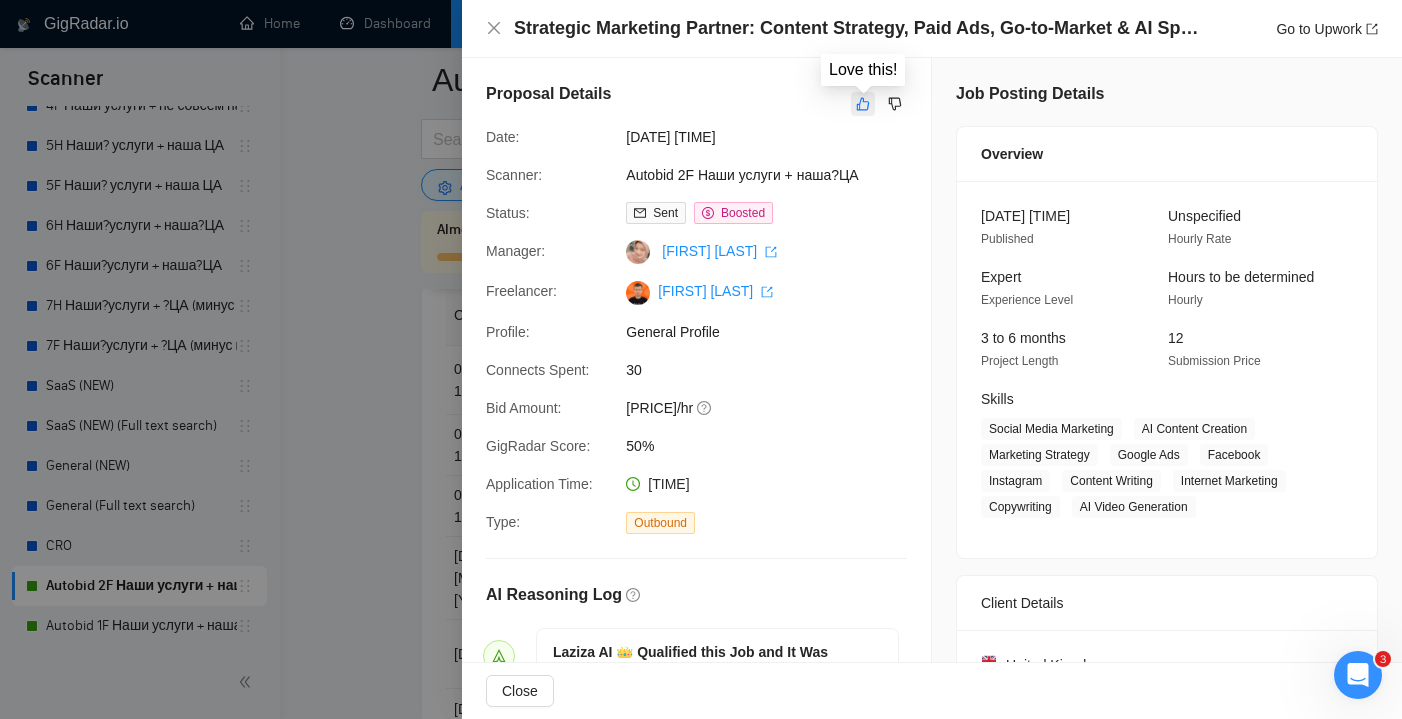 click 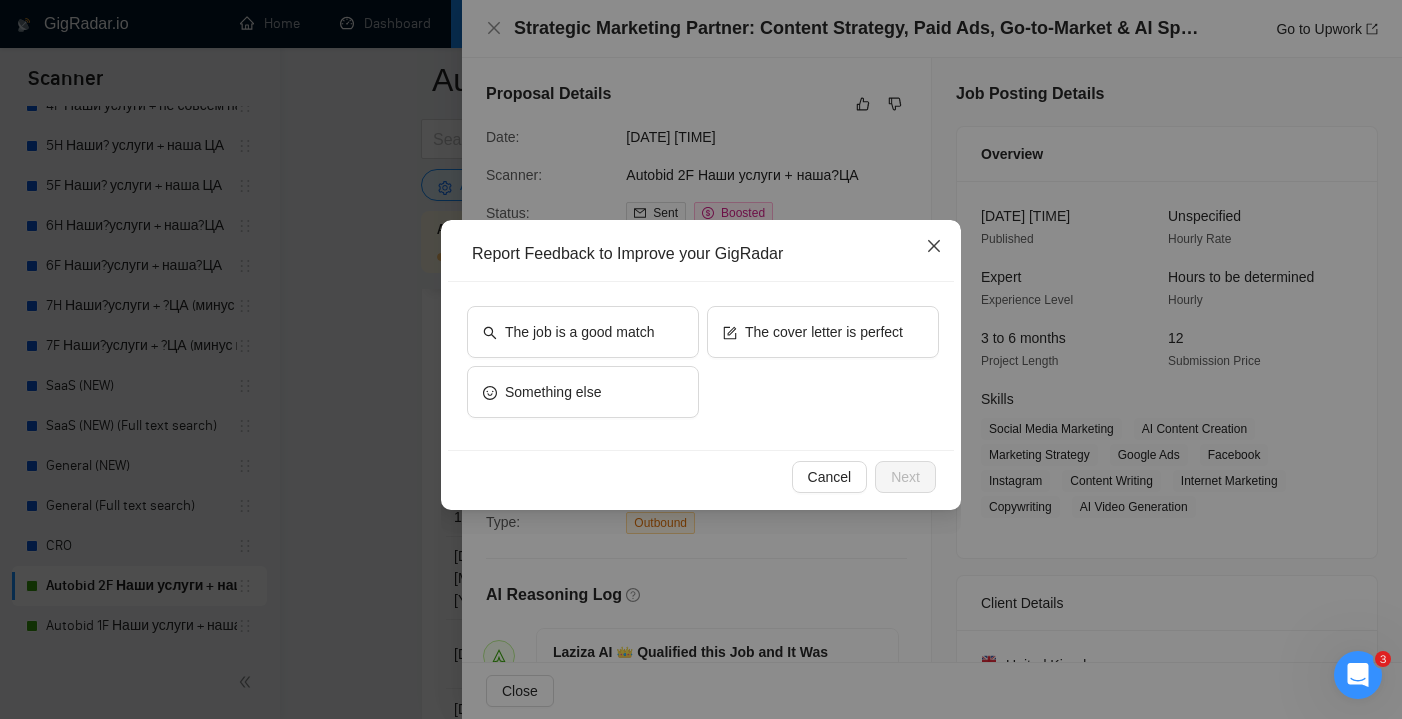 click at bounding box center (934, 247) 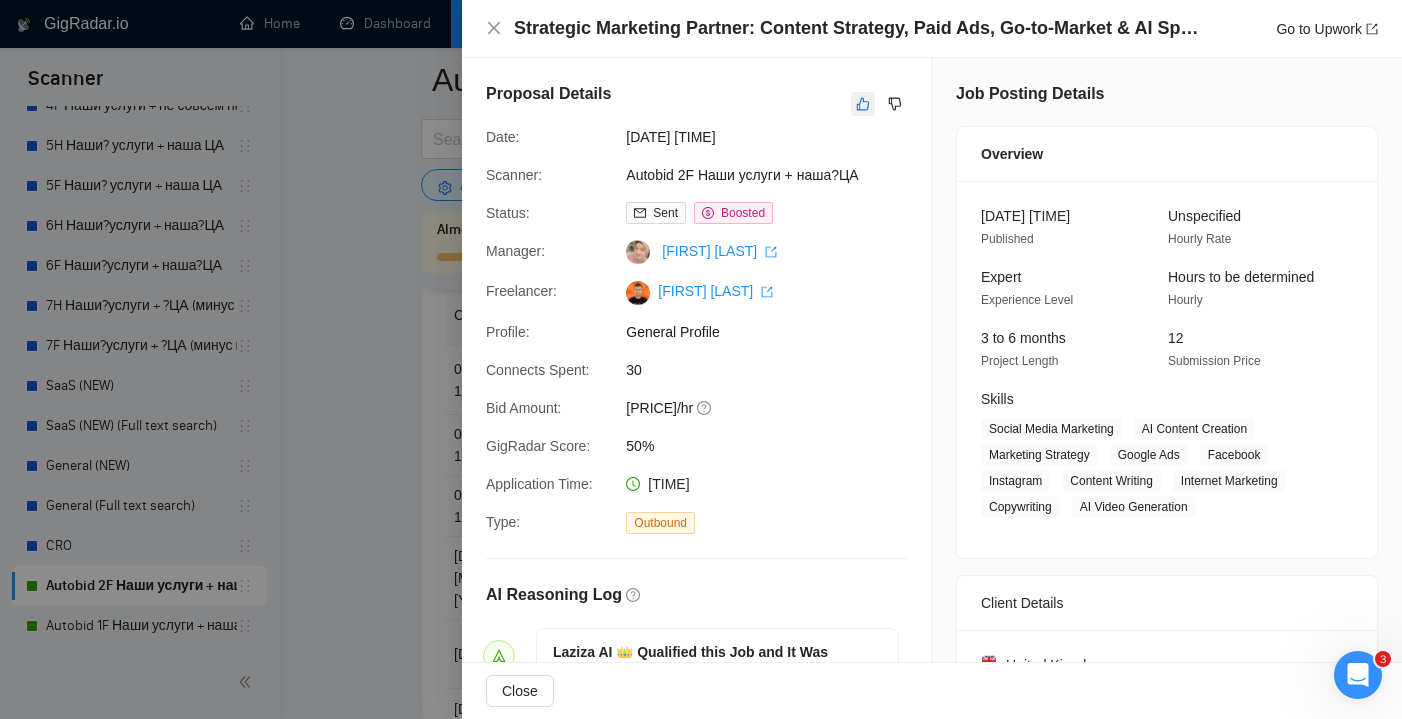 scroll, scrollTop: 0, scrollLeft: 0, axis: both 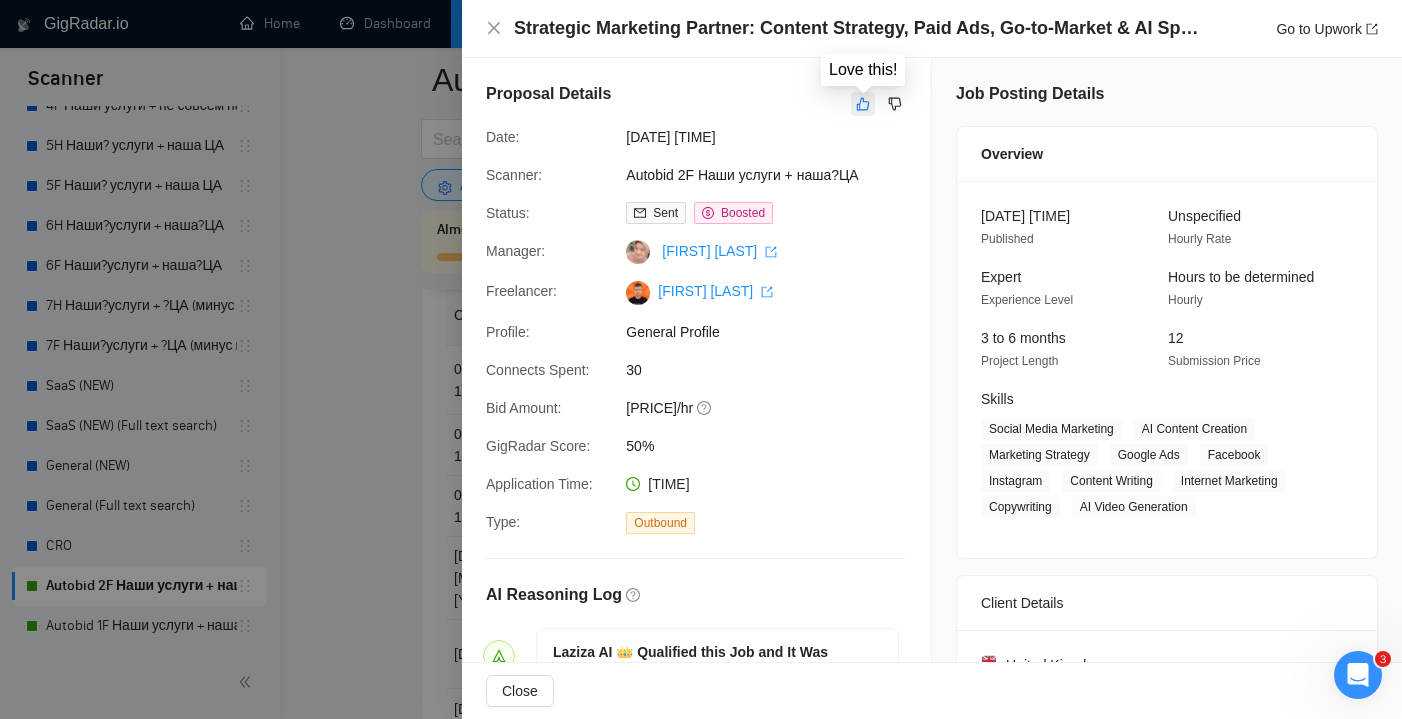 click 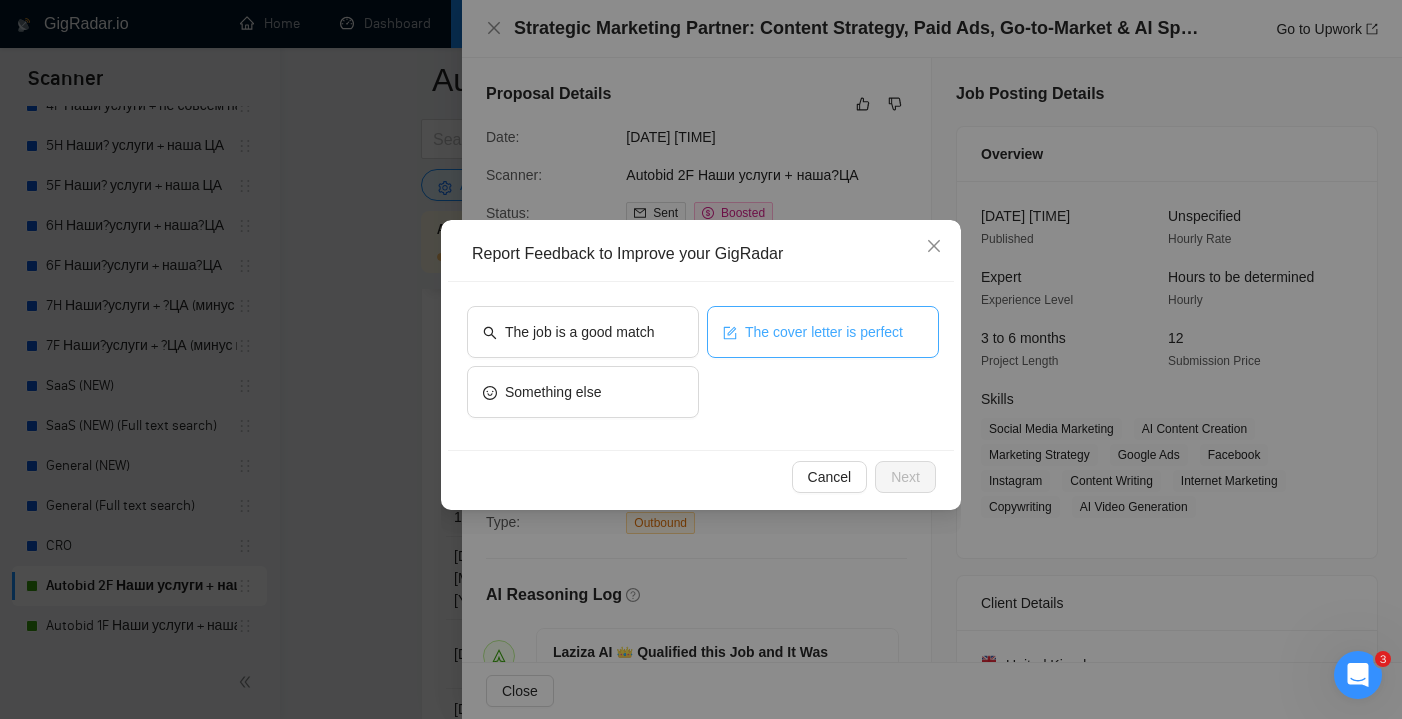 click on "The cover letter is perfect" at bounding box center [824, 332] 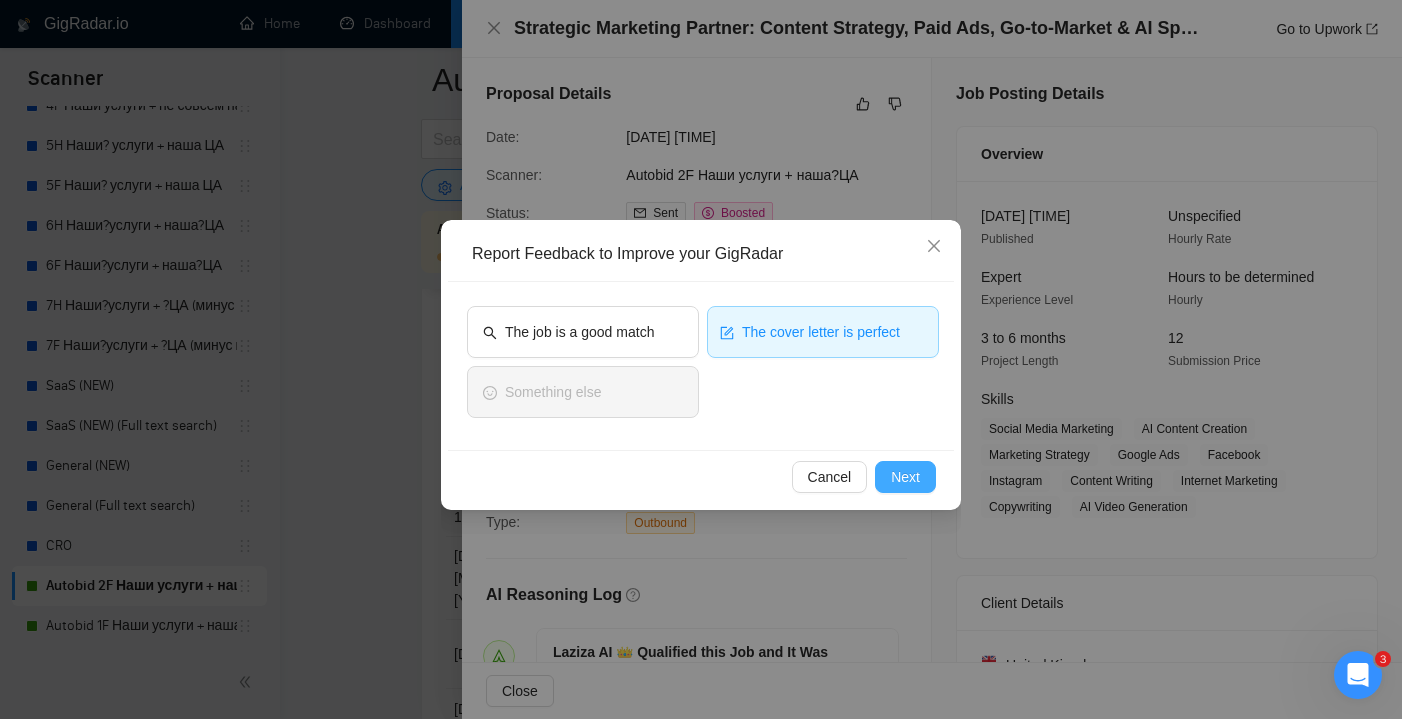 click on "Next" at bounding box center (905, 477) 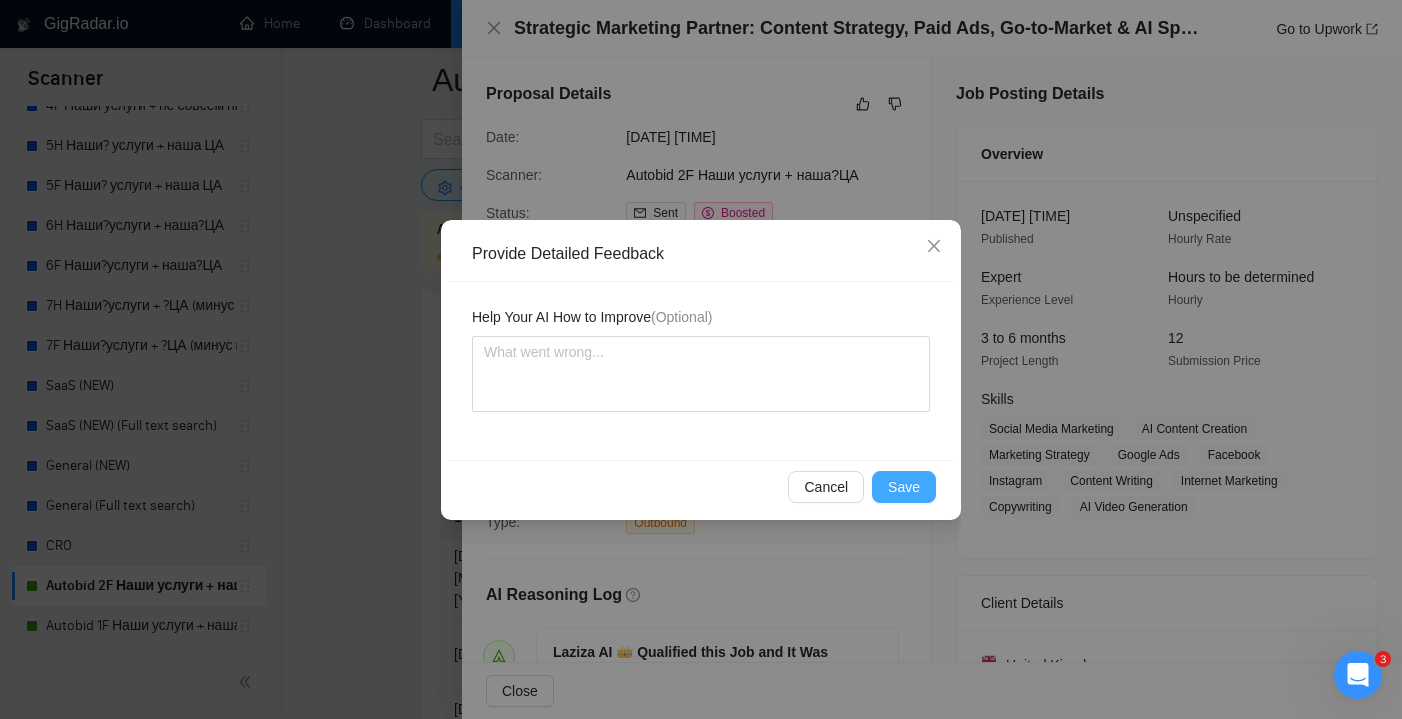 click on "Save" at bounding box center [904, 487] 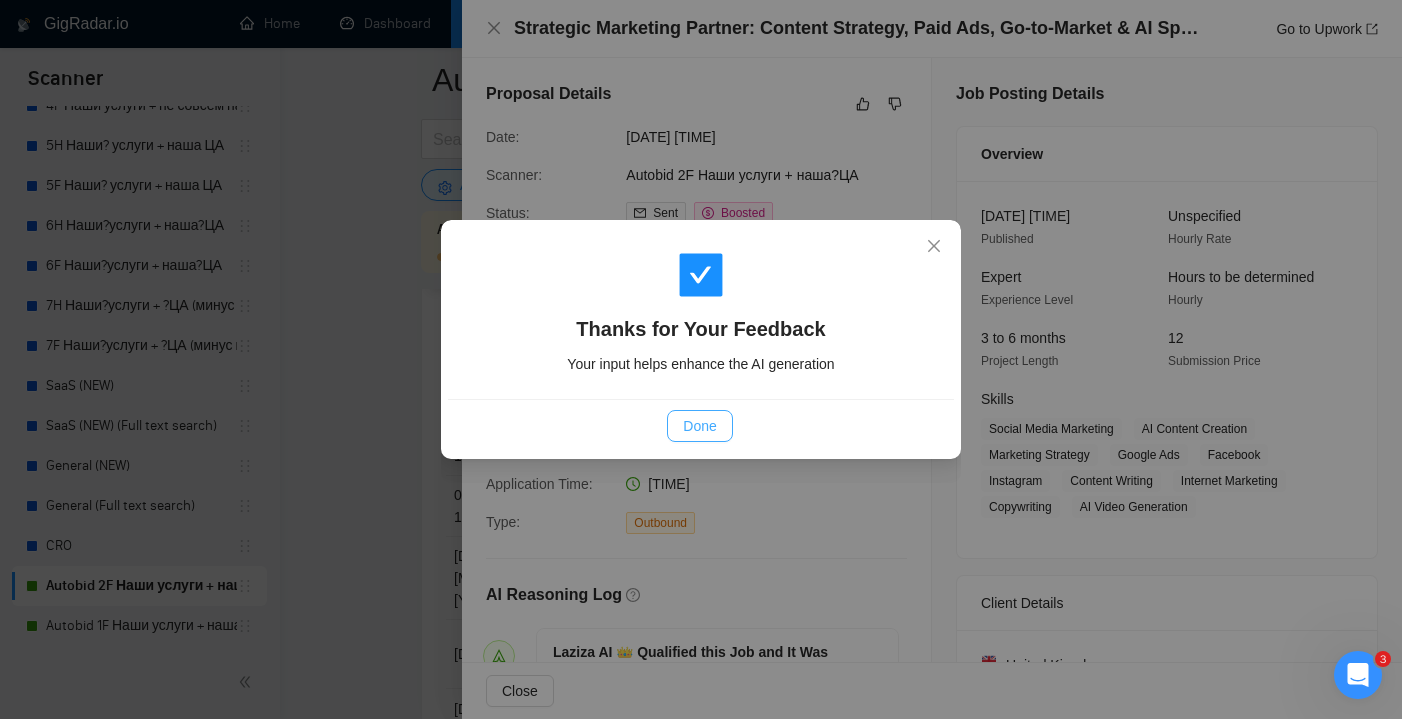 click on "Done" at bounding box center [699, 426] 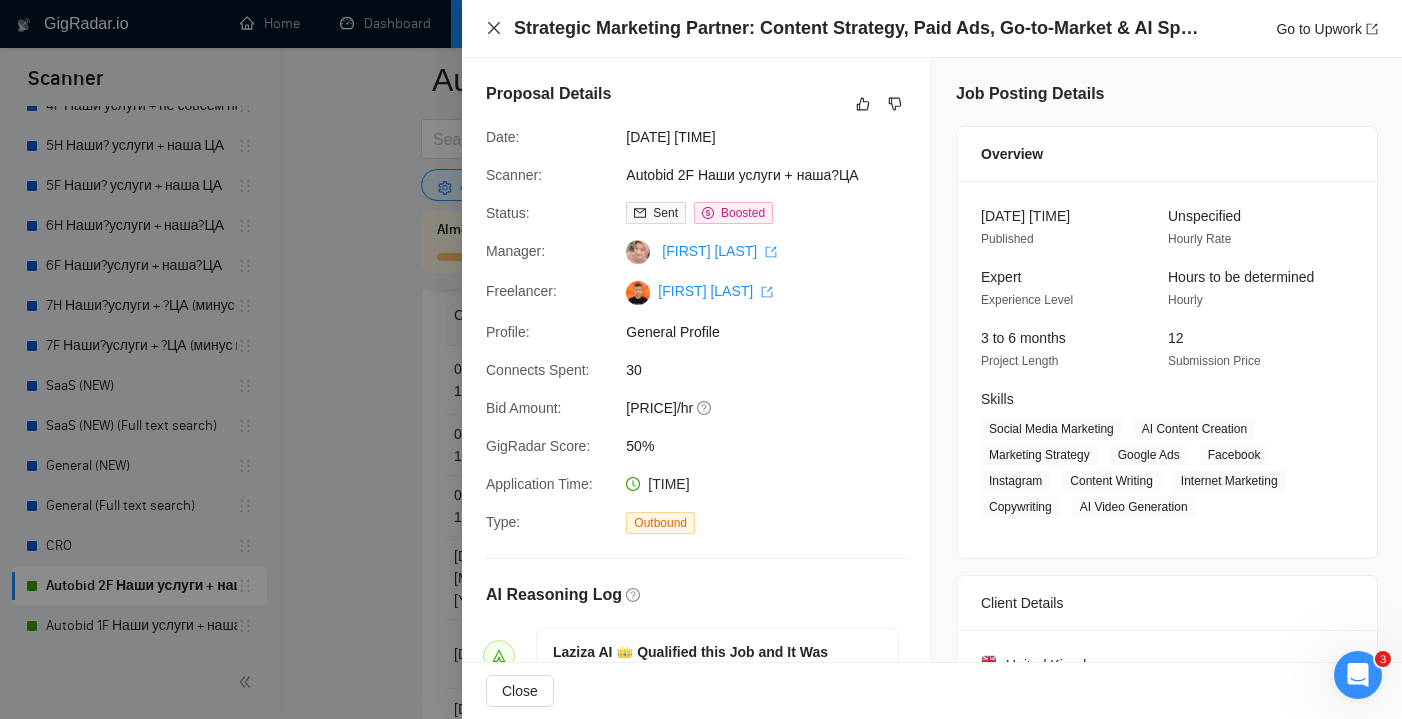 click 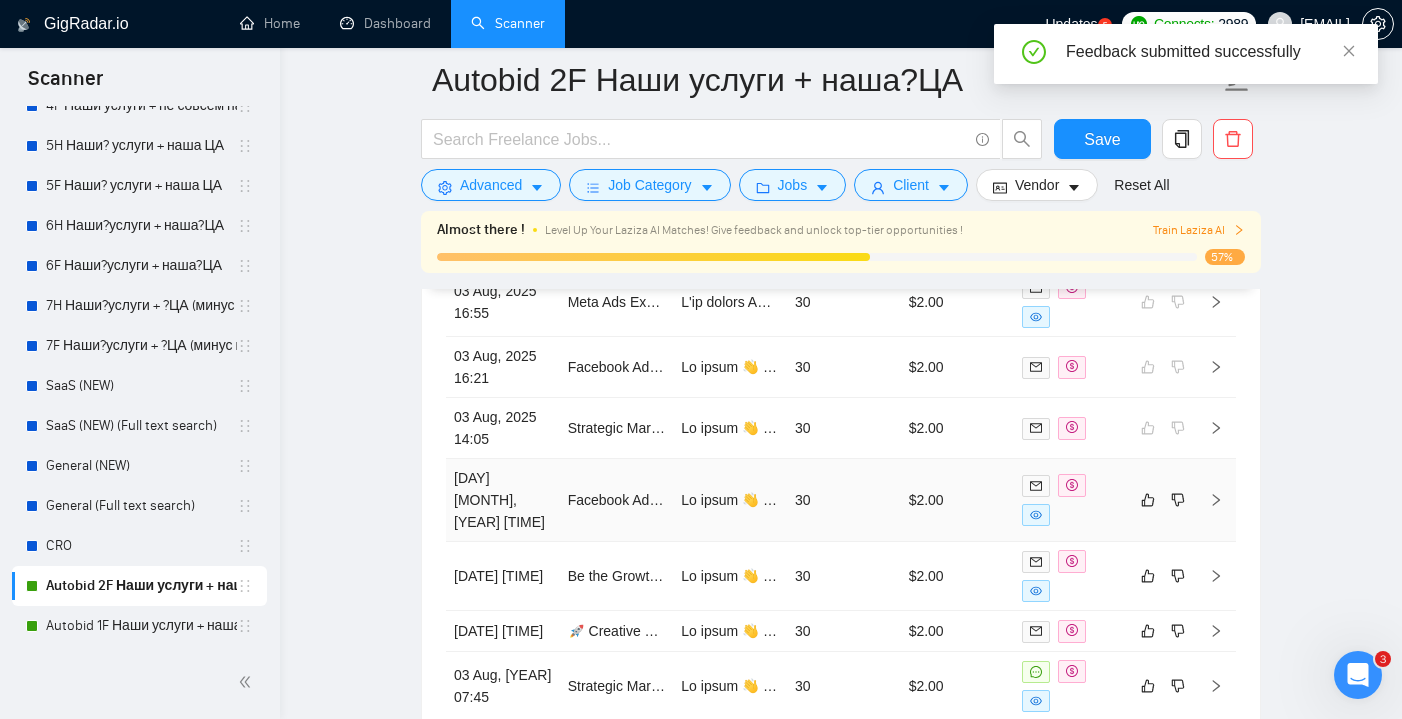 scroll, scrollTop: 5407, scrollLeft: 0, axis: vertical 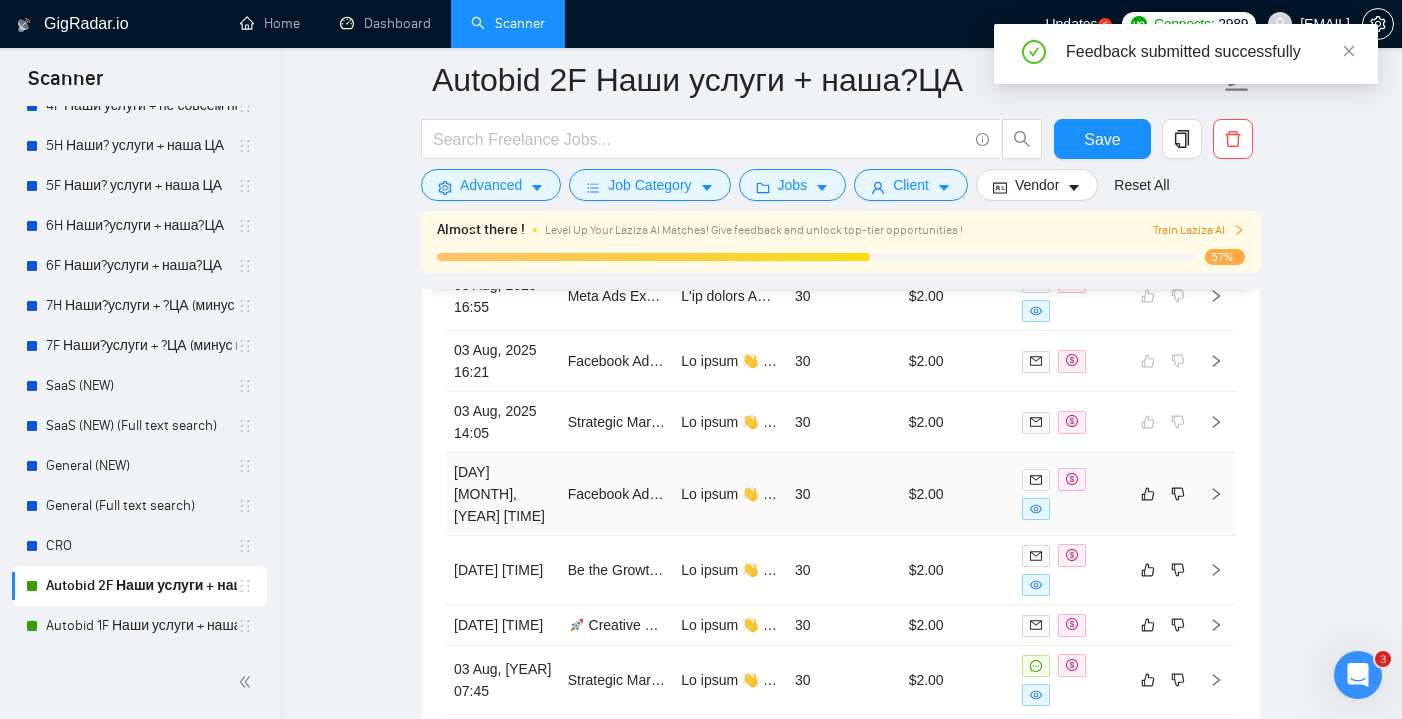 click at bounding box center [1071, 494] 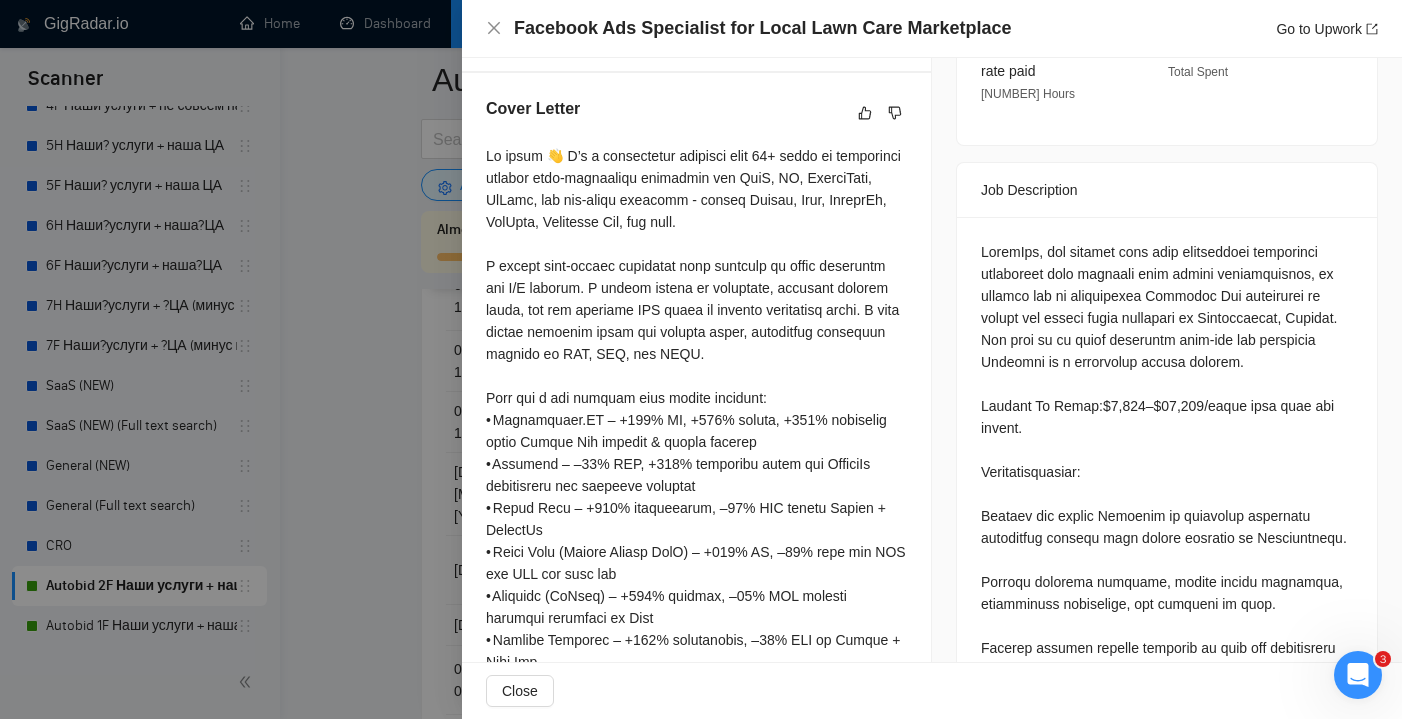 scroll, scrollTop: 740, scrollLeft: 0, axis: vertical 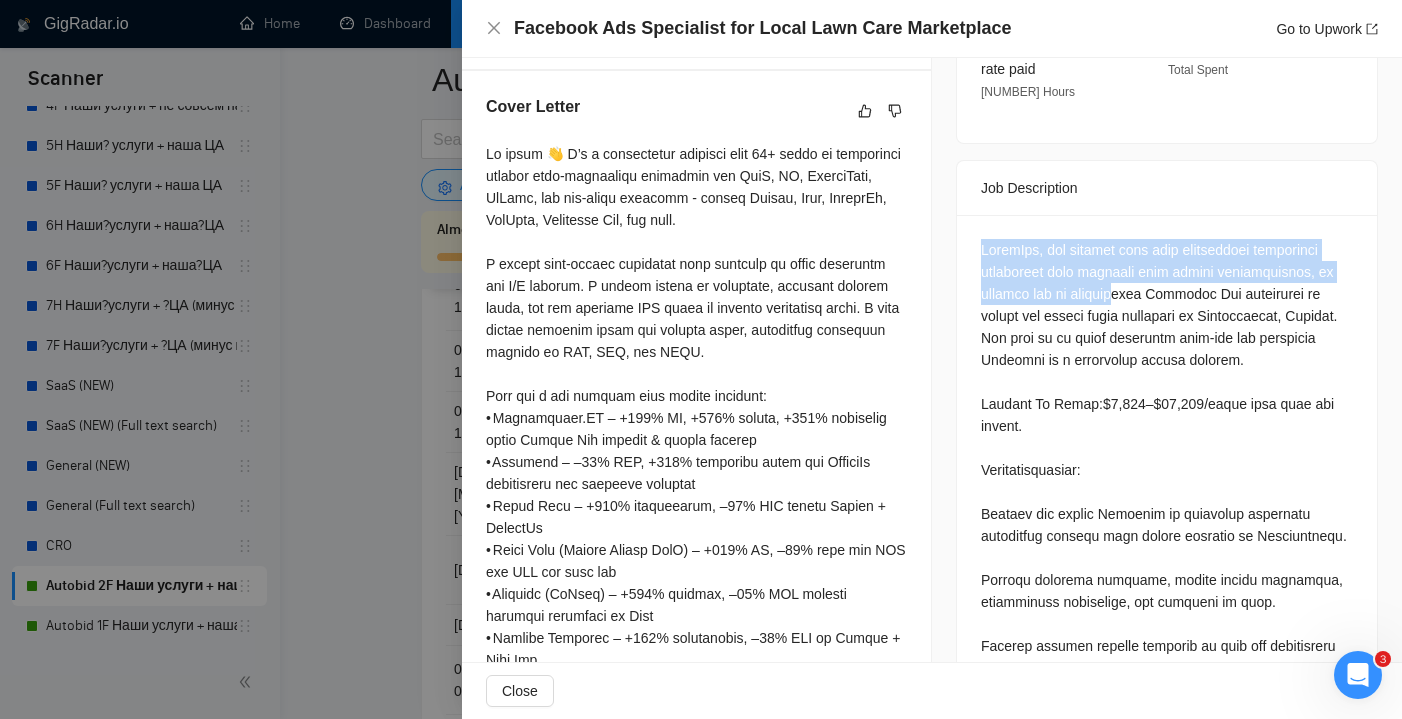 drag, startPoint x: 983, startPoint y: 248, endPoint x: 1119, endPoint y: 287, distance: 141.48145 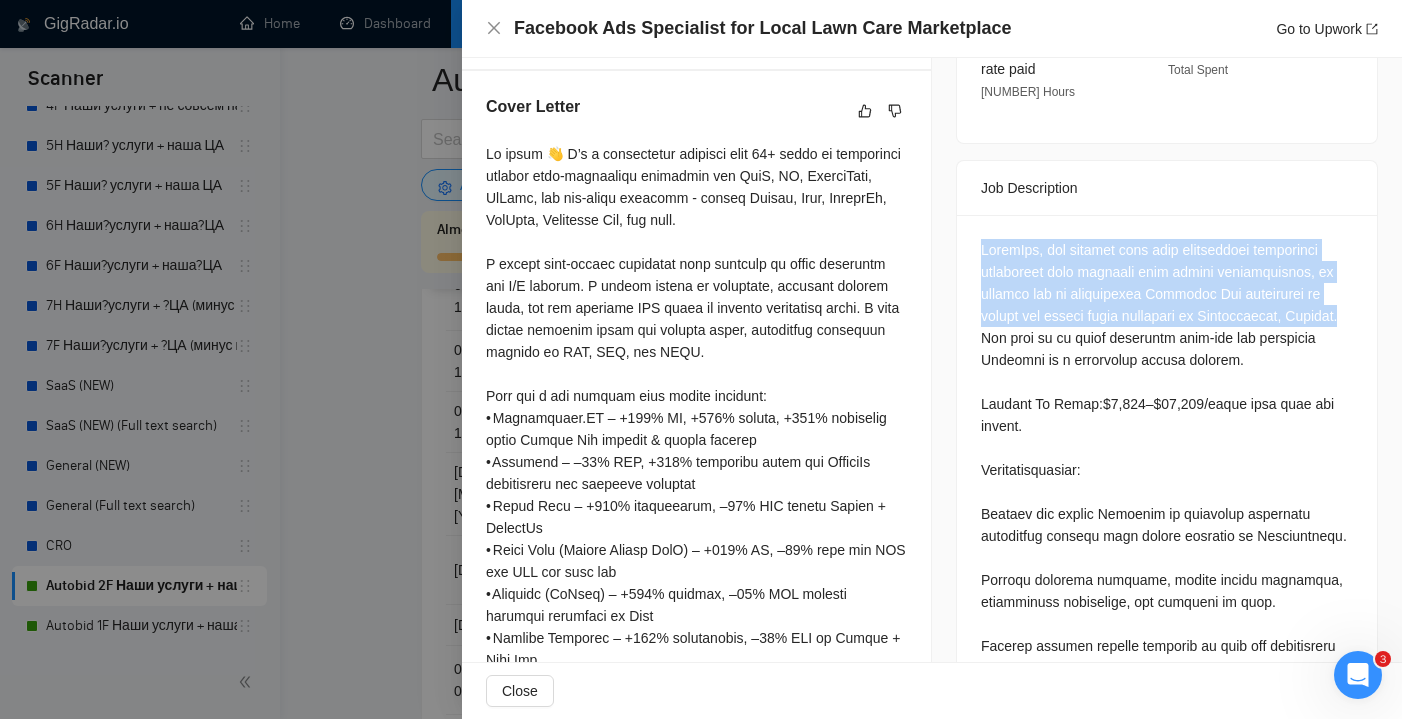 drag, startPoint x: 980, startPoint y: 246, endPoint x: 1030, endPoint y: 330, distance: 97.7548 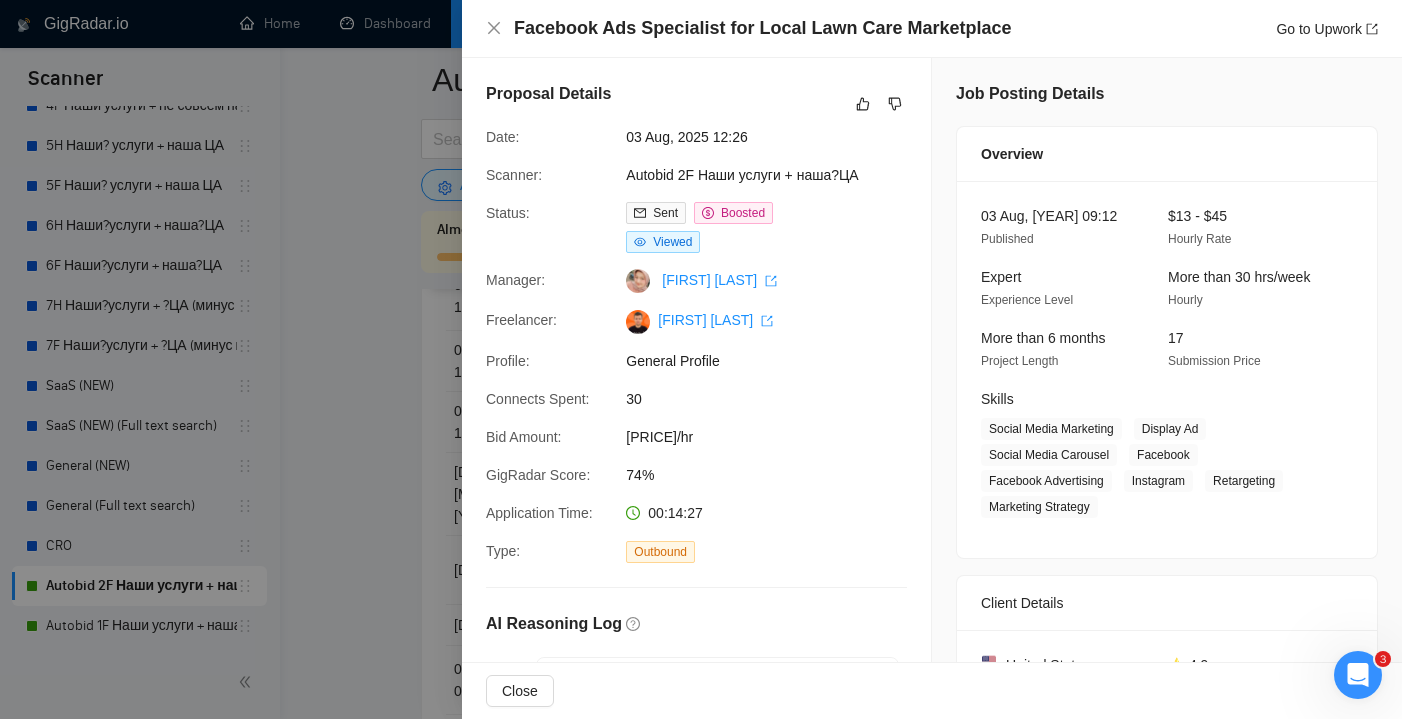 scroll, scrollTop: 0, scrollLeft: 0, axis: both 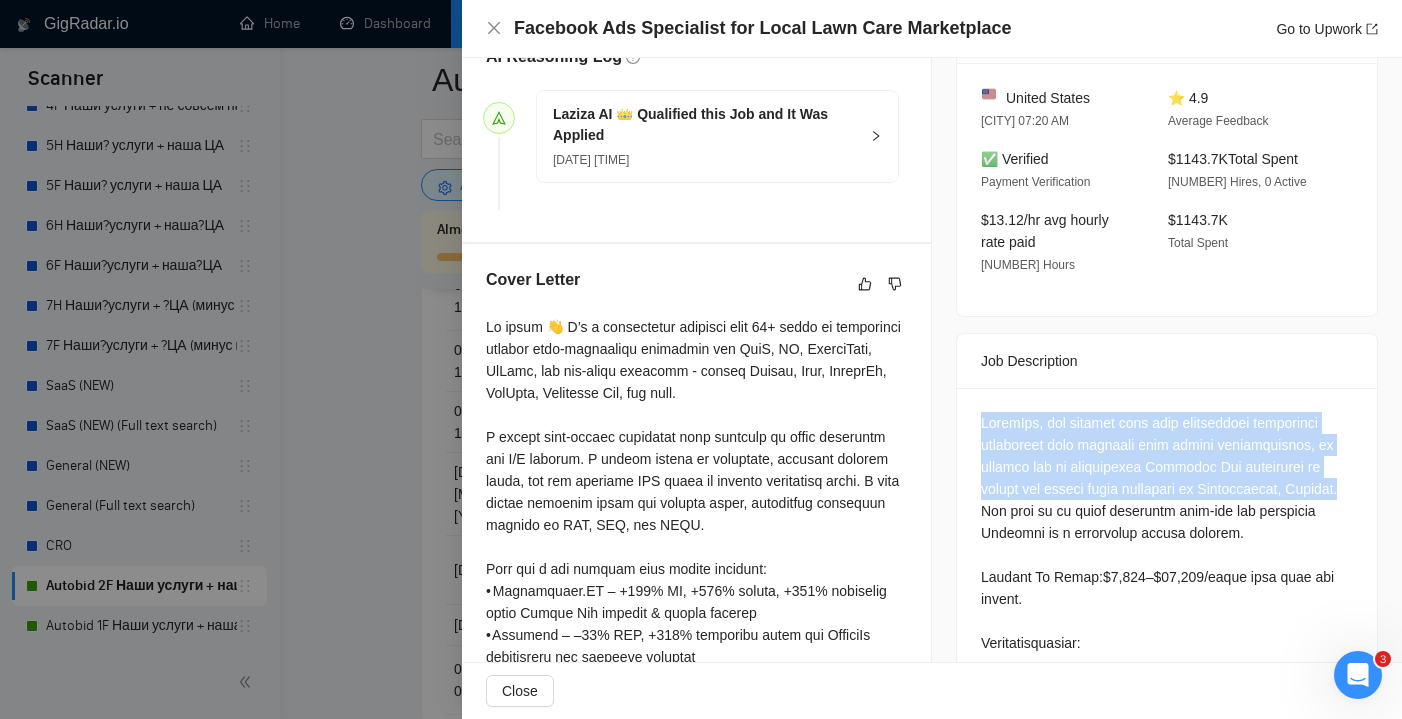 click at bounding box center [1167, 1182] 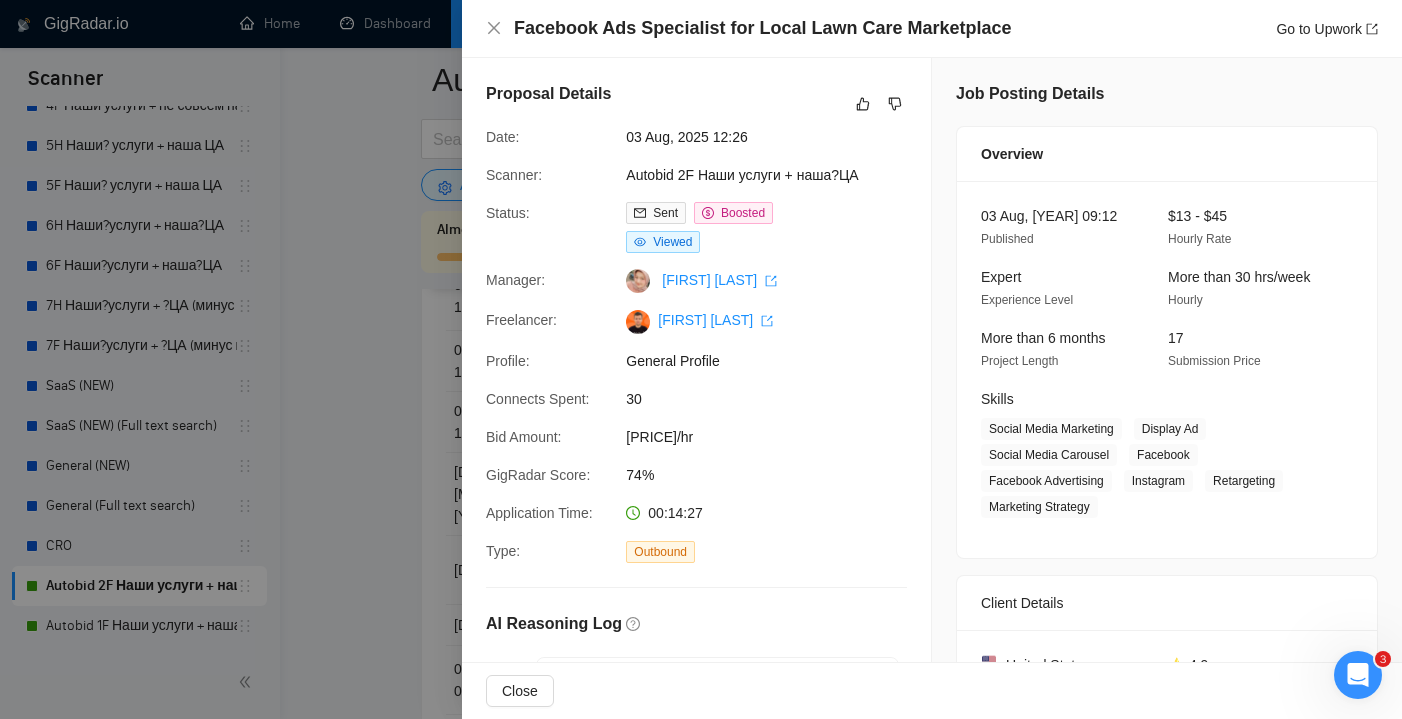 scroll, scrollTop: 0, scrollLeft: 0, axis: both 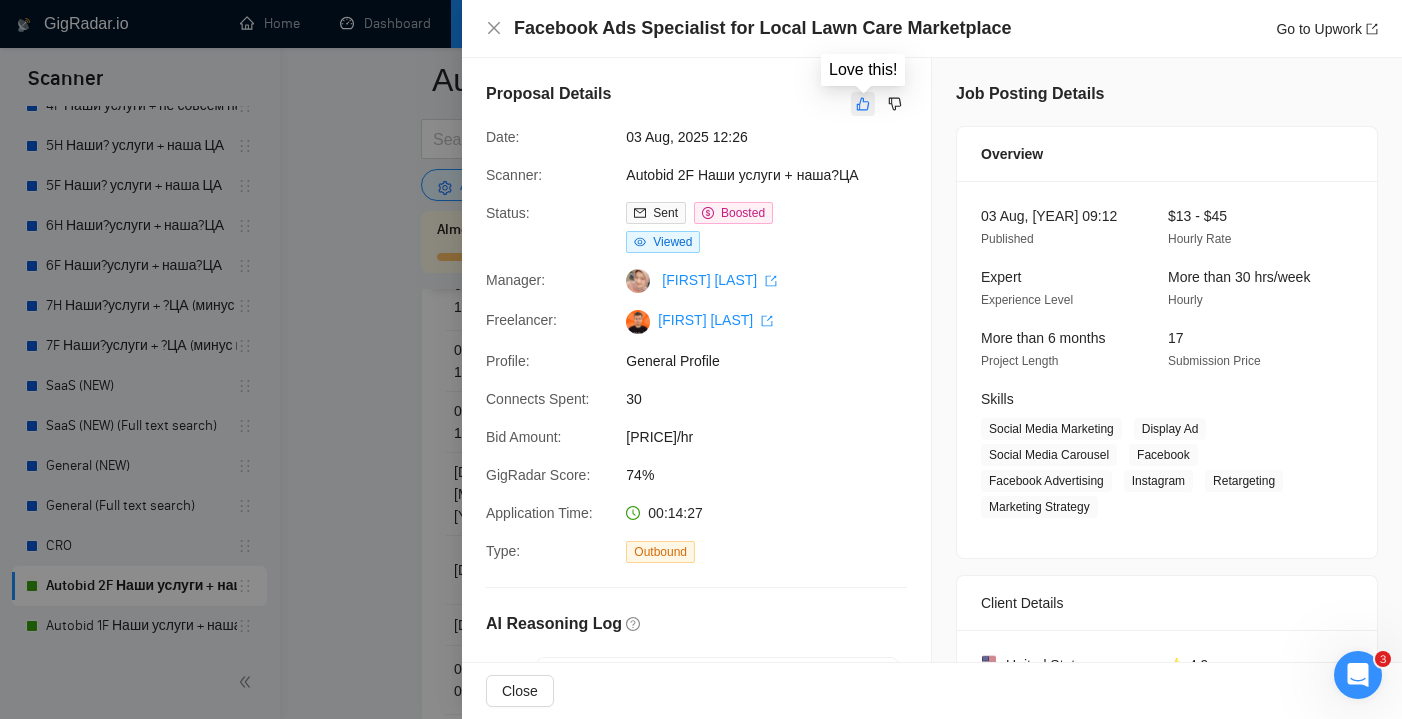 click 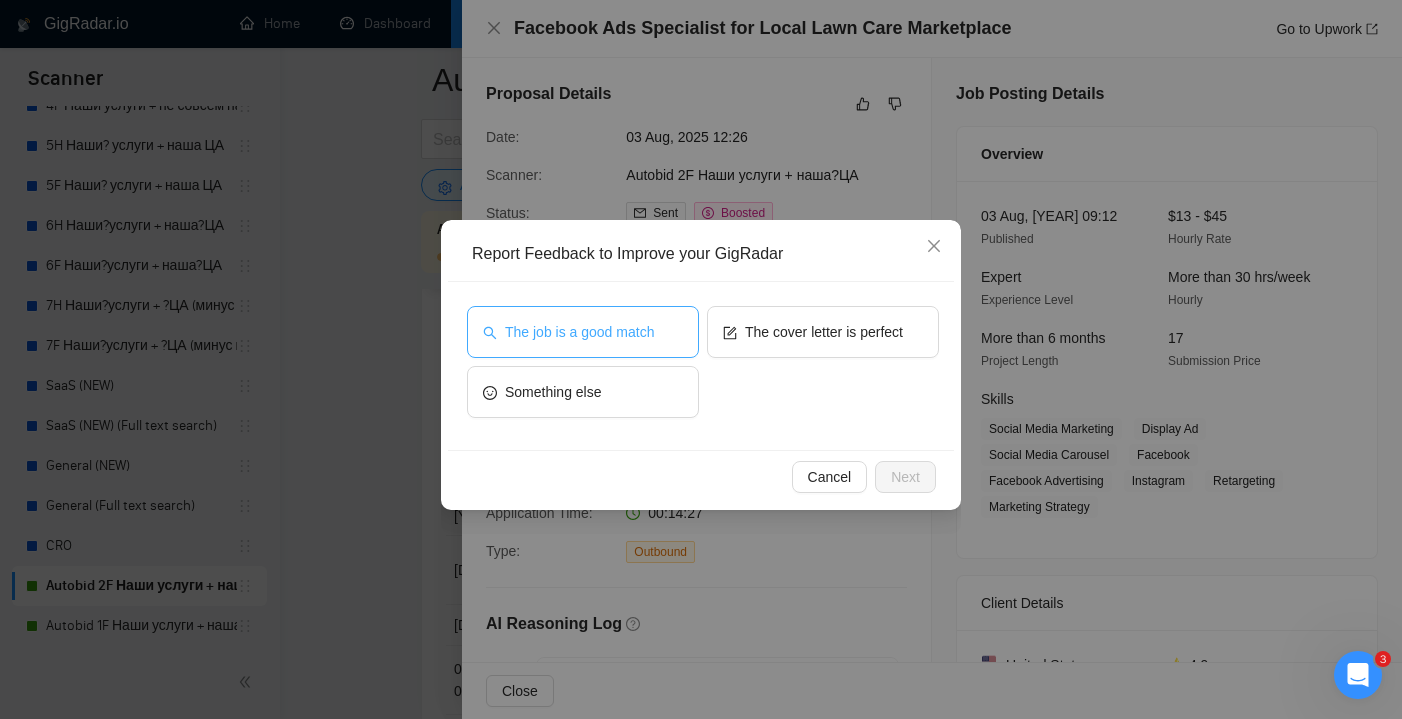 click on "The job is a good match" at bounding box center [583, 332] 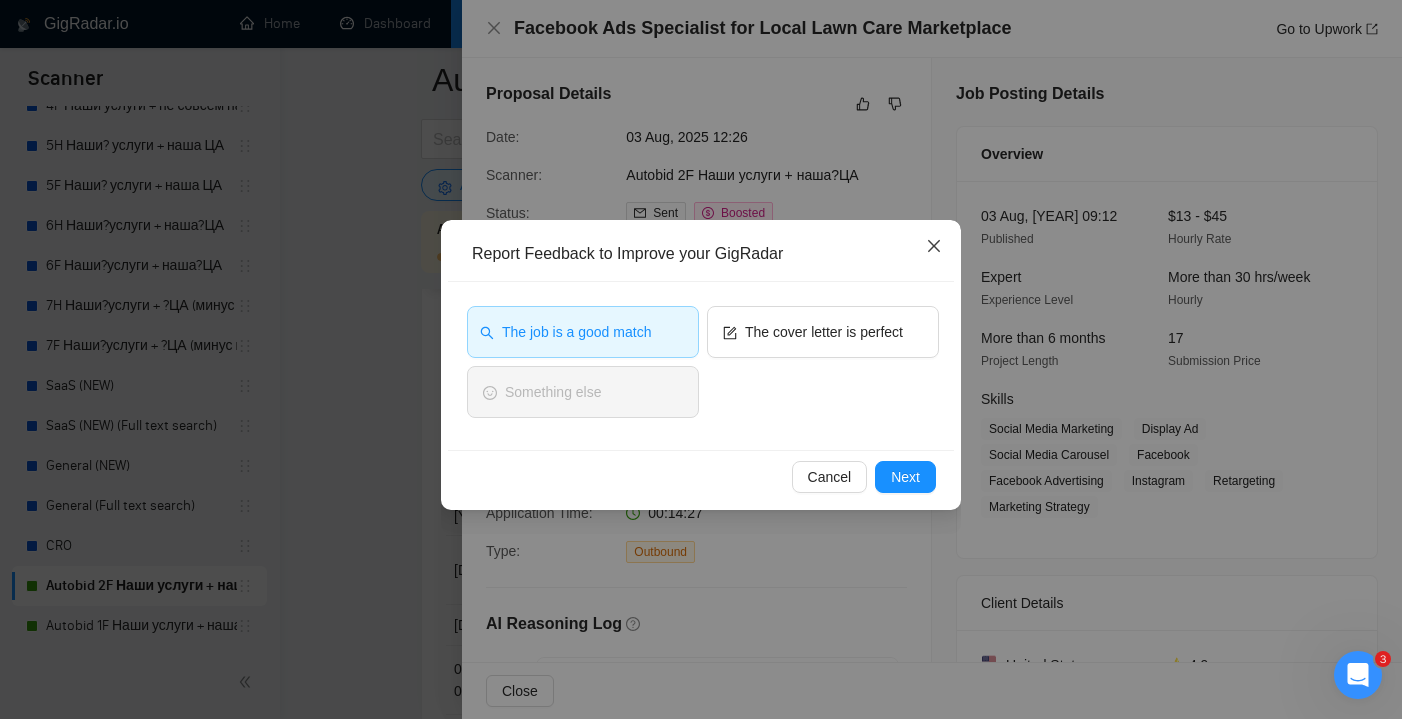 click at bounding box center (934, 247) 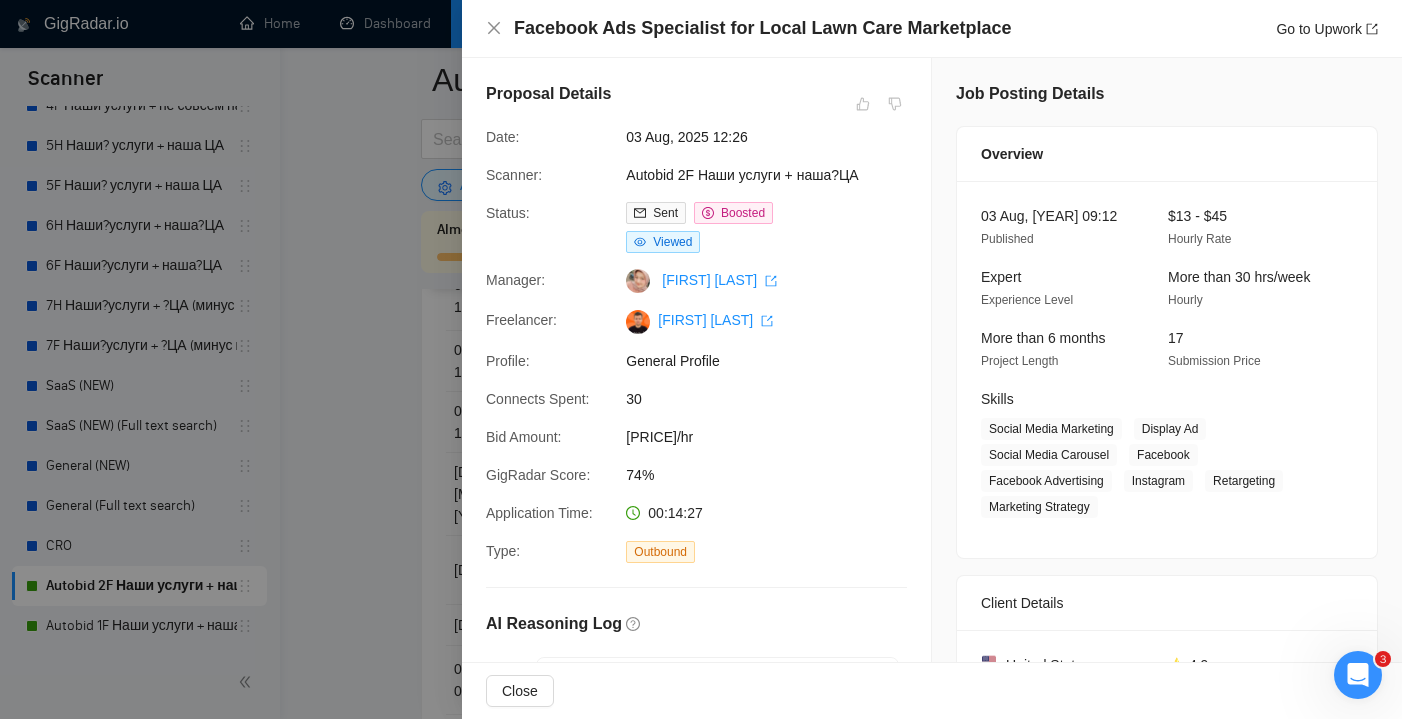 scroll, scrollTop: 0, scrollLeft: 0, axis: both 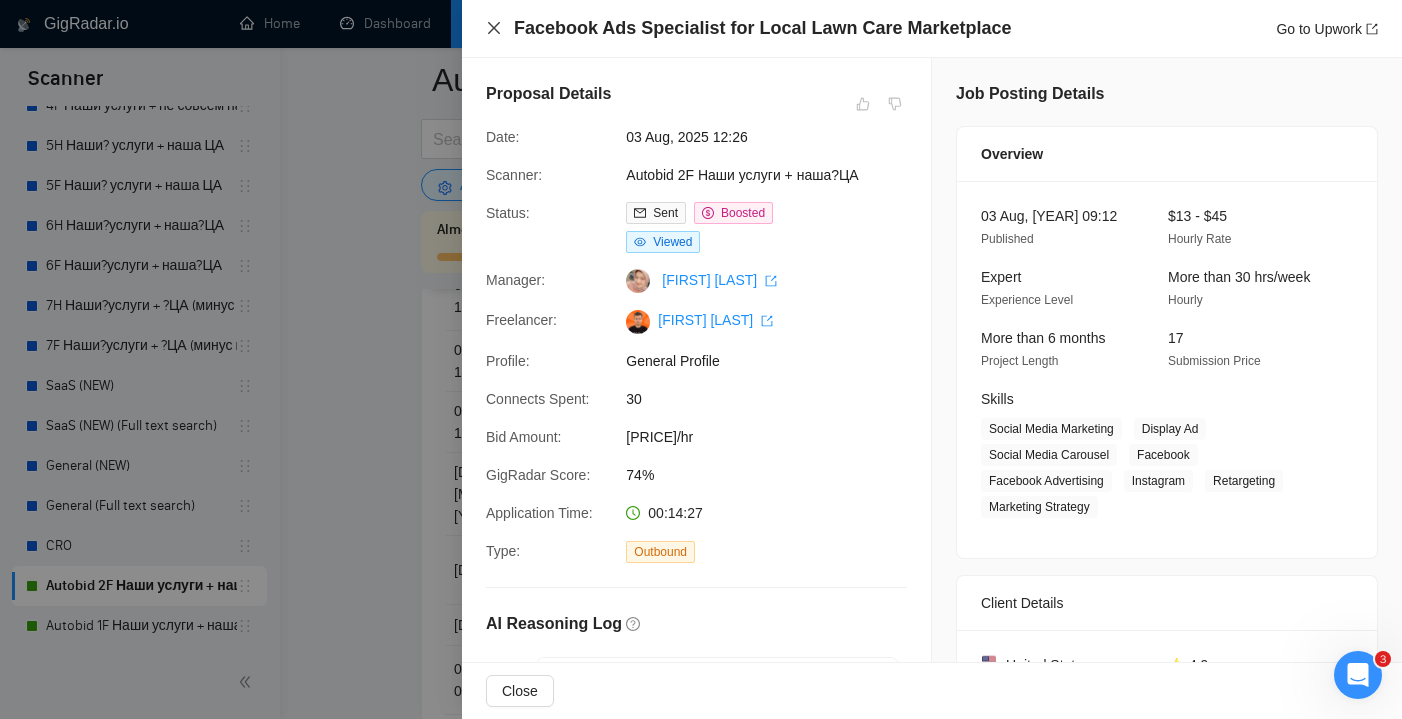 click 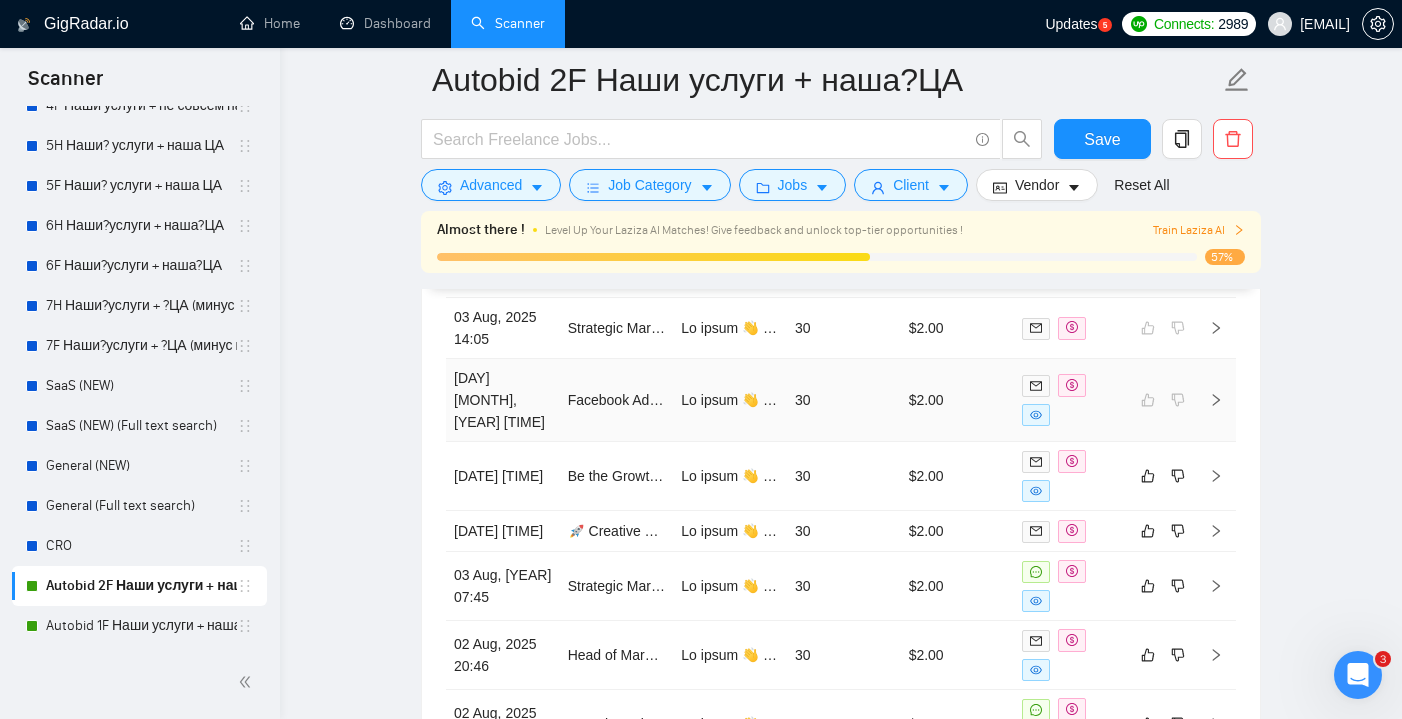 scroll, scrollTop: 5512, scrollLeft: 0, axis: vertical 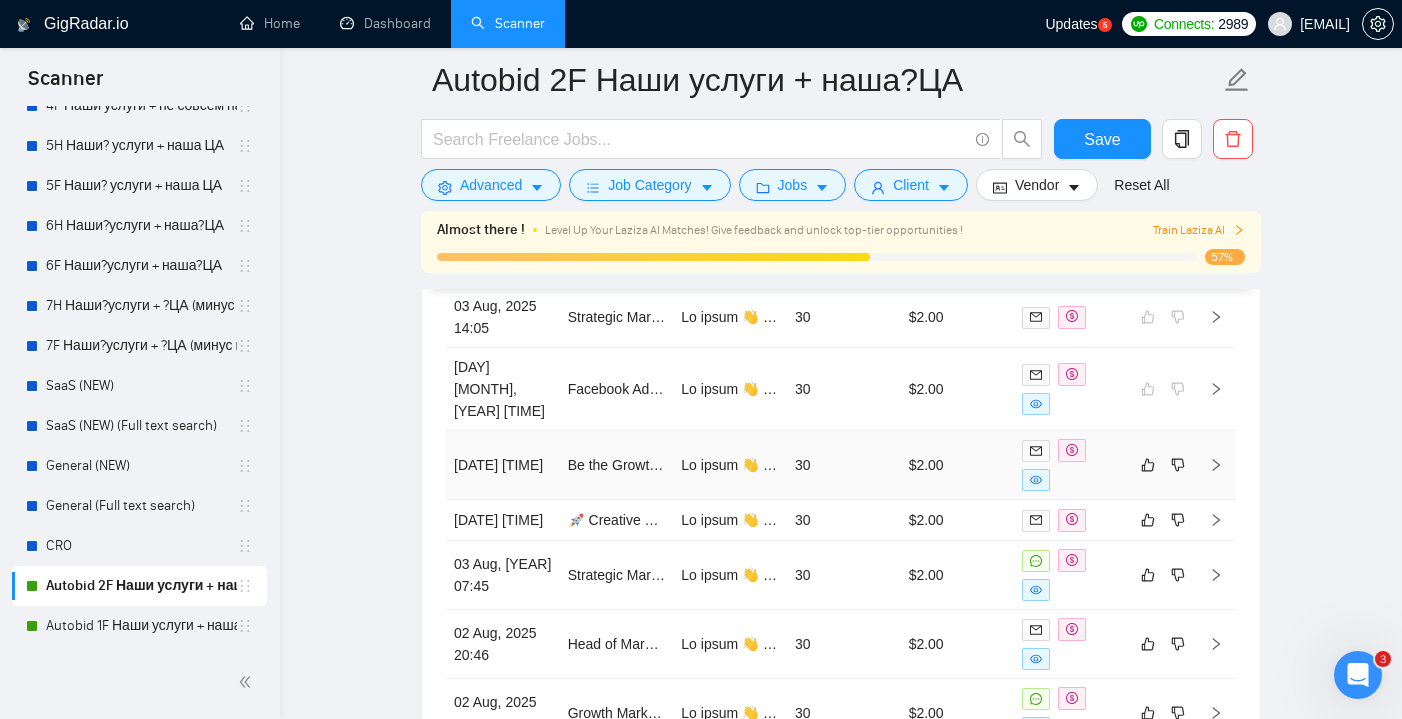 click on "30" at bounding box center (844, 465) 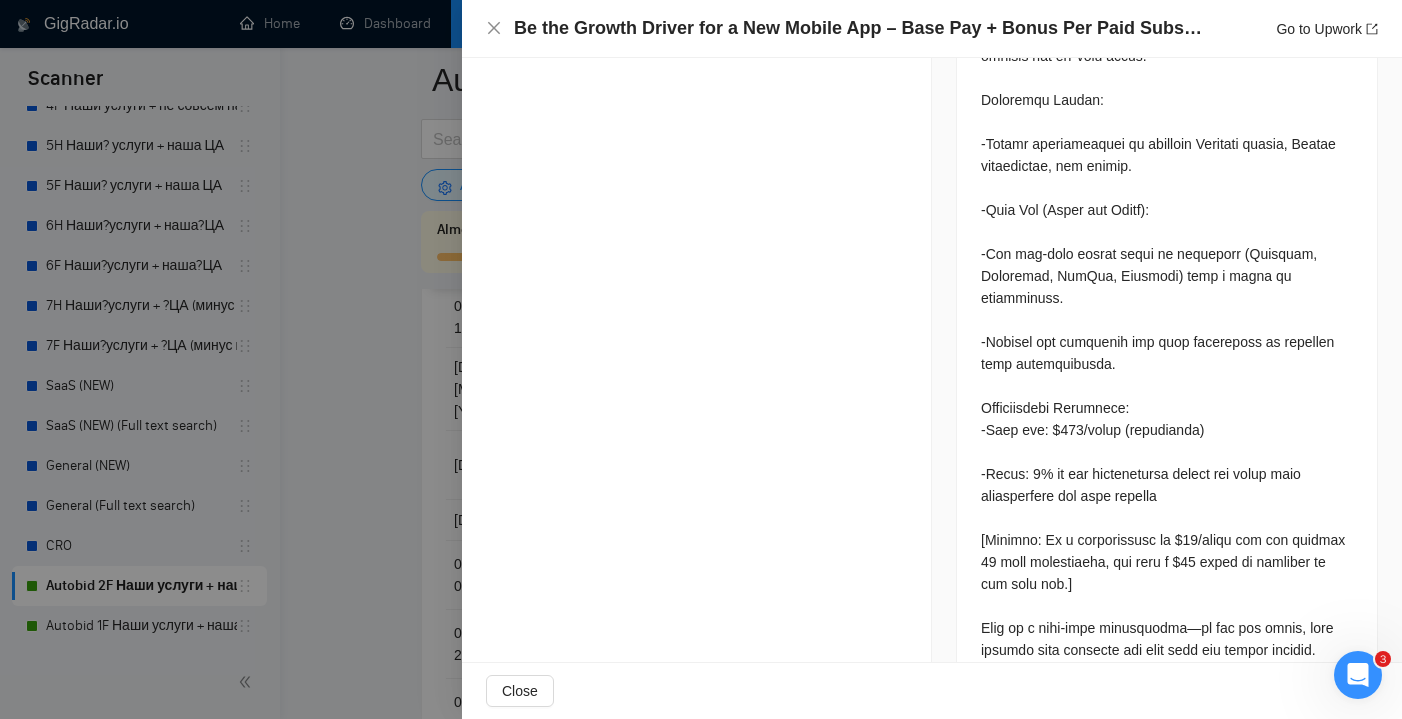 scroll, scrollTop: 1805, scrollLeft: 0, axis: vertical 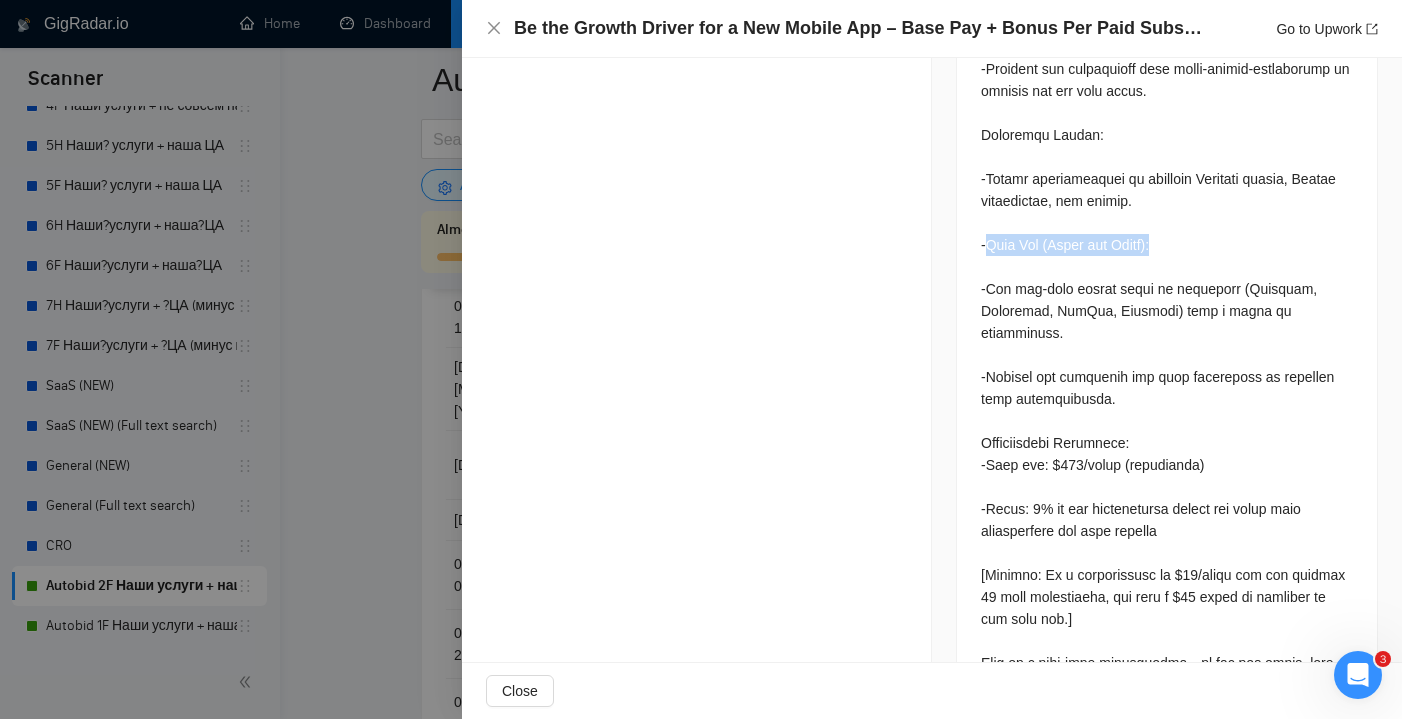drag, startPoint x: 1166, startPoint y: 272, endPoint x: 985, endPoint y: 263, distance: 181.22362 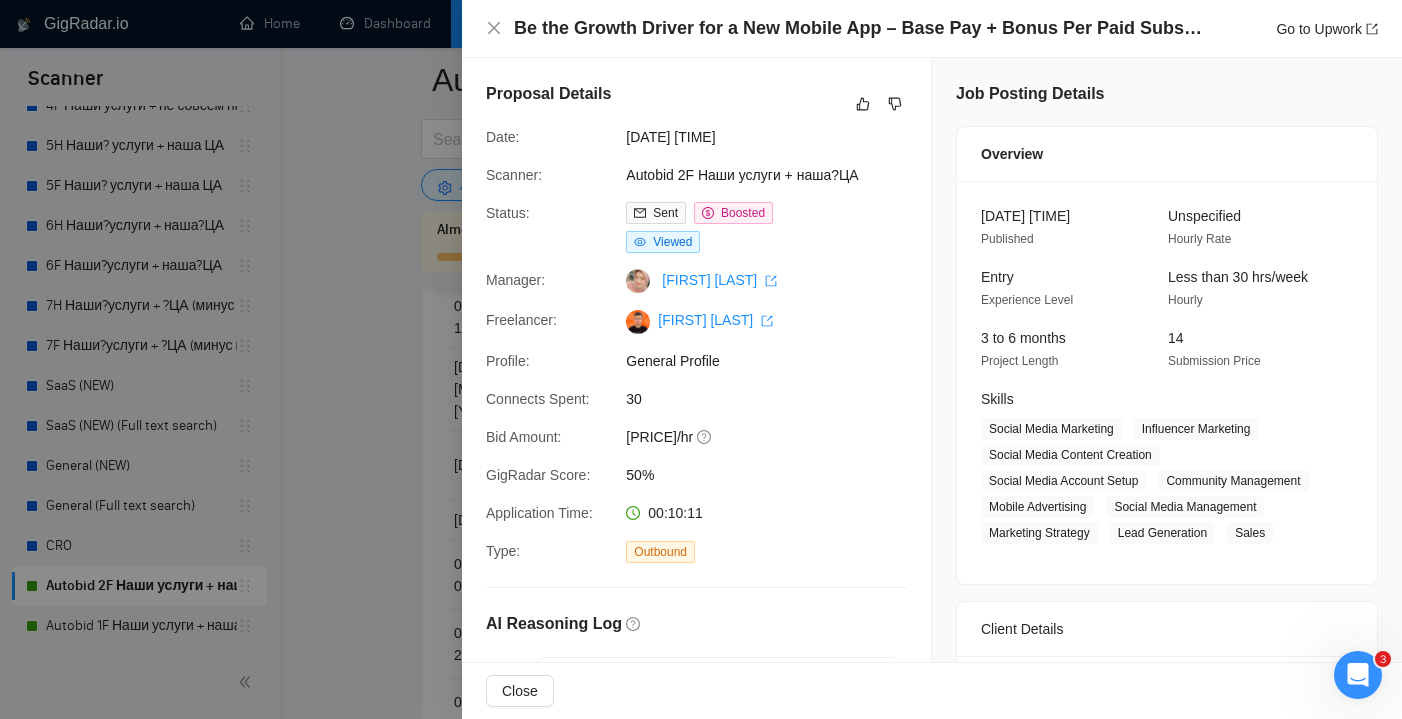 scroll, scrollTop: 0, scrollLeft: 0, axis: both 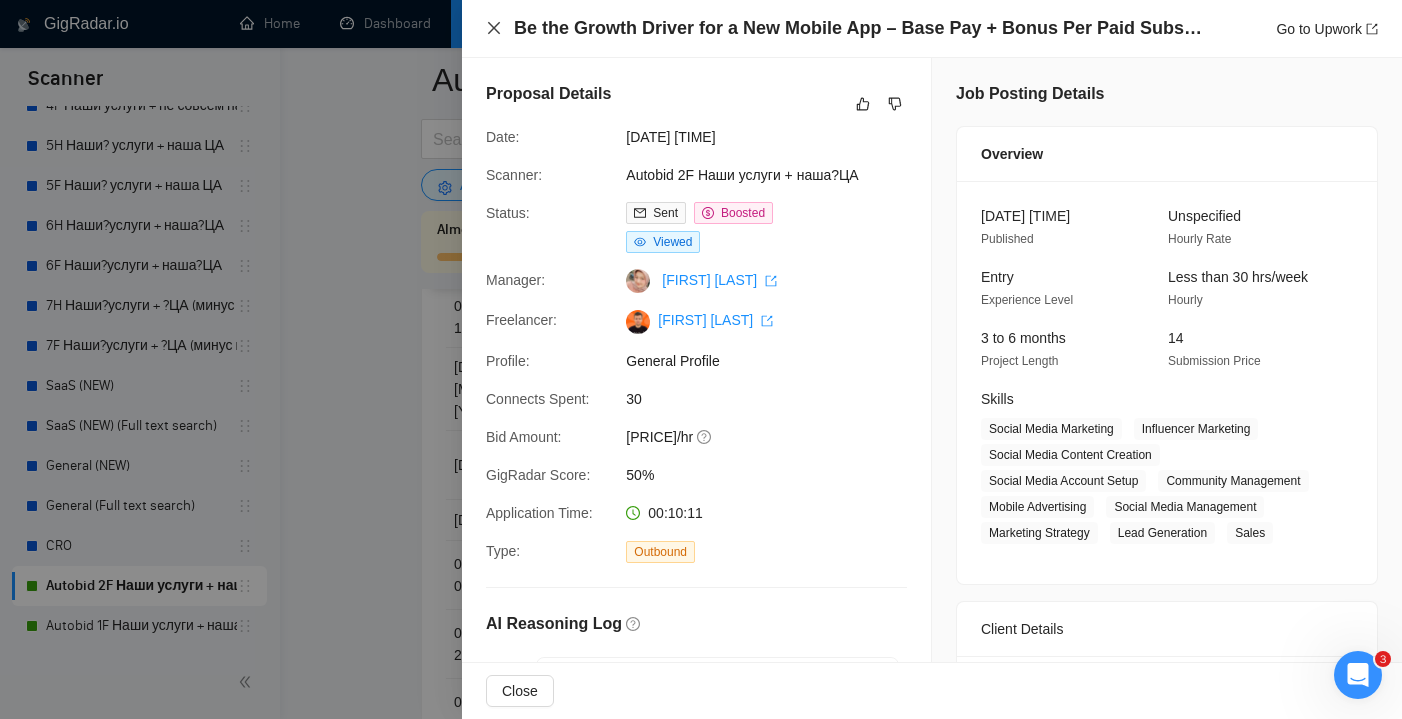 click 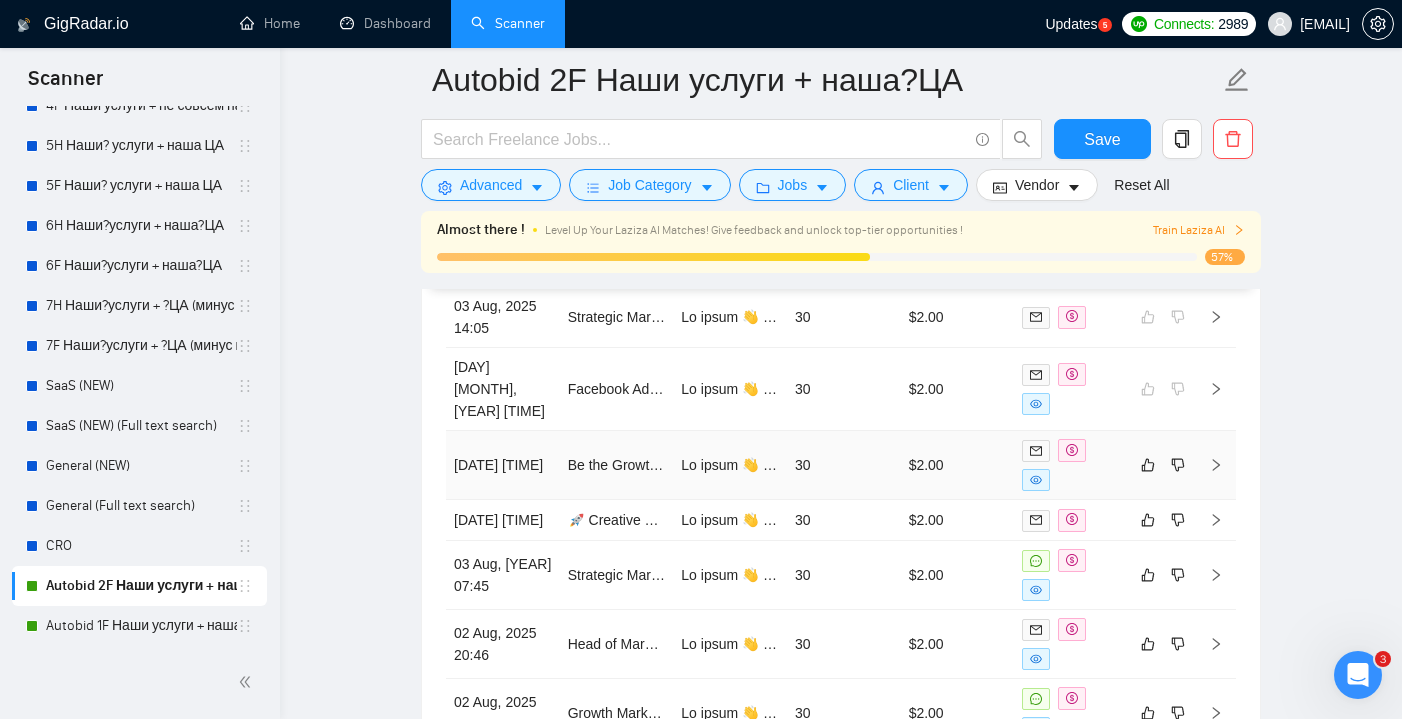 click on "30" at bounding box center [844, 465] 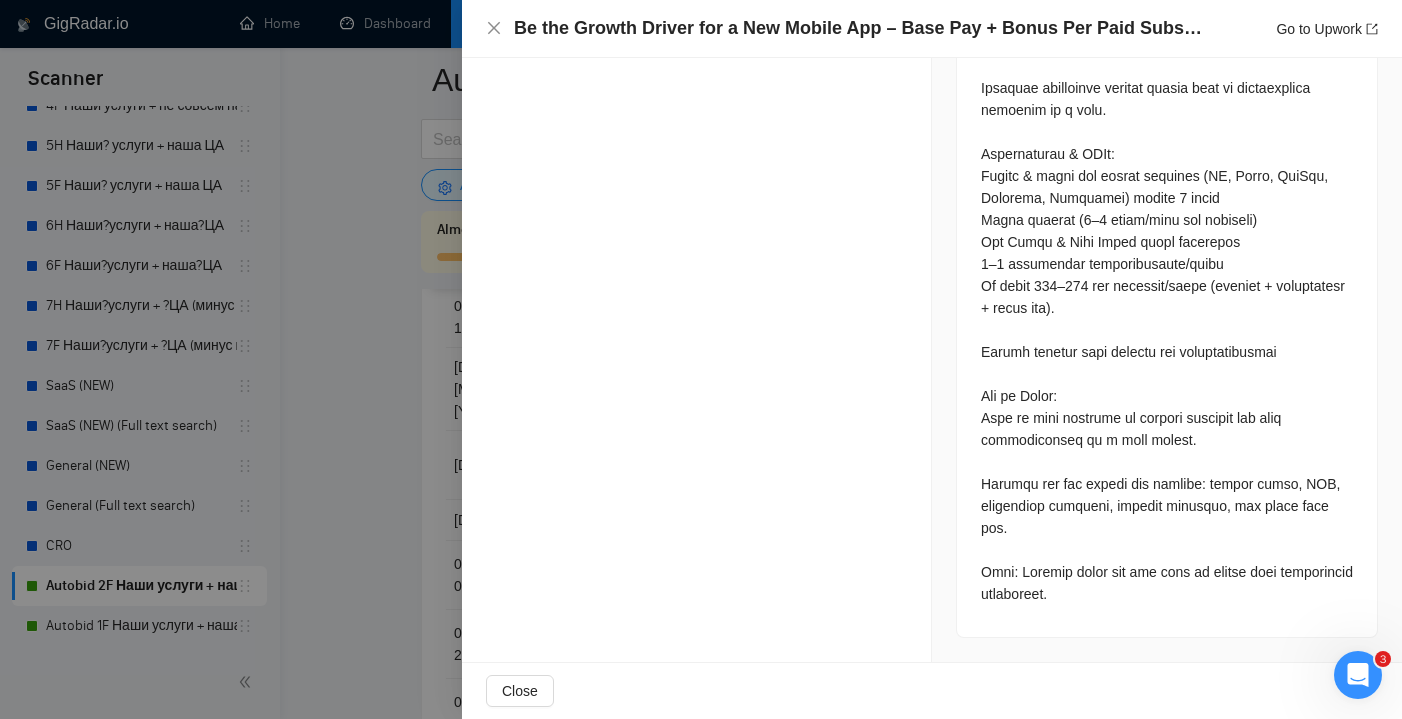 scroll, scrollTop: 2670, scrollLeft: 0, axis: vertical 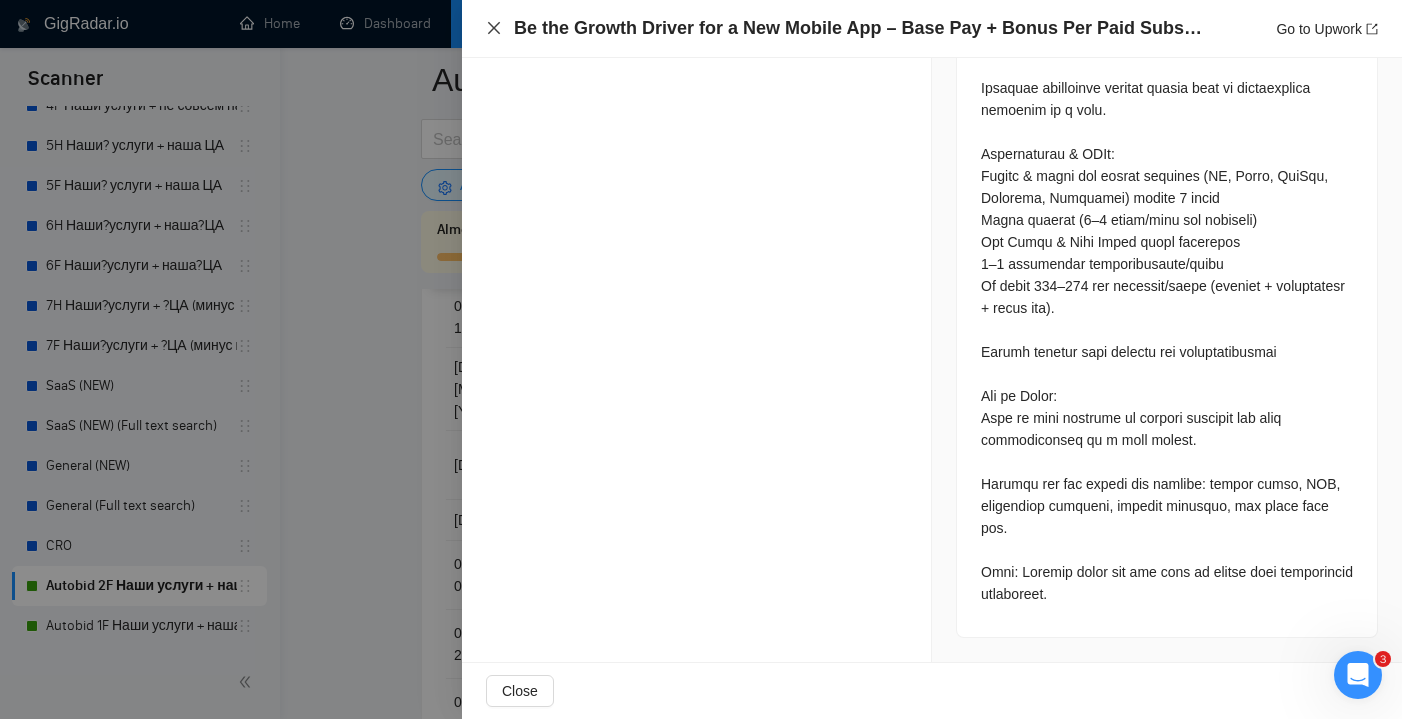 click 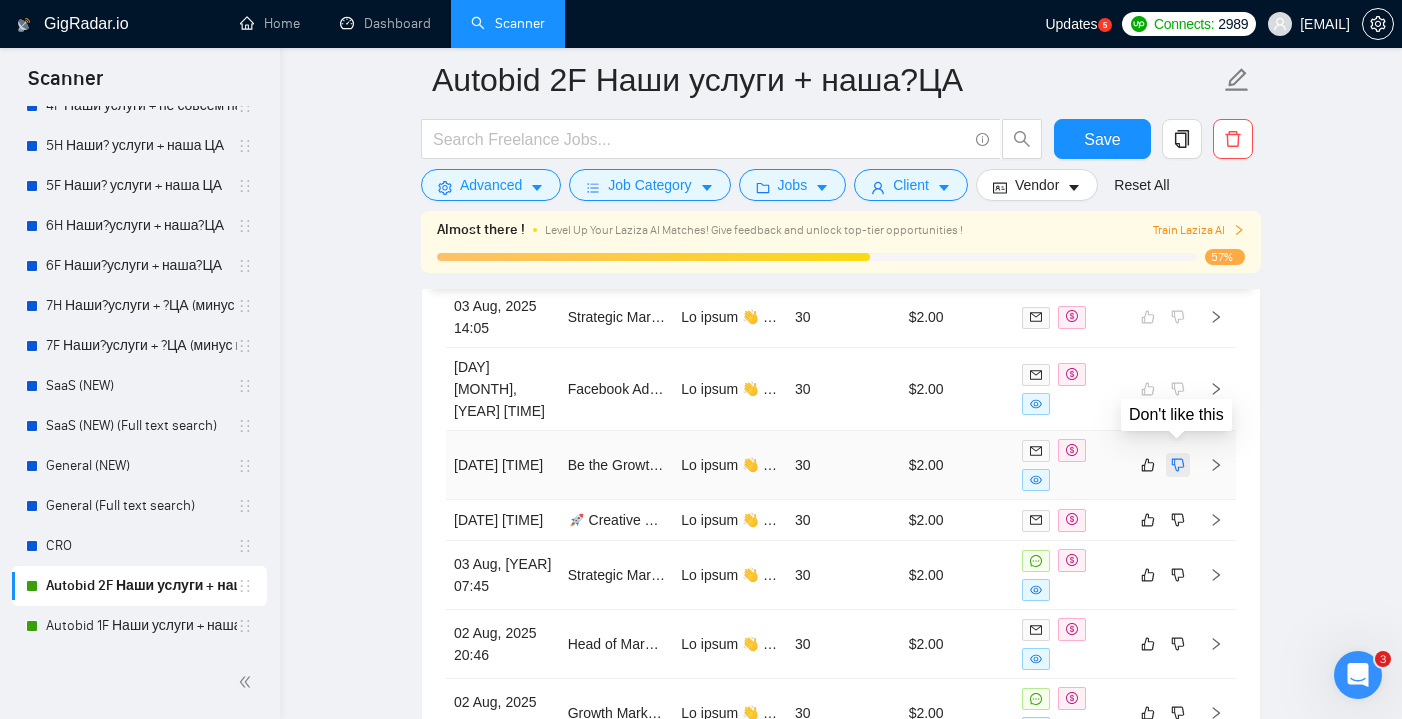 click 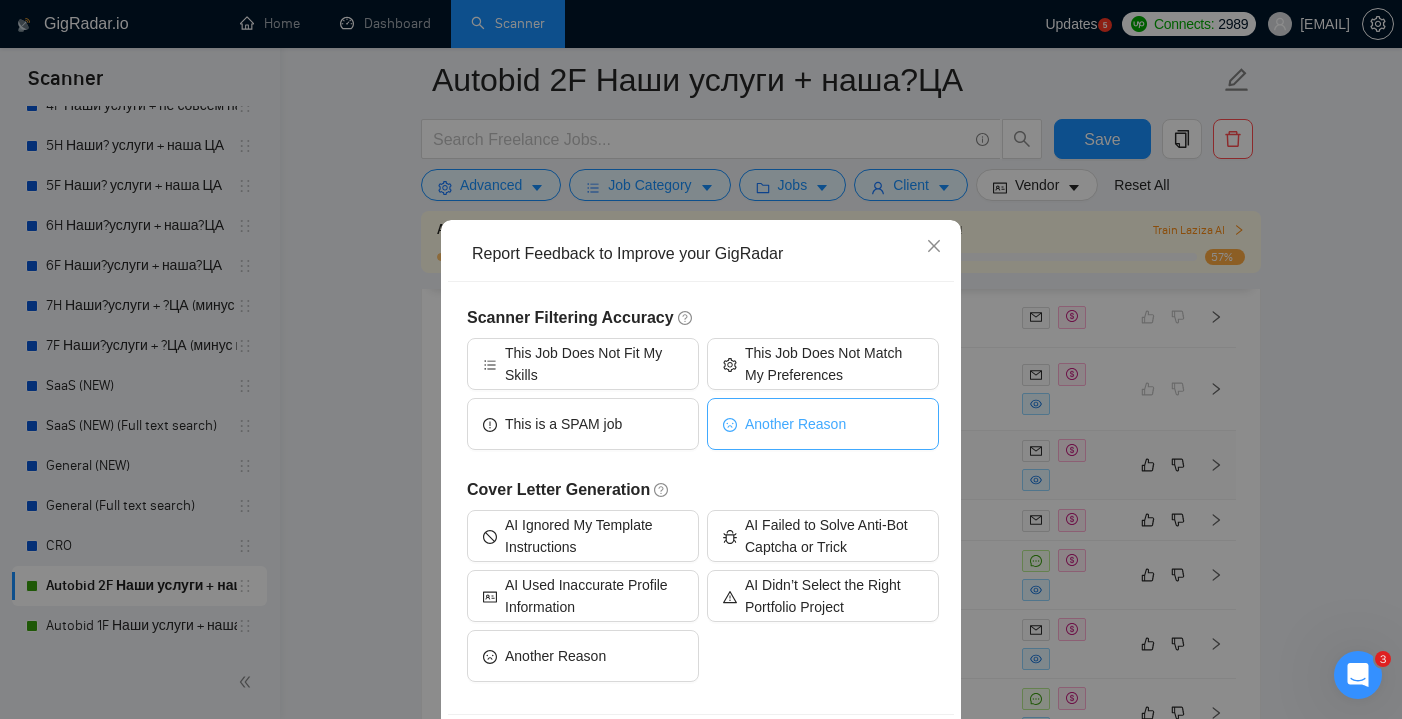 click on "Another Reason" at bounding box center [795, 424] 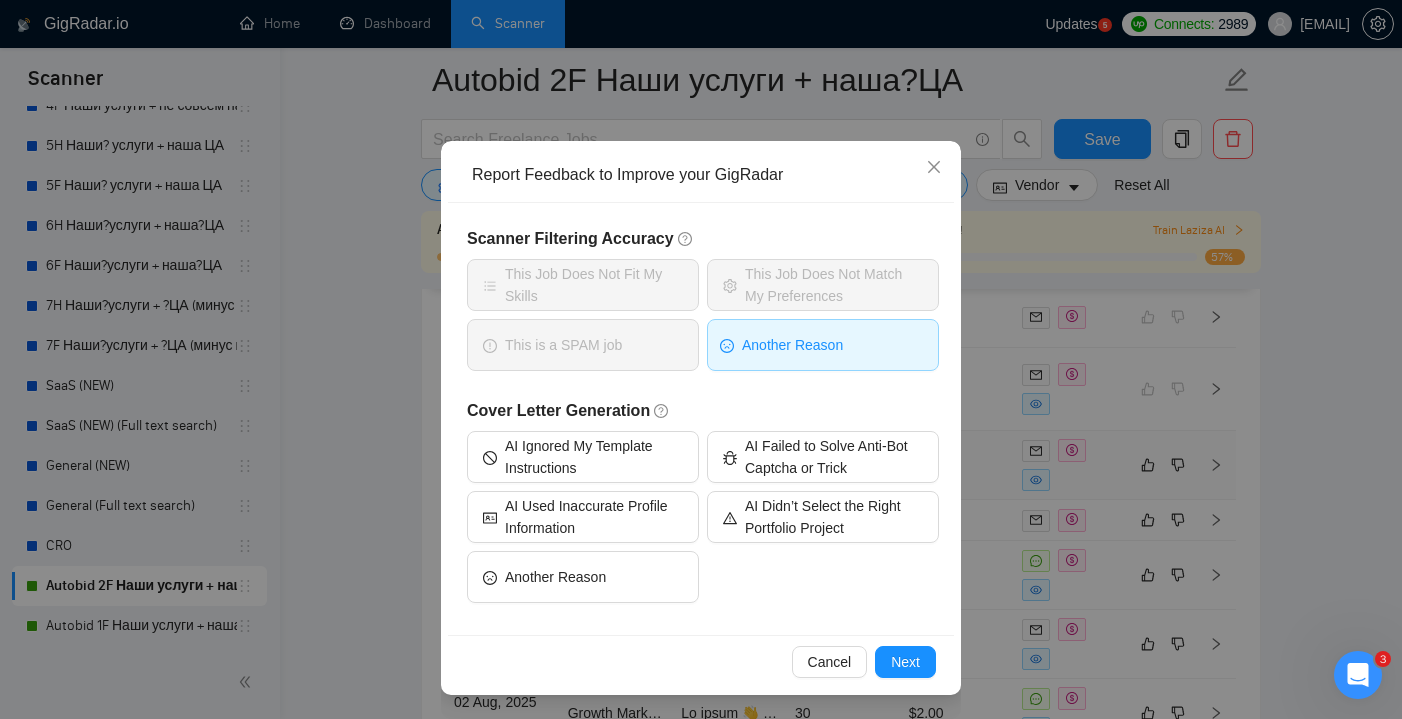 scroll, scrollTop: 79, scrollLeft: 0, axis: vertical 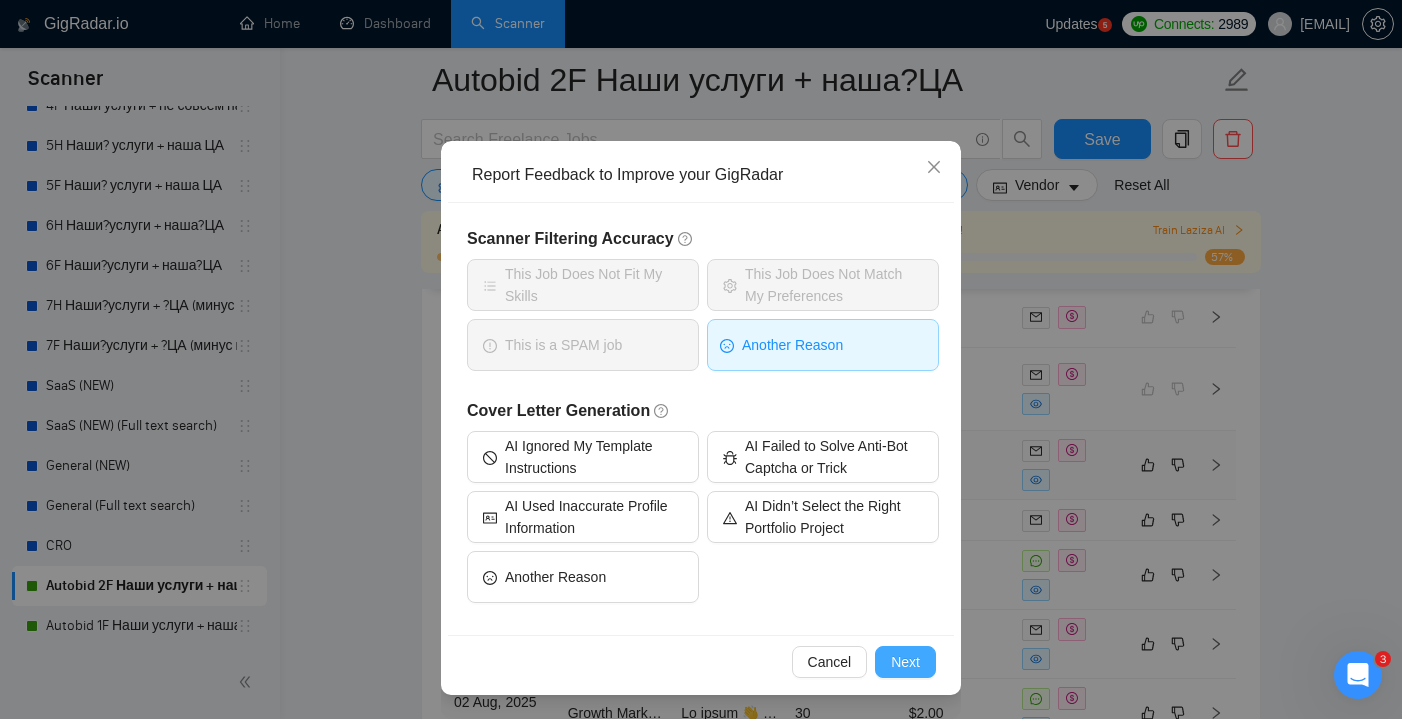 click on "Next" at bounding box center (905, 662) 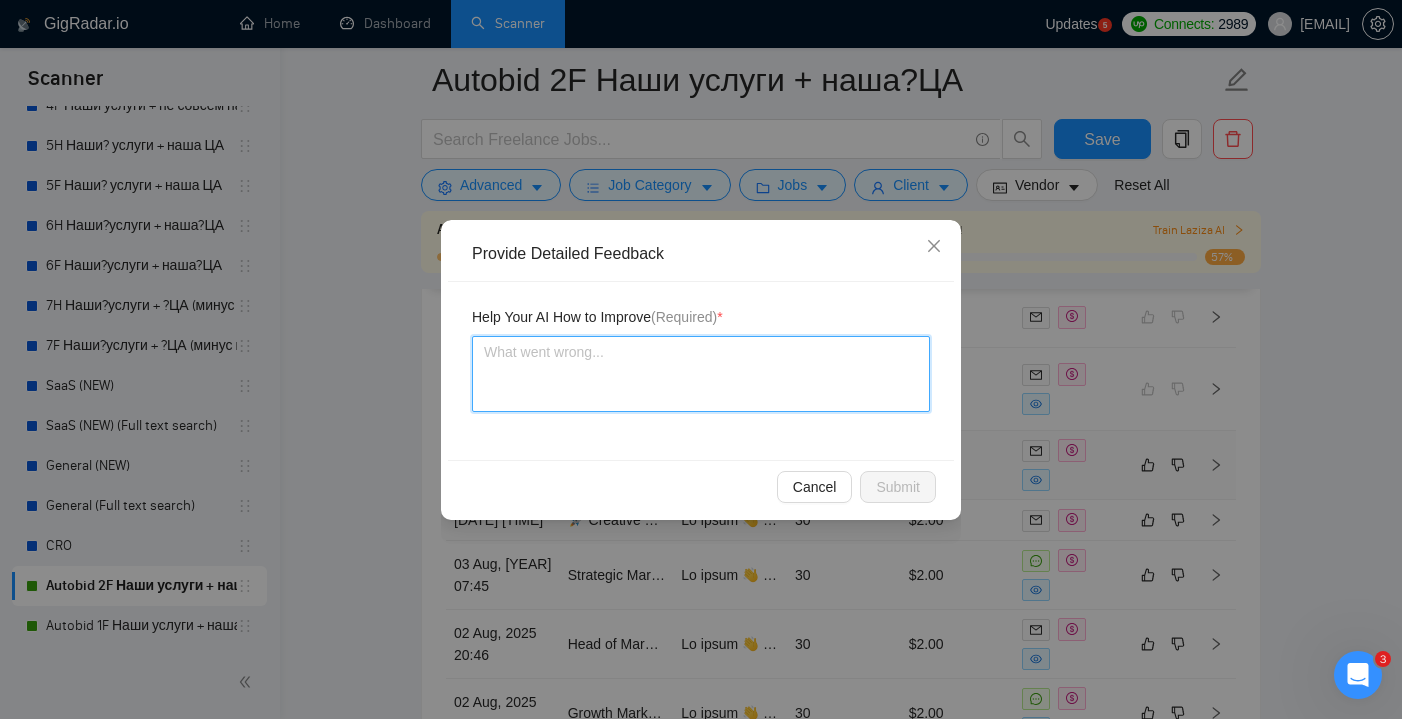 click at bounding box center [701, 374] 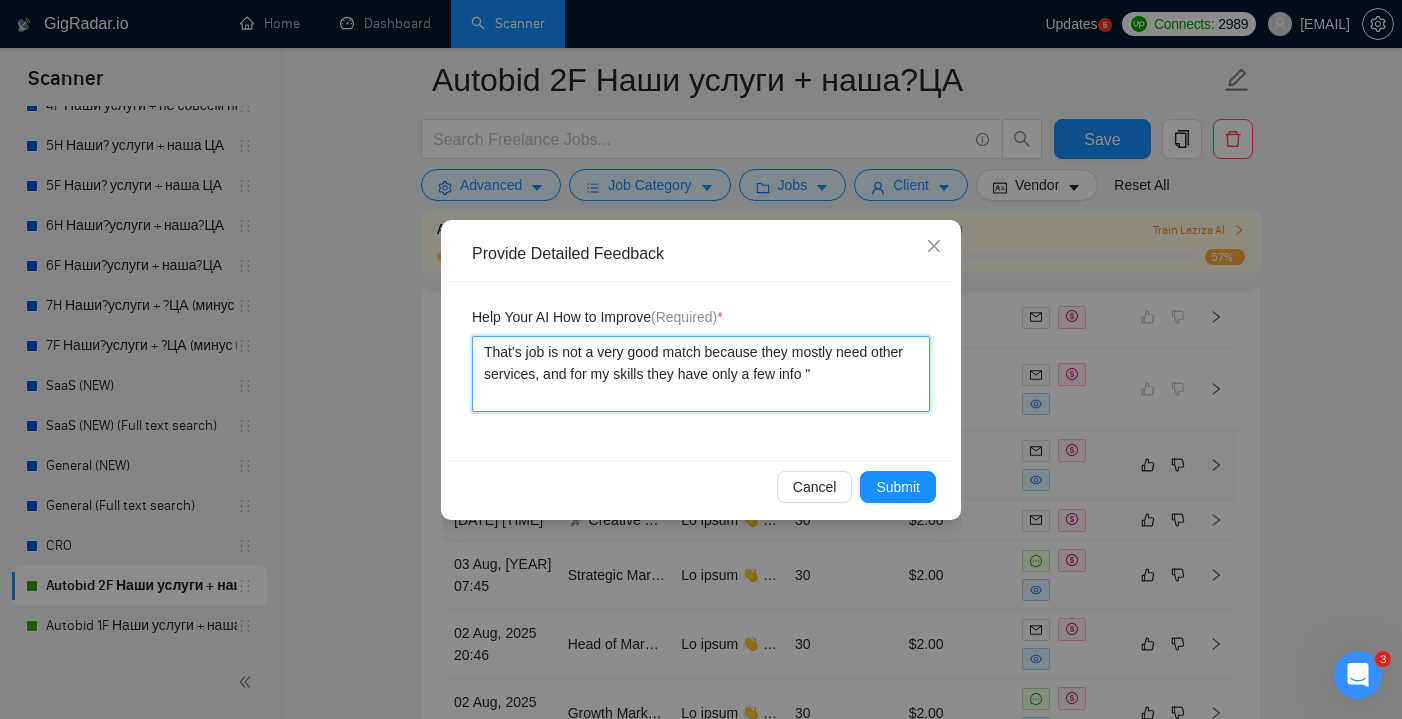 paste on "Paid Ads (Small but Smart):" 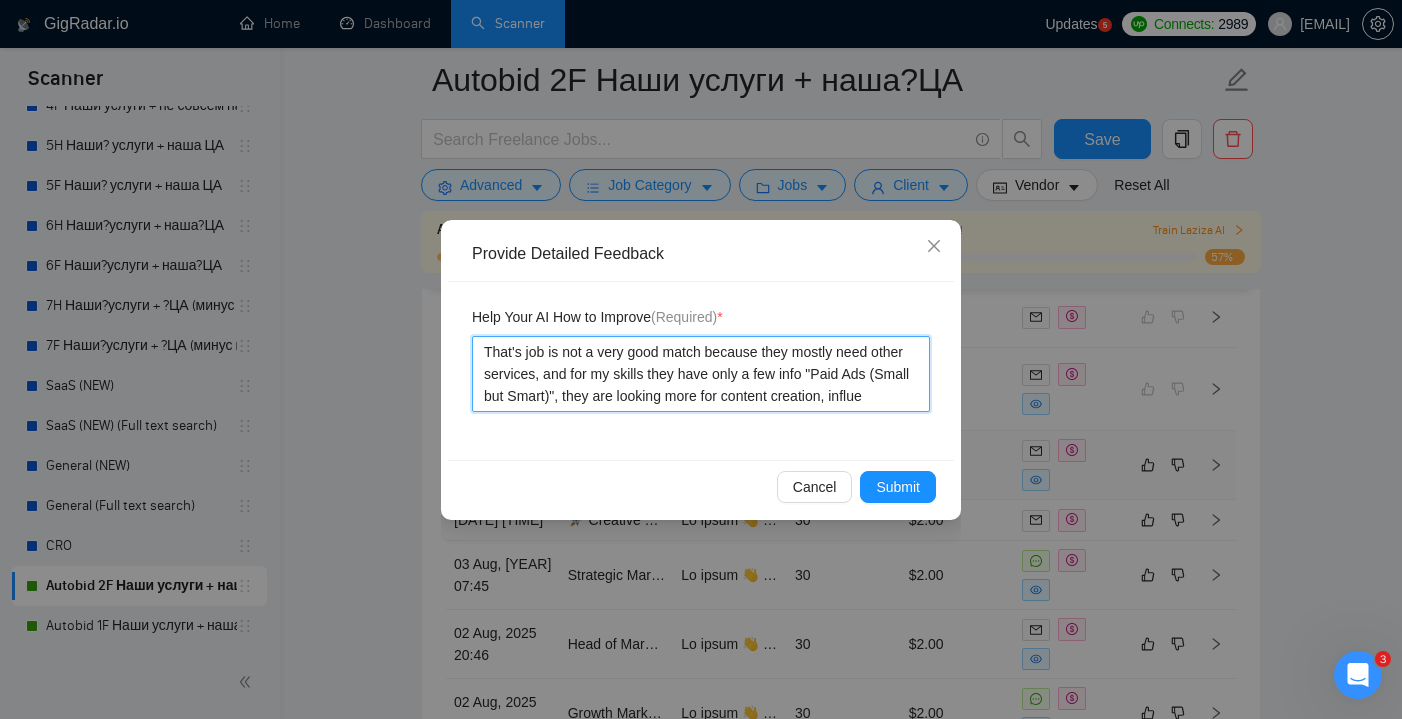 scroll, scrollTop: 0, scrollLeft: 0, axis: both 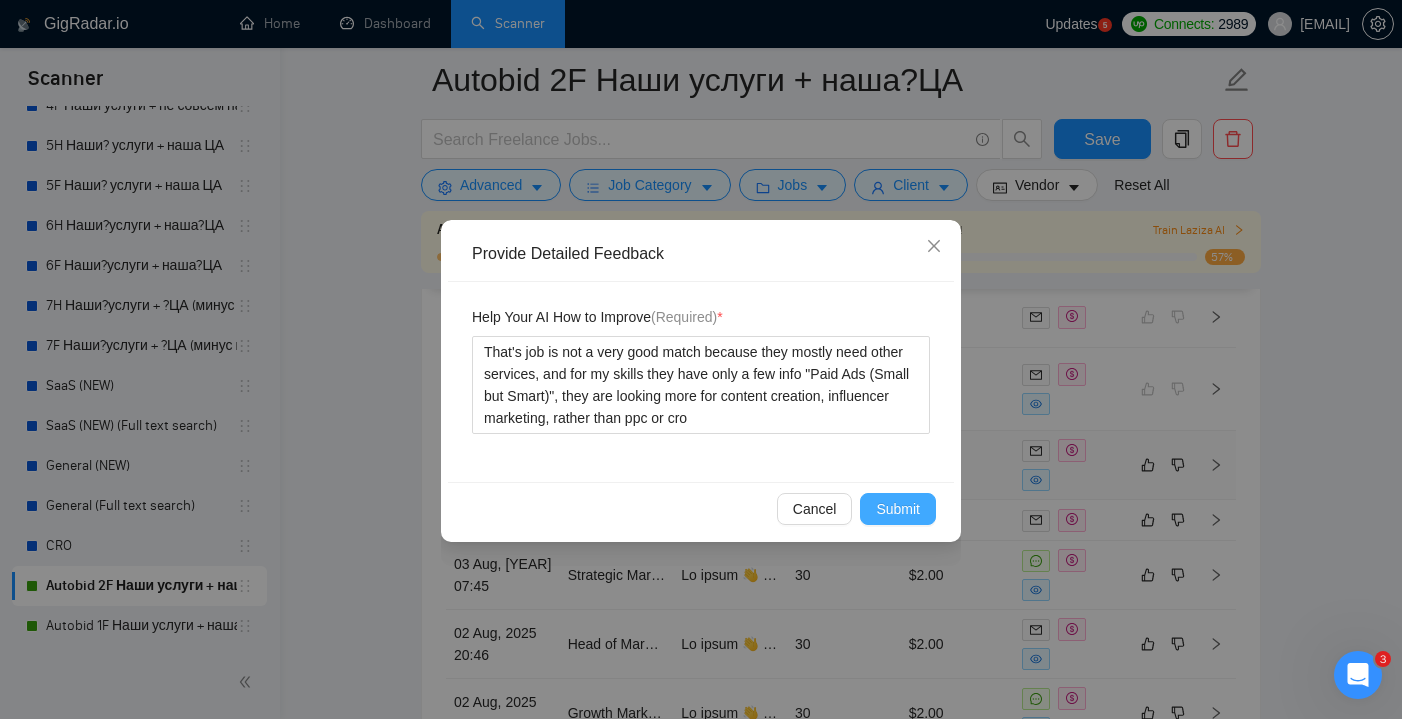 click on "Submit" at bounding box center [898, 509] 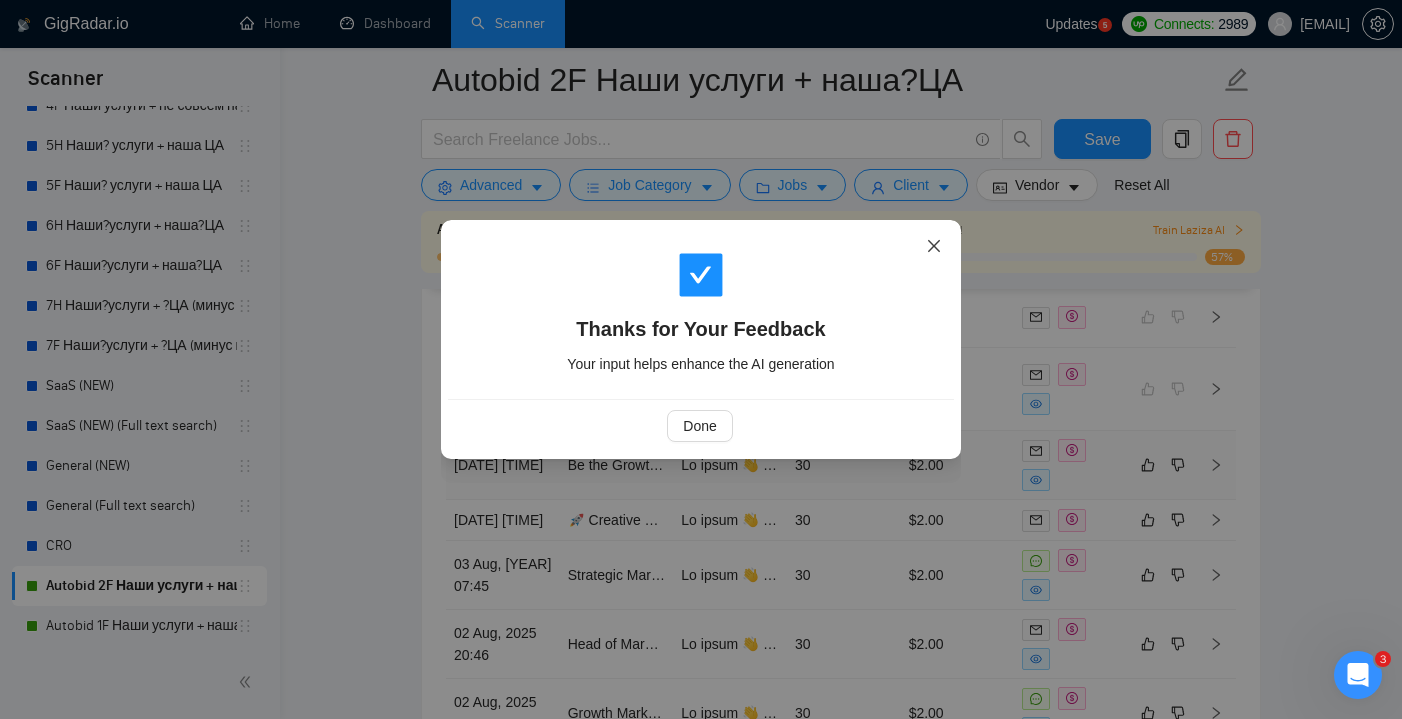 click 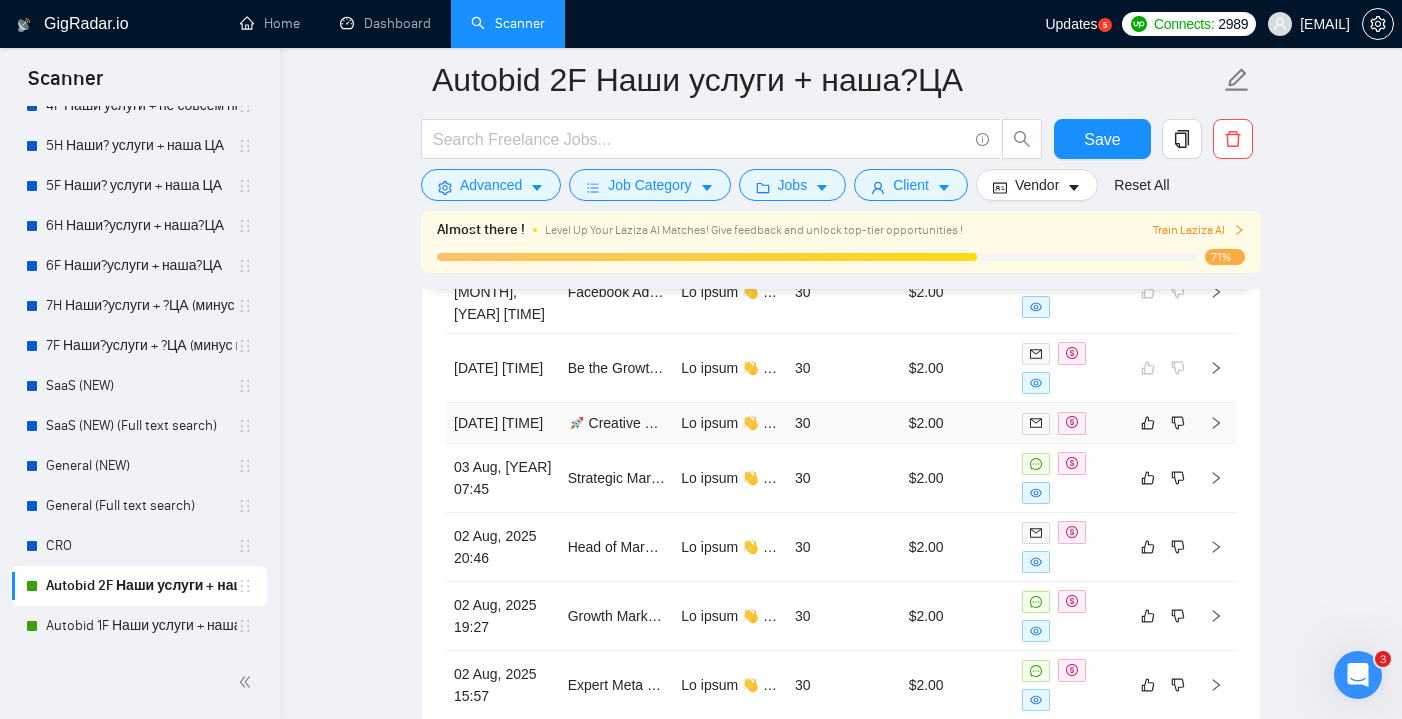scroll, scrollTop: 5605, scrollLeft: 0, axis: vertical 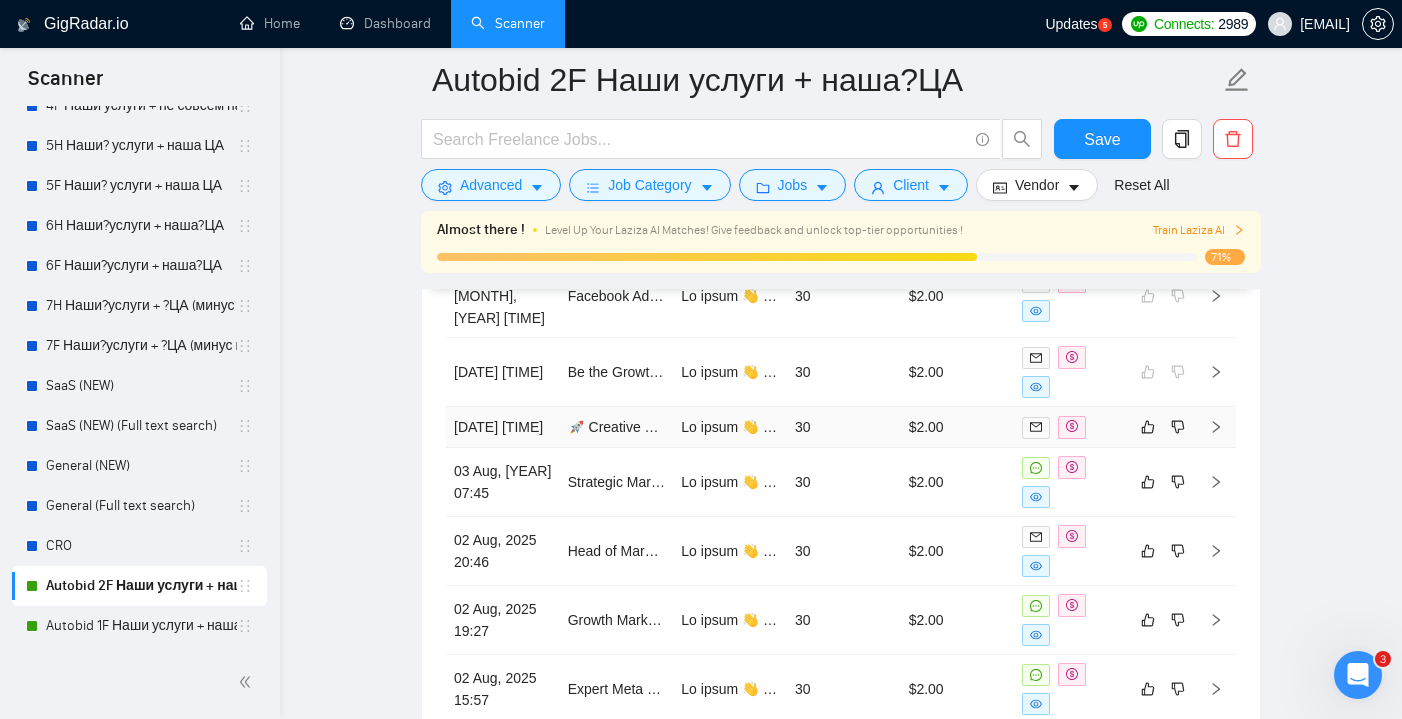 click on "30" at bounding box center (844, 427) 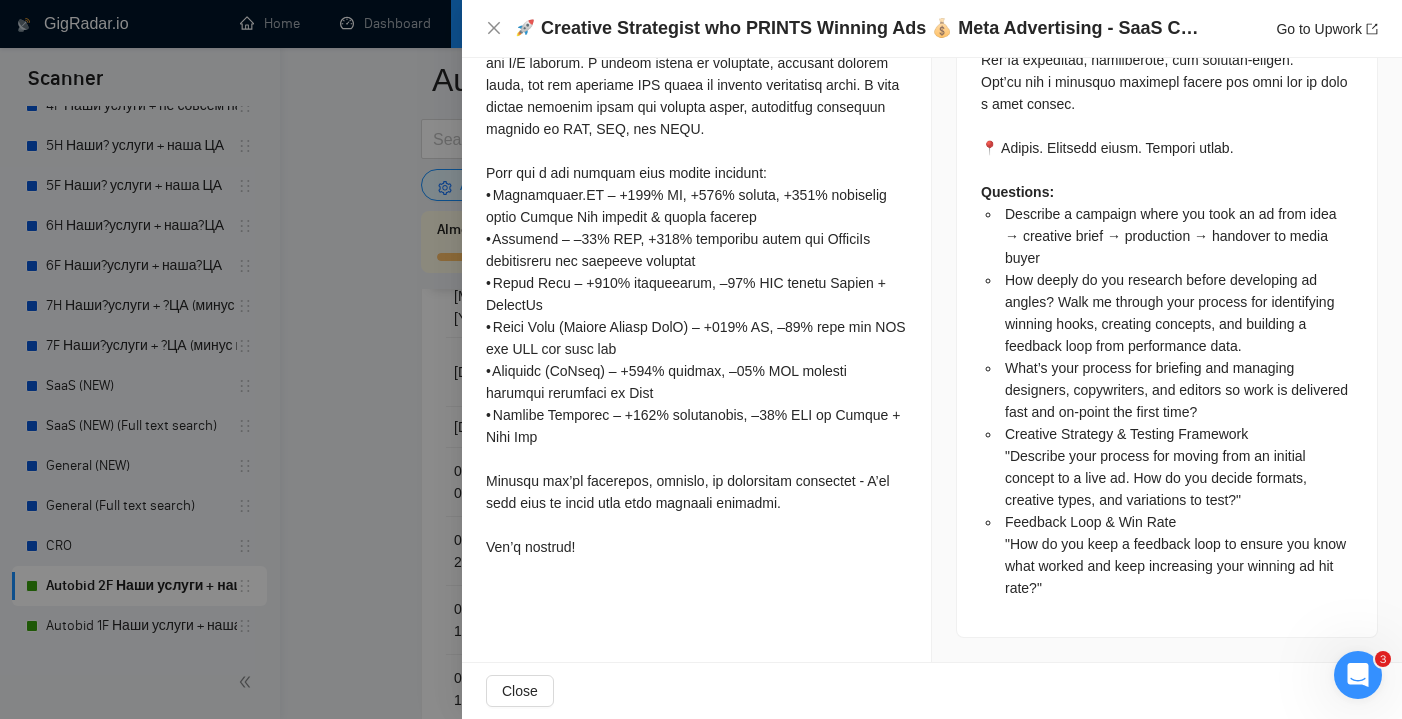 scroll, scrollTop: 2092, scrollLeft: 0, axis: vertical 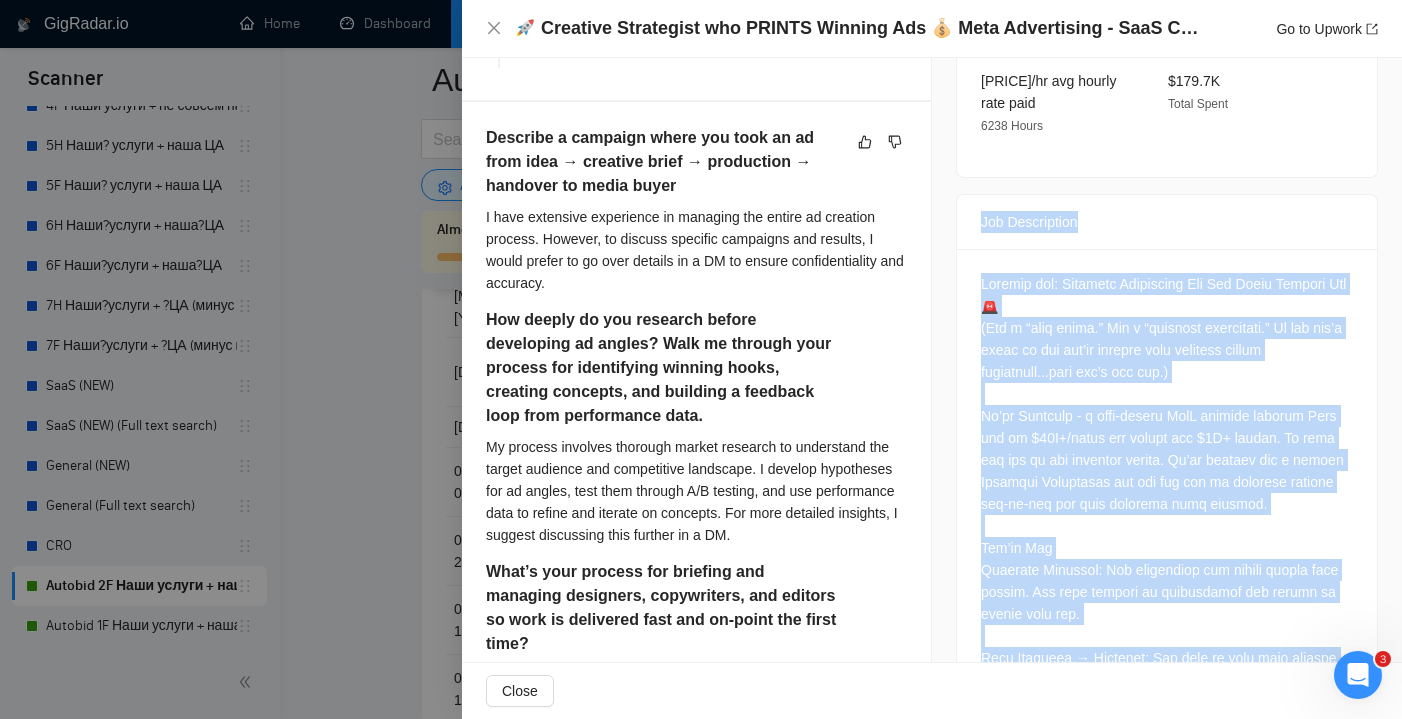 drag, startPoint x: 1092, startPoint y: 585, endPoint x: 989, endPoint y: 203, distance: 395.64252 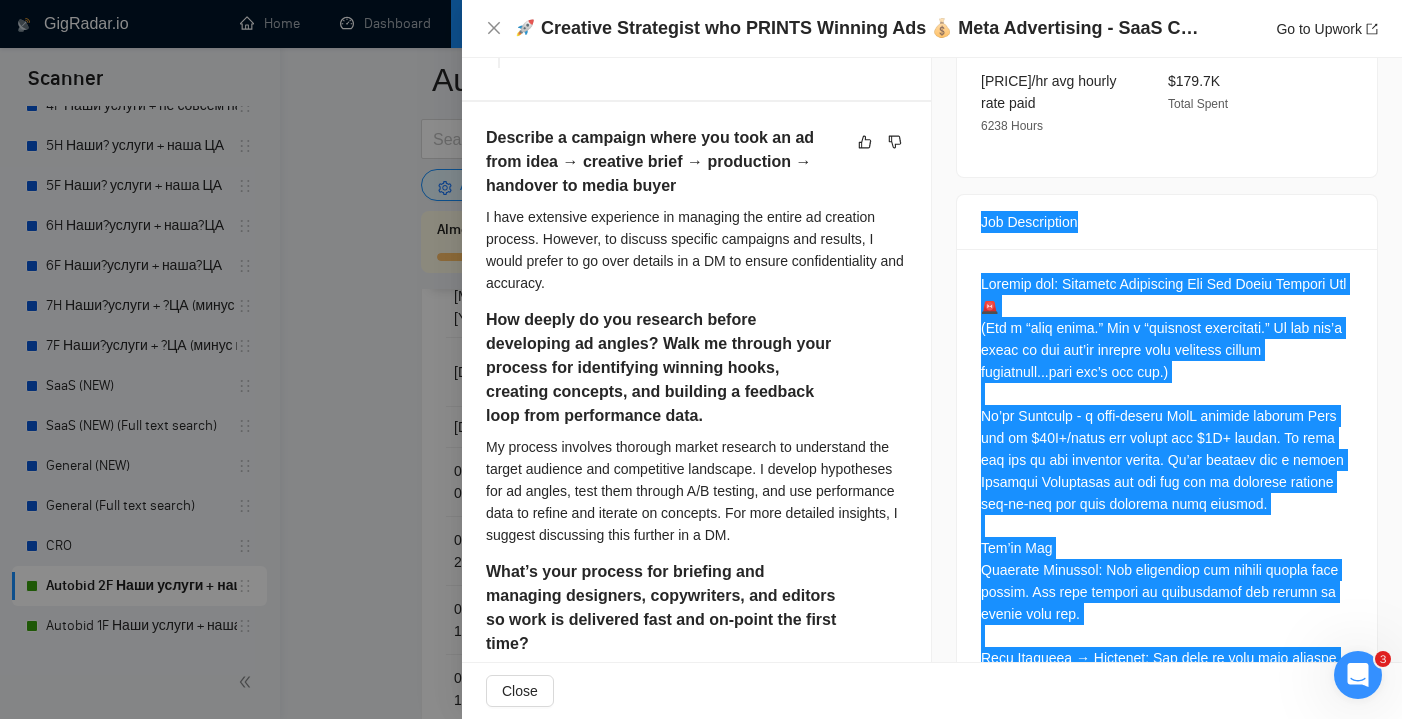 click on "Job Posting Details Overview 03 Aug, [YEAR] 07:15 Published $30 - $100 Hourly Rate Expert Experience Level More than 30 hrs/week Hourly More than 6 months Project Length 17 Submission Price Skills Campaign Management Social Media Advertising Audience Segmentation & Targeting Facebook Ads Manager Creative Strategy Client Details Australia [CITY] 03:11 PM  ⭐ 4.44 Average Feedback ✅ Verified Payment Verification $179.7K  Total Spent 152 Hires, 0 Active $25.54/hr avg hourly rate paid 6238 Hours $179.7K Total Spent Job Description Questions: Describe a campaign where you took an ad from idea → creative brief → production → handover to media buyer How deeply do you research before developing ad angles? Walk me through your process for identifying winning hooks, creating concepts, and building a feedback loop from performance data. What’s your process for briefing and managing designers, copywriters, and editors so work is delivered fast and on-point the first time?" at bounding box center (1167, 715) 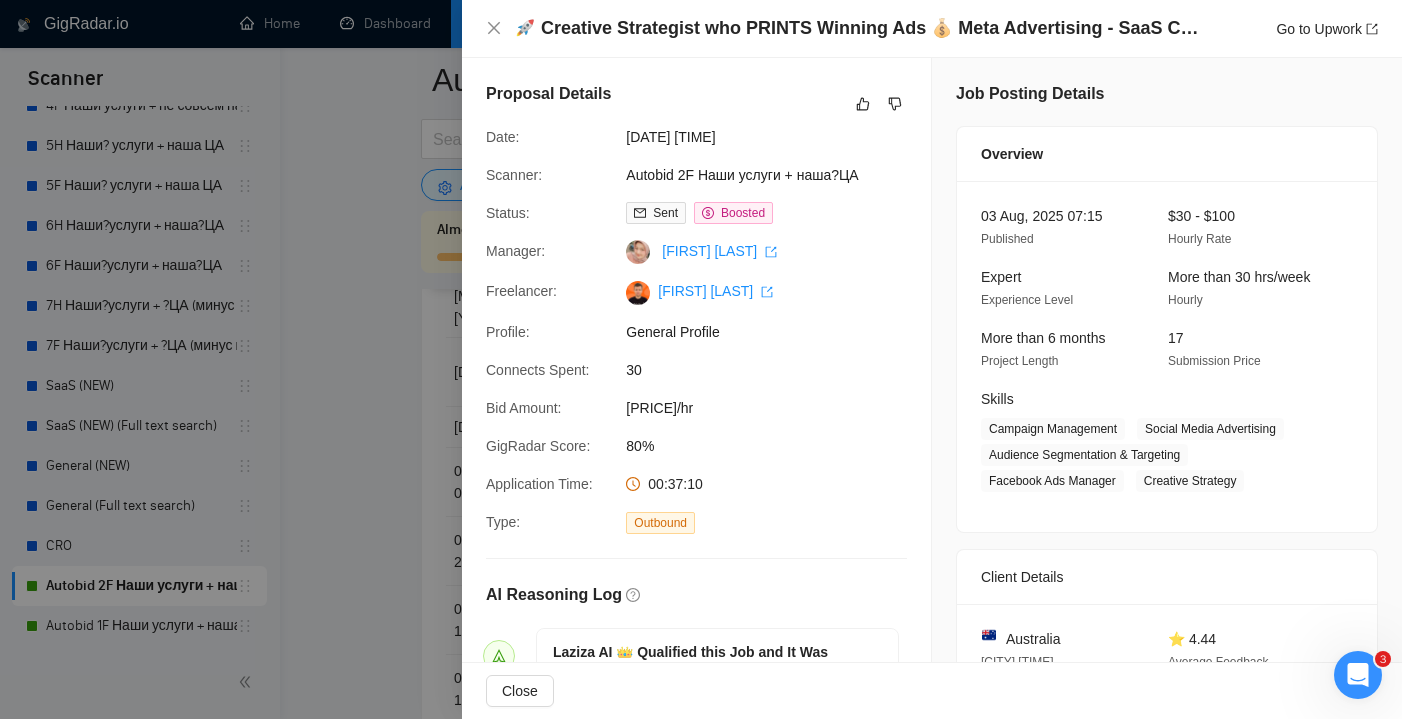 scroll, scrollTop: 0, scrollLeft: 0, axis: both 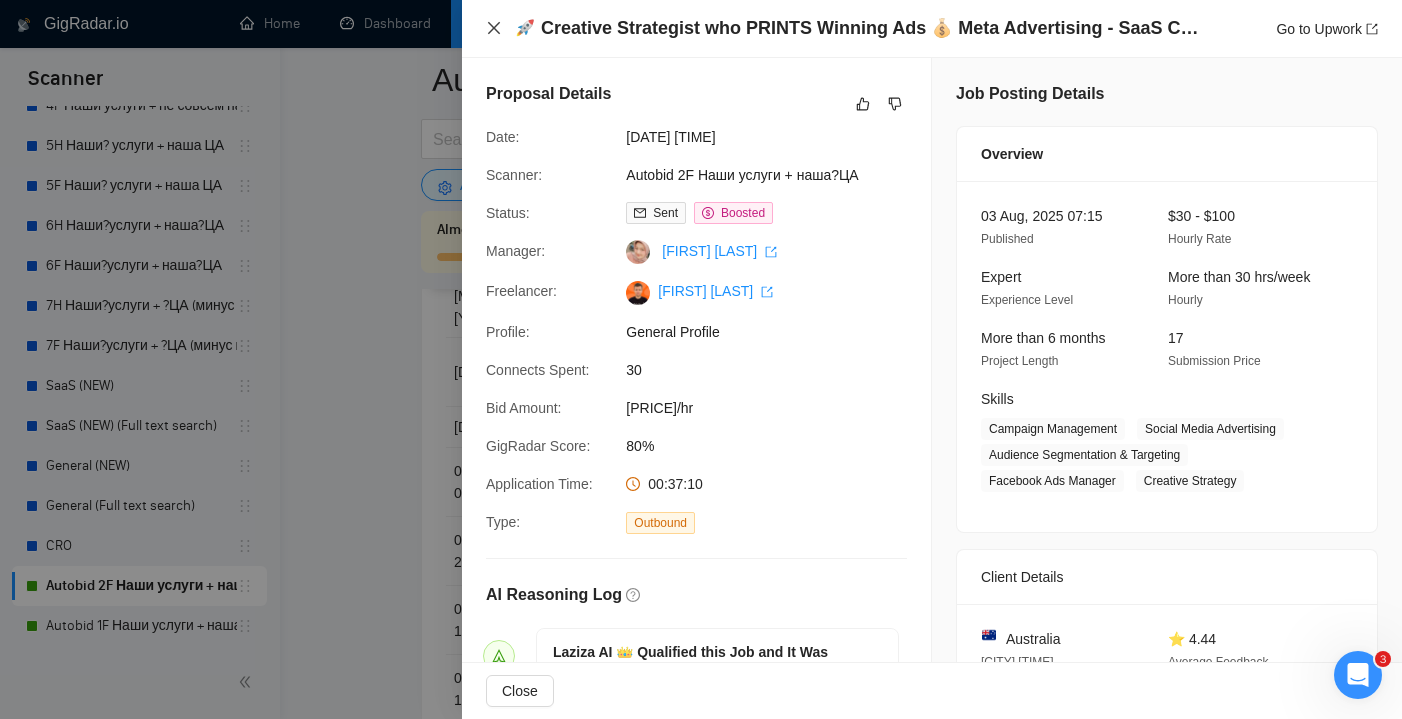 click 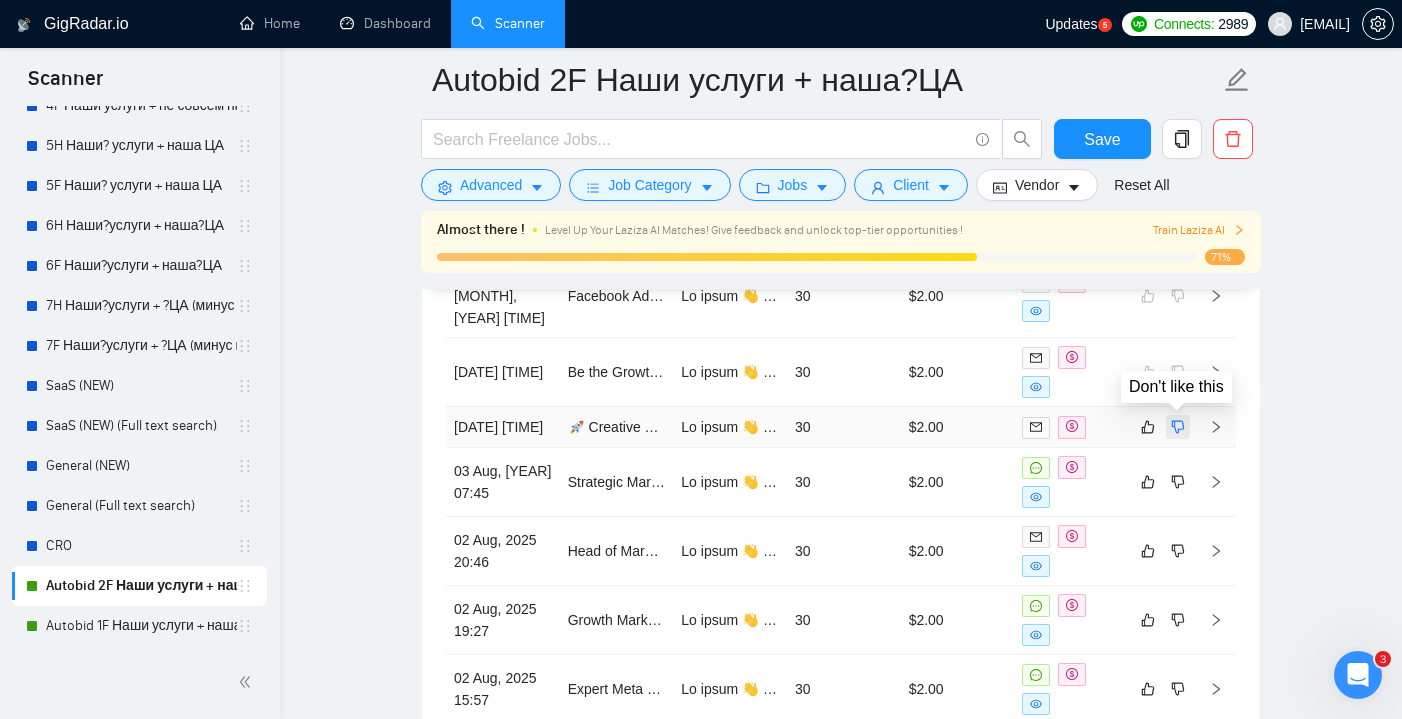 click 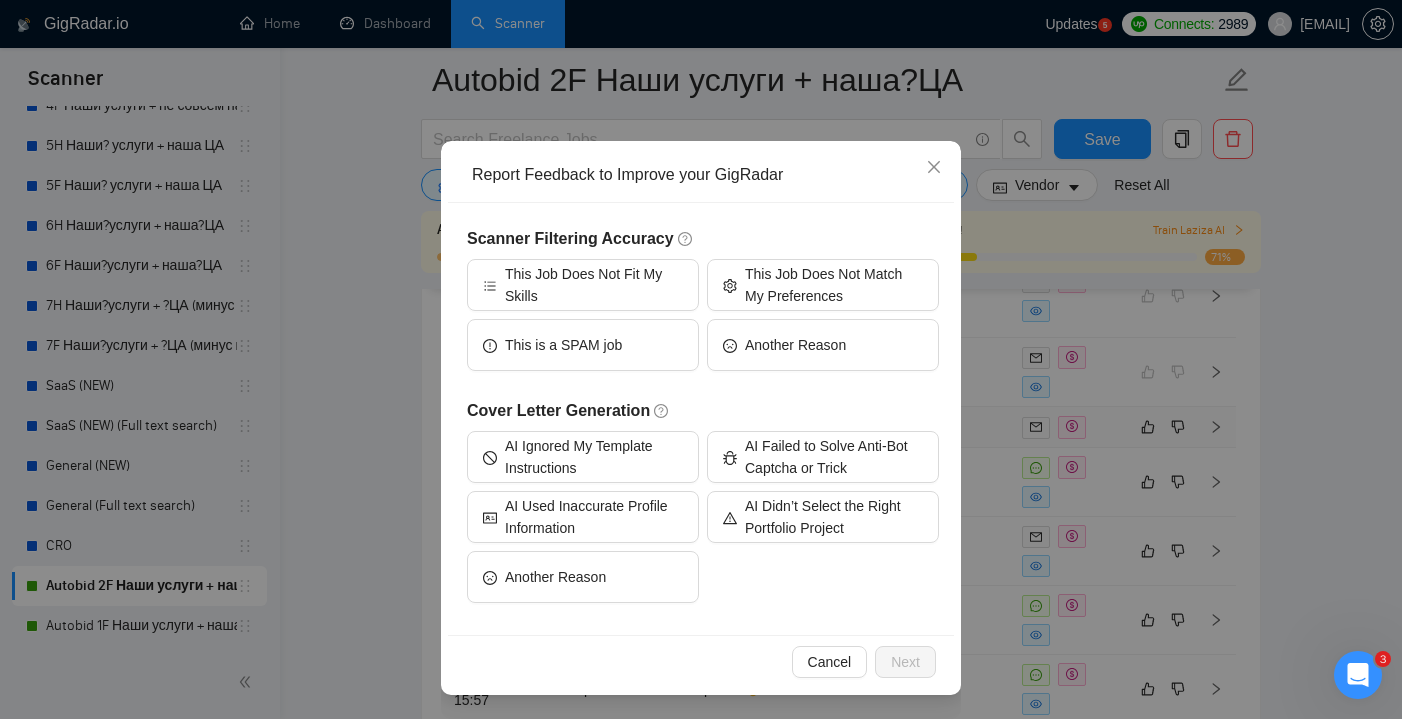 scroll, scrollTop: 79, scrollLeft: 0, axis: vertical 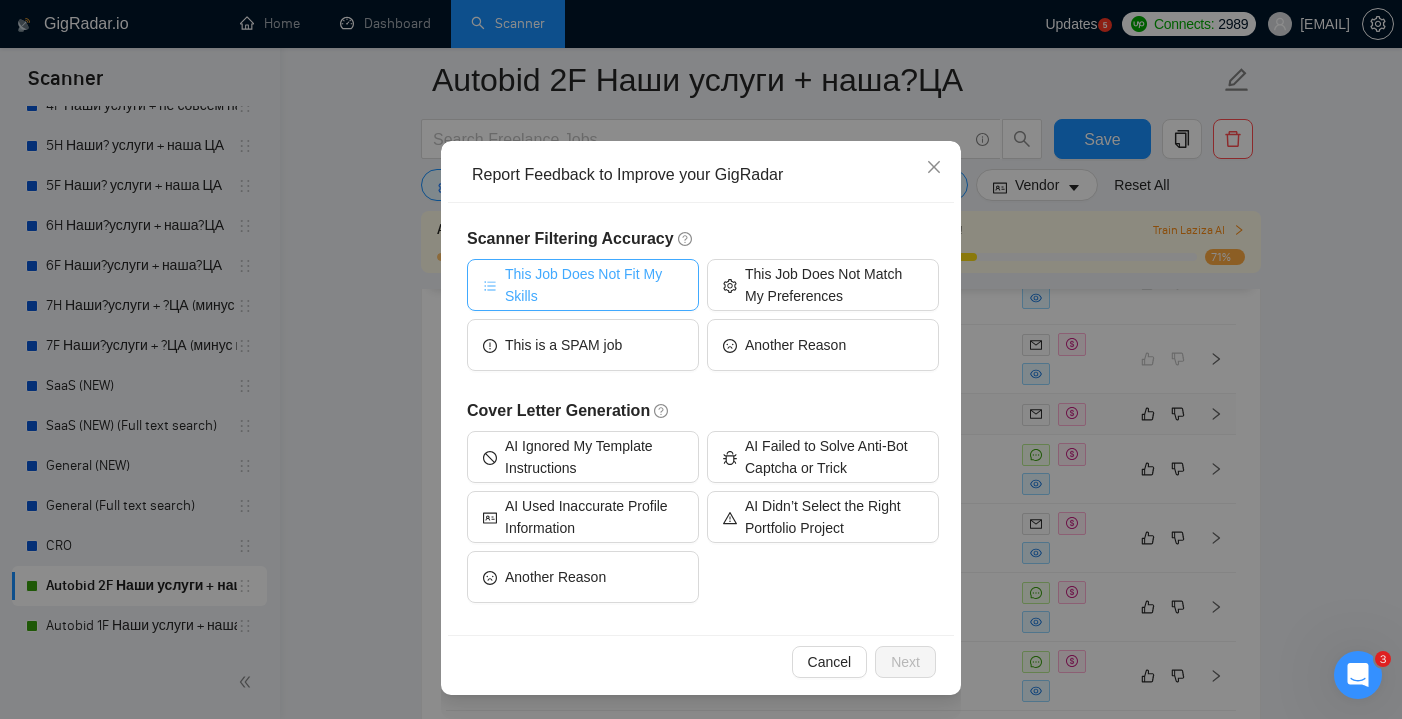 click on "This Job Does Not Fit My Skills" at bounding box center (594, 285) 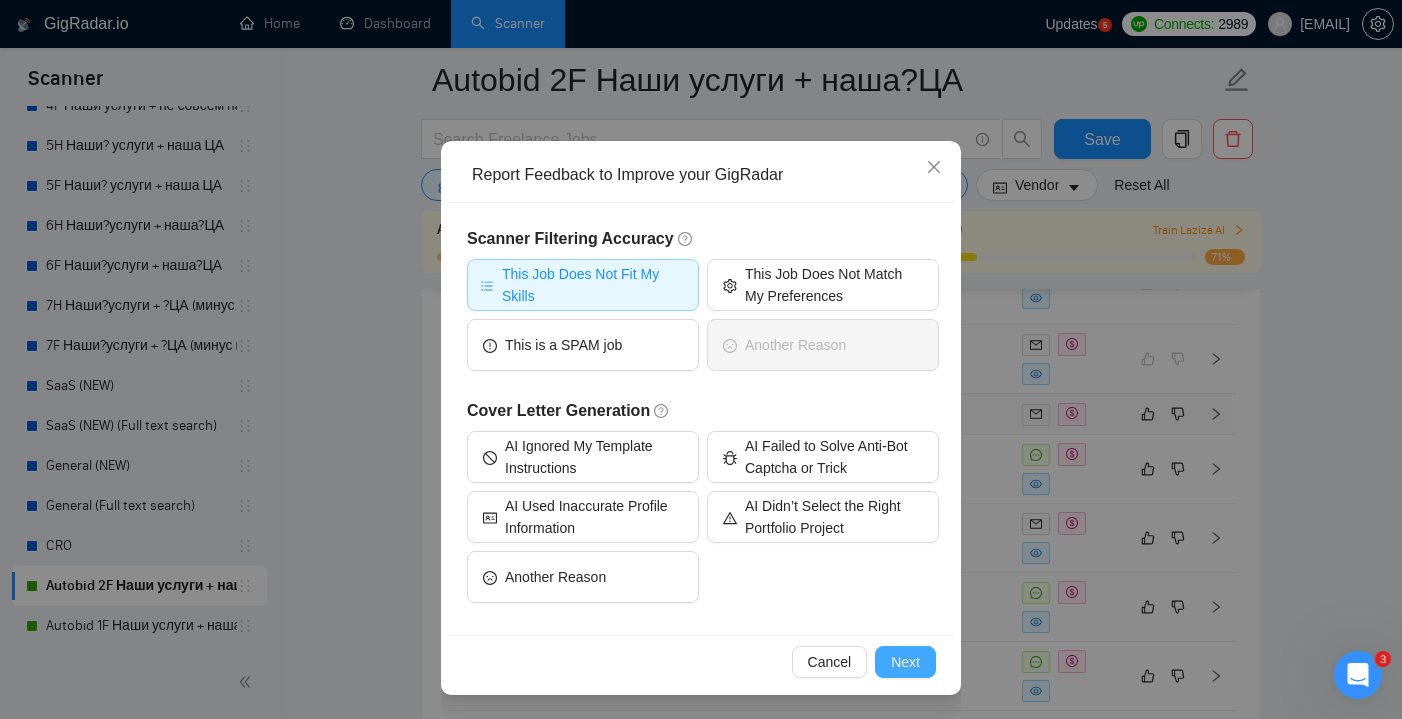 click on "Next" at bounding box center [905, 662] 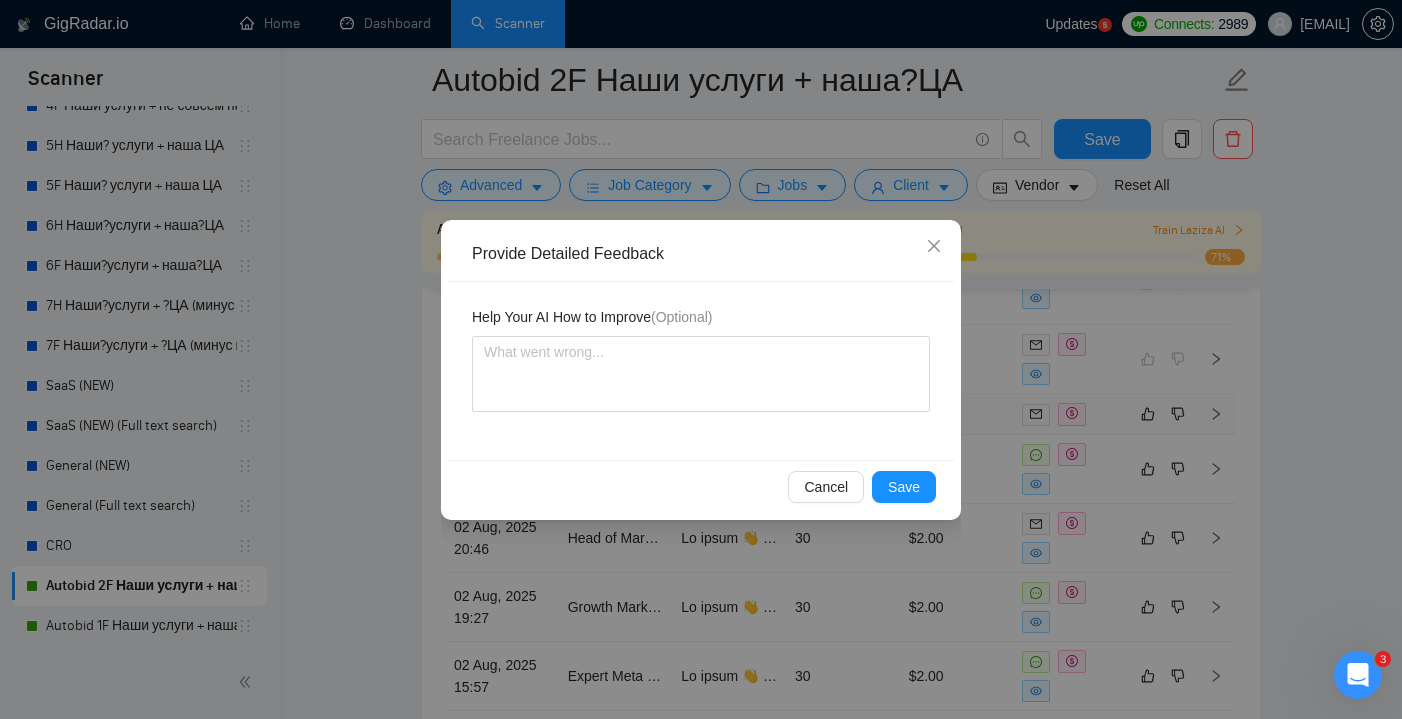 scroll, scrollTop: 0, scrollLeft: 0, axis: both 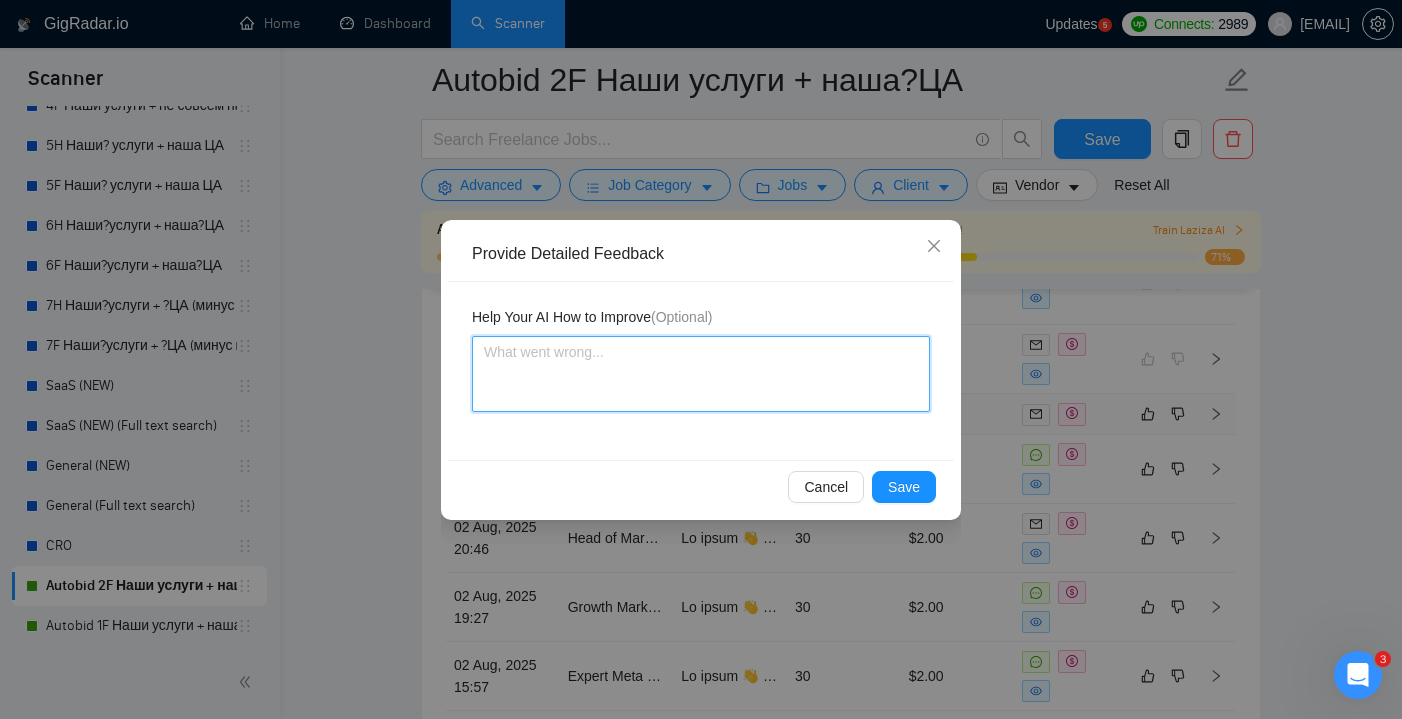 click at bounding box center (701, 374) 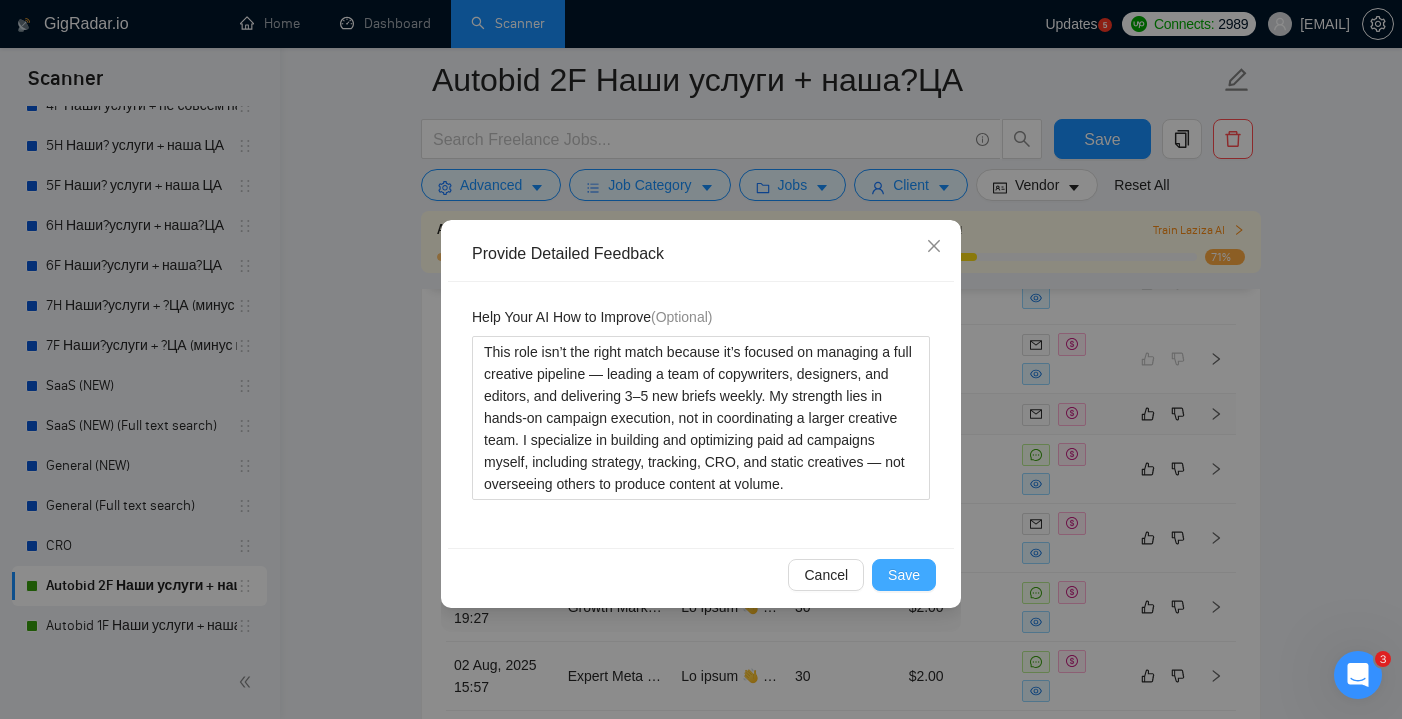 click on "Save" at bounding box center [904, 575] 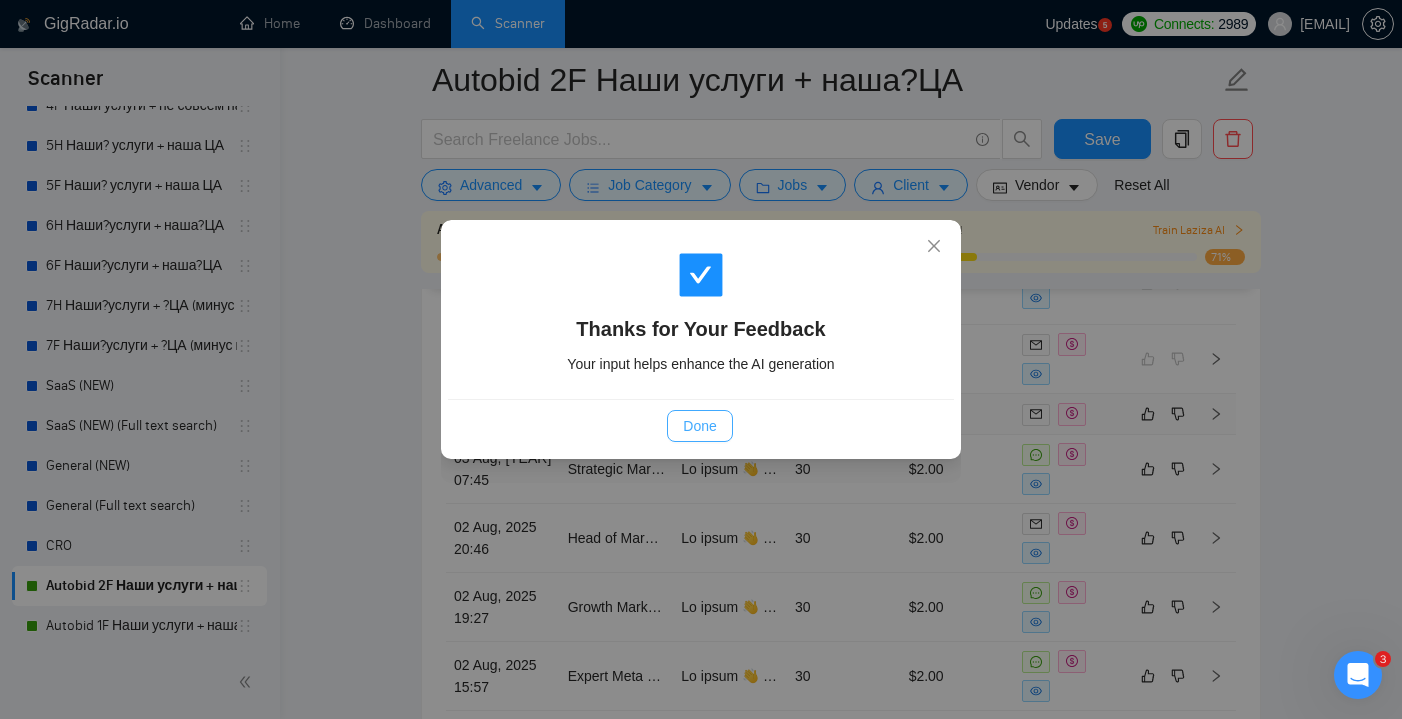 click on "Done" at bounding box center [699, 426] 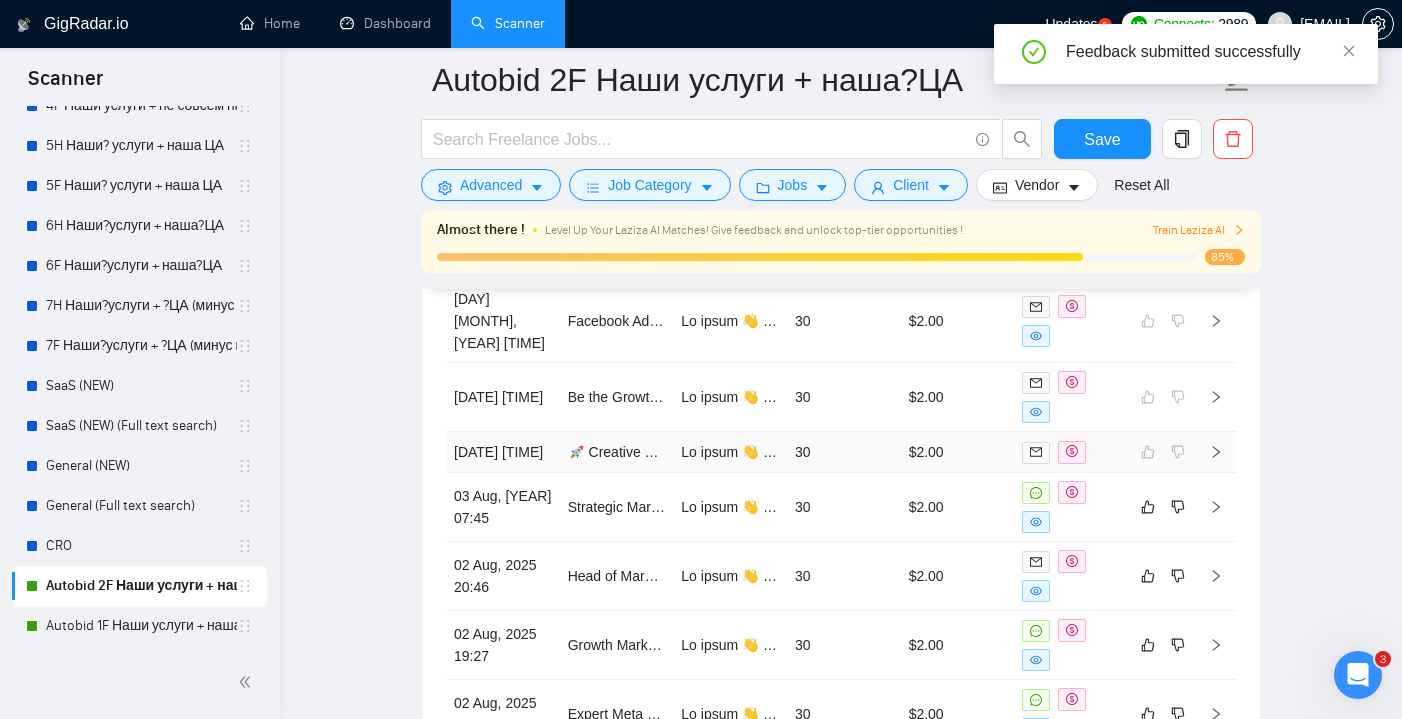 scroll, scrollTop: 5582, scrollLeft: 0, axis: vertical 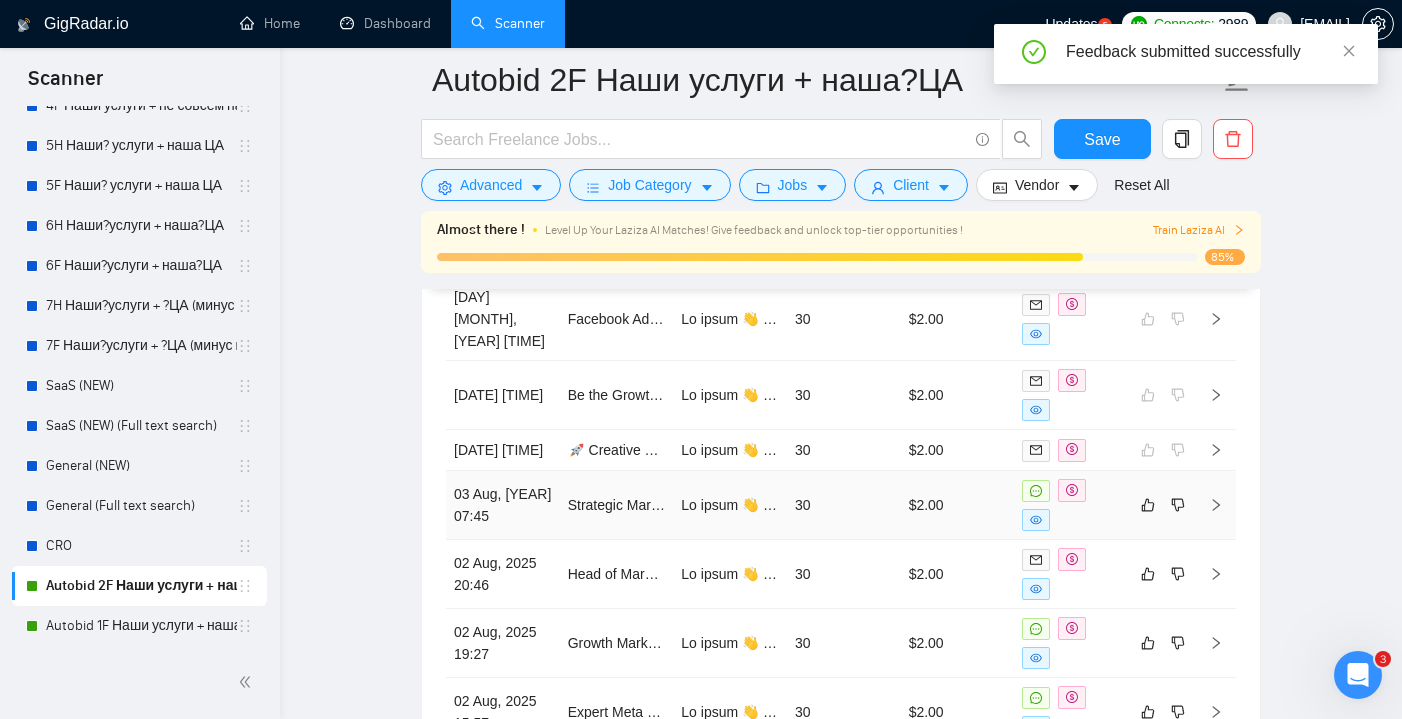 click on "30" at bounding box center [844, 505] 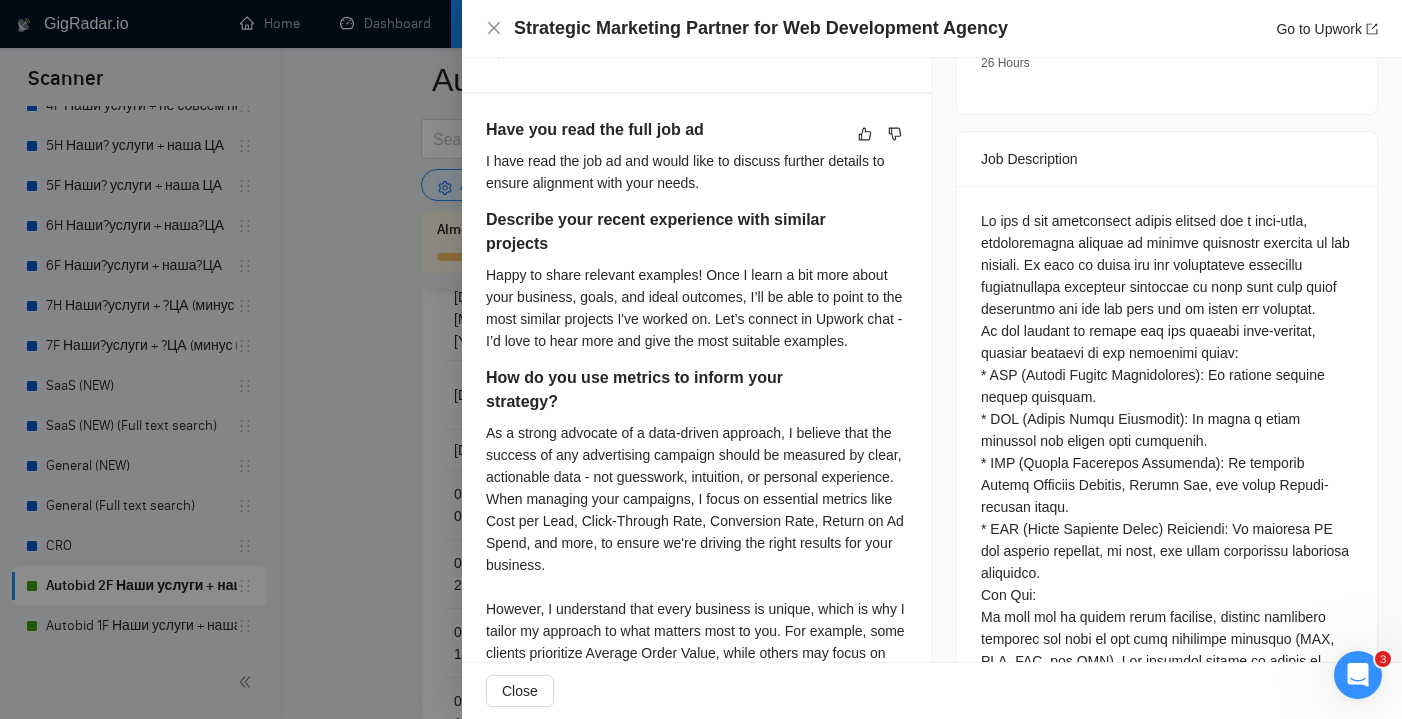 scroll, scrollTop: 720, scrollLeft: 0, axis: vertical 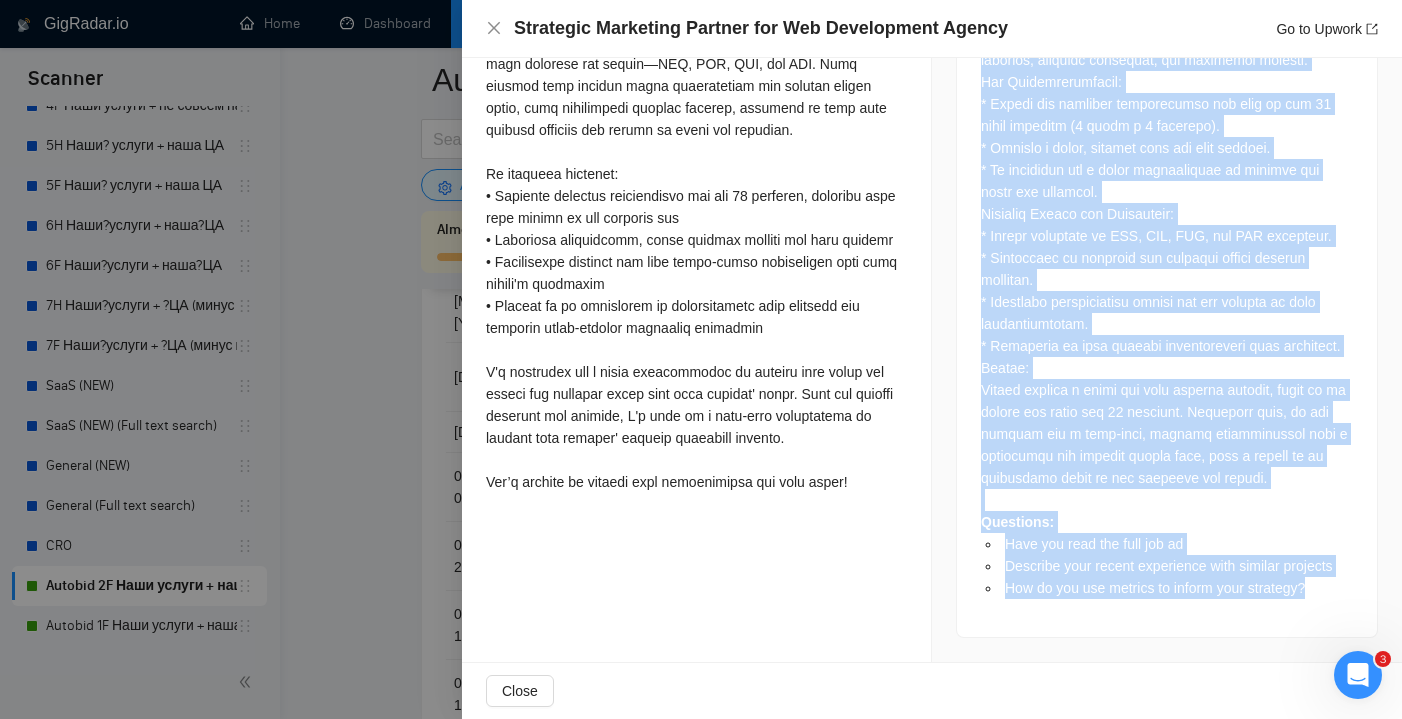 drag, startPoint x: 978, startPoint y: 242, endPoint x: 1325, endPoint y: 589, distance: 490.73212 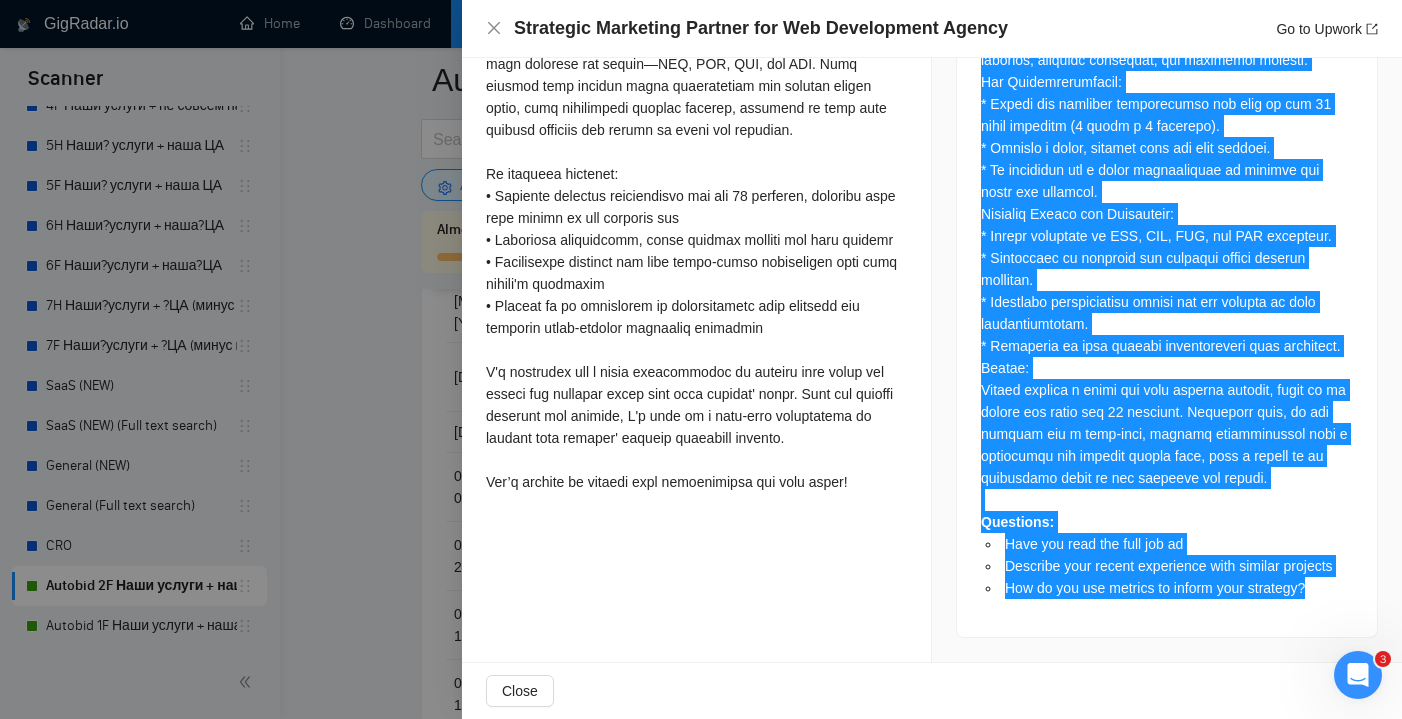 drag, startPoint x: 1384, startPoint y: 717, endPoint x: 1167, endPoint y: 386, distance: 395.79034 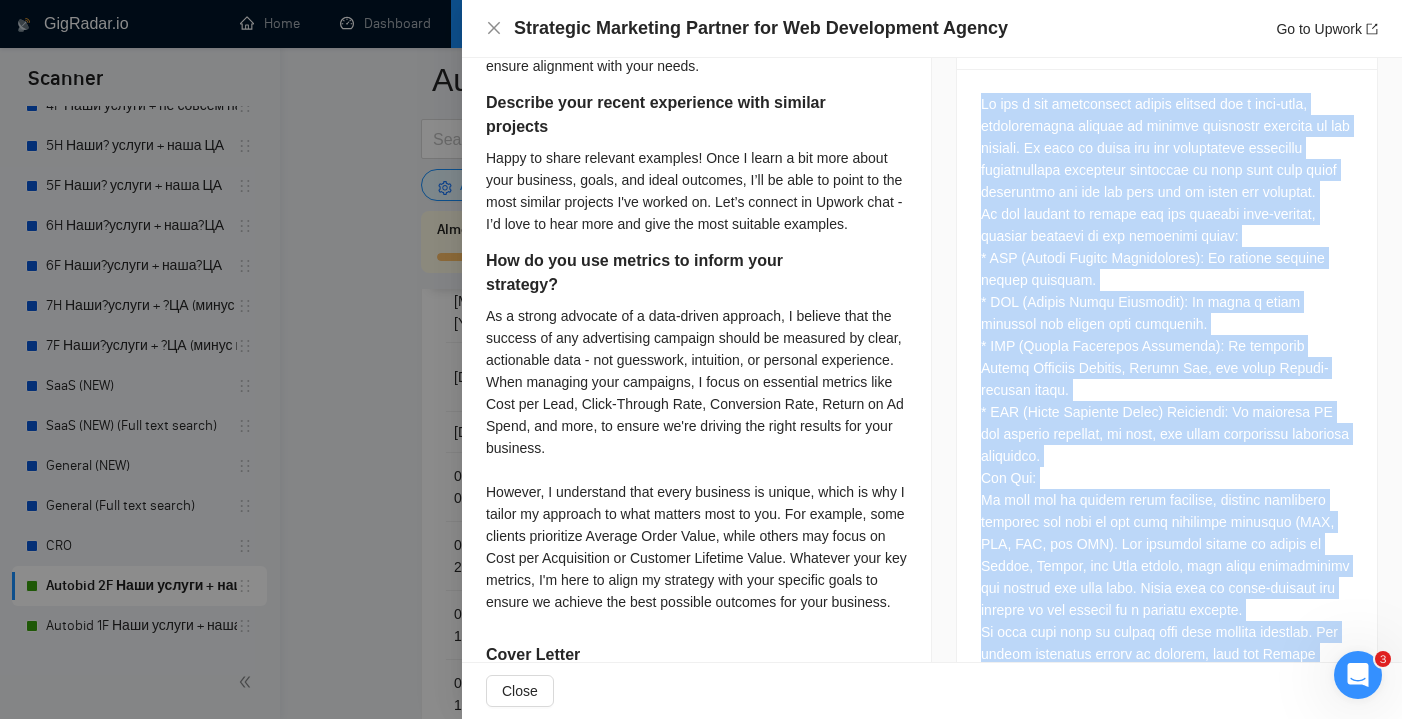 scroll, scrollTop: 645, scrollLeft: 0, axis: vertical 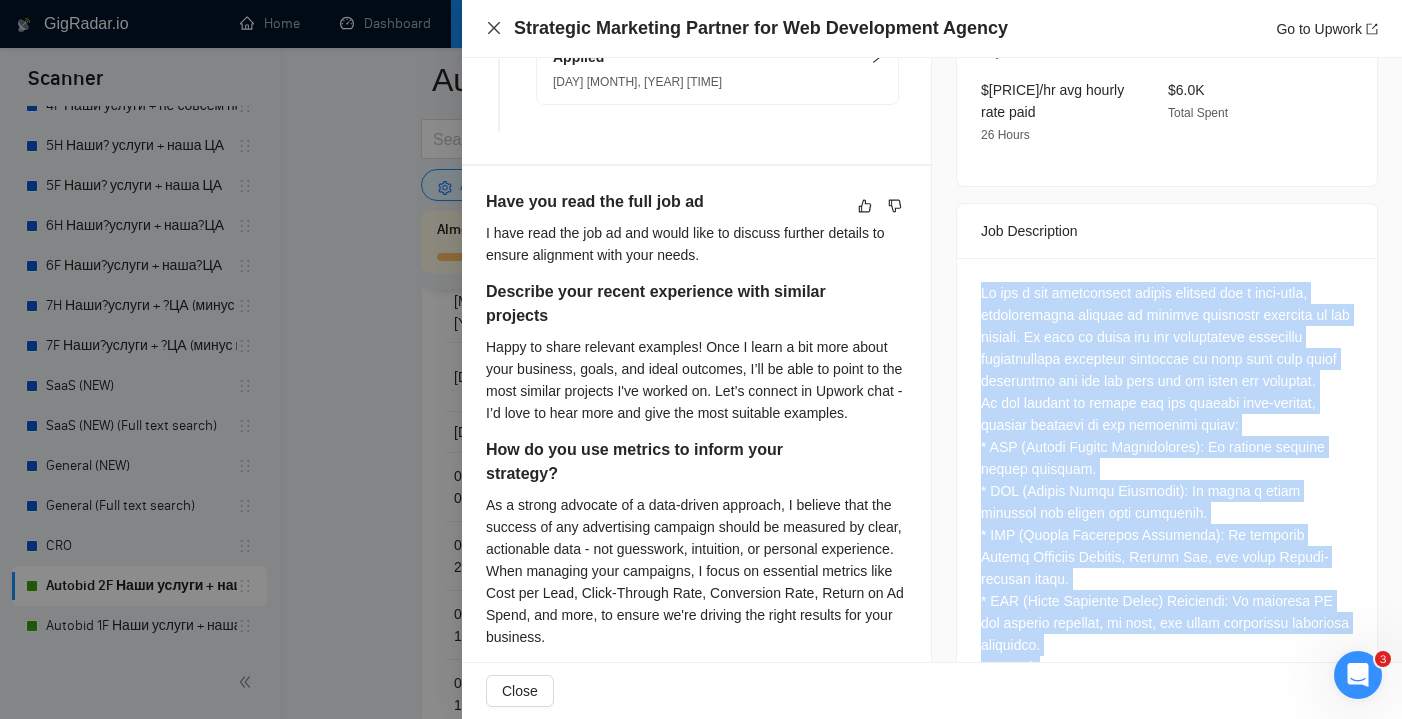 click 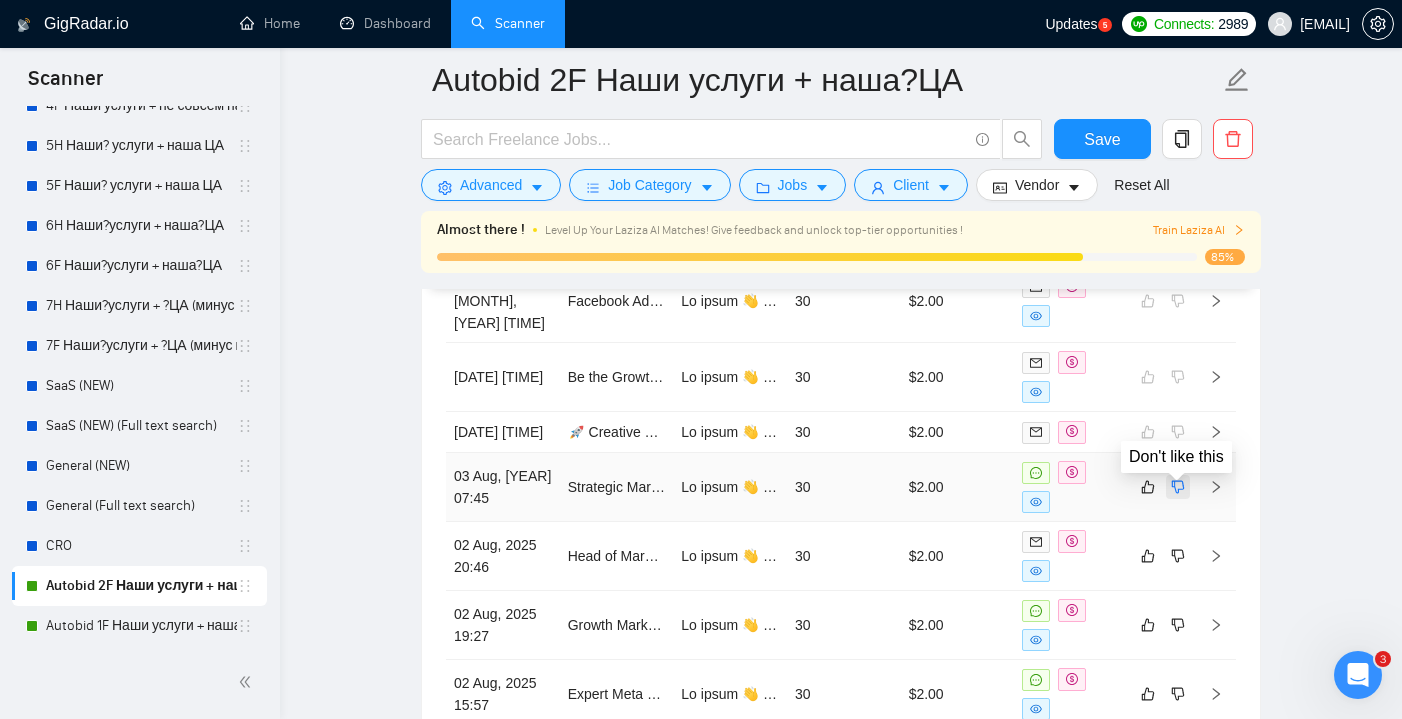 click 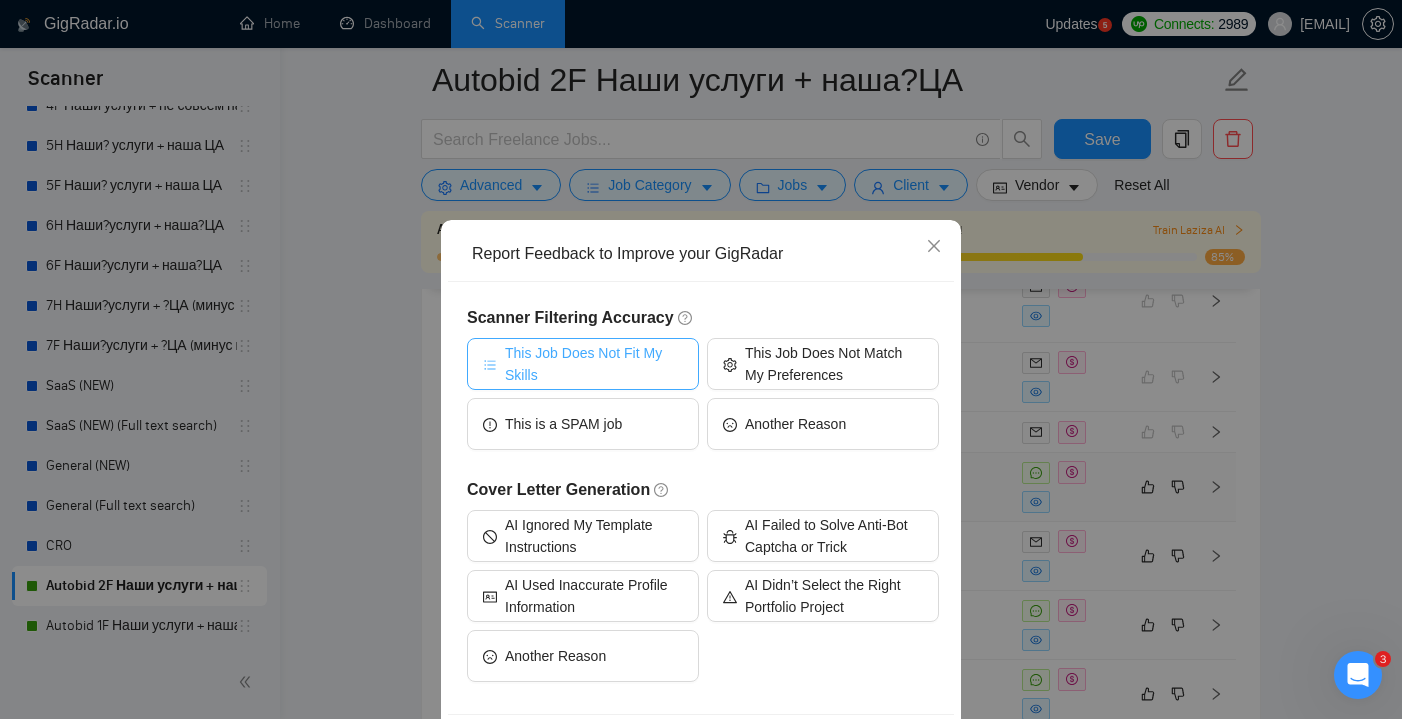 click on "This Job Does Not Fit My Skills" at bounding box center [594, 364] 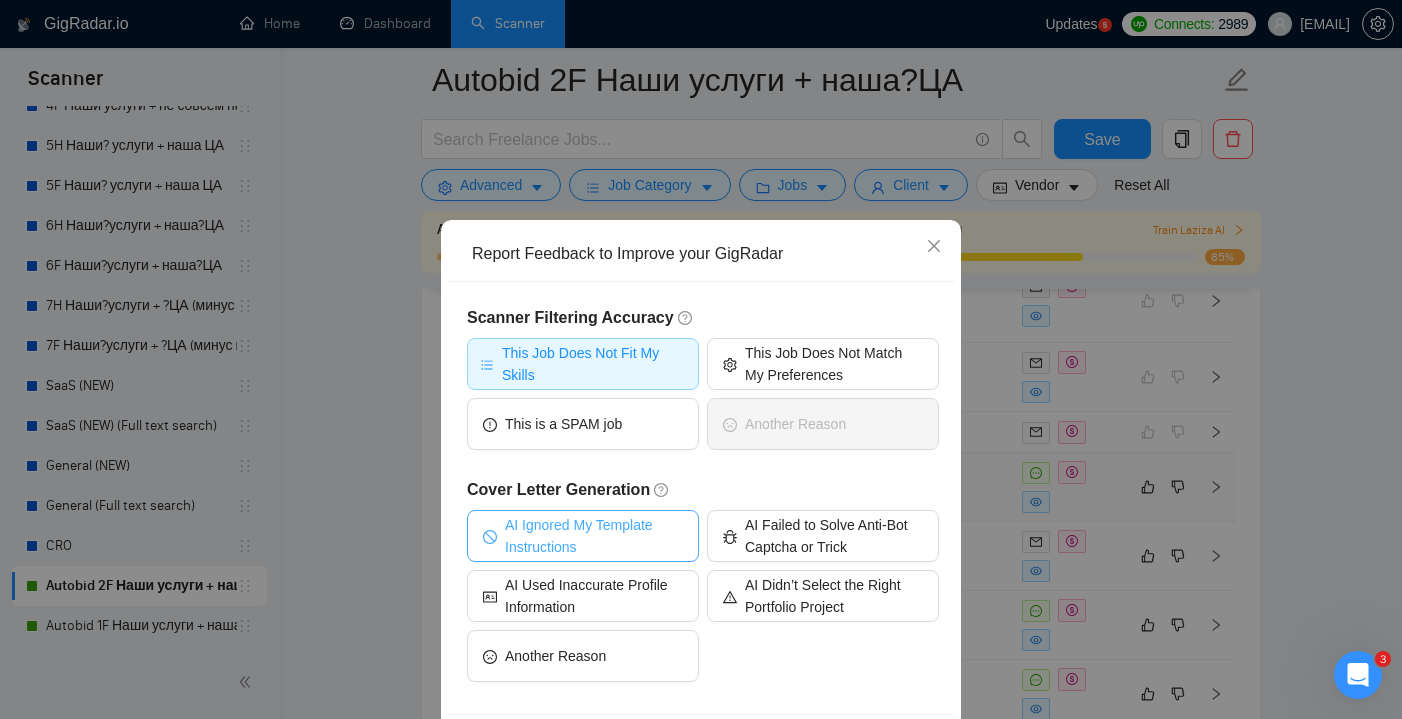 click on "AI Ignored My Template Instructions" at bounding box center (594, 536) 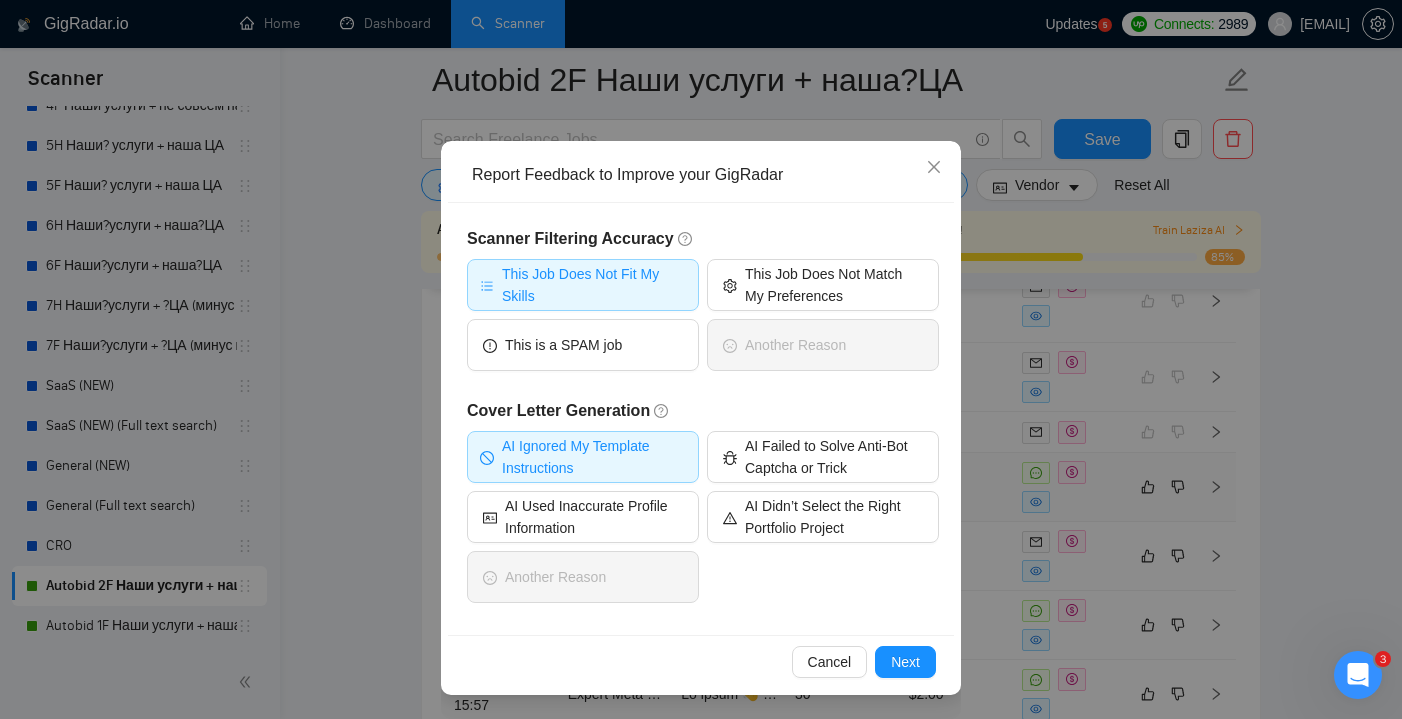 scroll, scrollTop: 79, scrollLeft: 0, axis: vertical 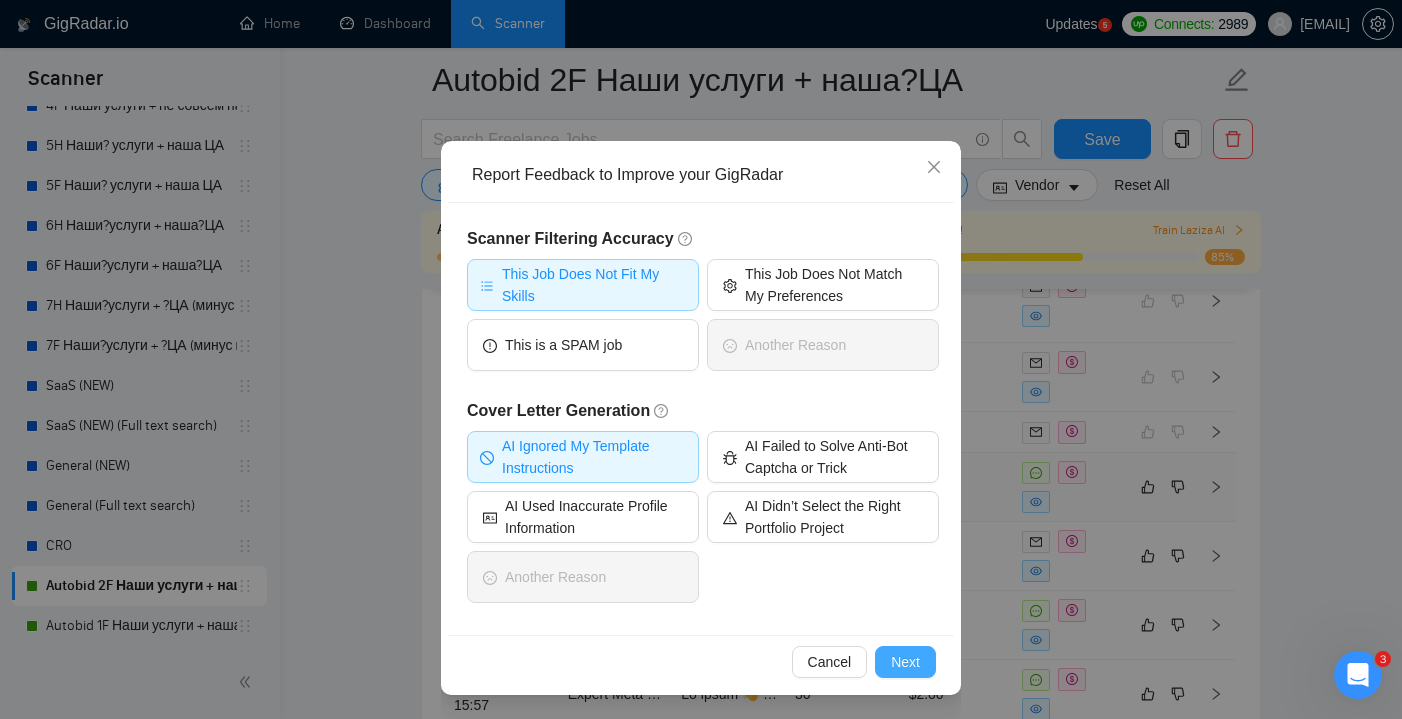 click on "Next" at bounding box center [905, 662] 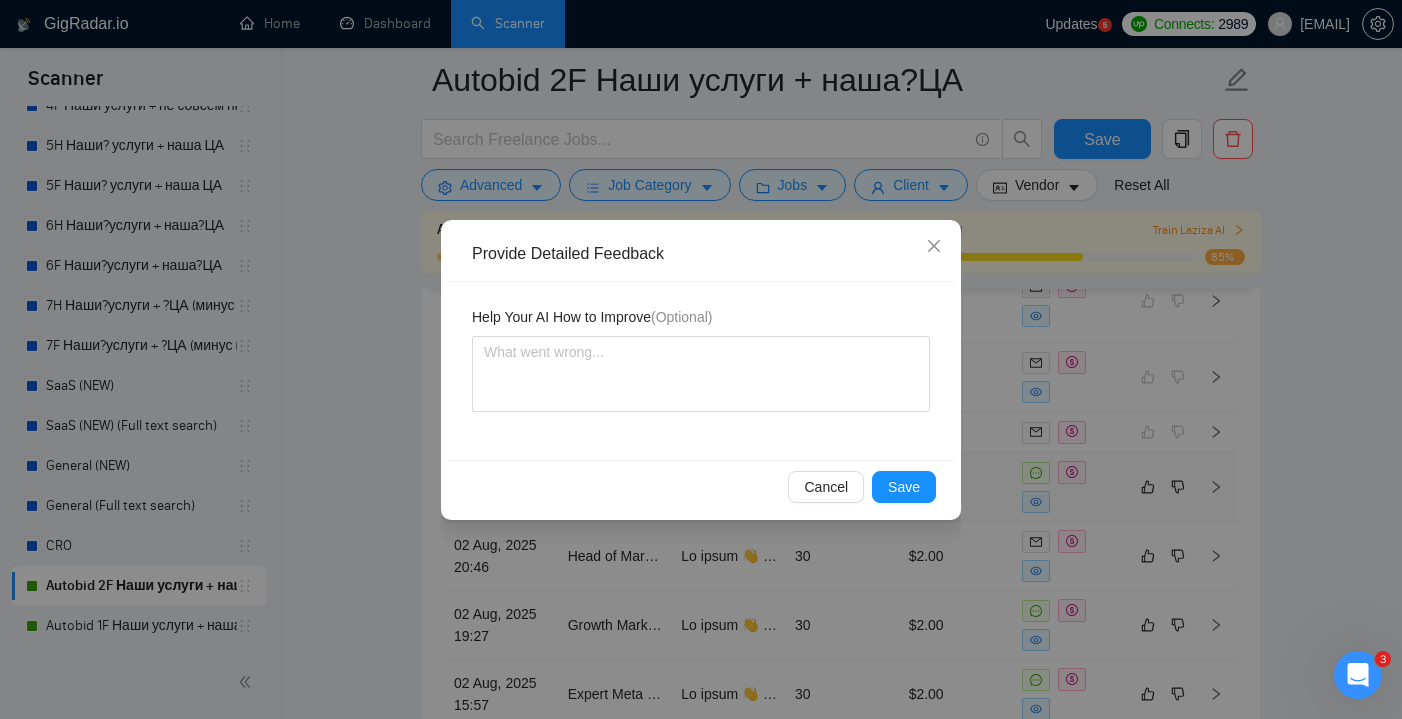 scroll, scrollTop: 0, scrollLeft: 0, axis: both 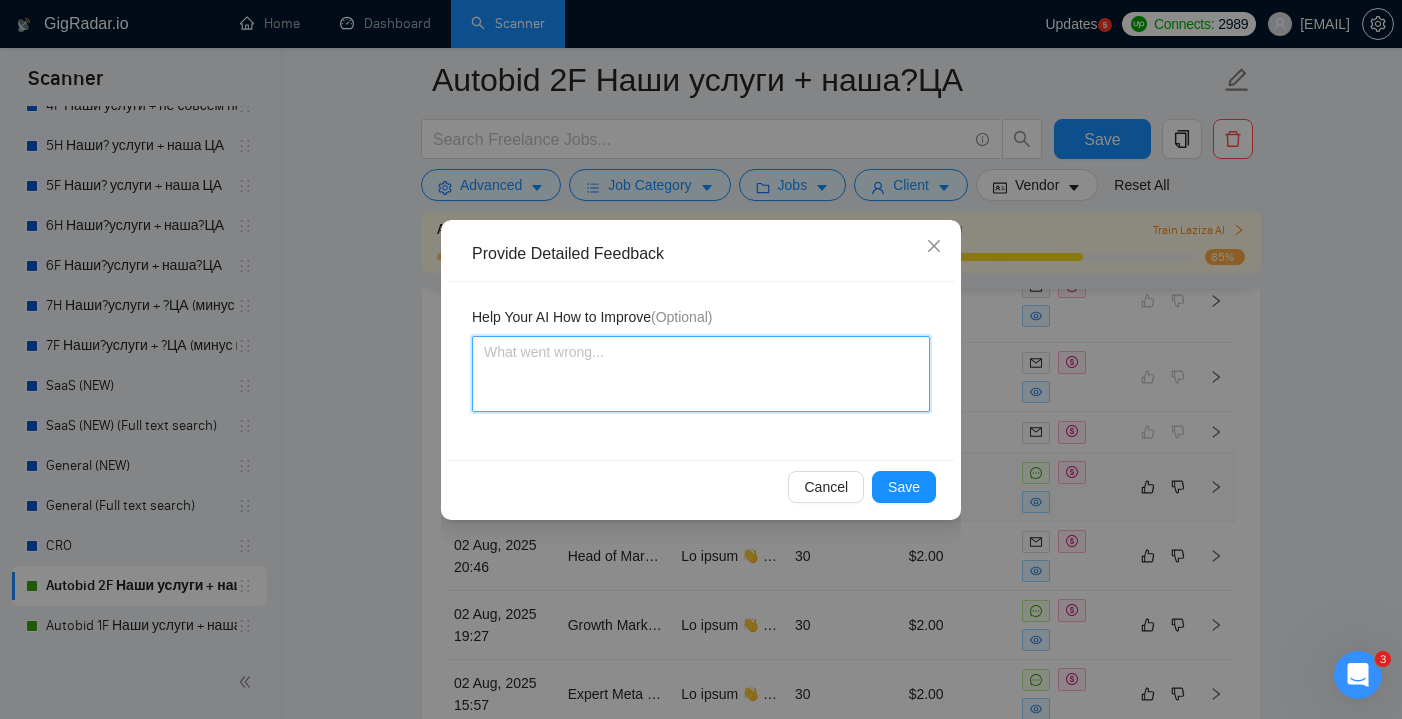 click at bounding box center [701, 374] 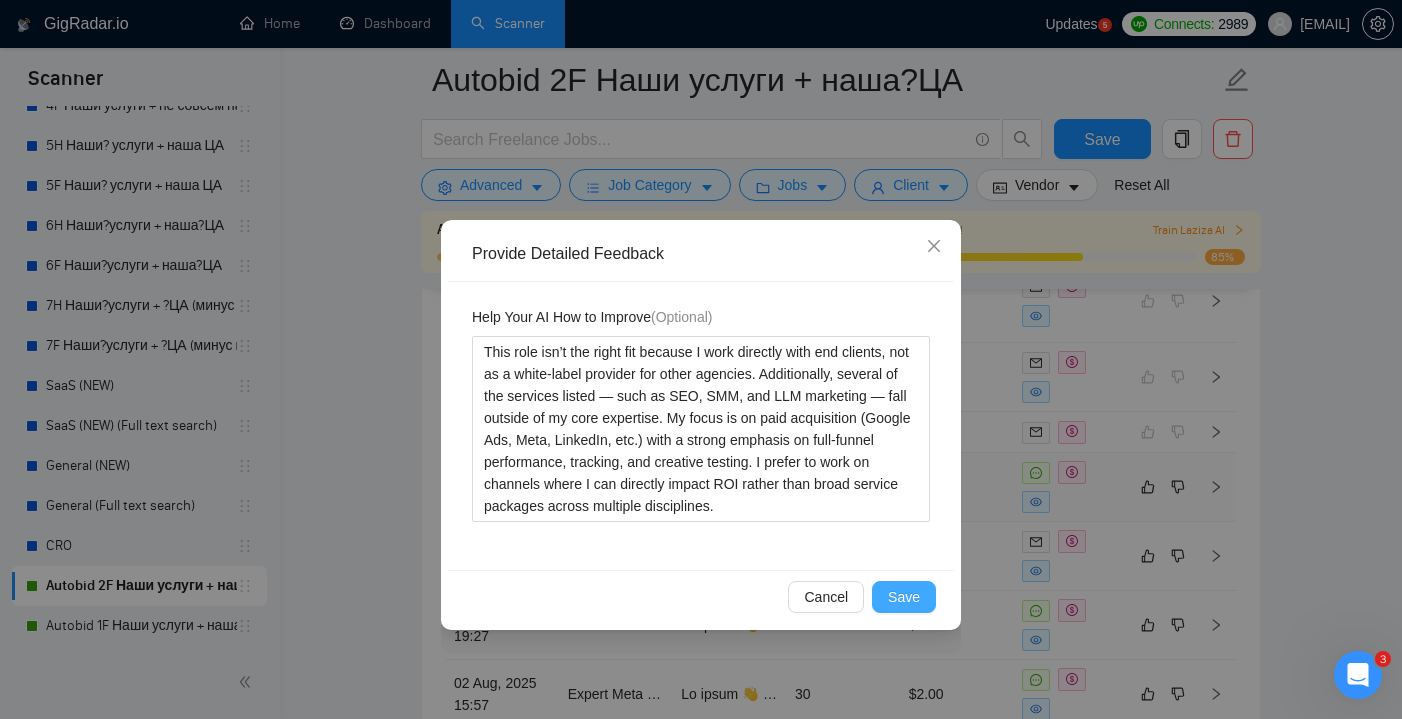 click on "Save" at bounding box center [904, 597] 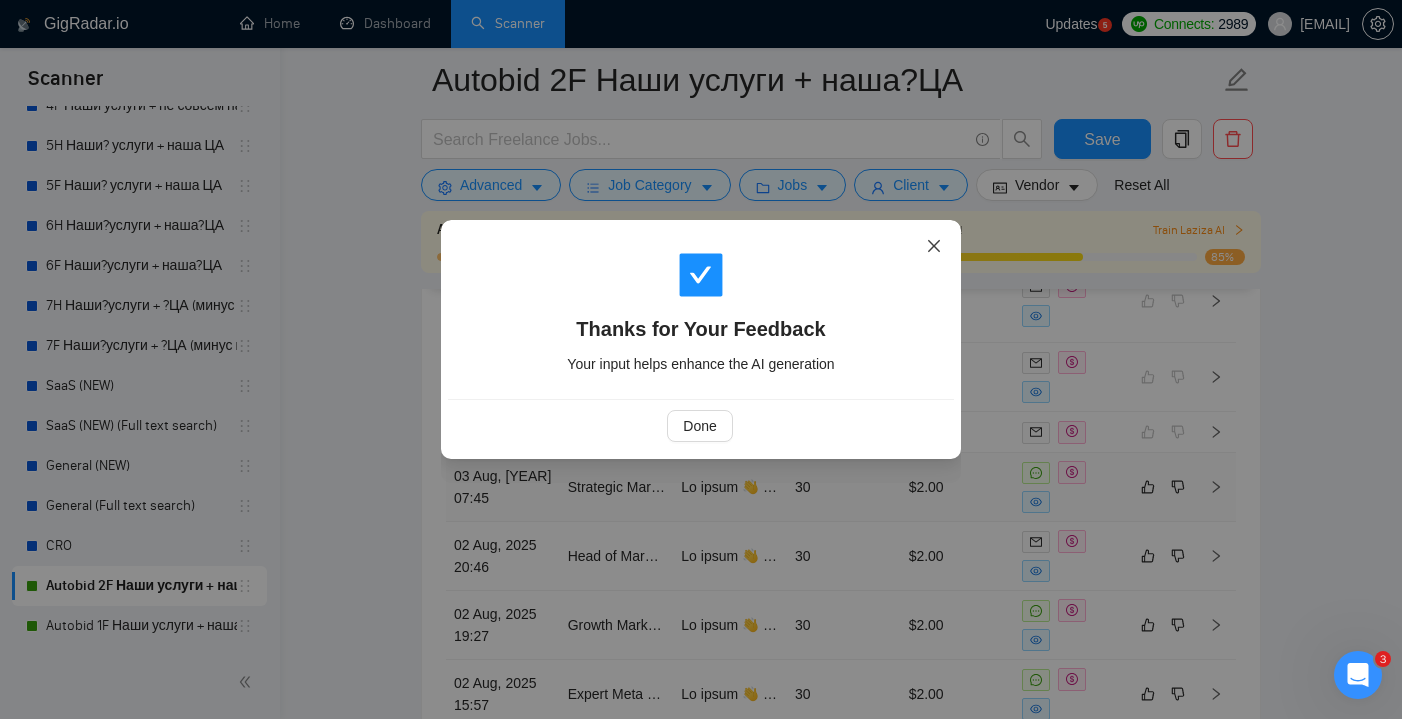 click 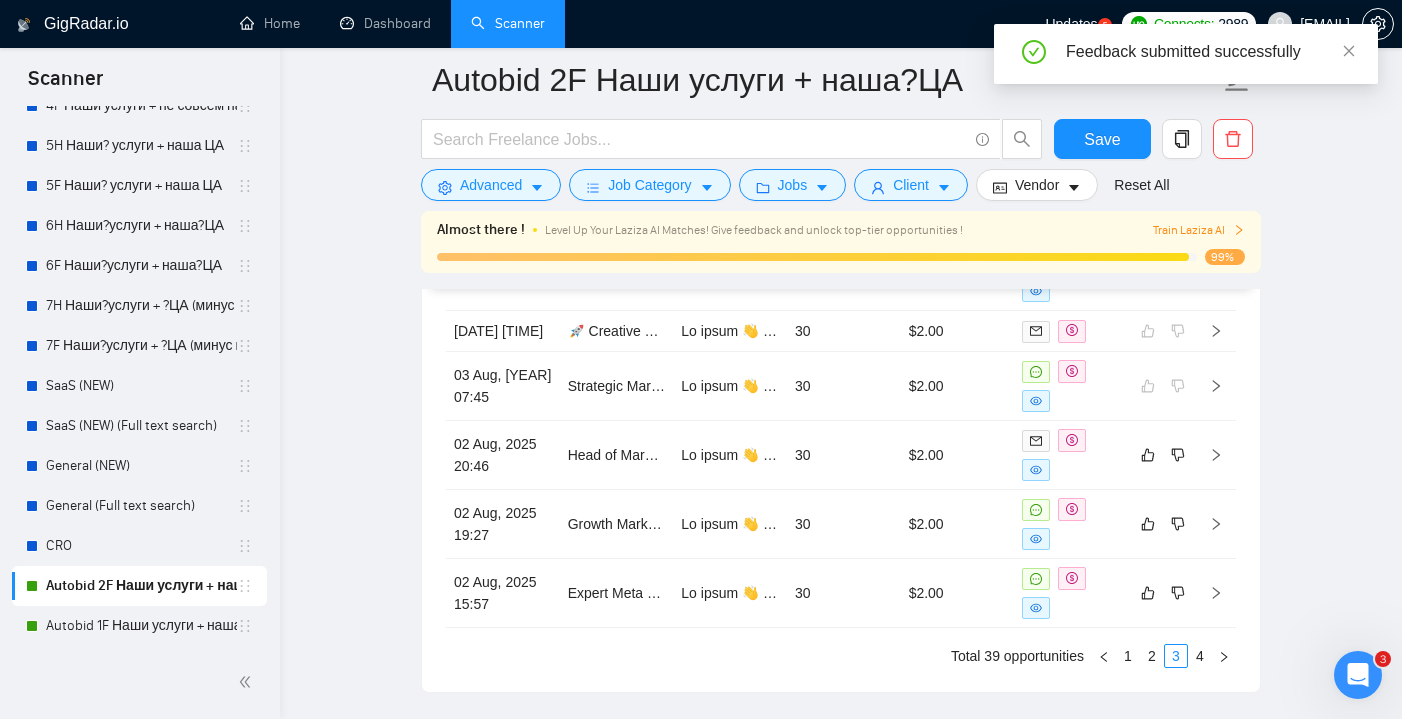 scroll, scrollTop: 5712, scrollLeft: 0, axis: vertical 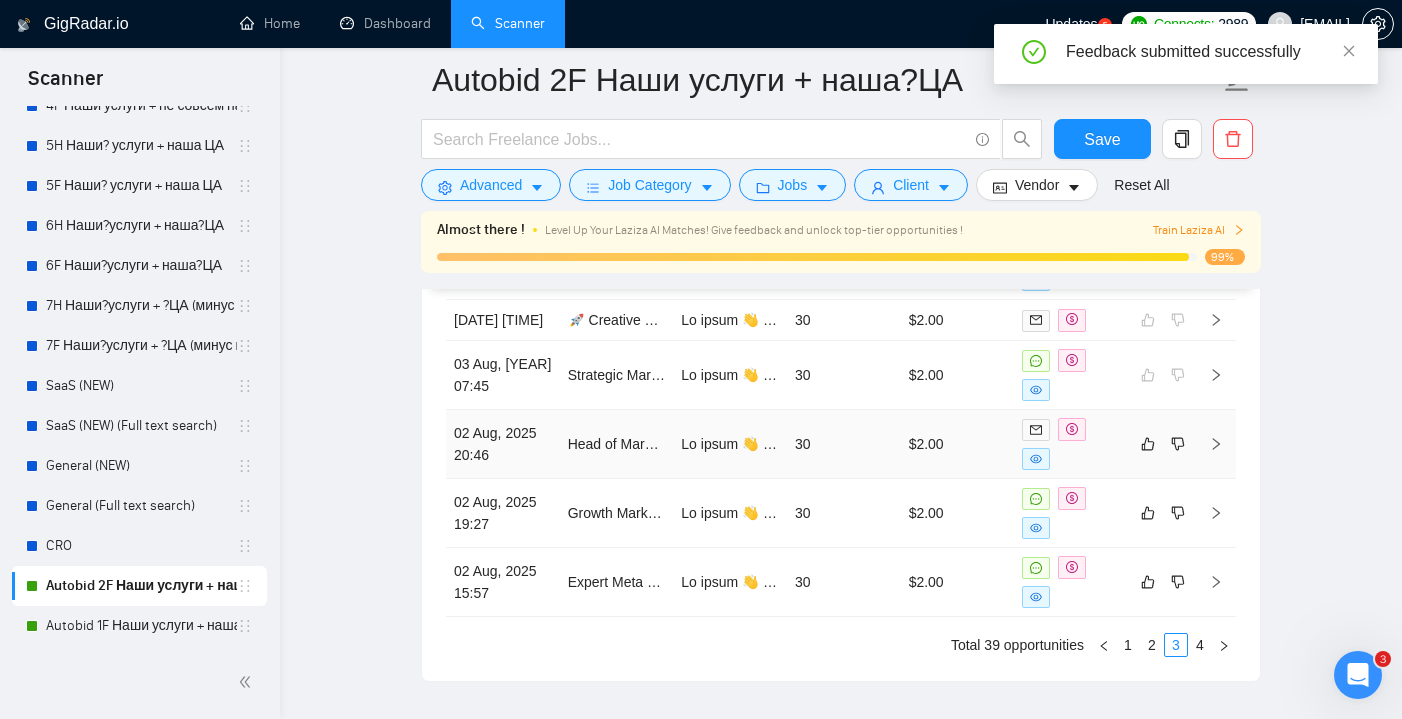 click on "30" at bounding box center [844, 444] 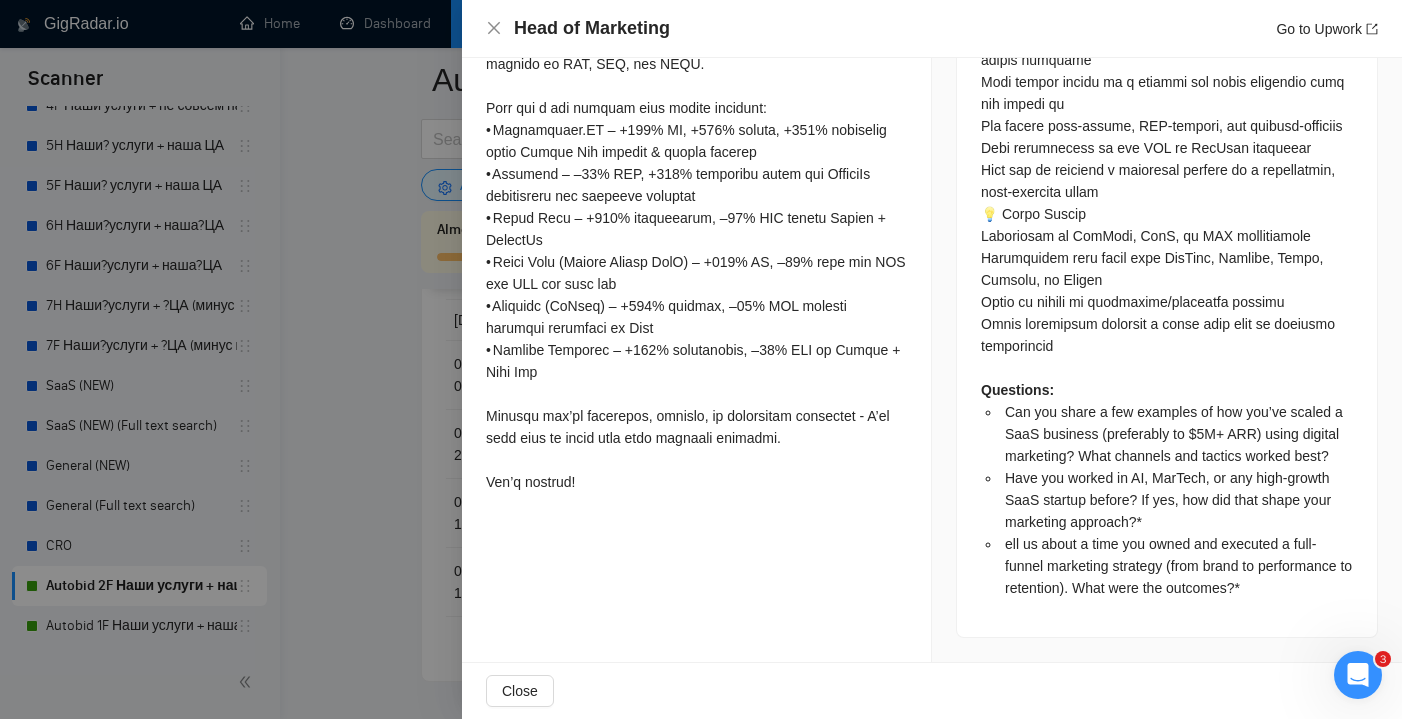 scroll, scrollTop: 1807, scrollLeft: 0, axis: vertical 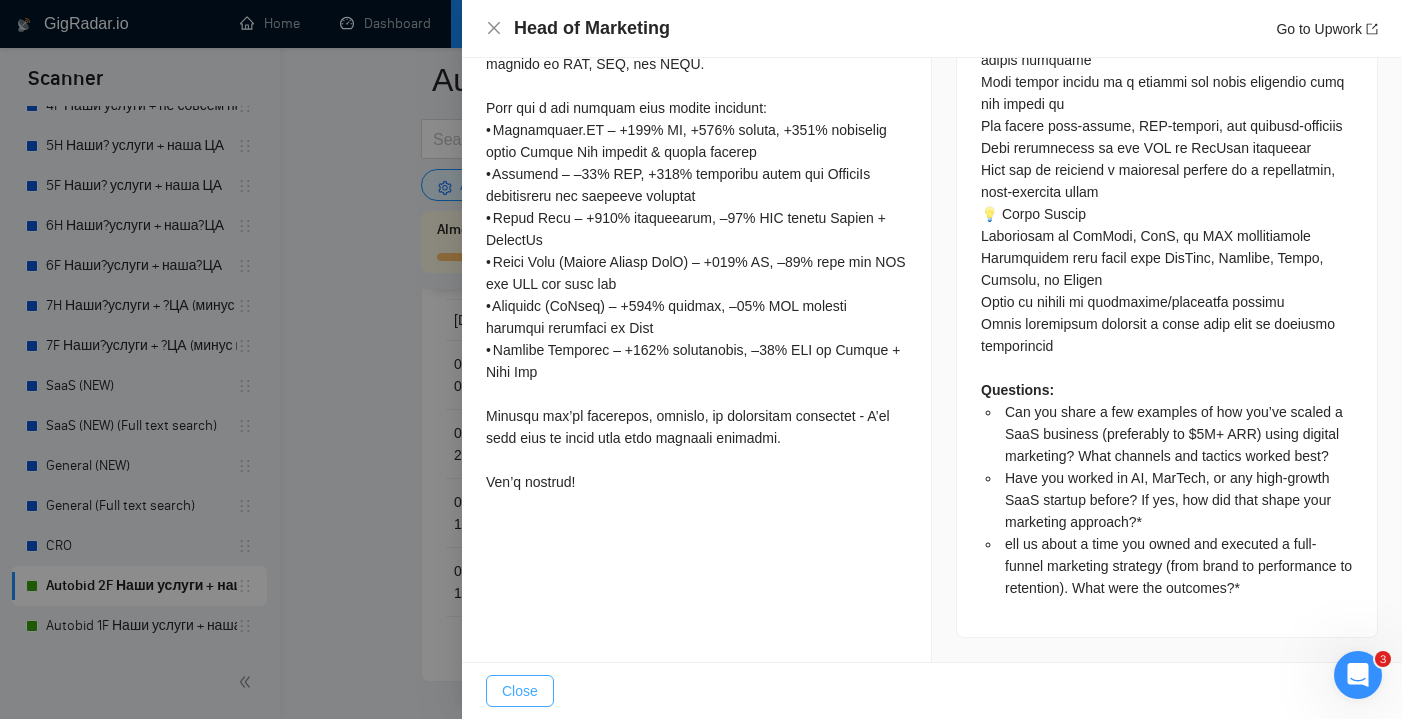 click on "Close" at bounding box center [520, 691] 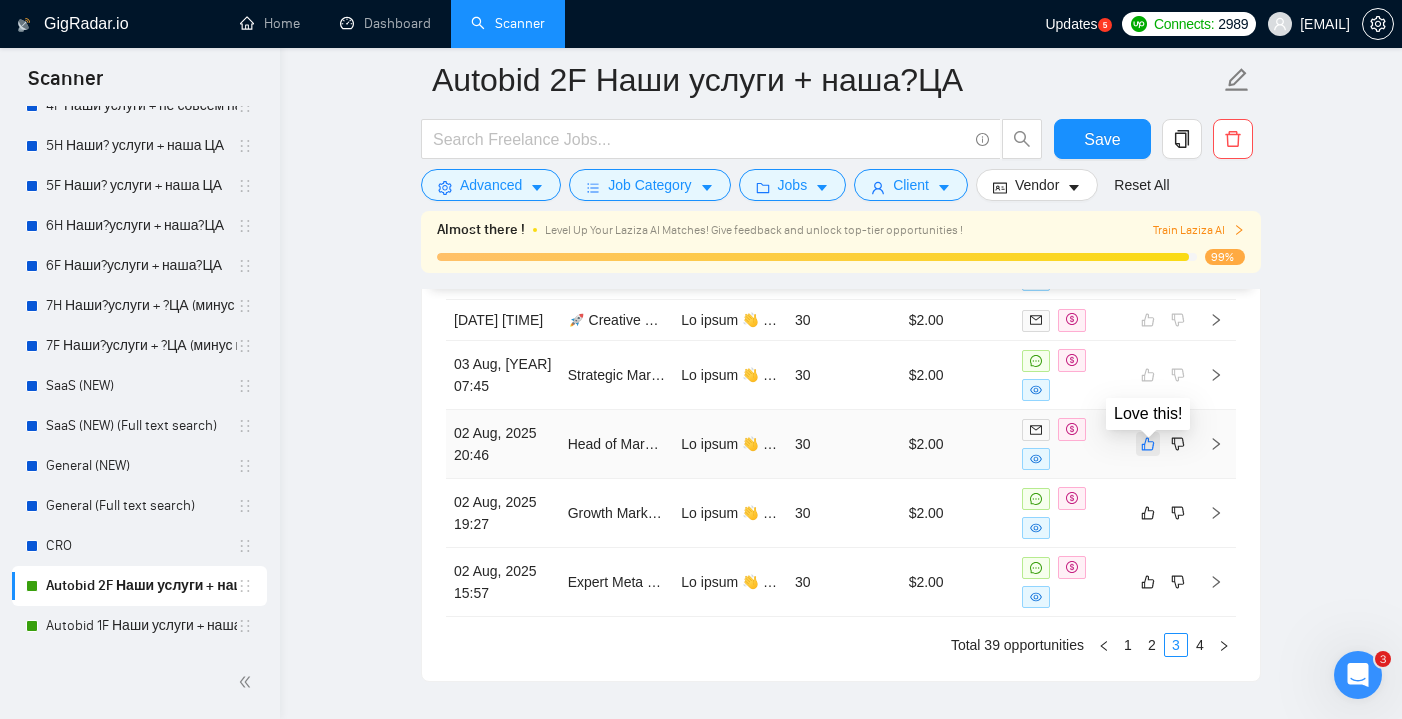 click 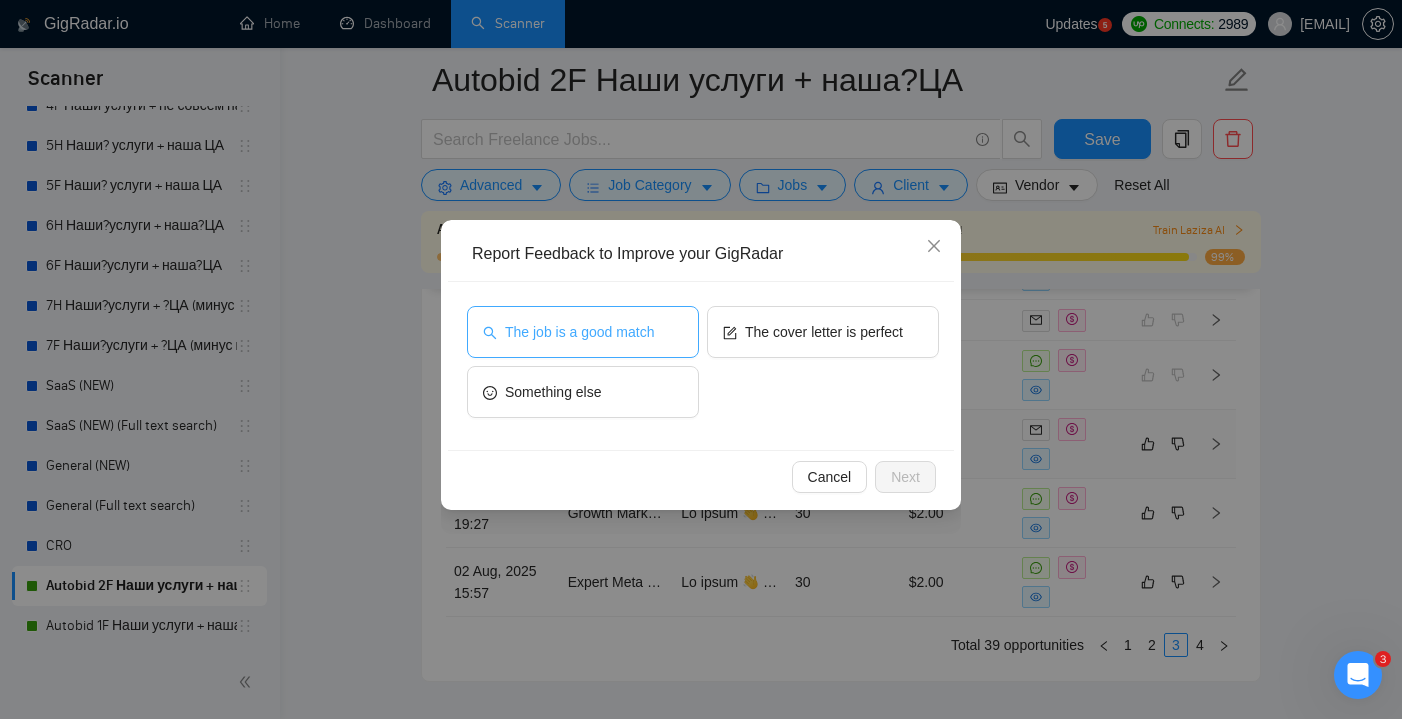 click on "The job is a good match" at bounding box center [583, 332] 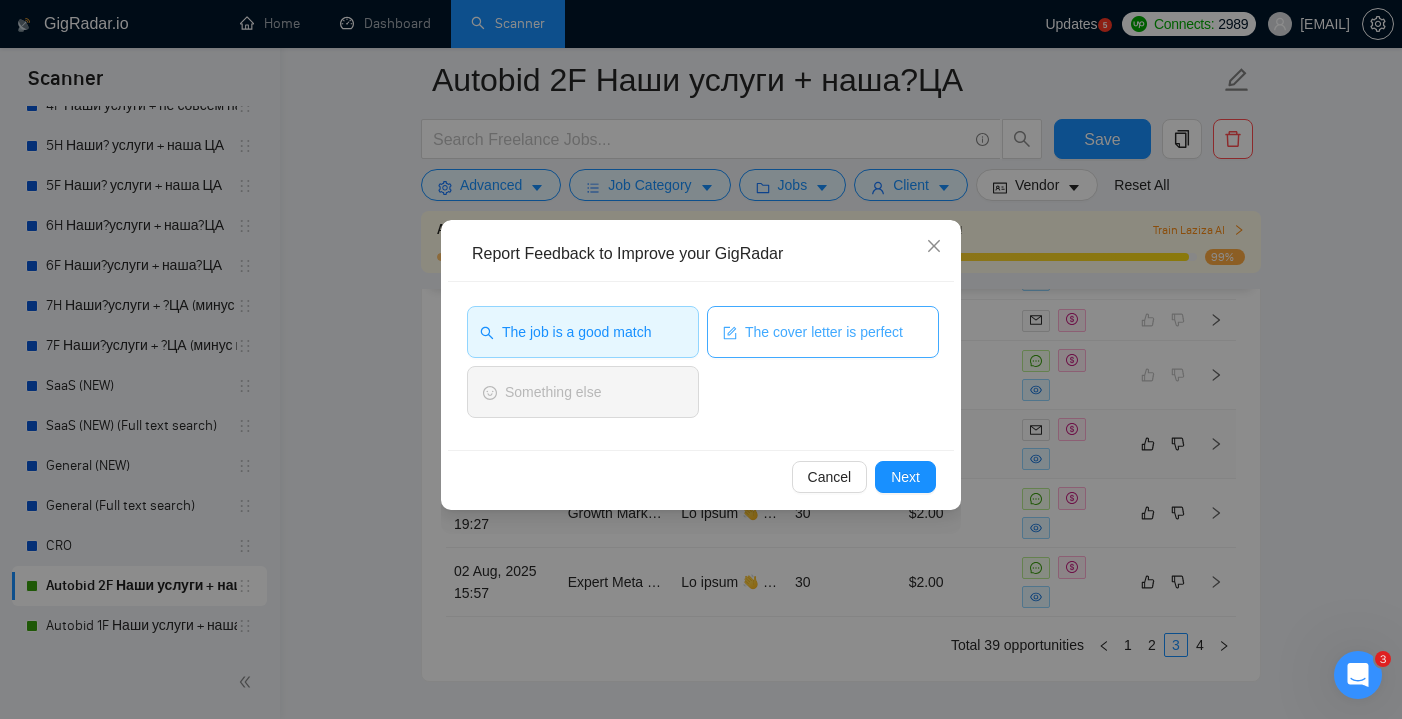 click on "The cover letter is perfect" at bounding box center (824, 332) 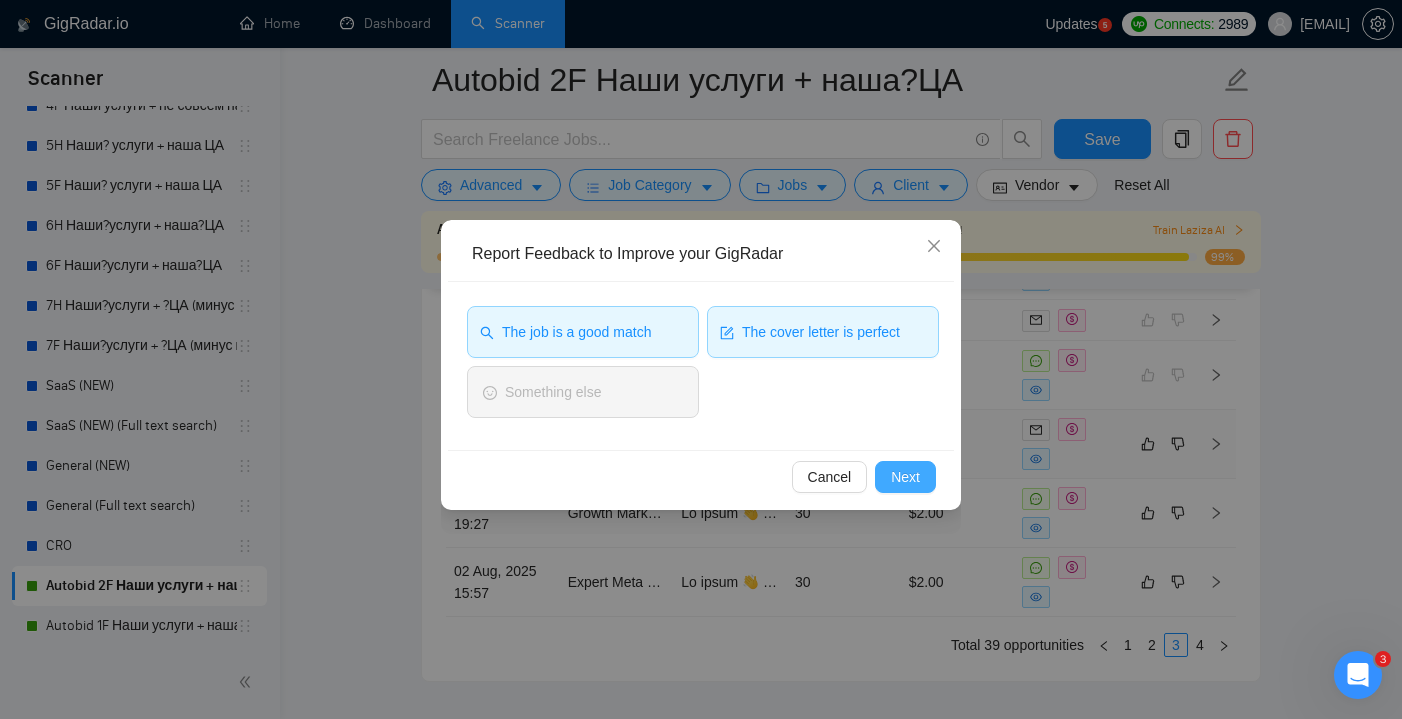 click on "Next" at bounding box center [905, 477] 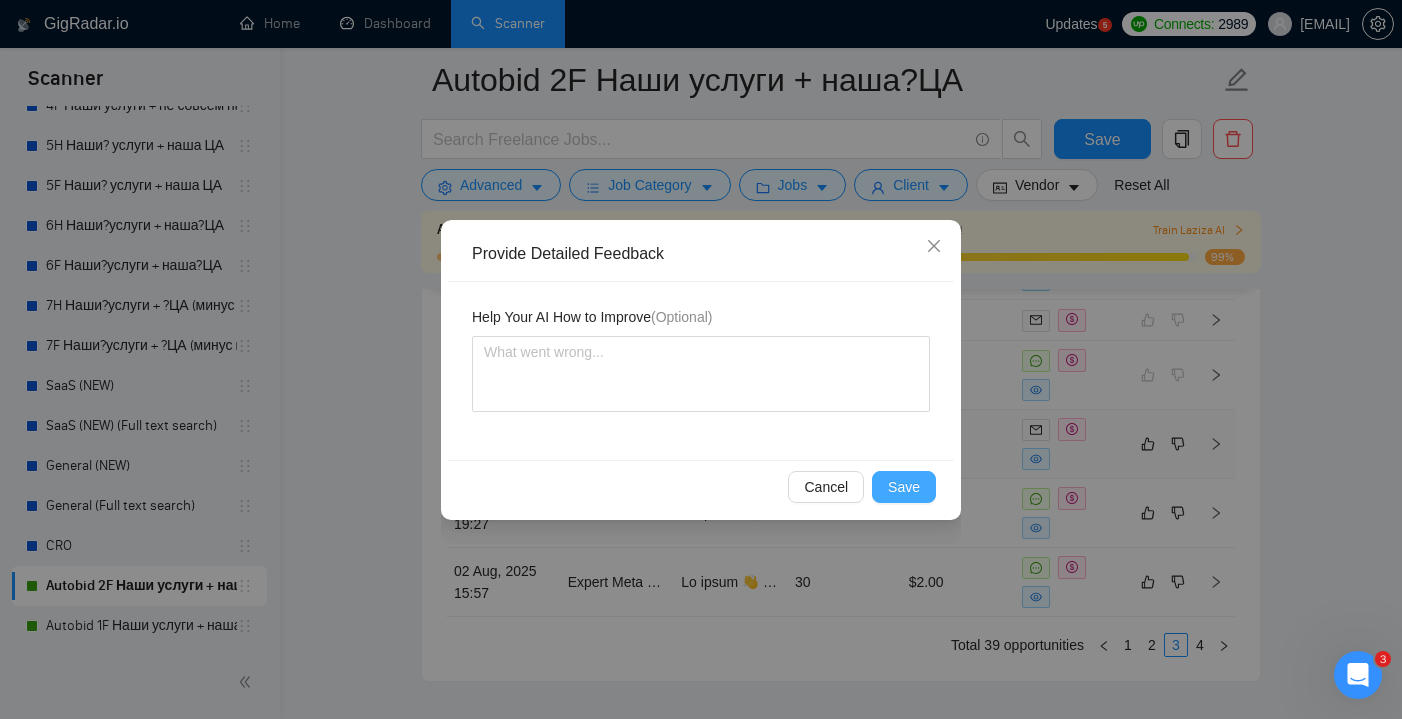 click on "Save" at bounding box center [904, 487] 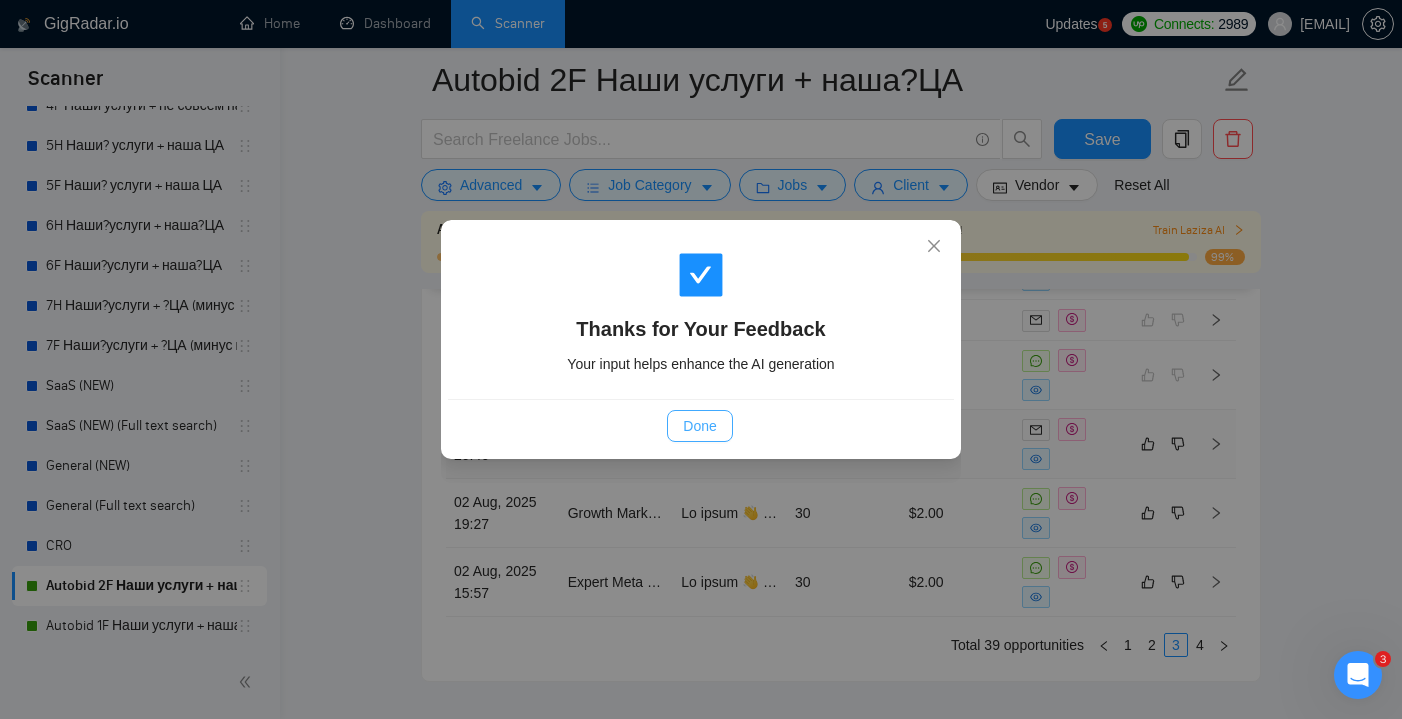 click on "Done" at bounding box center [699, 426] 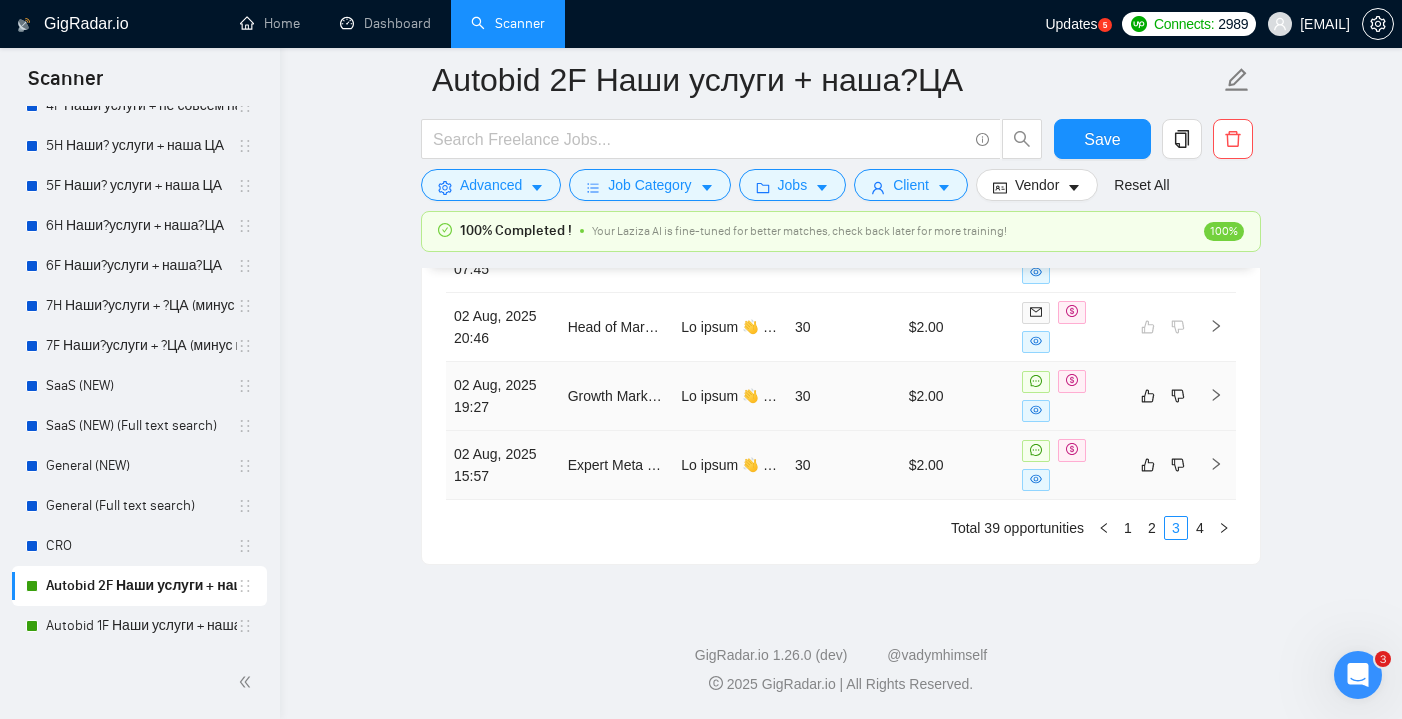 scroll, scrollTop: 5607, scrollLeft: 0, axis: vertical 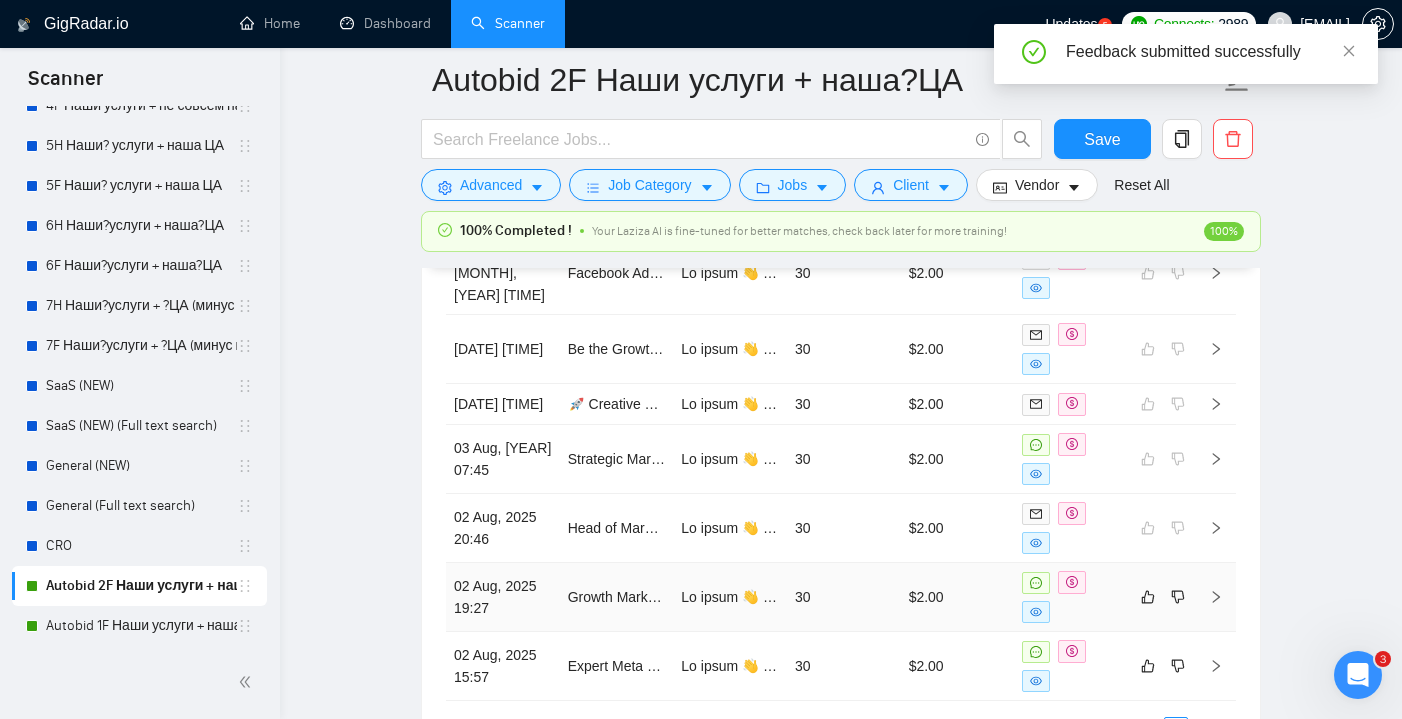 click at bounding box center (1071, 597) 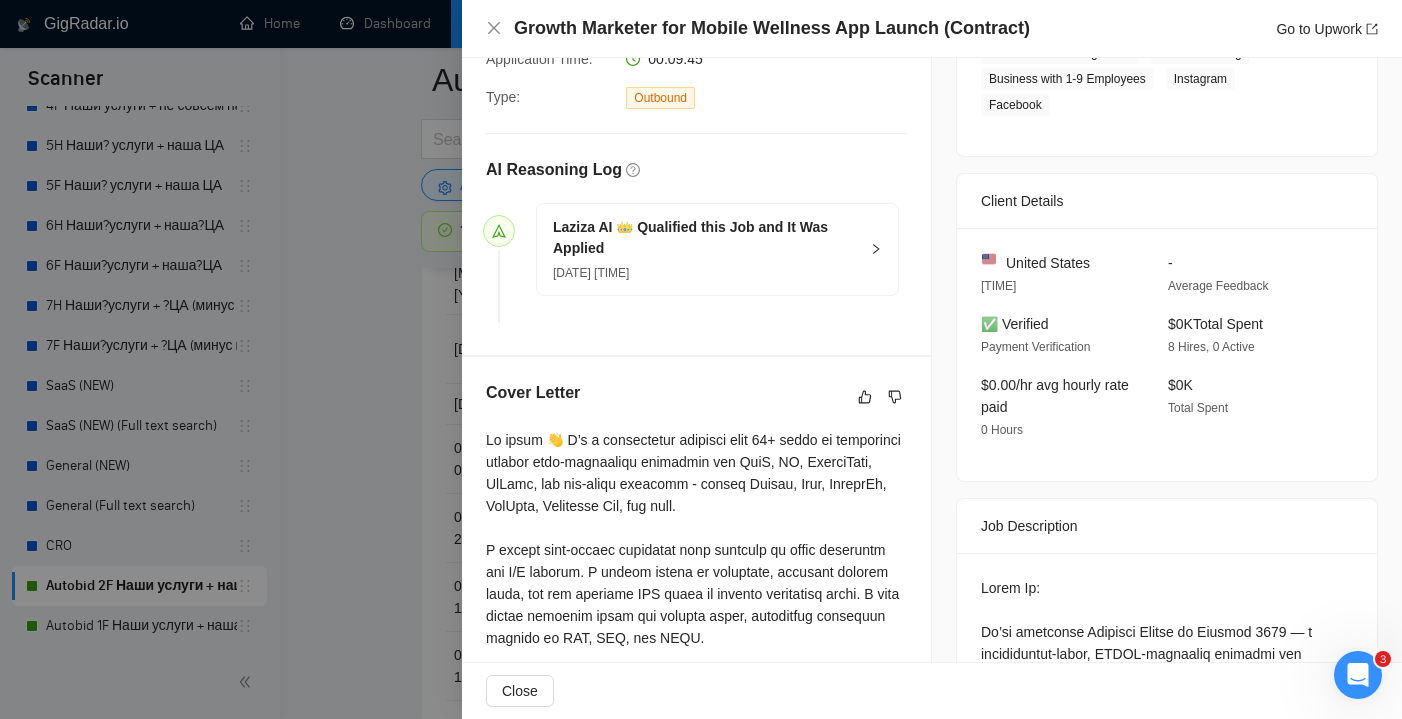 scroll, scrollTop: 346, scrollLeft: 0, axis: vertical 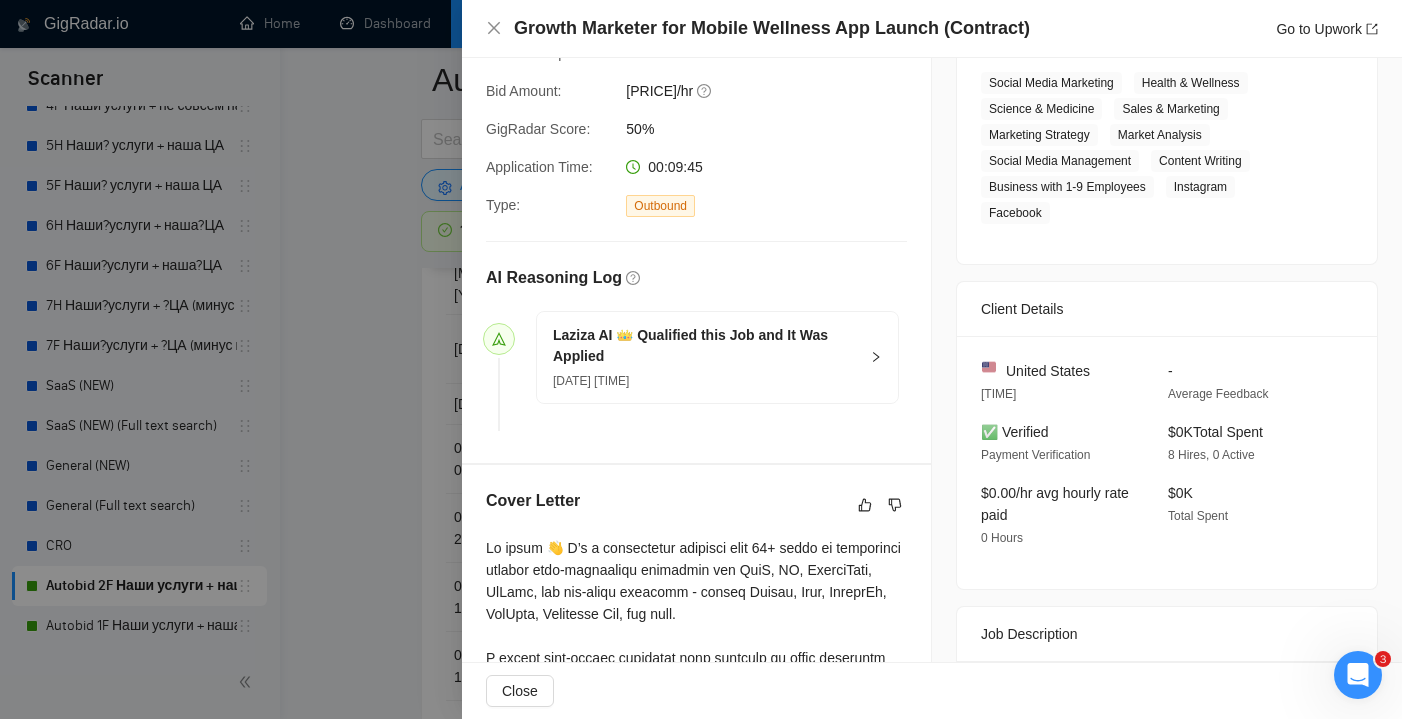 click on "Growth Marketer for Mobile Wellness App Launch (Contract) Go to Upwork" at bounding box center (932, 28) 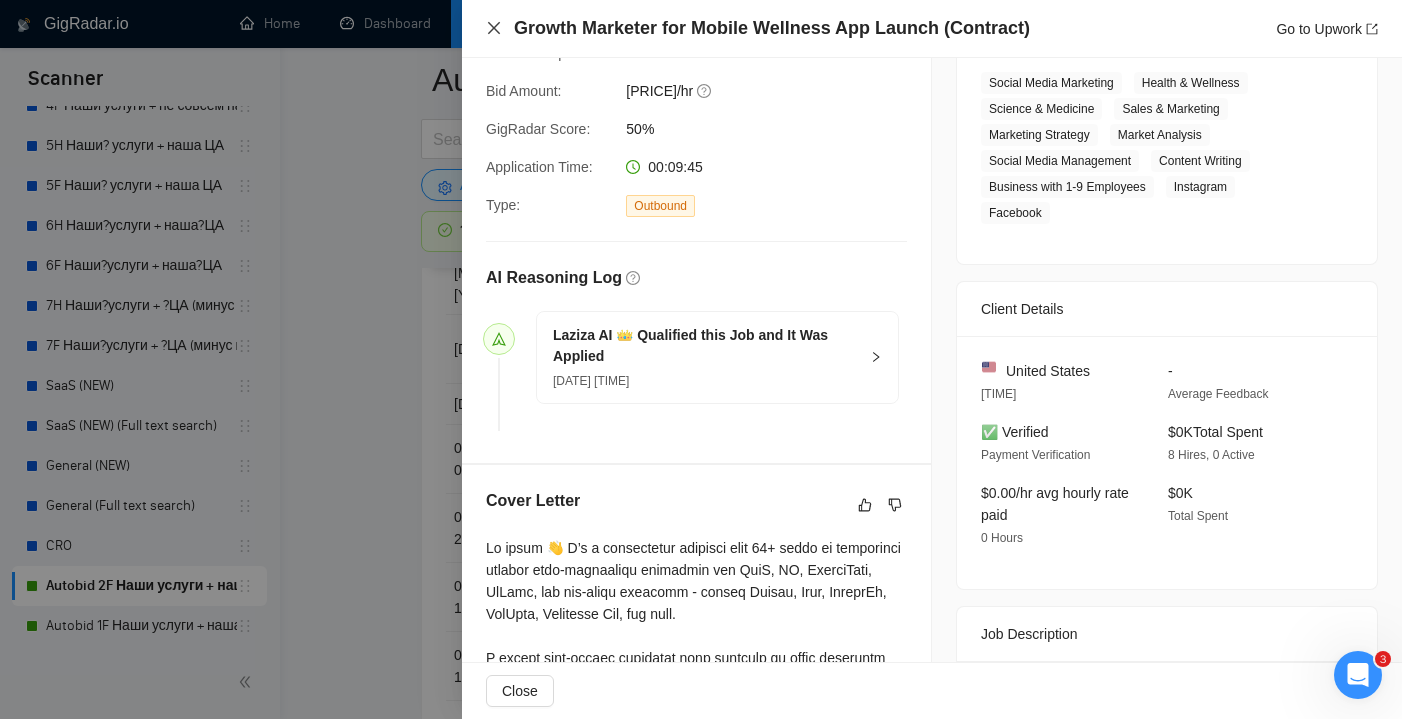 click 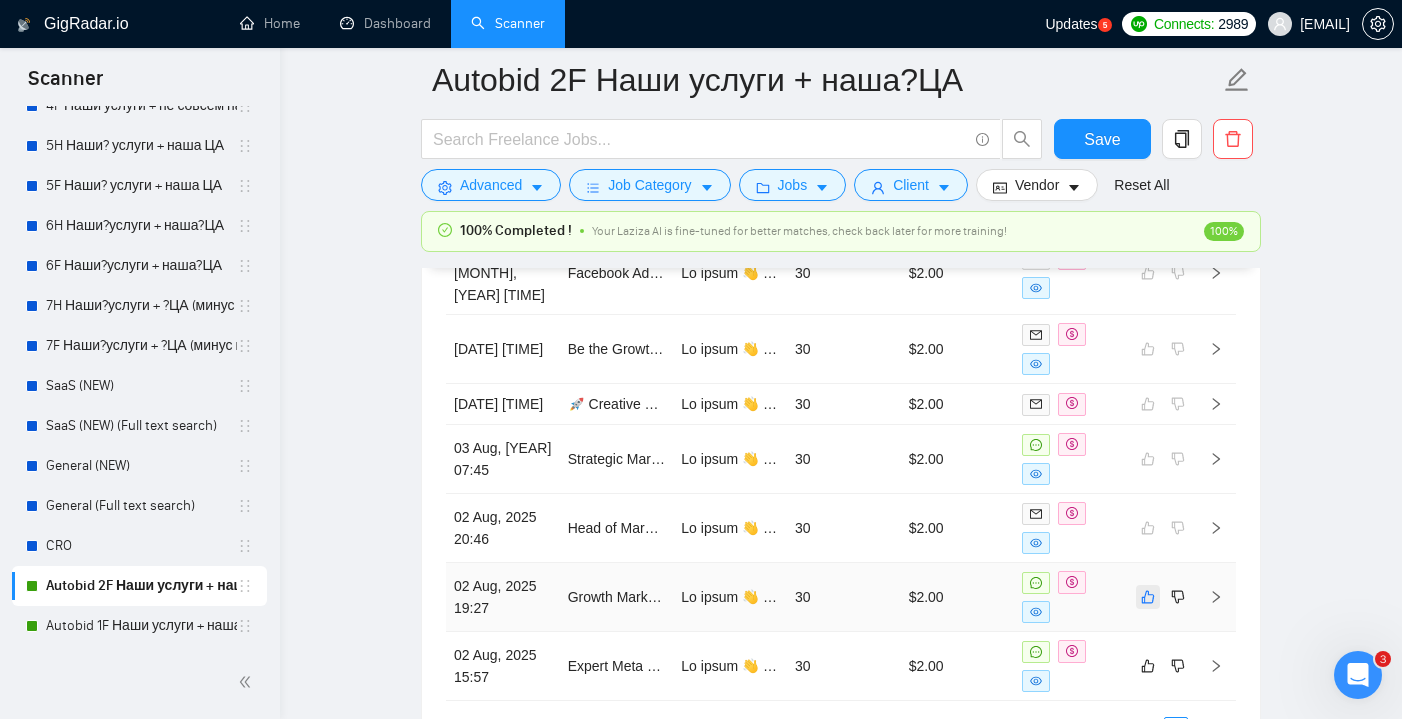 click 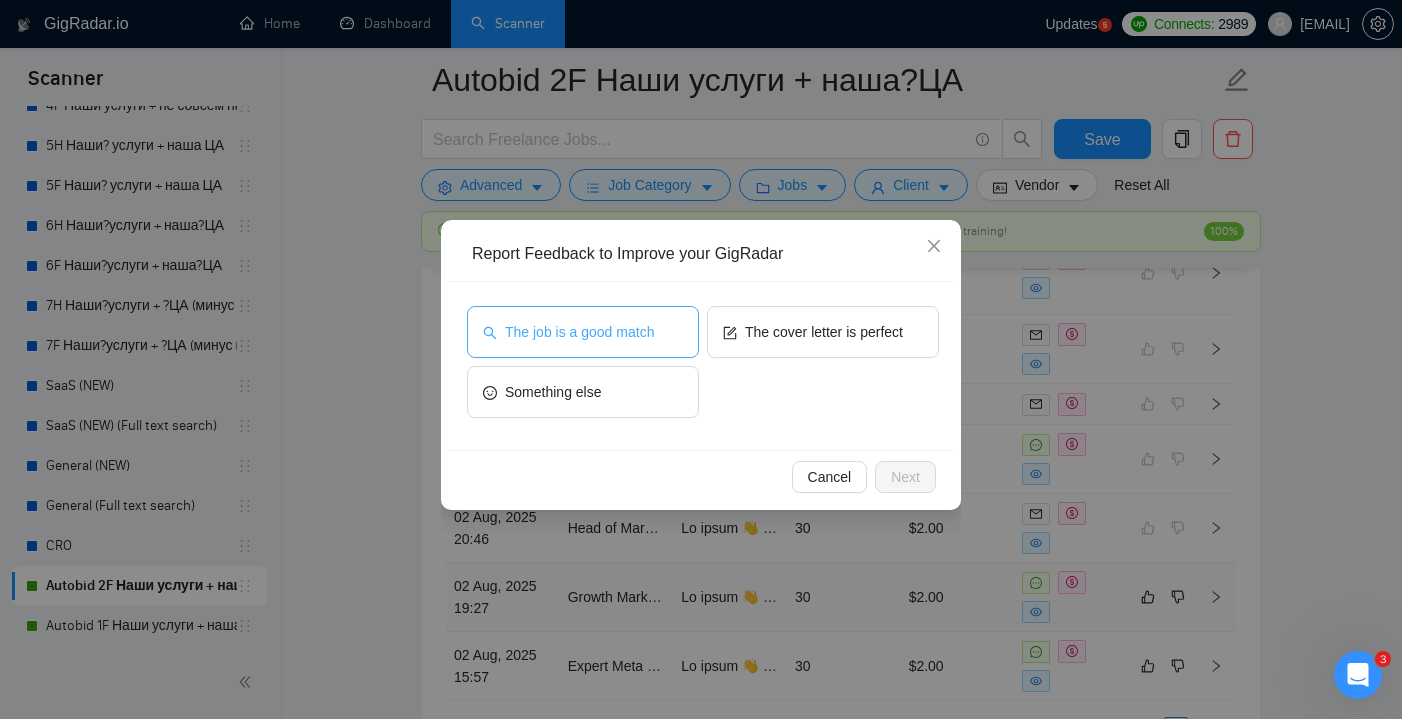 click on "The job is a good match" at bounding box center (579, 332) 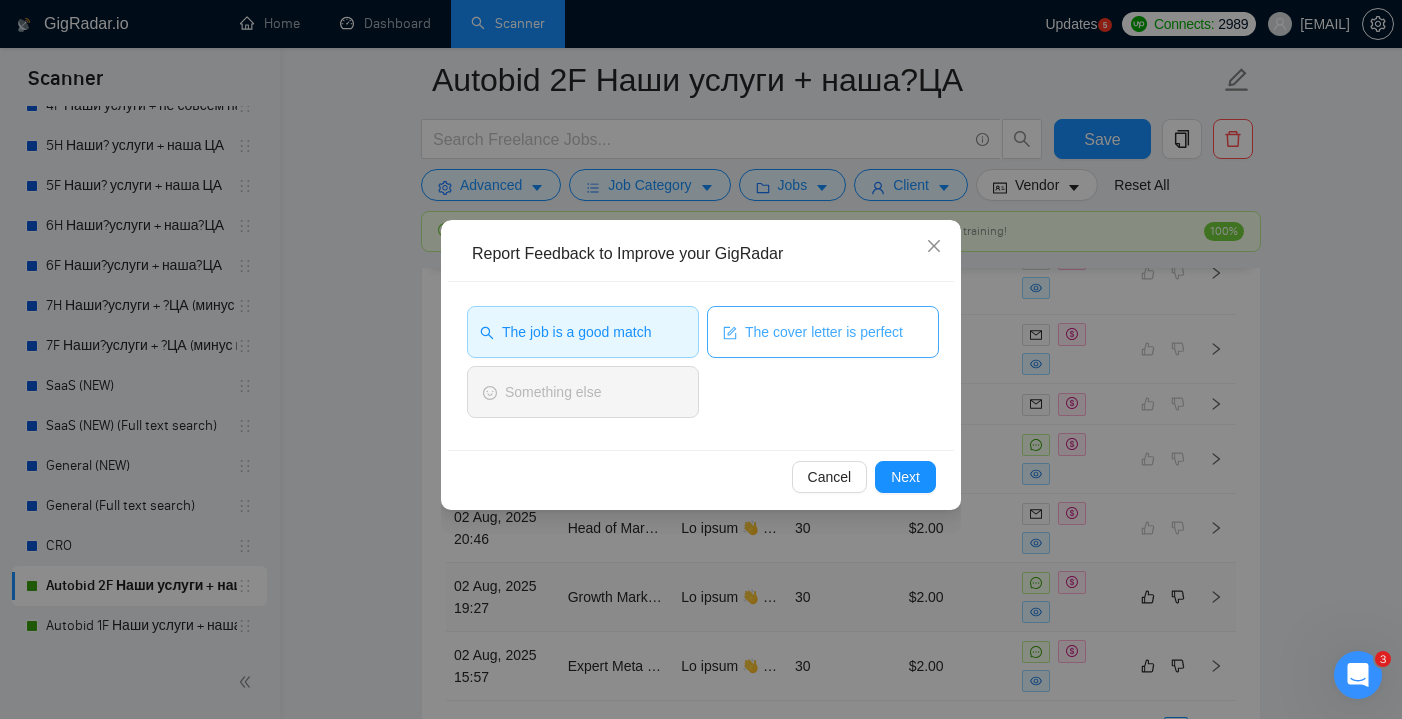 click on "The cover letter is perfect" at bounding box center [823, 332] 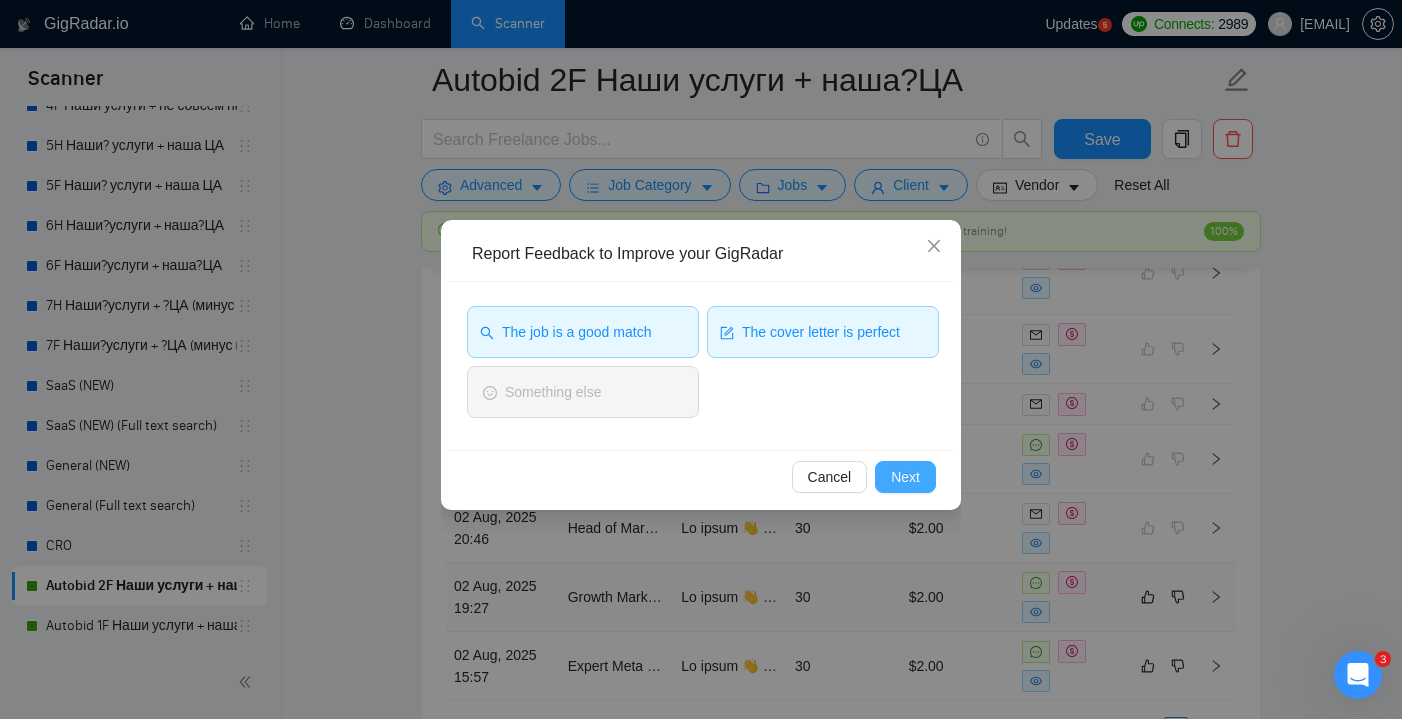 click on "Next" at bounding box center [905, 477] 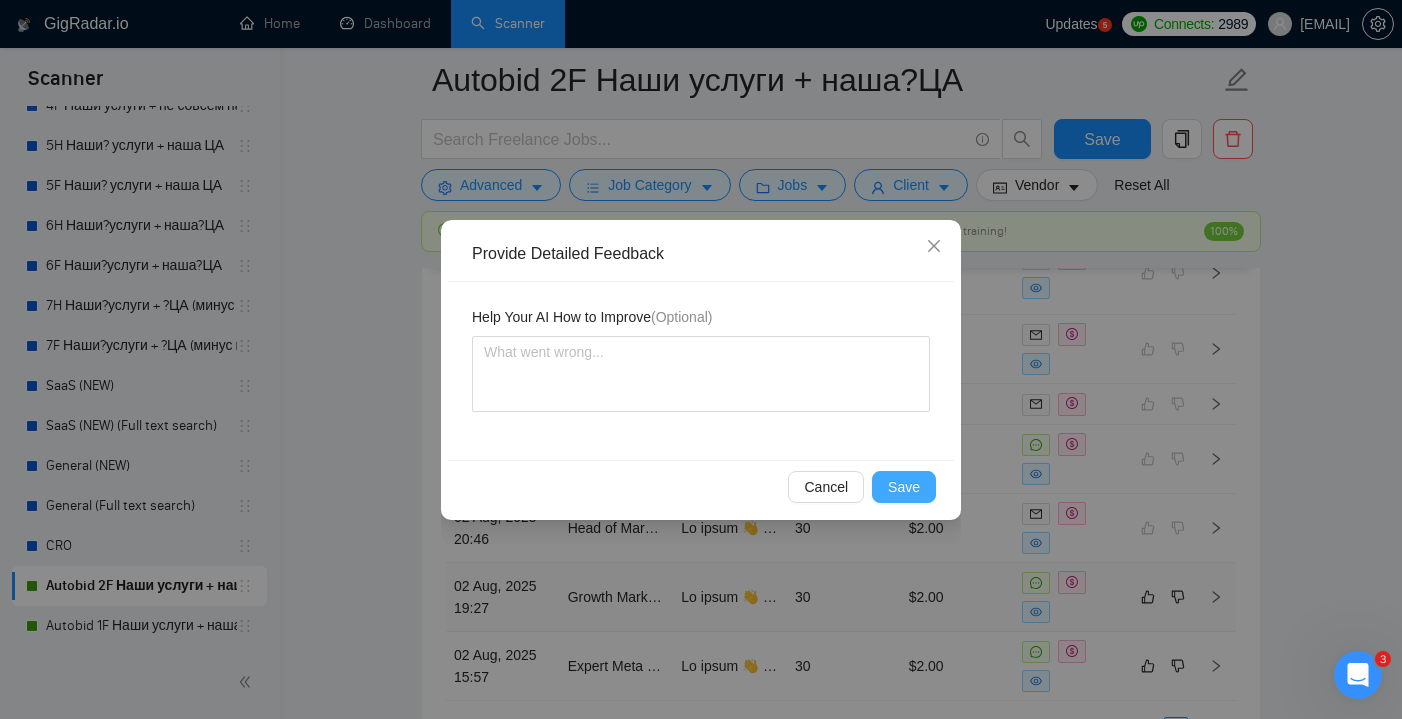 click on "Save" at bounding box center (904, 487) 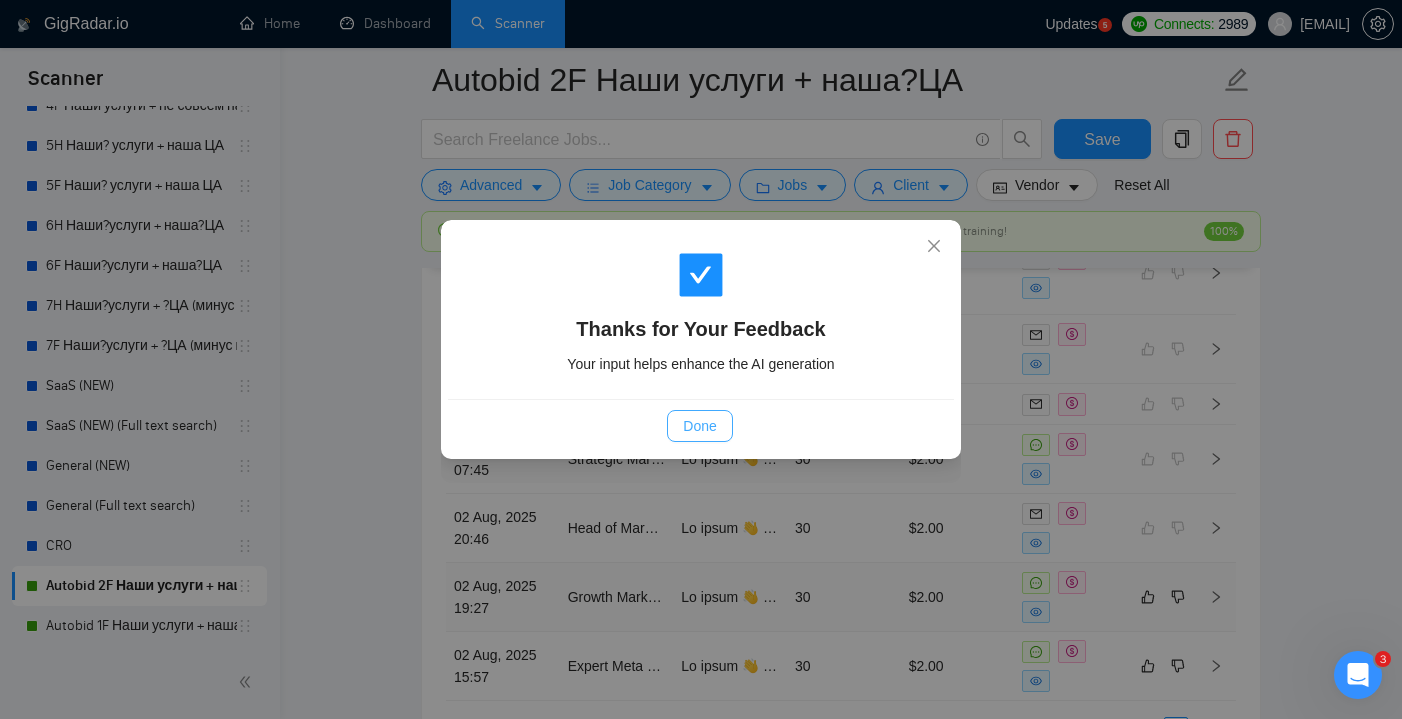 click on "Done" at bounding box center (699, 426) 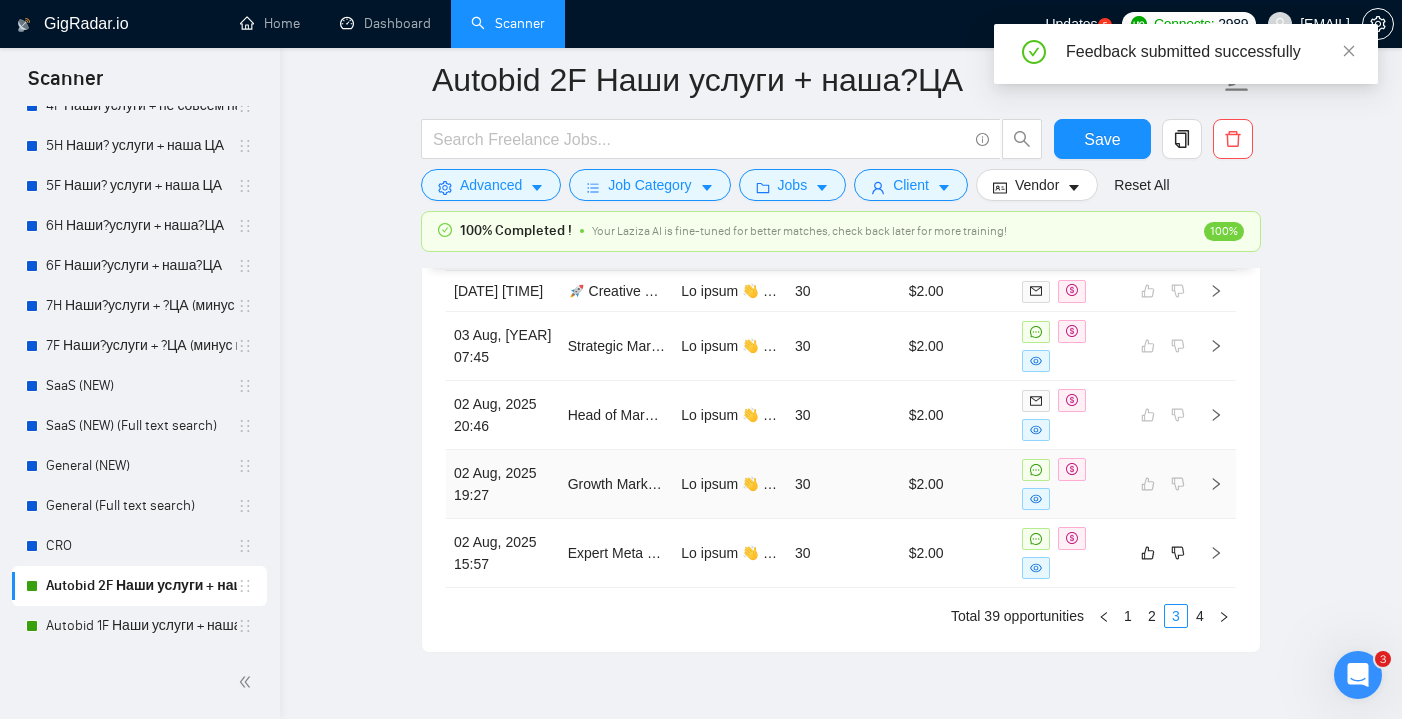 scroll, scrollTop: 5744, scrollLeft: 0, axis: vertical 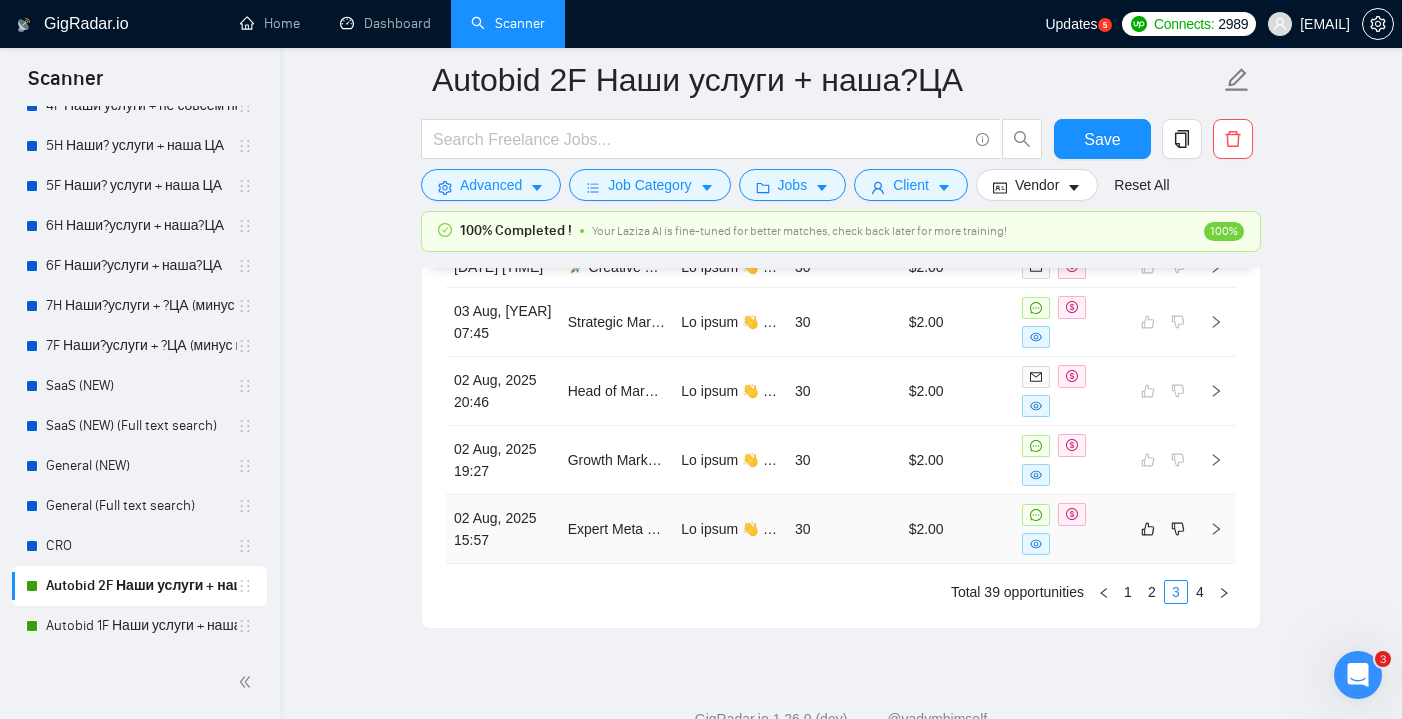 click on "$2.00" at bounding box center [958, 529] 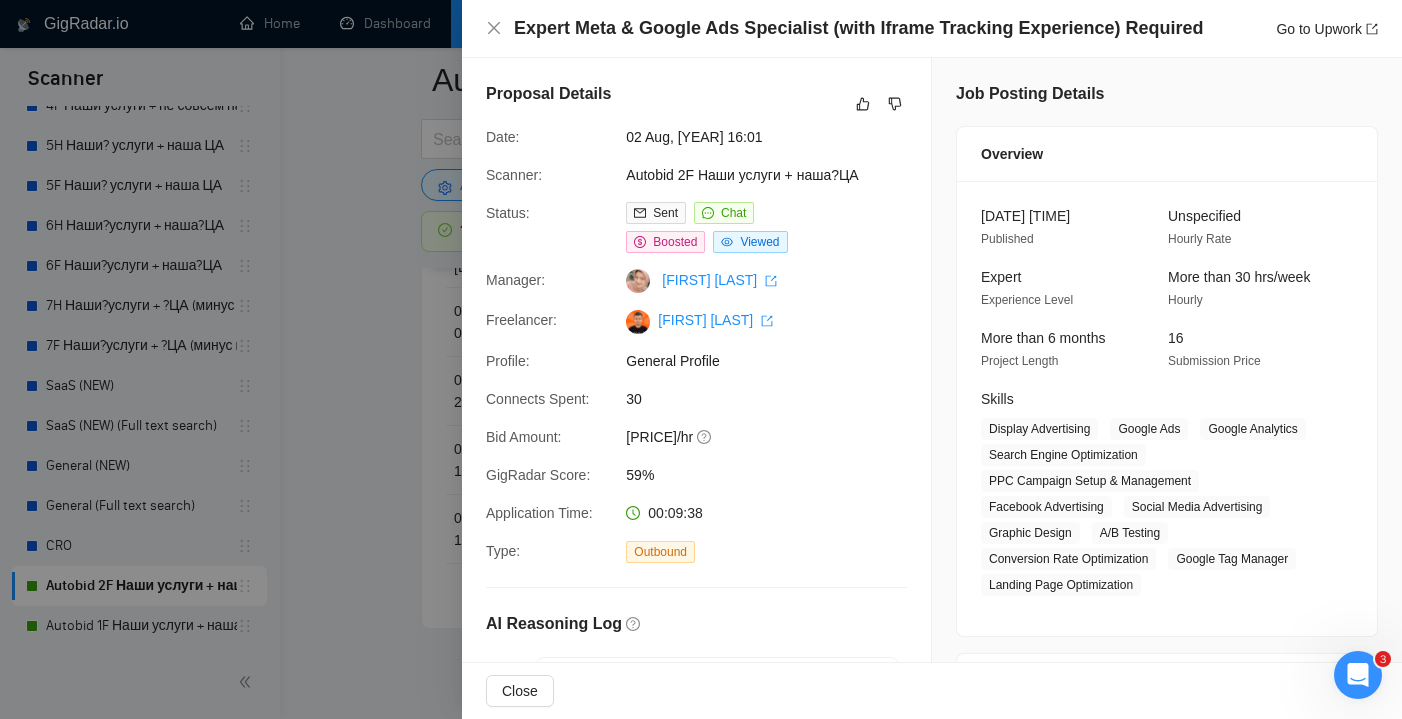 scroll, scrollTop: 0, scrollLeft: 0, axis: both 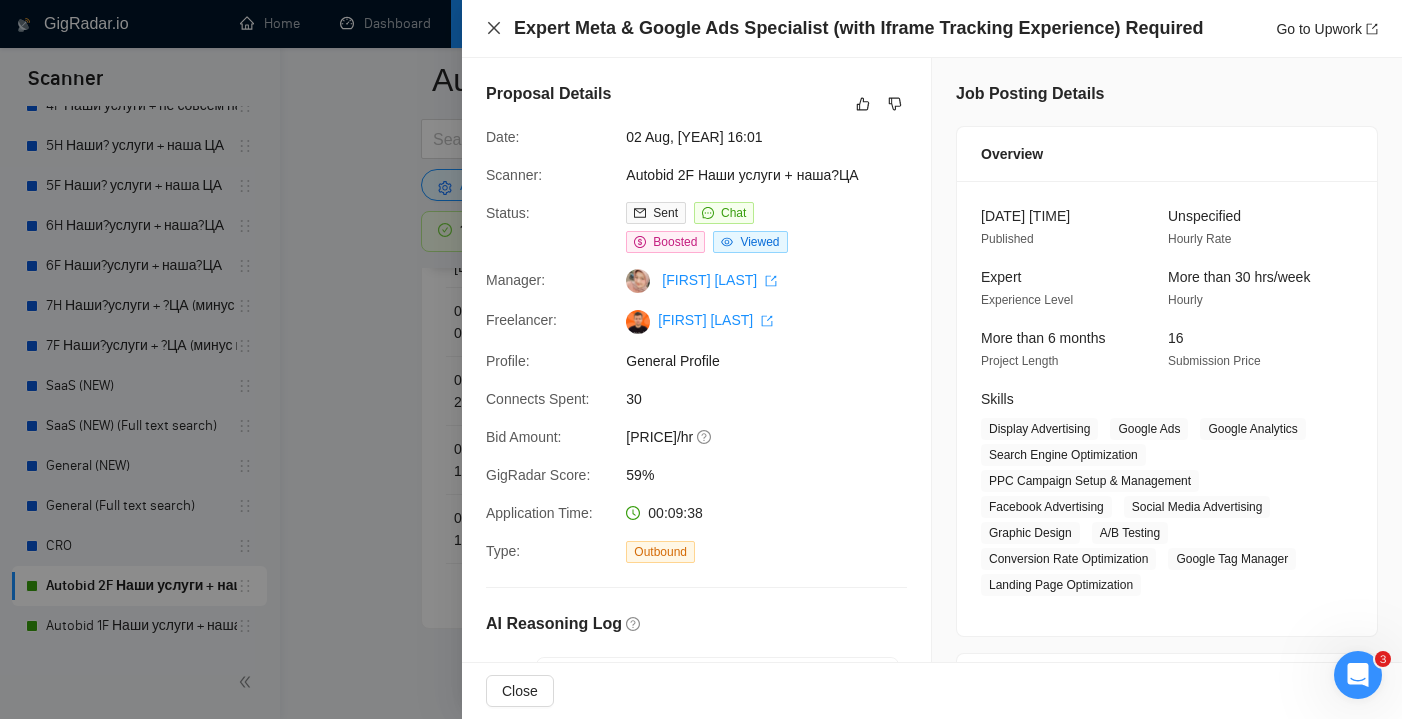 click 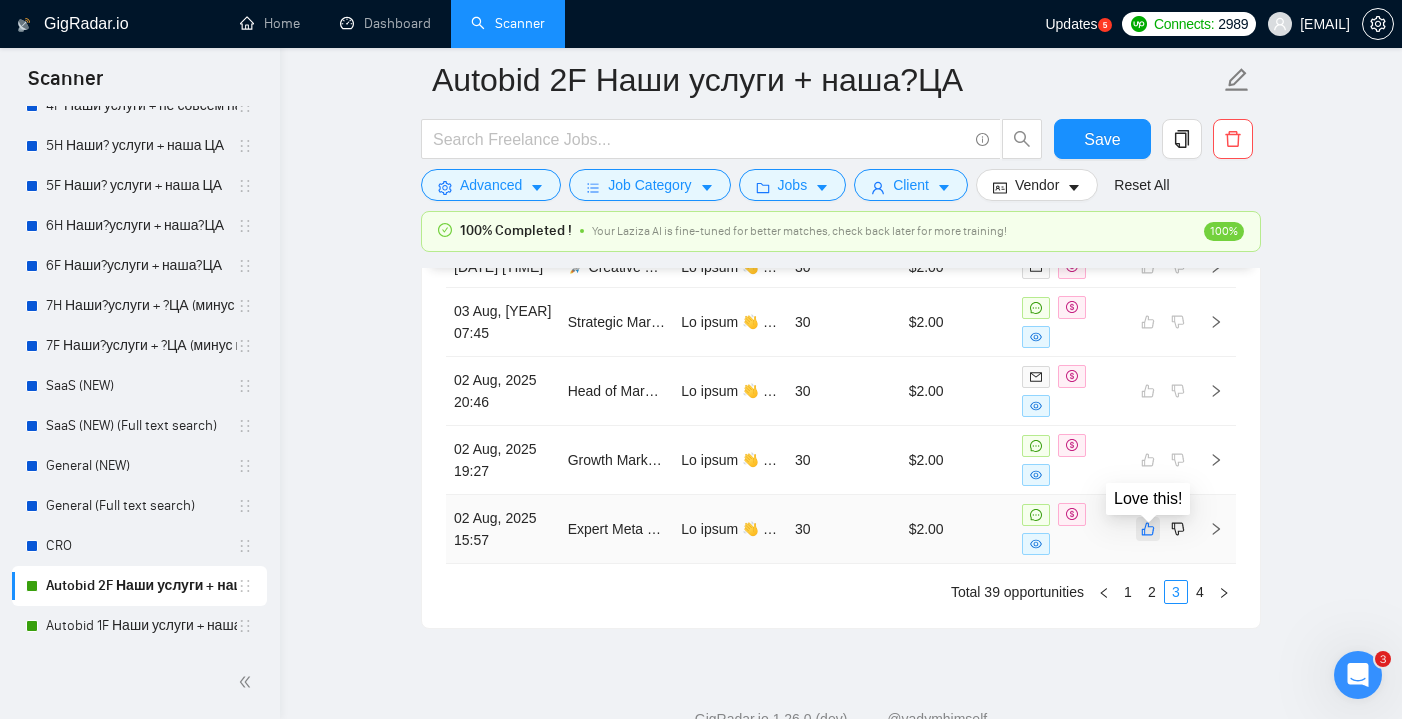 click 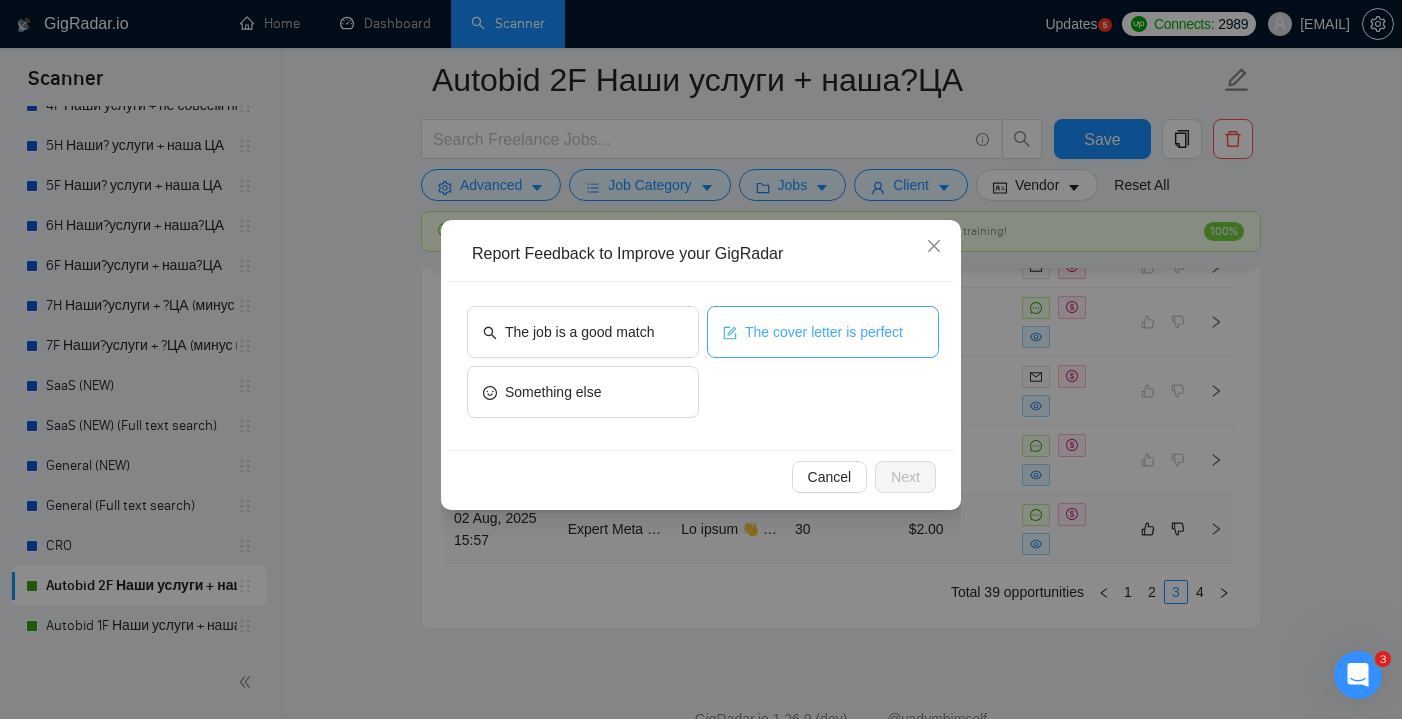 click on "The cover letter is perfect" at bounding box center (824, 332) 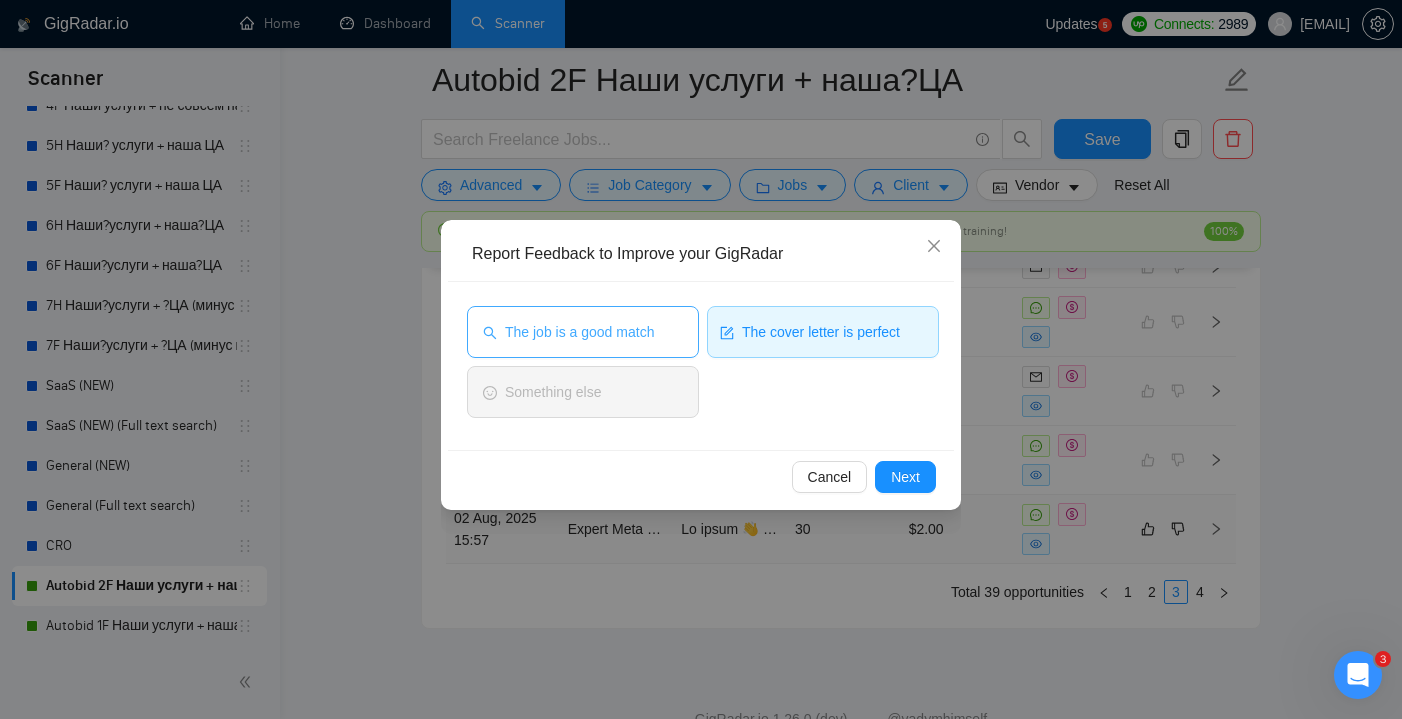 click on "The job is a good match" at bounding box center [579, 332] 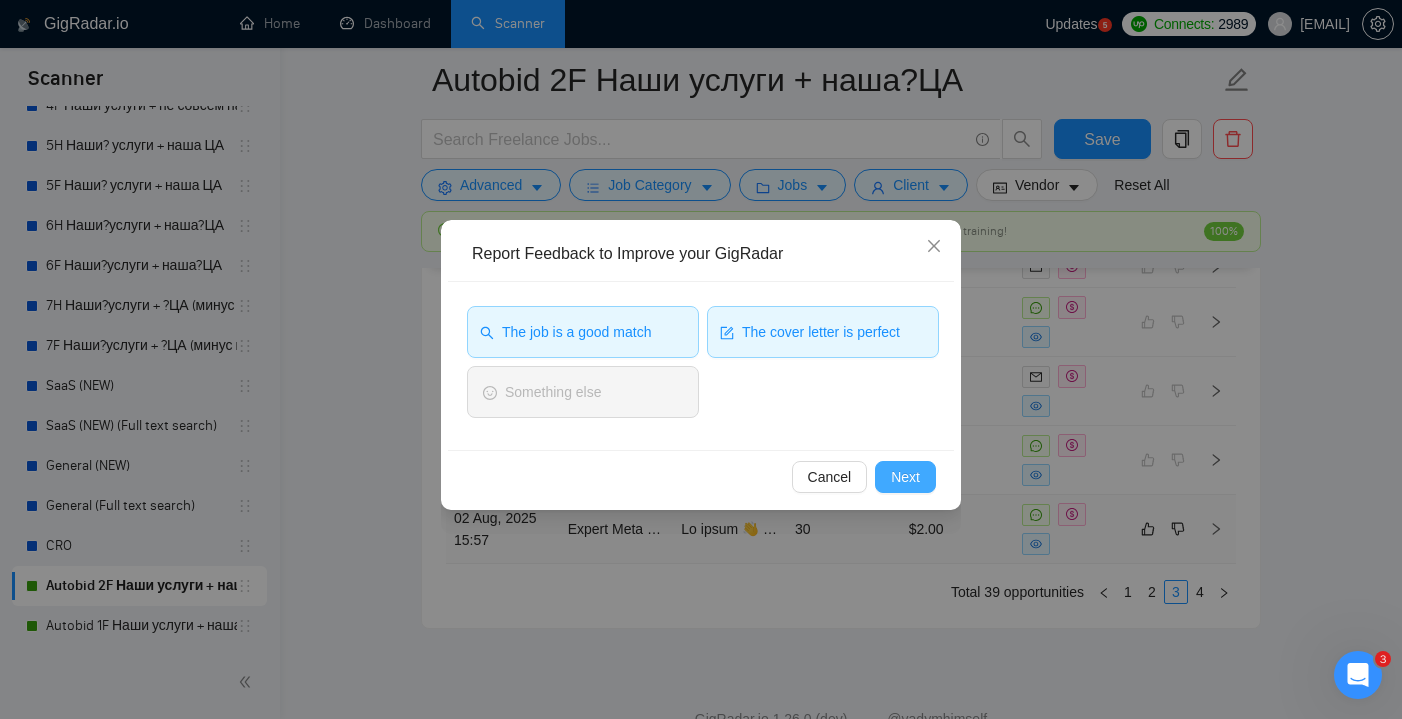 click on "Next" at bounding box center (905, 477) 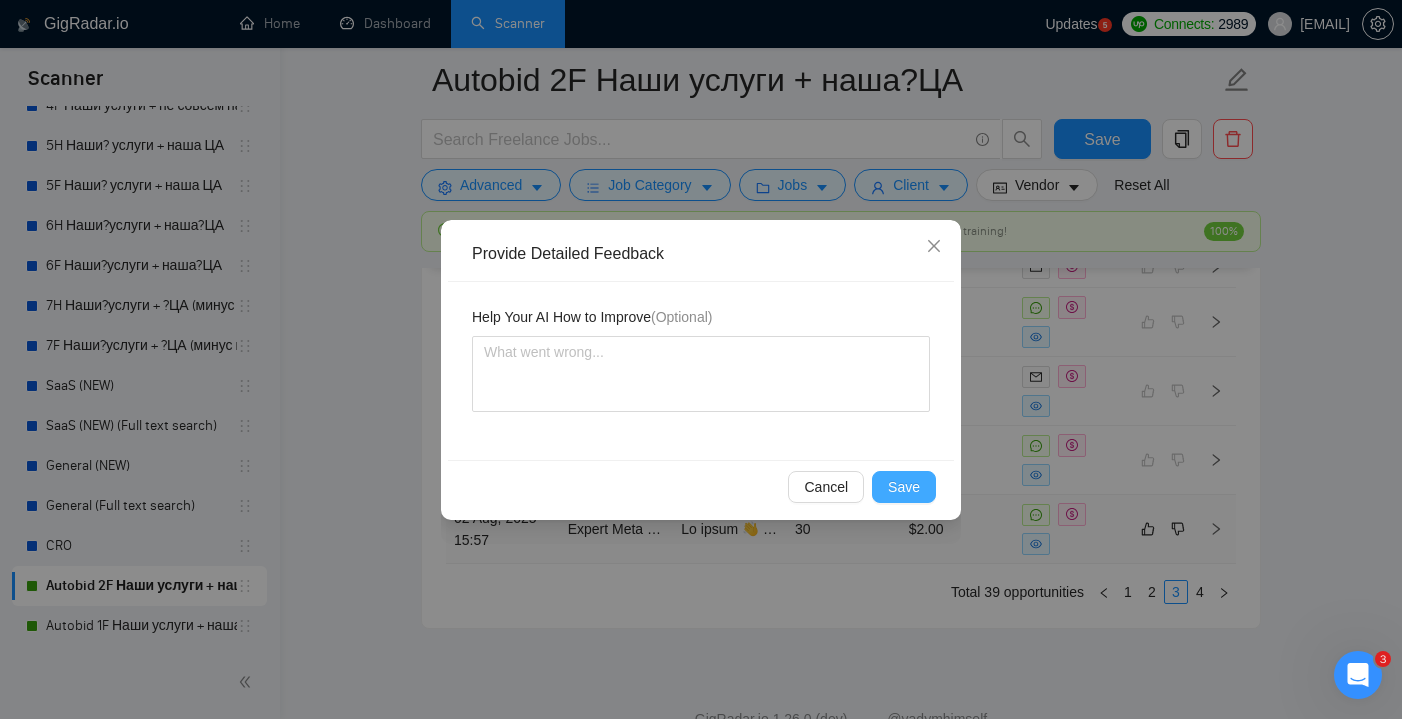 click on "Save" at bounding box center [904, 487] 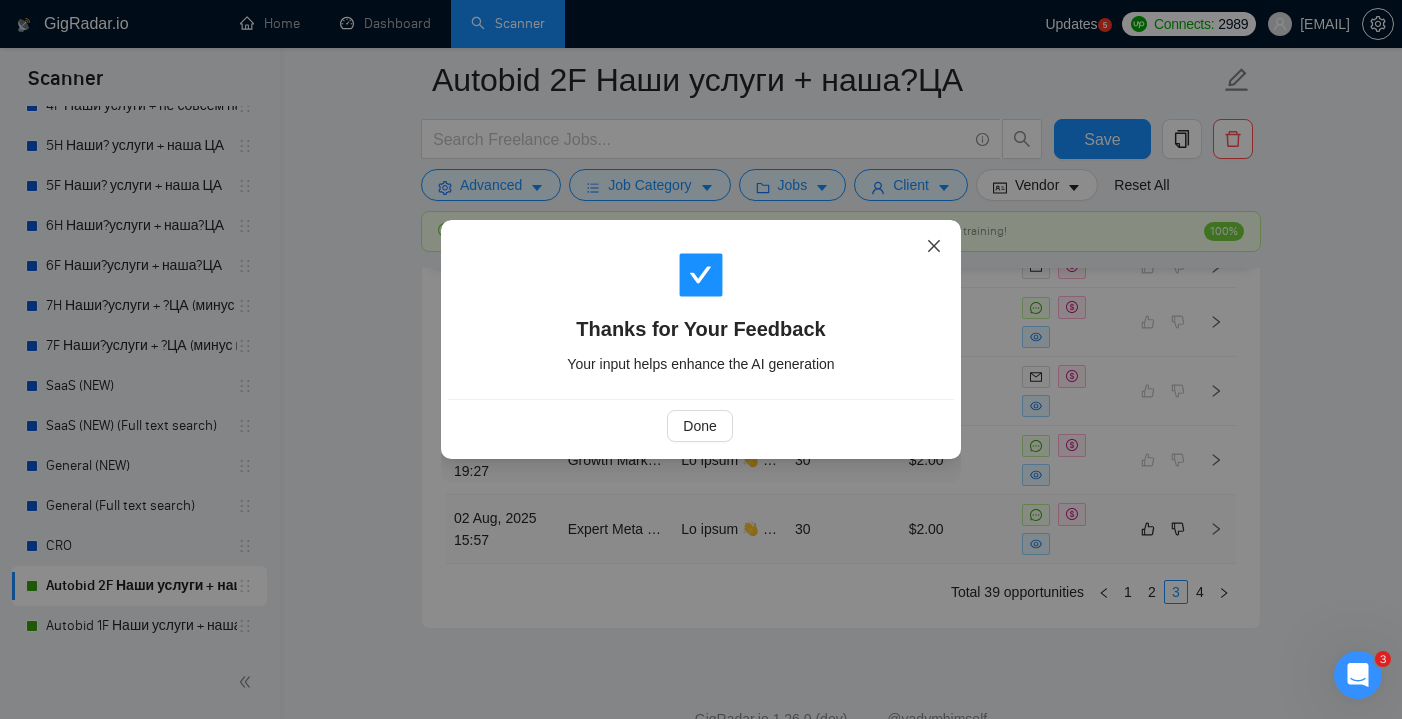 click 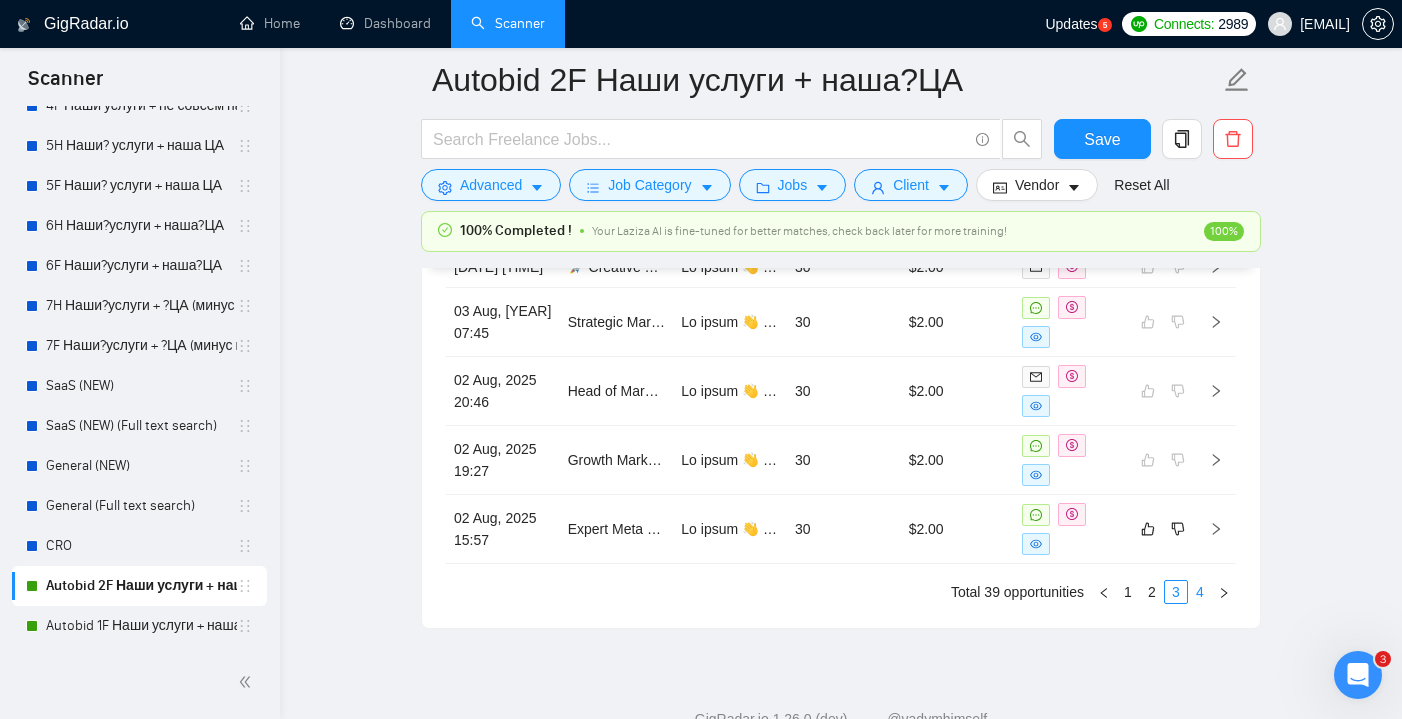 scroll, scrollTop: 5607, scrollLeft: 0, axis: vertical 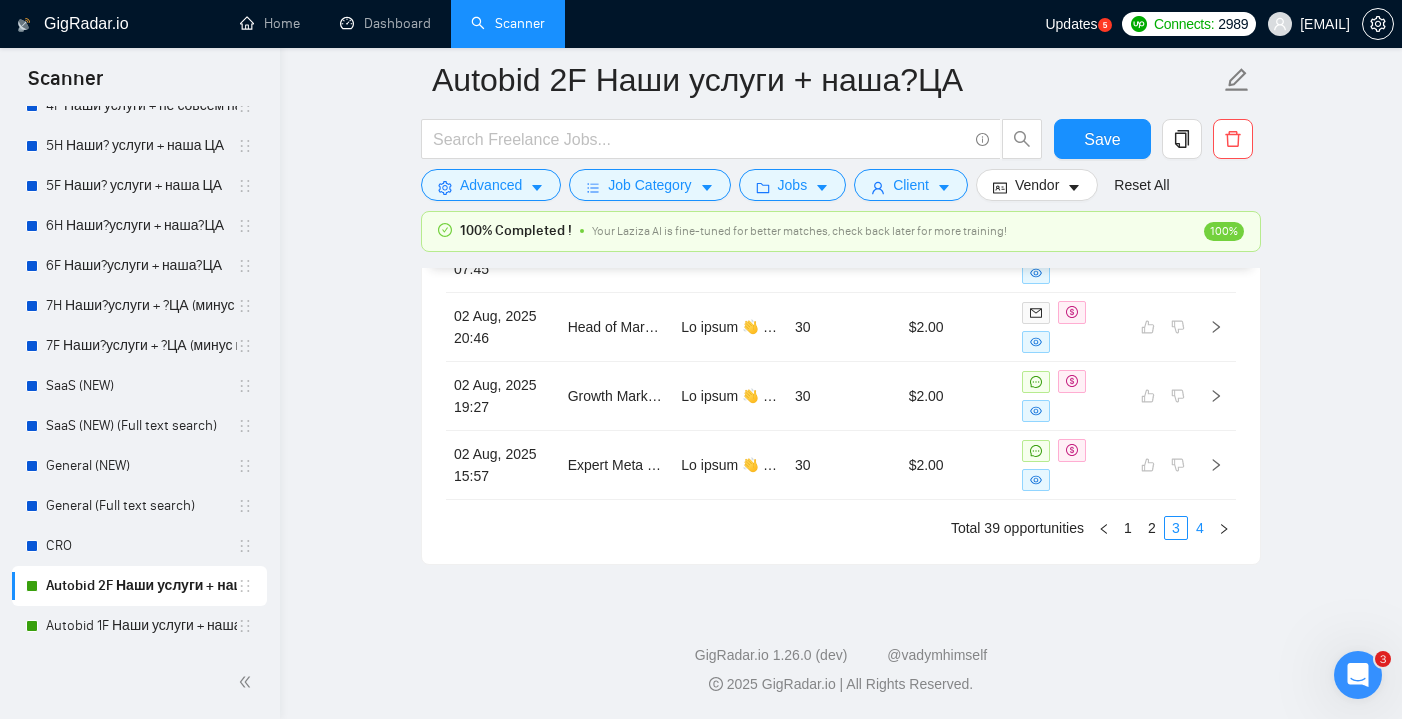 click on "4" at bounding box center (1200, 528) 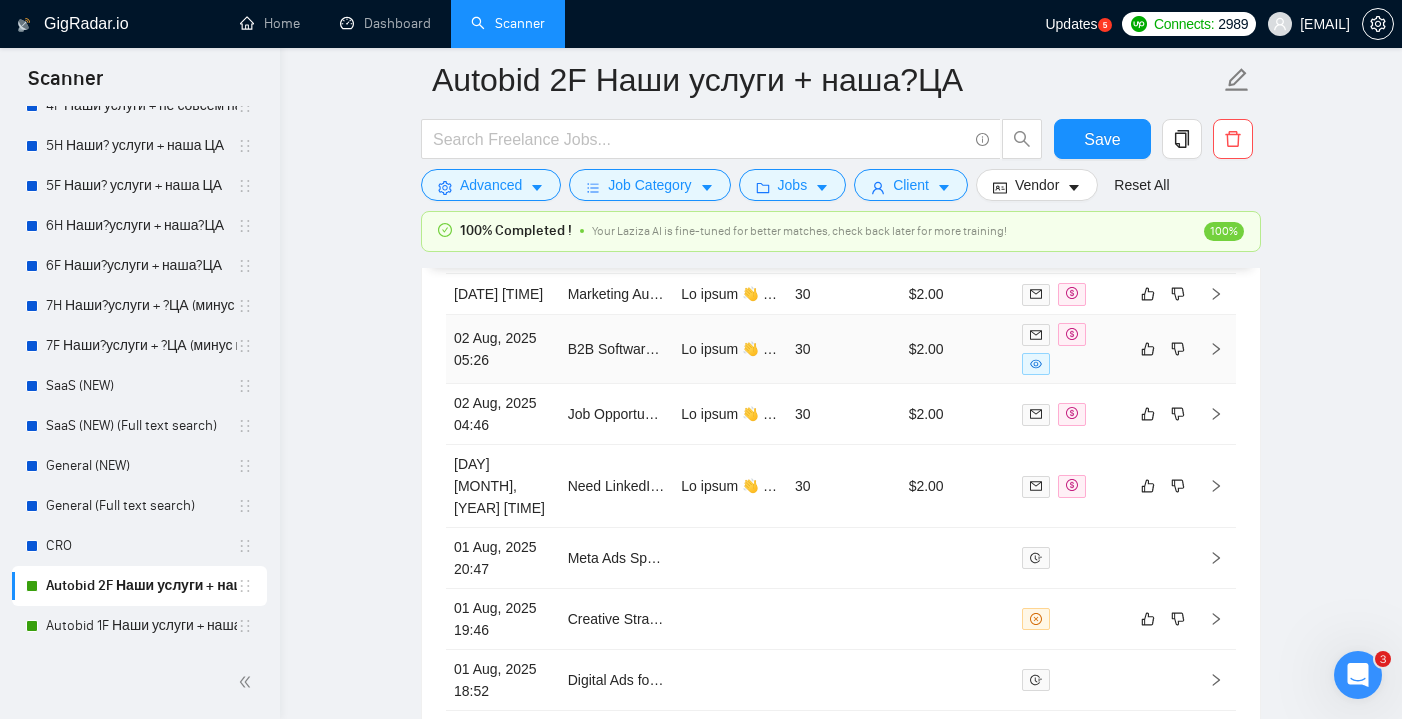 scroll, scrollTop: 5437, scrollLeft: 0, axis: vertical 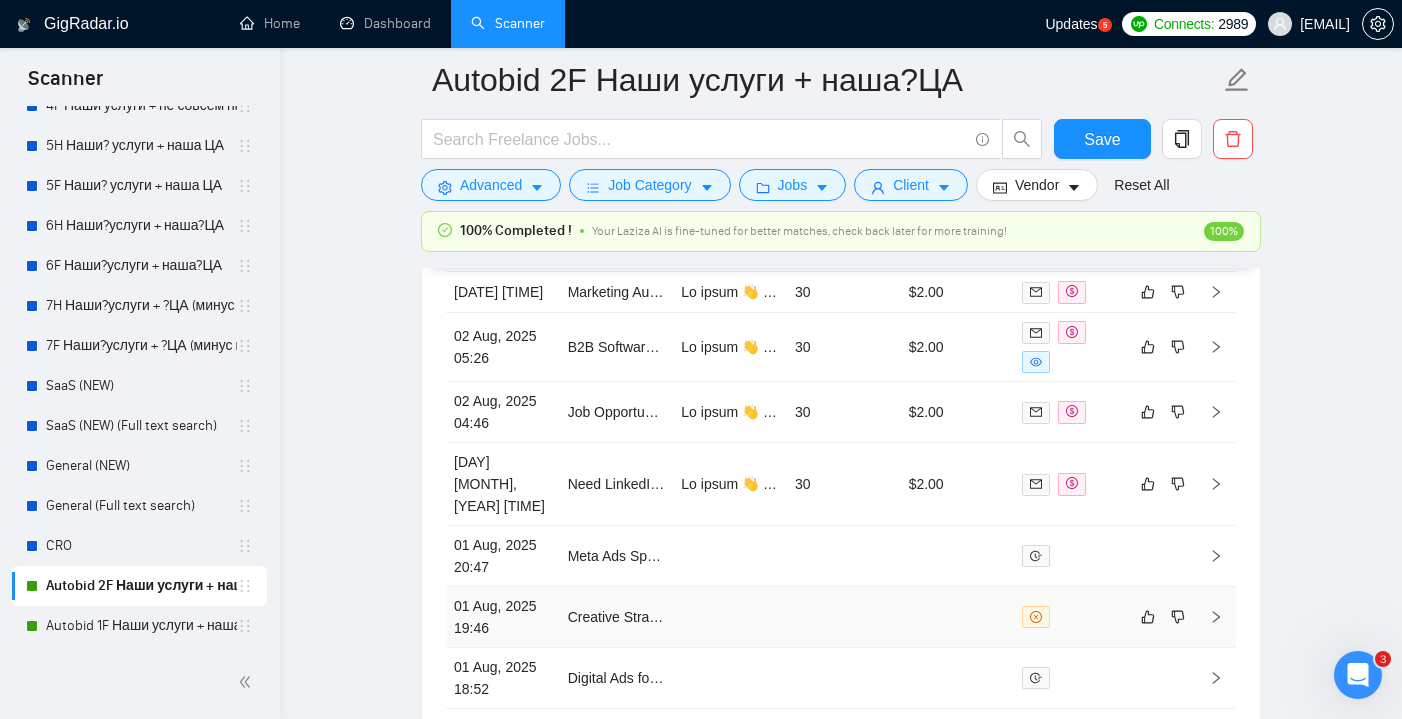 click at bounding box center (958, 617) 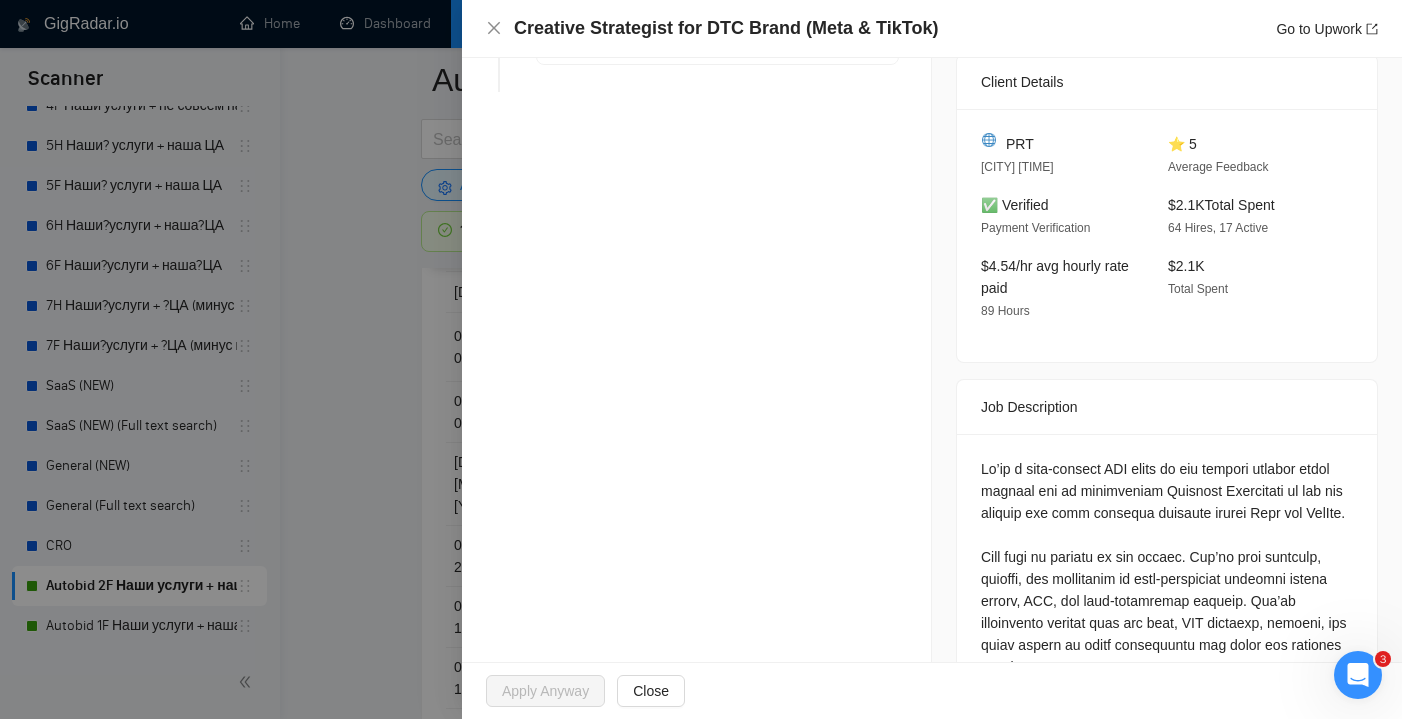 scroll, scrollTop: 481, scrollLeft: 0, axis: vertical 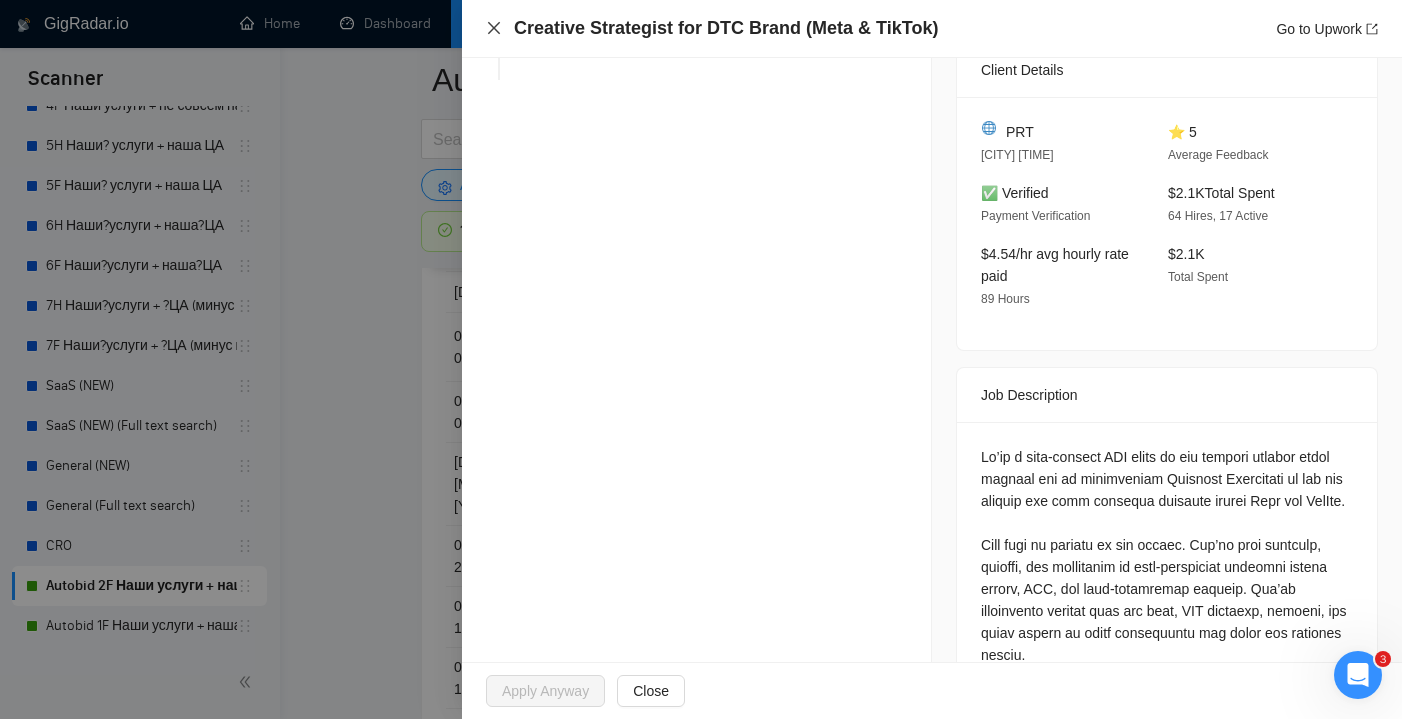 click 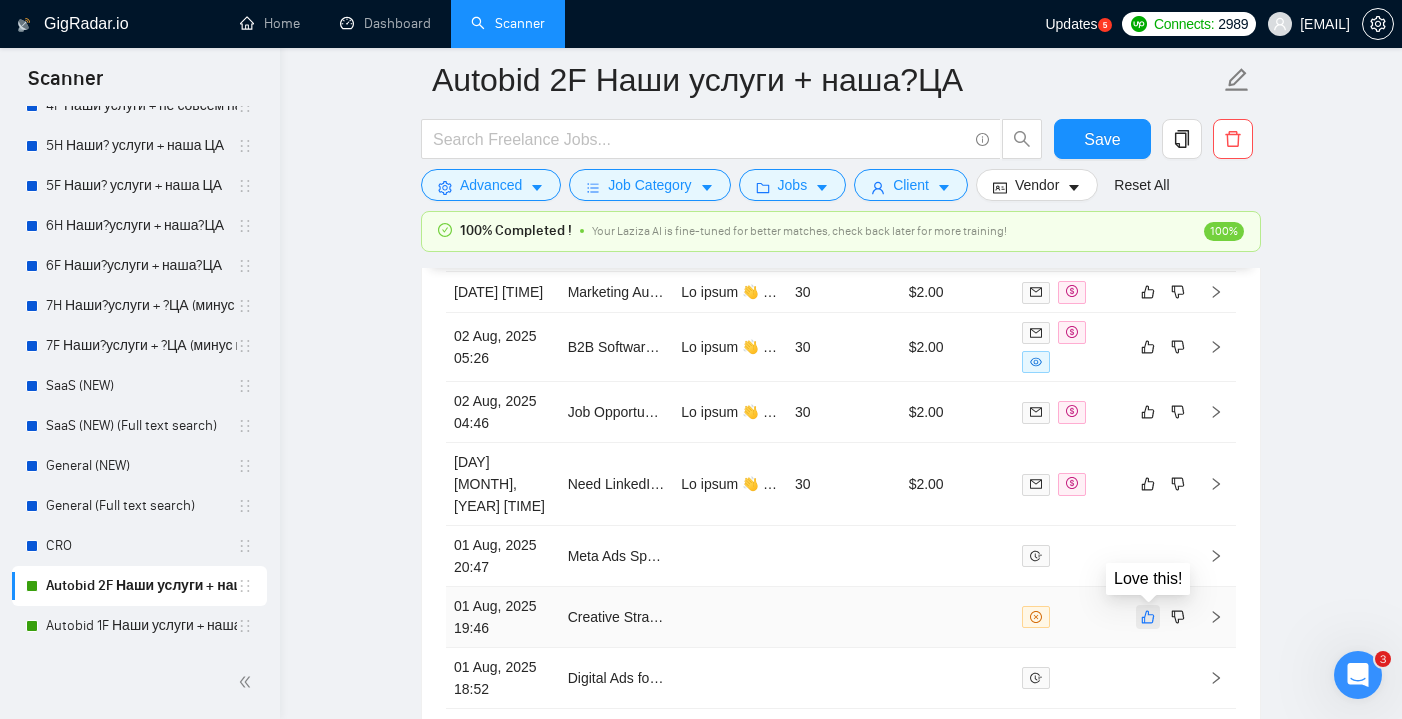click 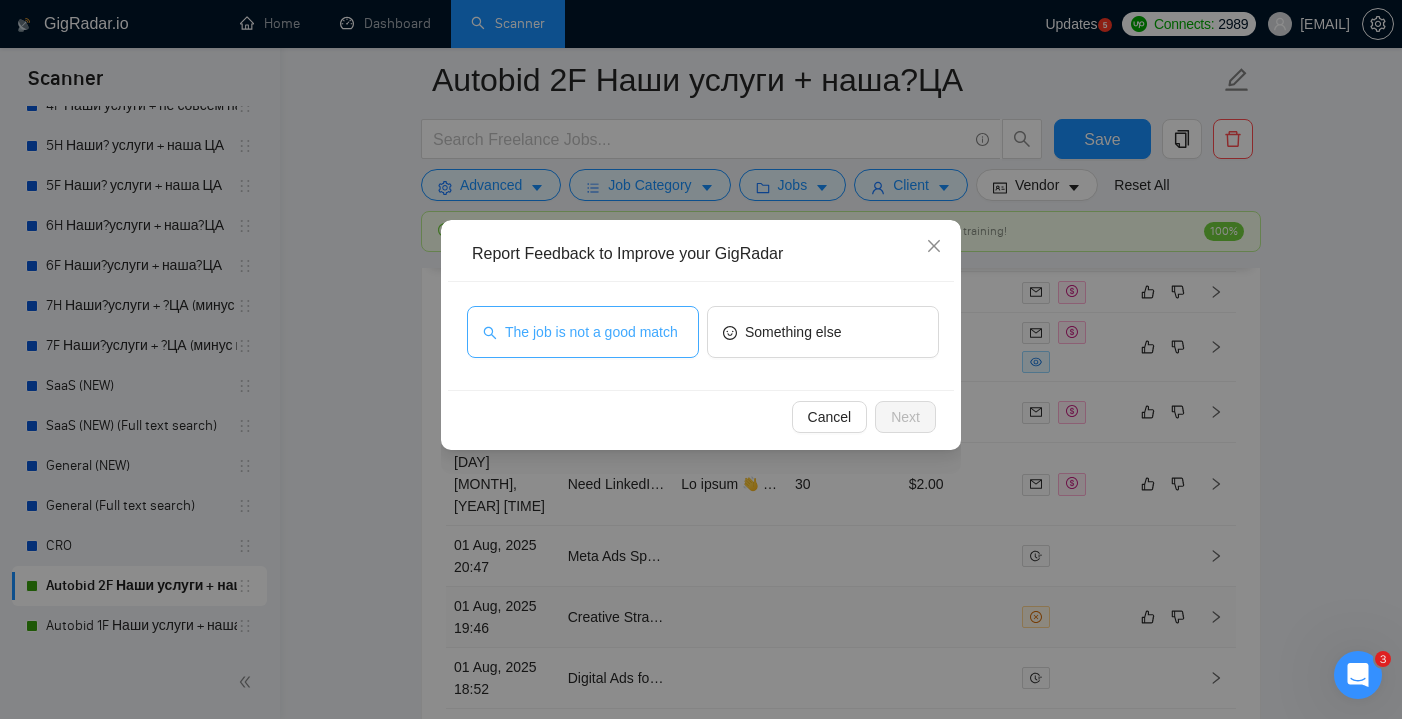 click on "The job is not a good match" at bounding box center [591, 332] 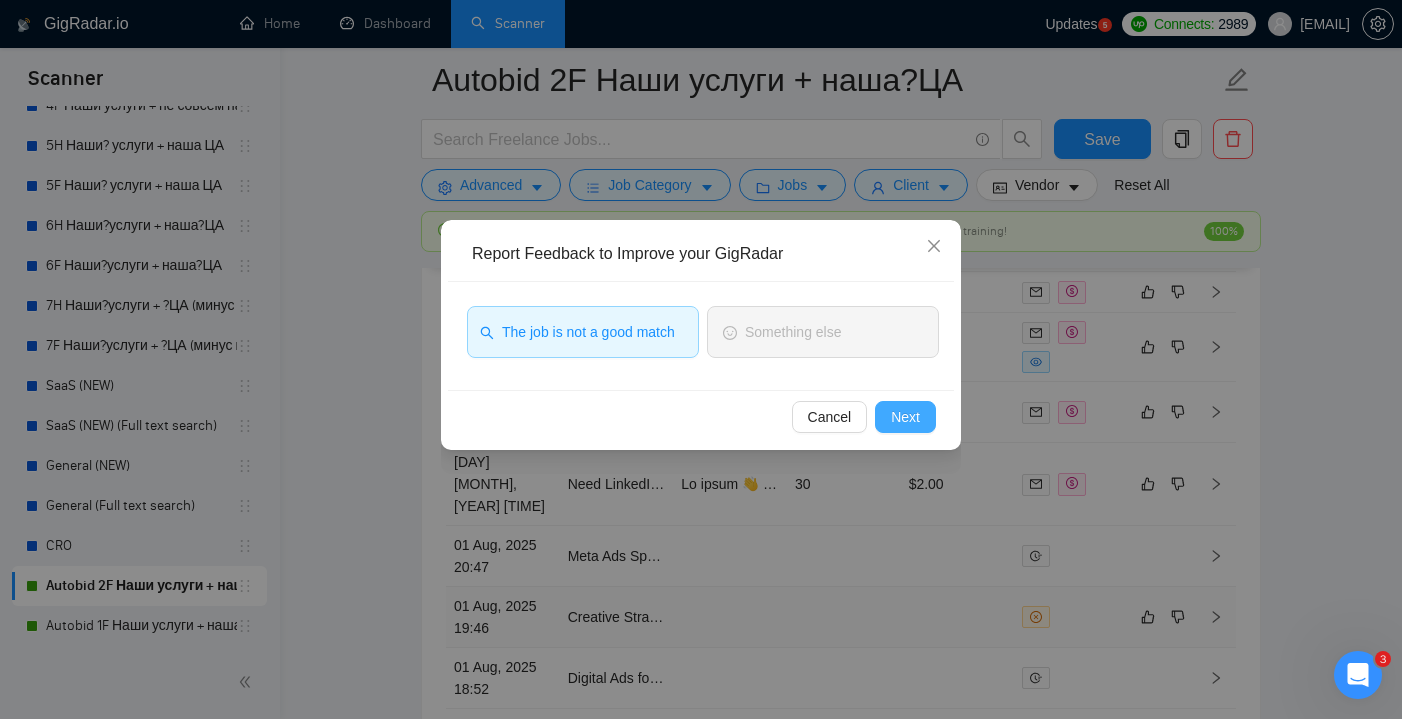 click on "Next" at bounding box center (905, 417) 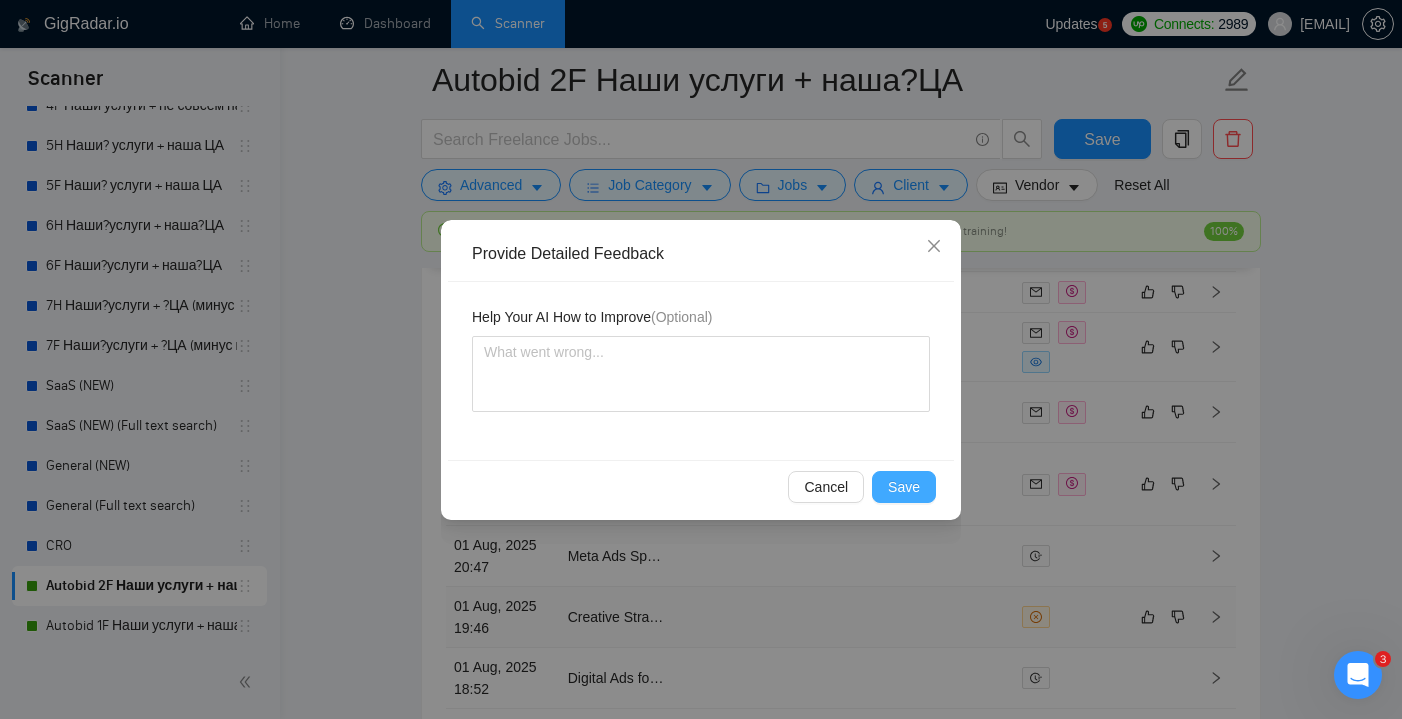 click on "Save" at bounding box center [904, 487] 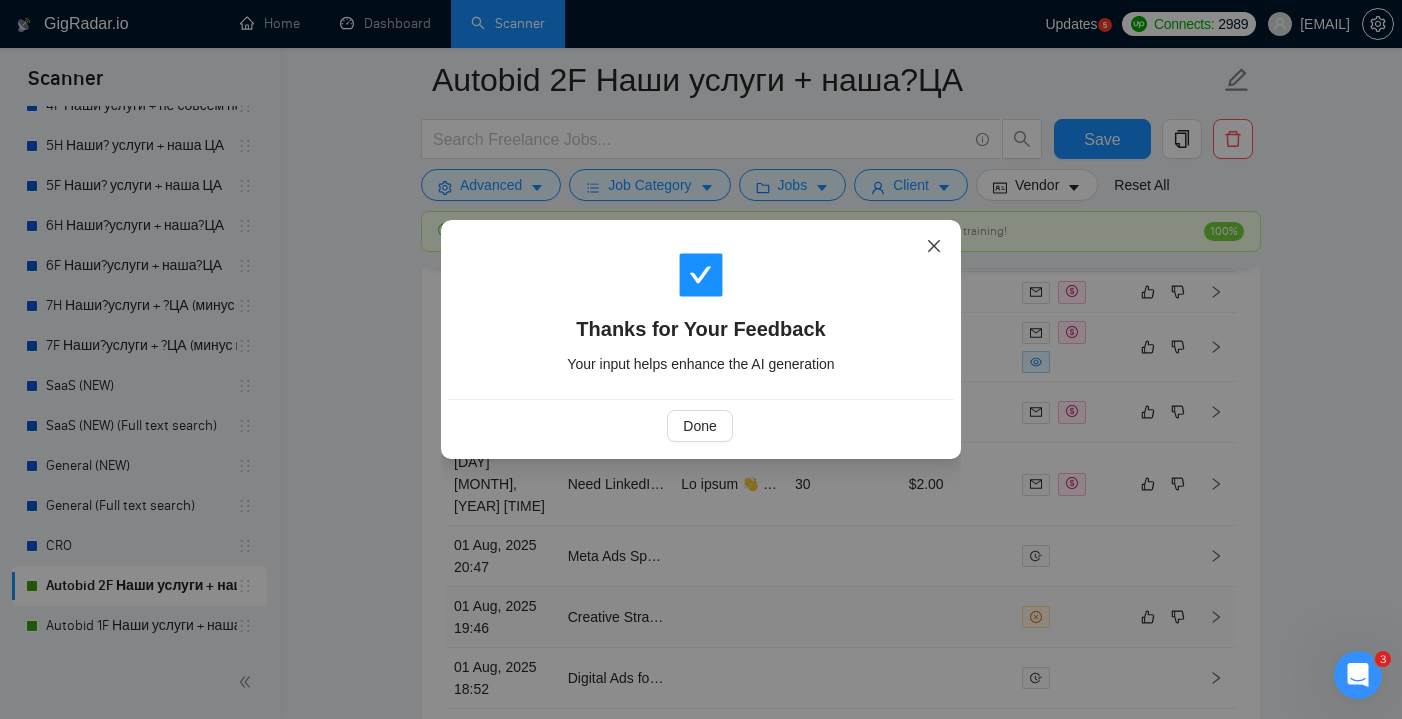 click 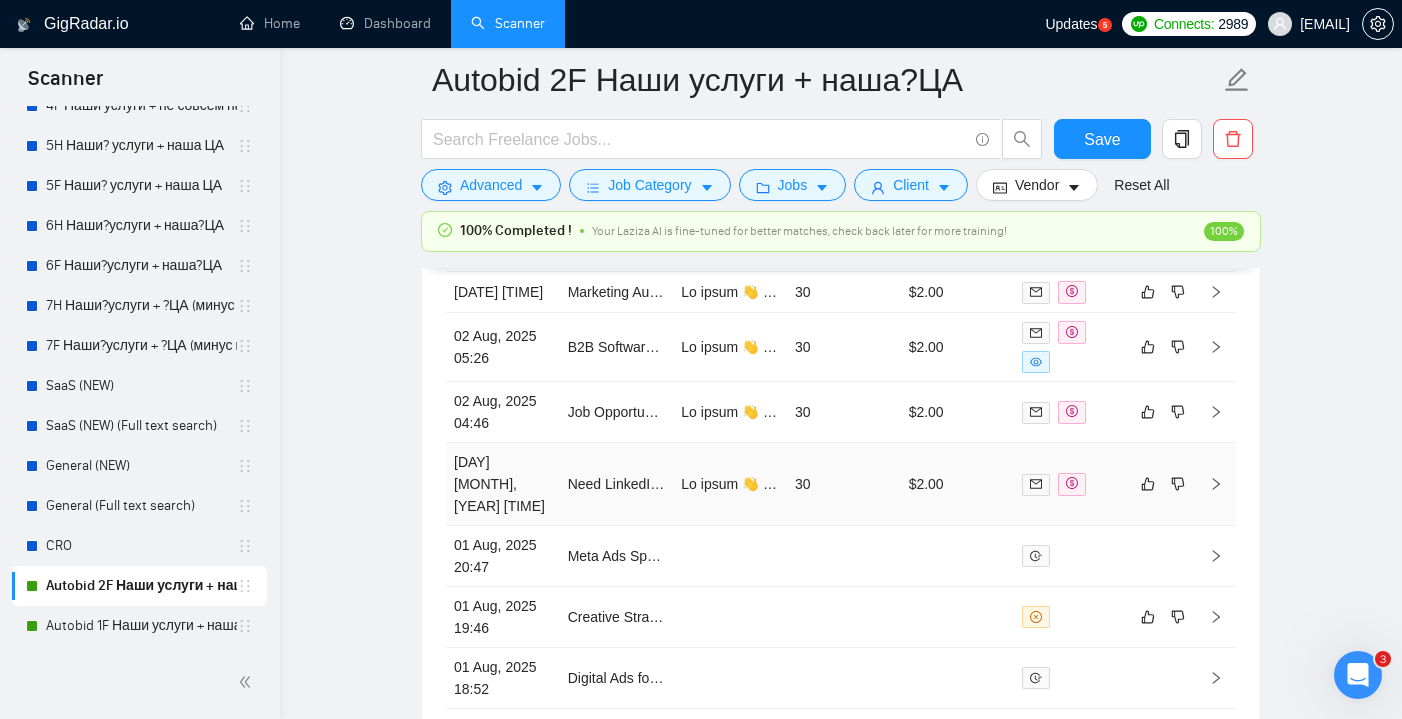 click at bounding box center [1071, 484] 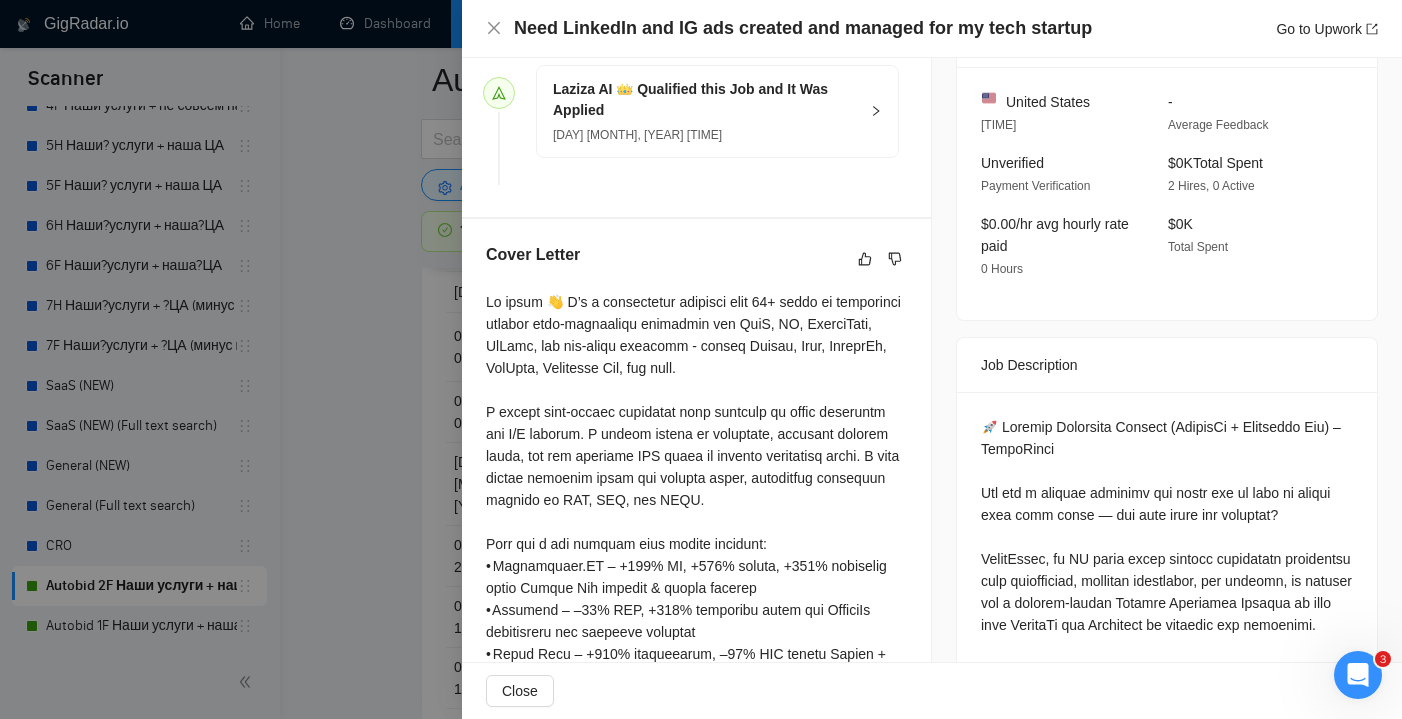 scroll, scrollTop: 556, scrollLeft: 0, axis: vertical 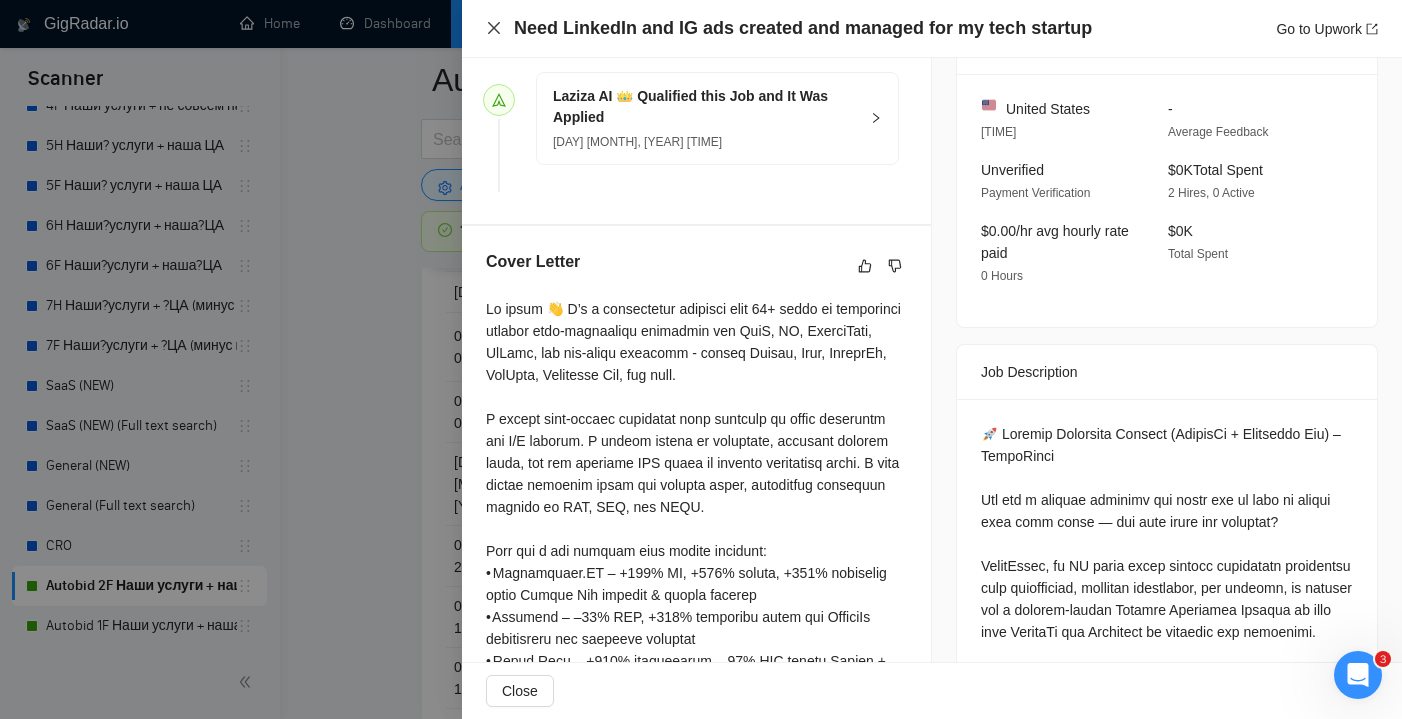 click 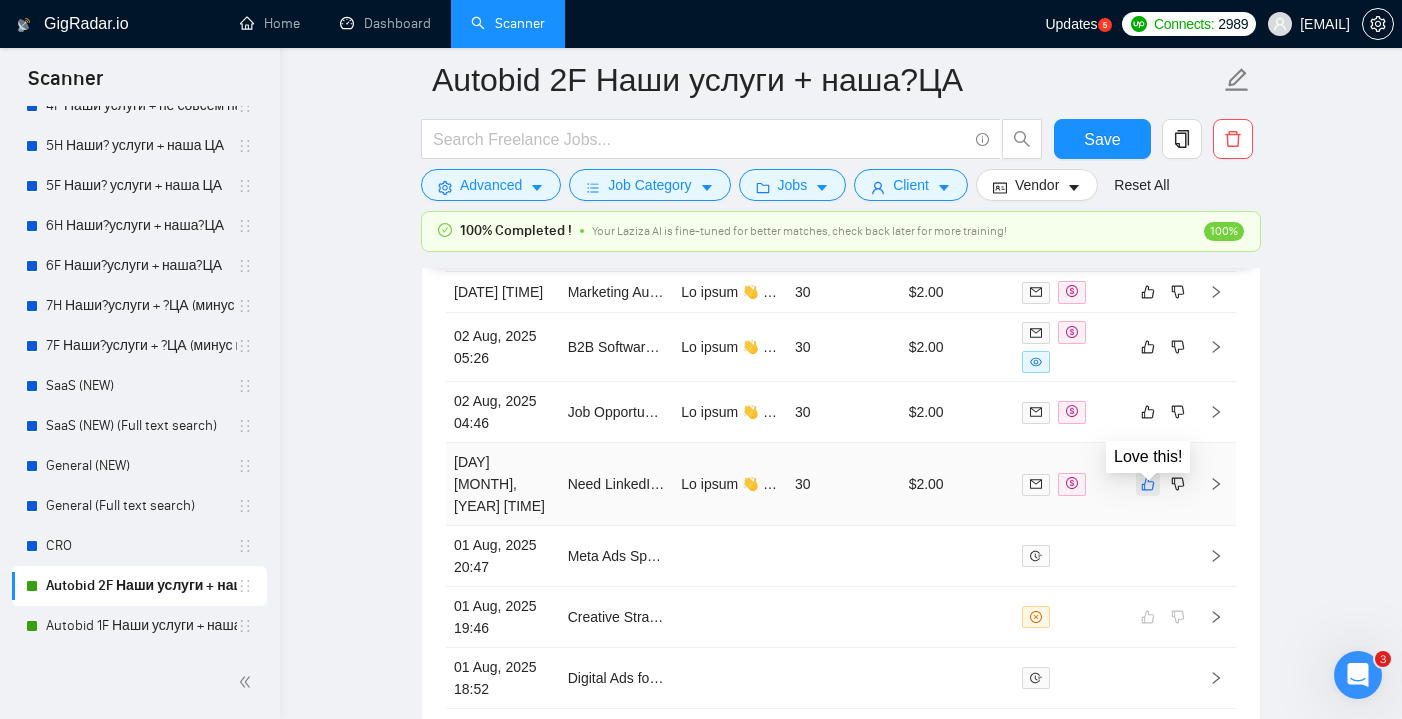 click 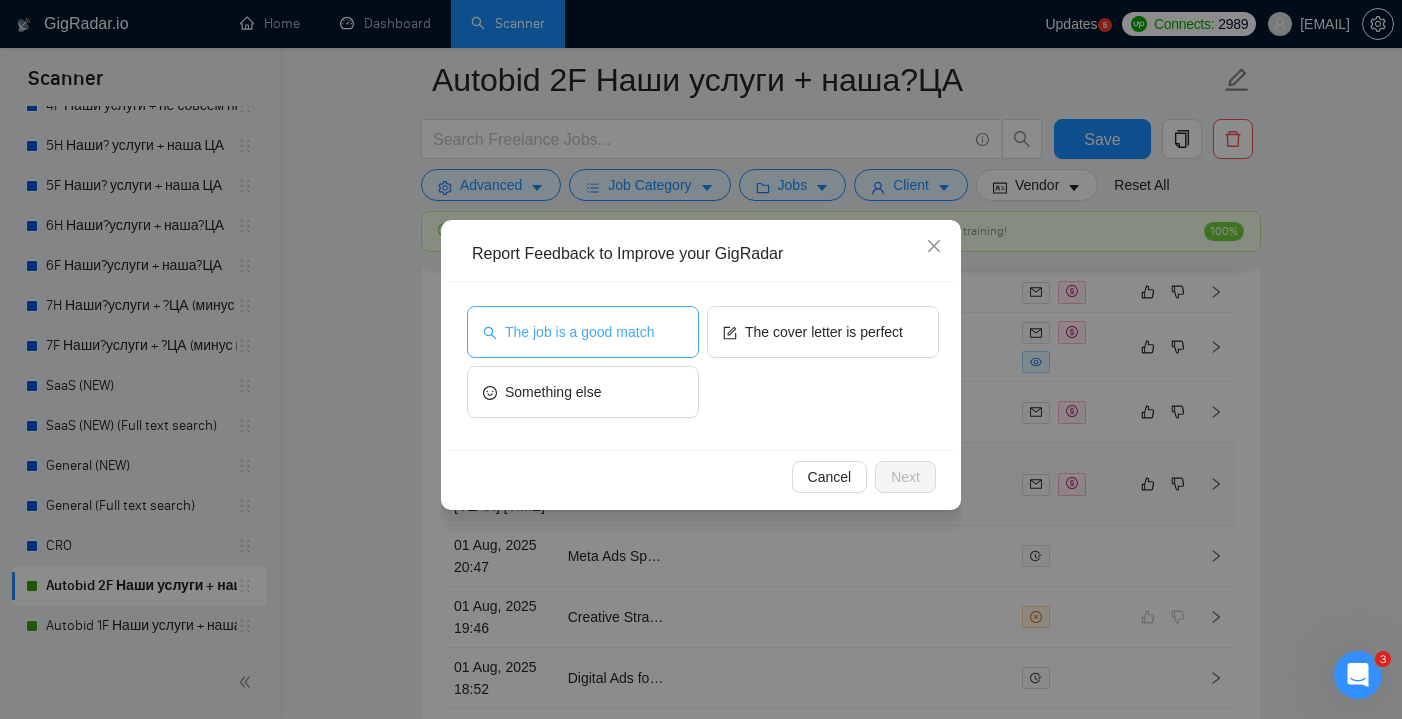 click on "The job is a good match" at bounding box center [579, 332] 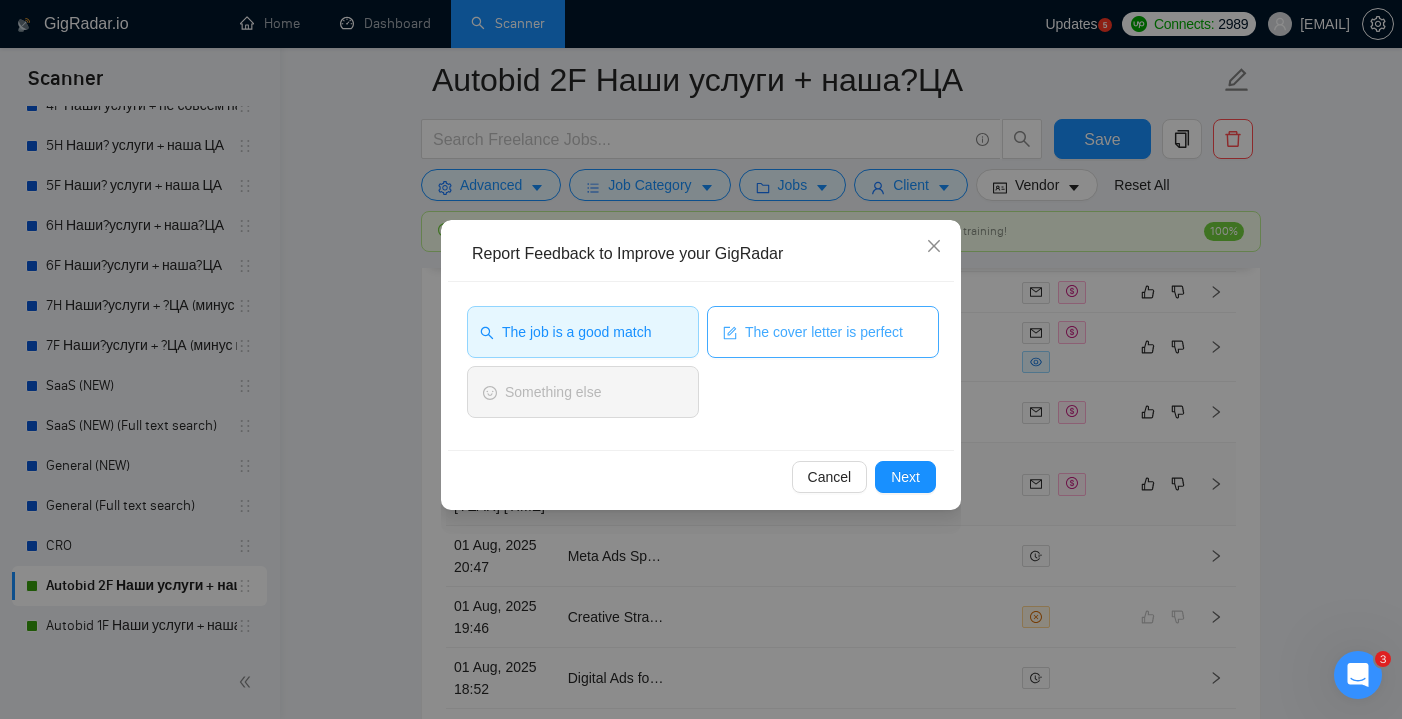 click on "The cover letter is perfect" at bounding box center (824, 332) 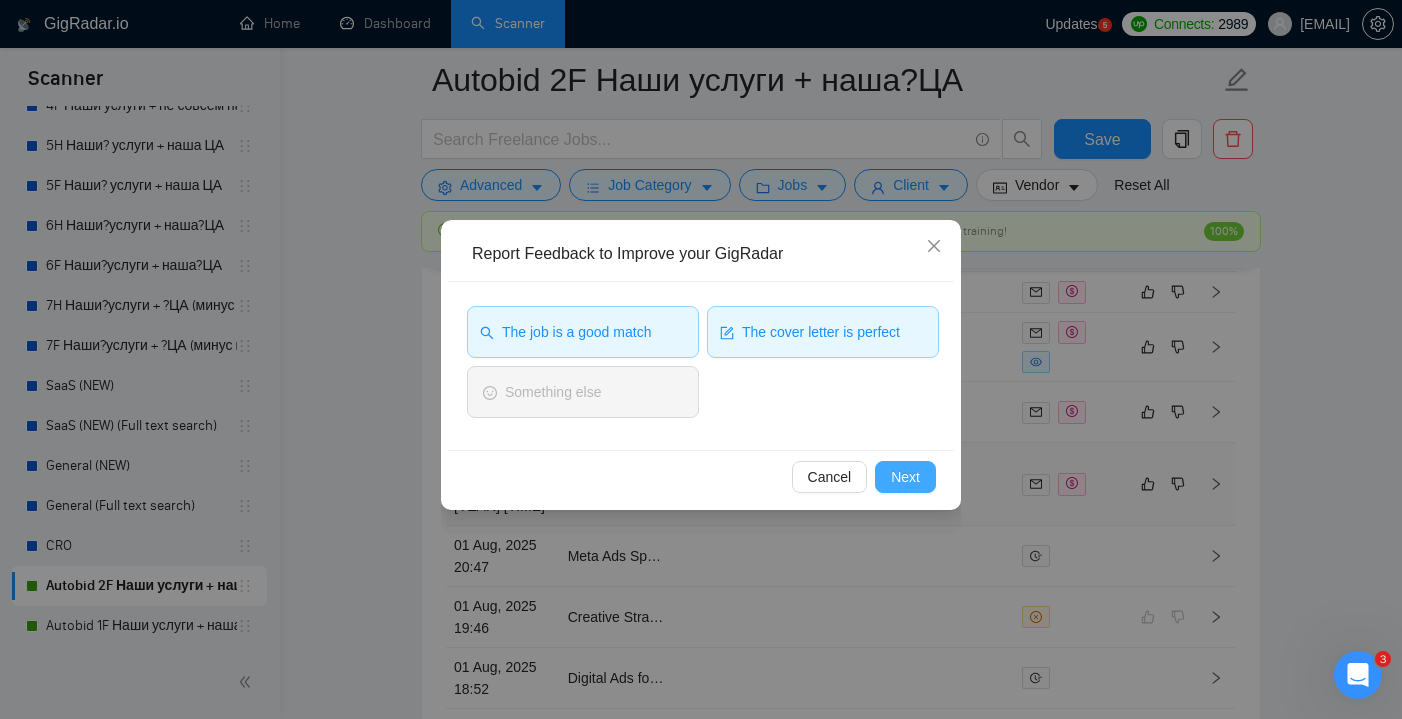 click on "Next" at bounding box center (905, 477) 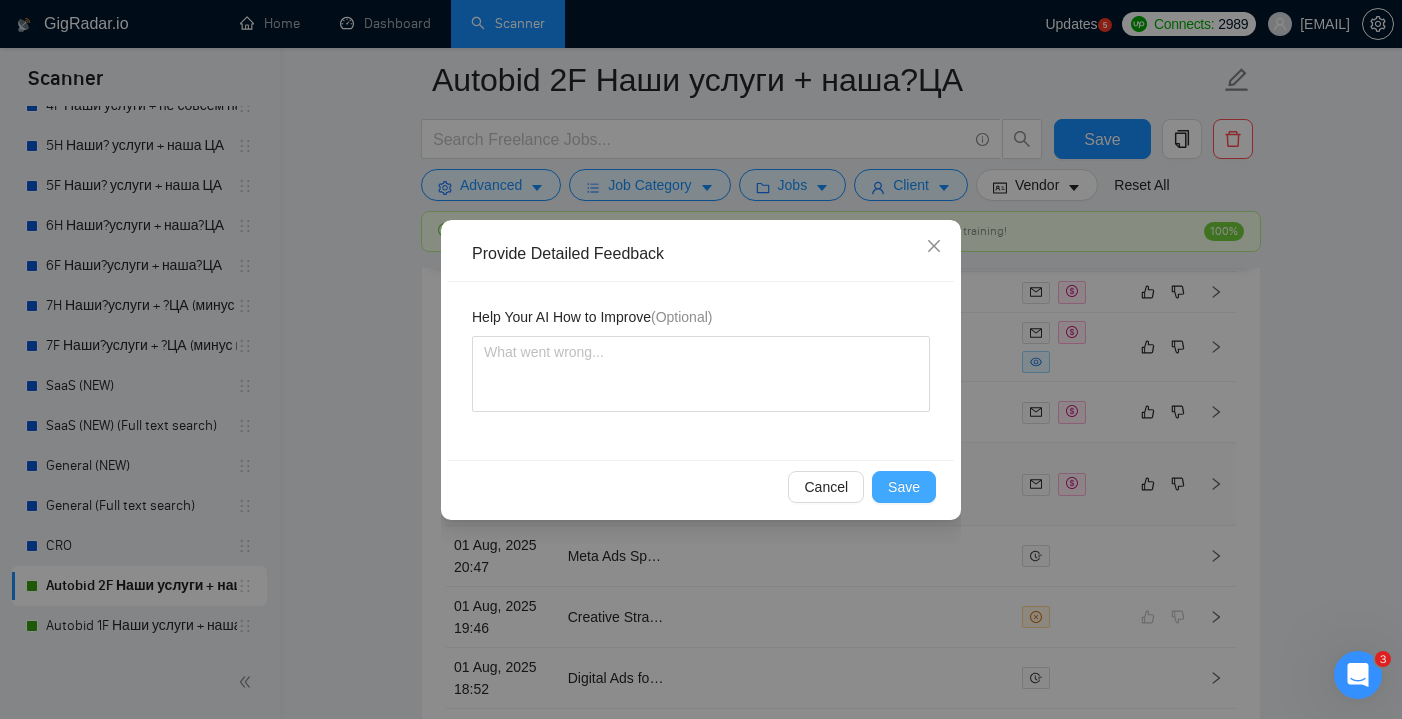 click on "Save" at bounding box center [904, 487] 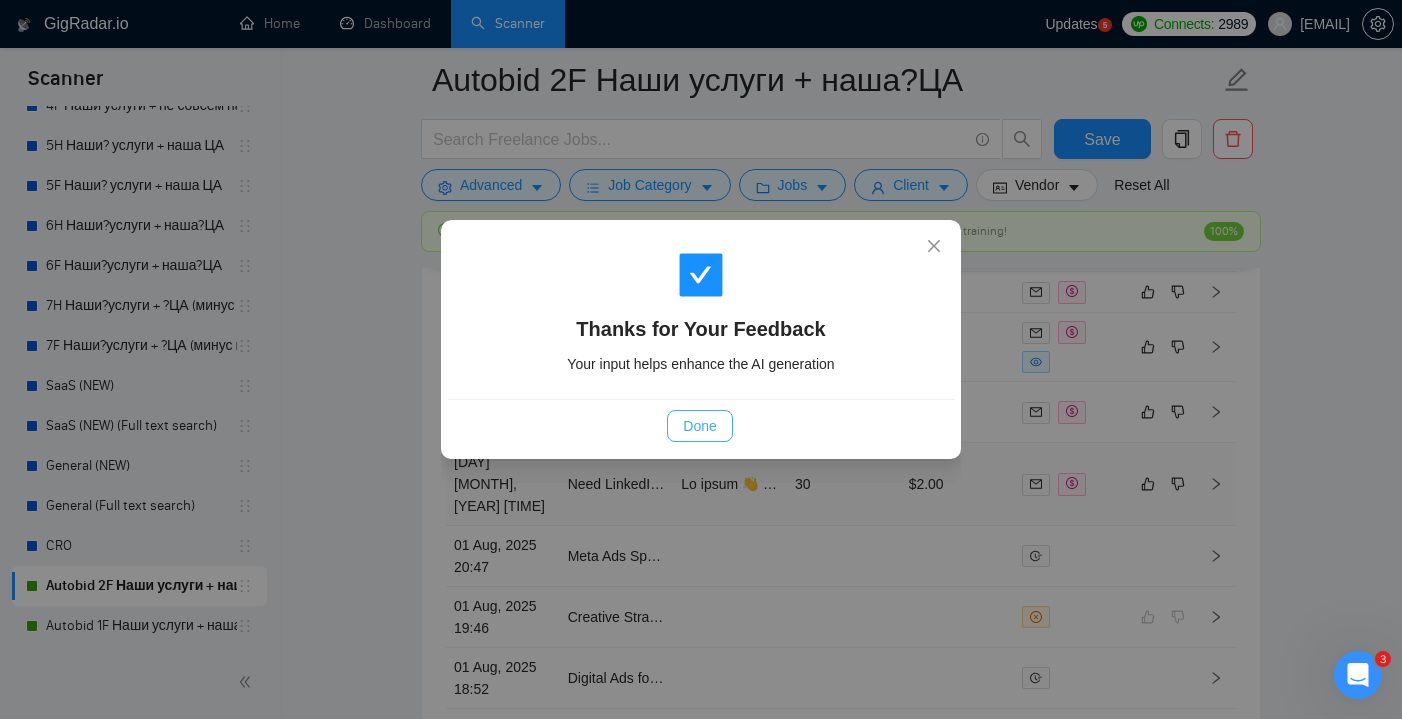 click on "Done" at bounding box center [699, 426] 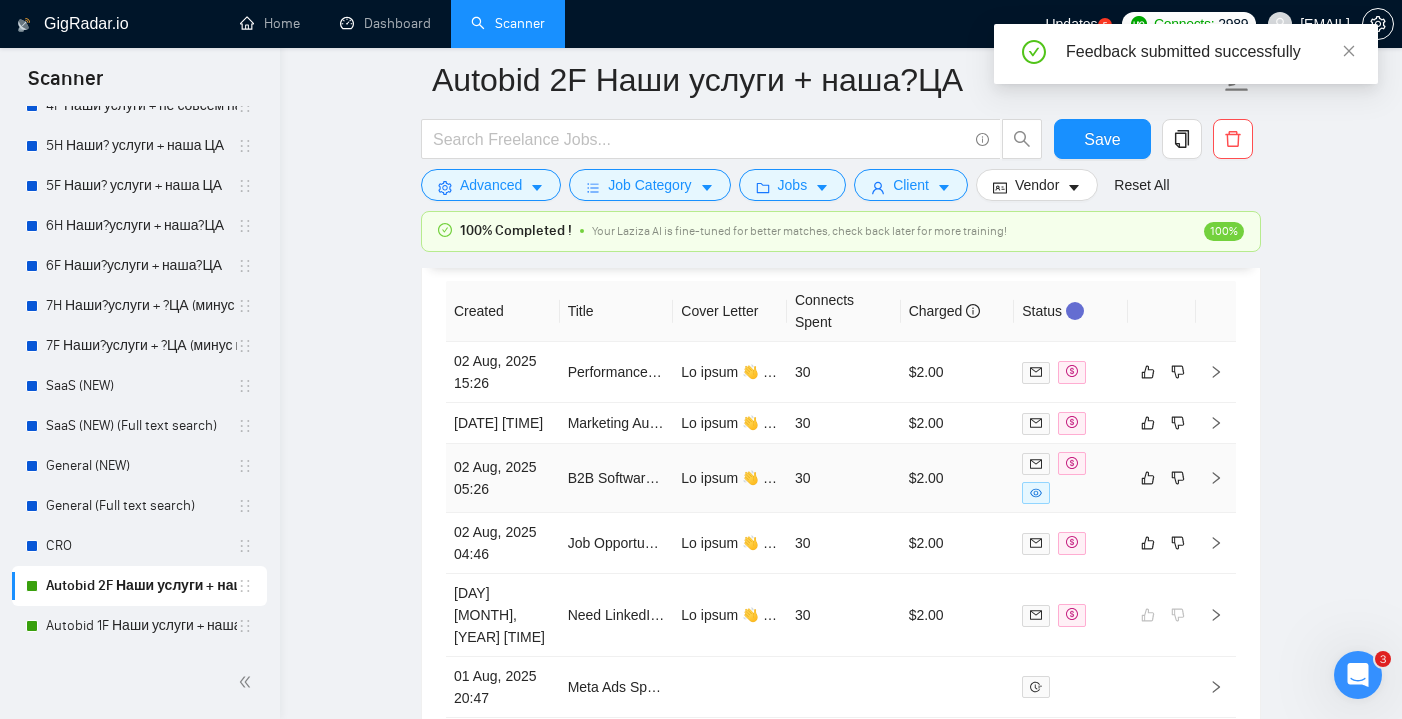 scroll, scrollTop: 5314, scrollLeft: 0, axis: vertical 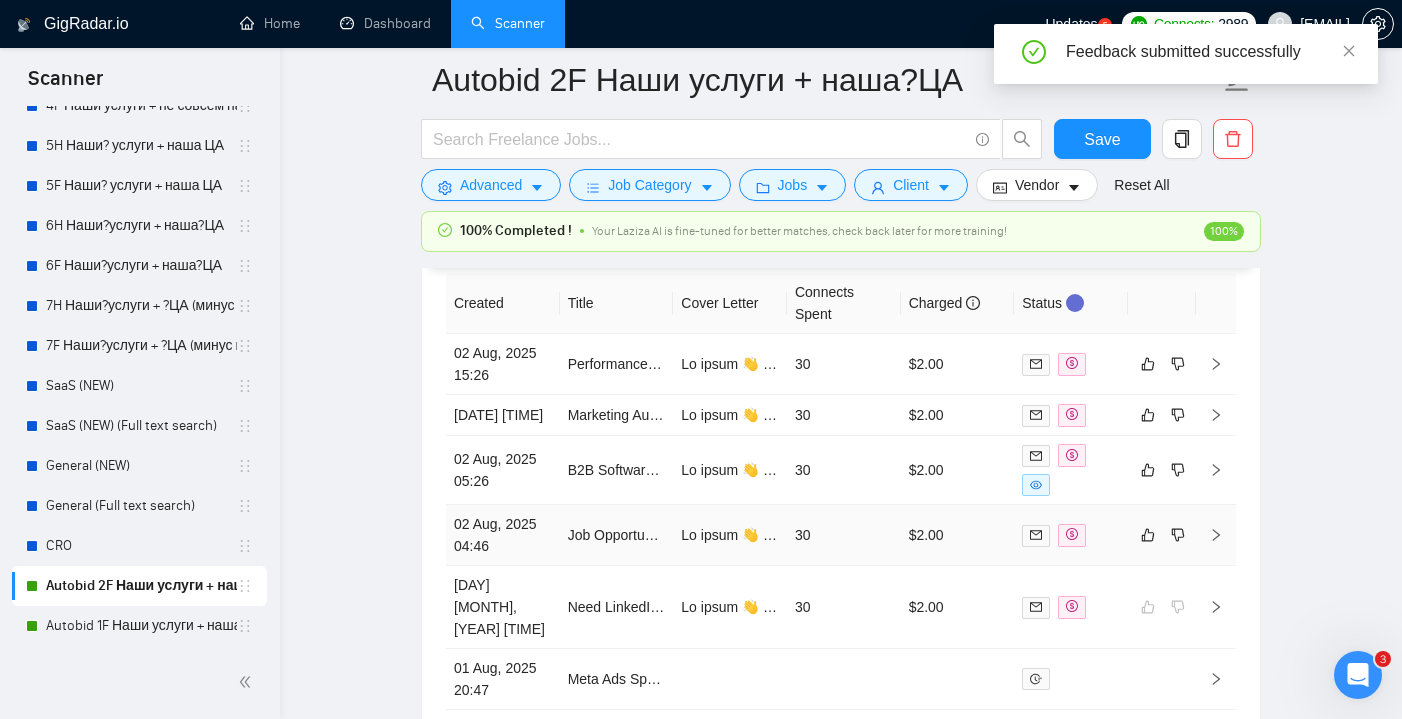 click on "$2.00" at bounding box center [958, 535] 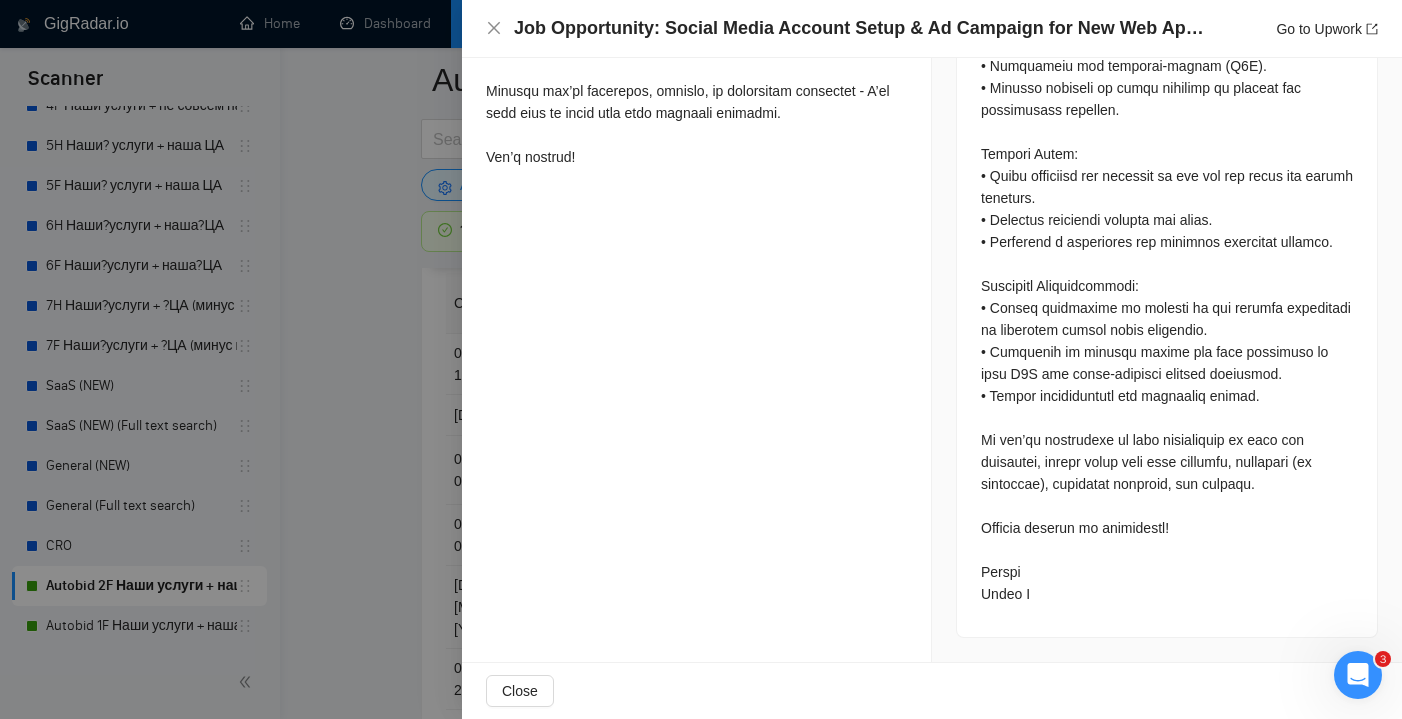 scroll, scrollTop: 1324, scrollLeft: 0, axis: vertical 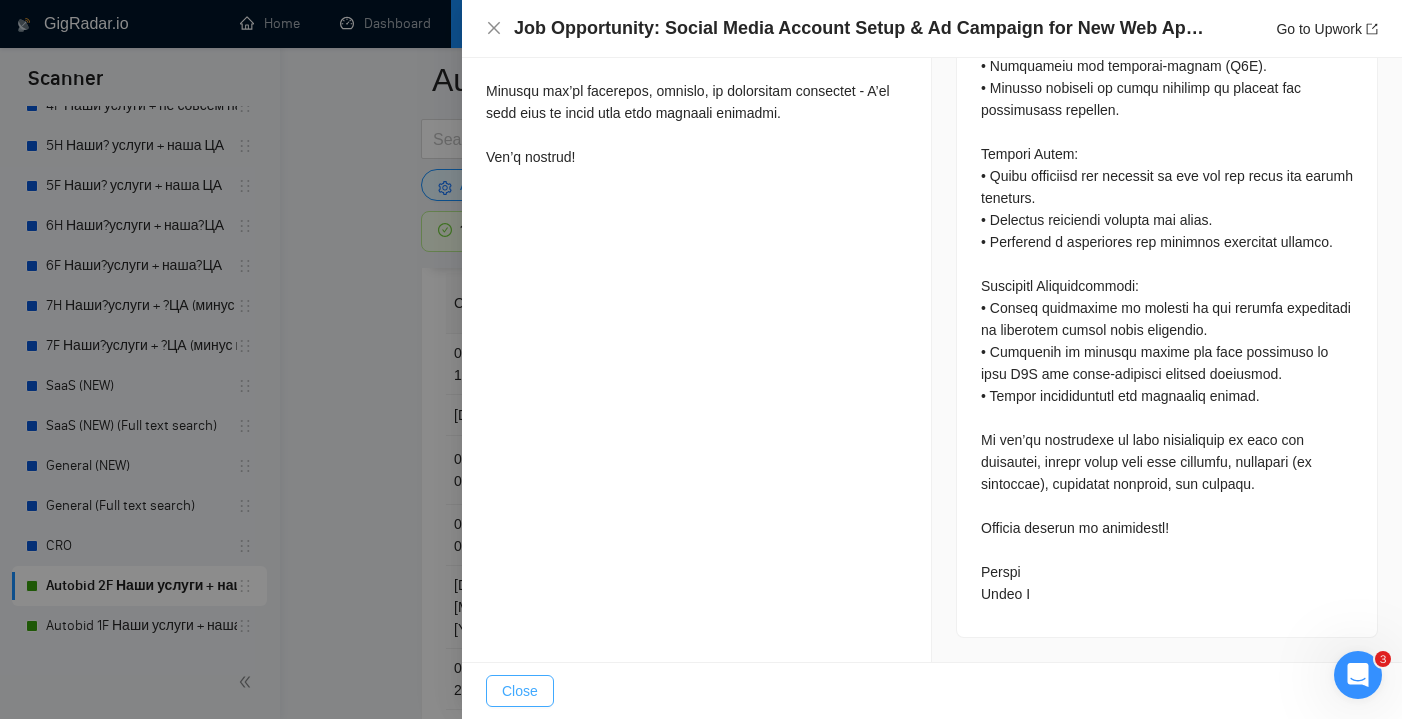 click on "Close" at bounding box center (520, 691) 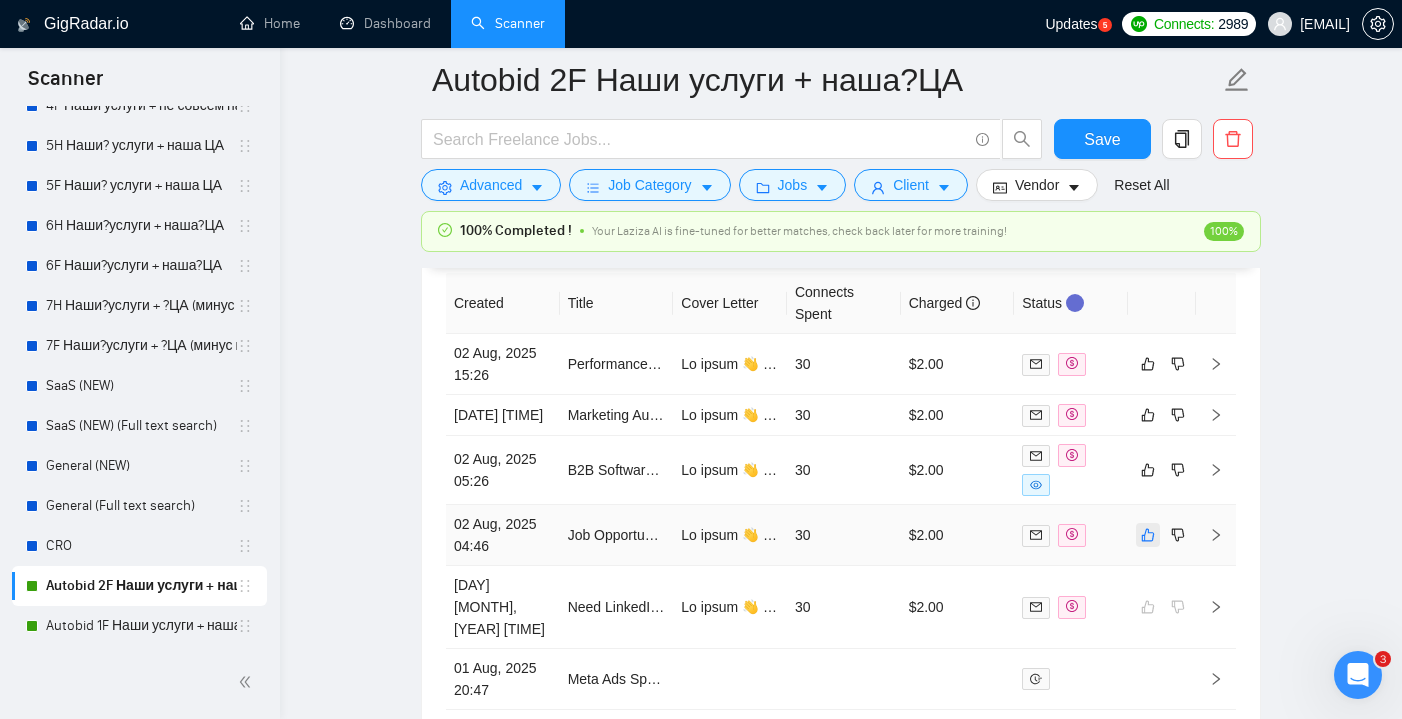 click 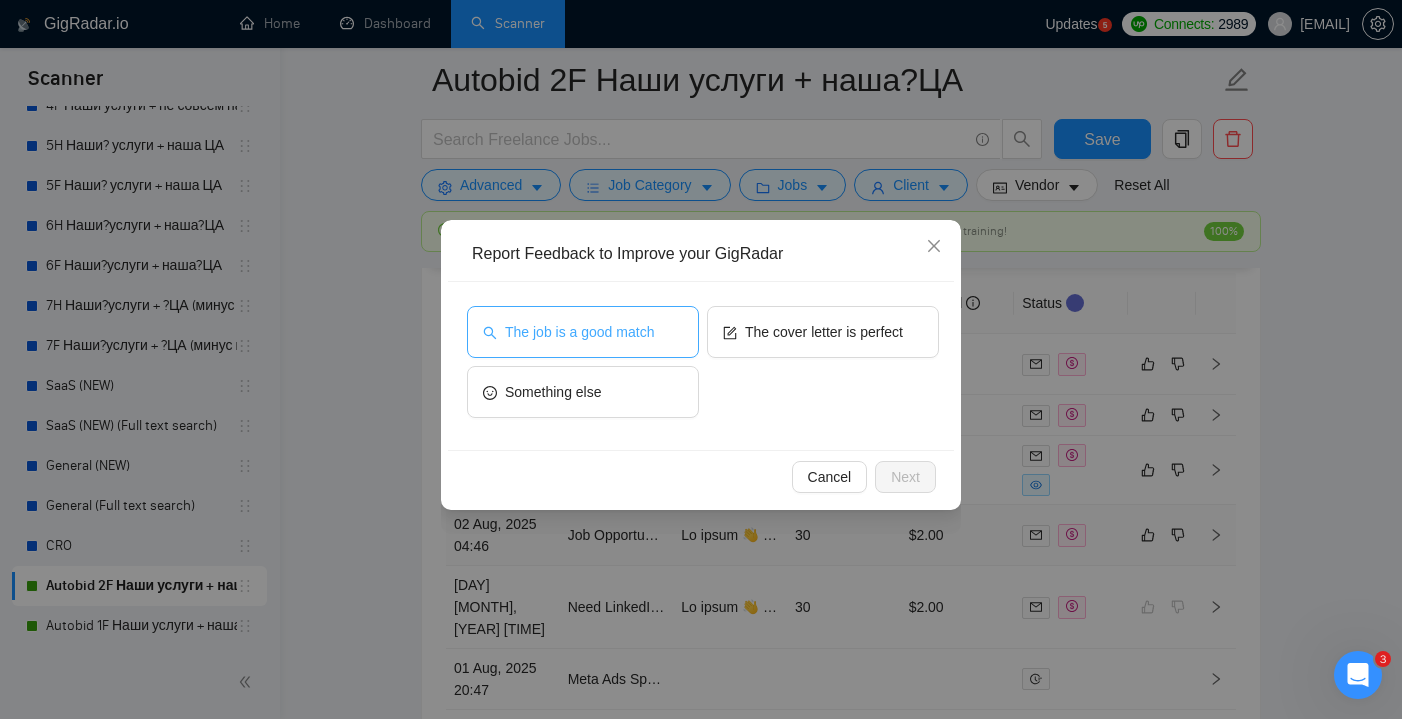 click on "The job is a good match" at bounding box center [579, 332] 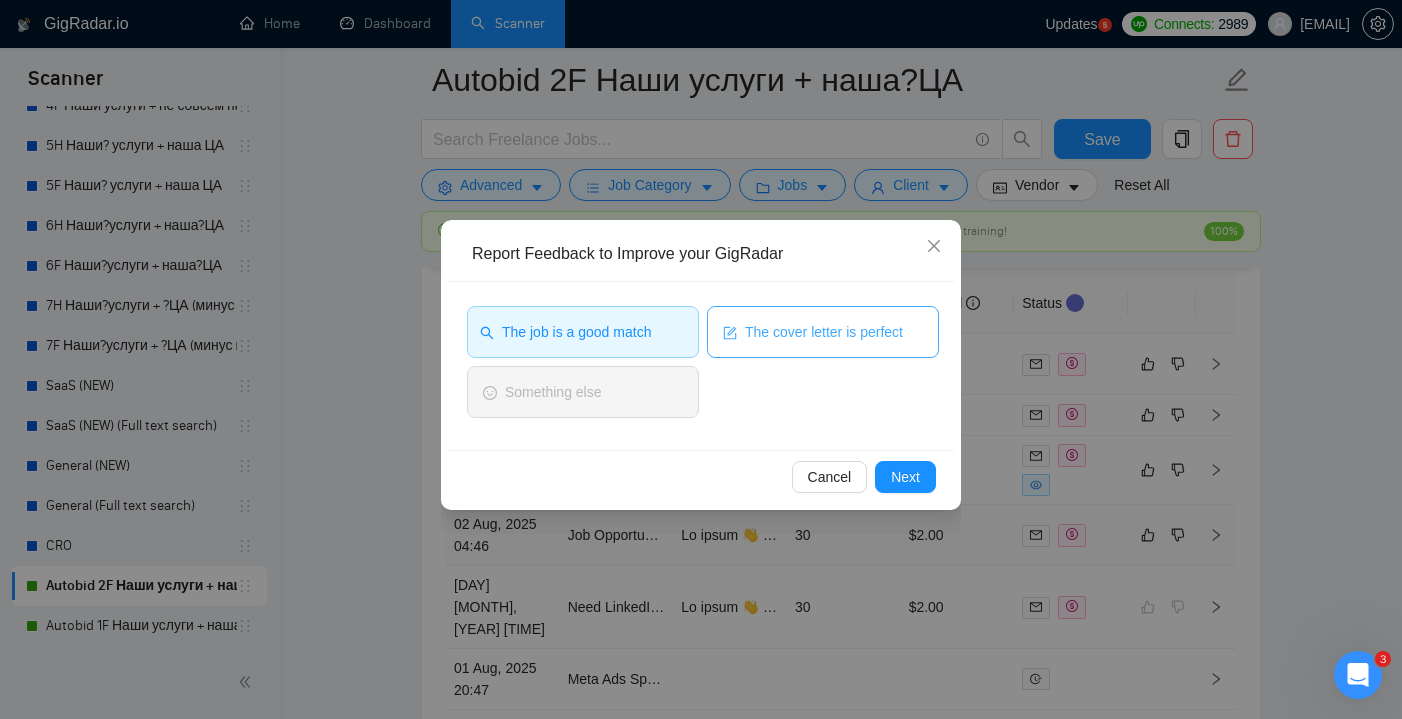 click on "The cover letter is perfect" at bounding box center [823, 332] 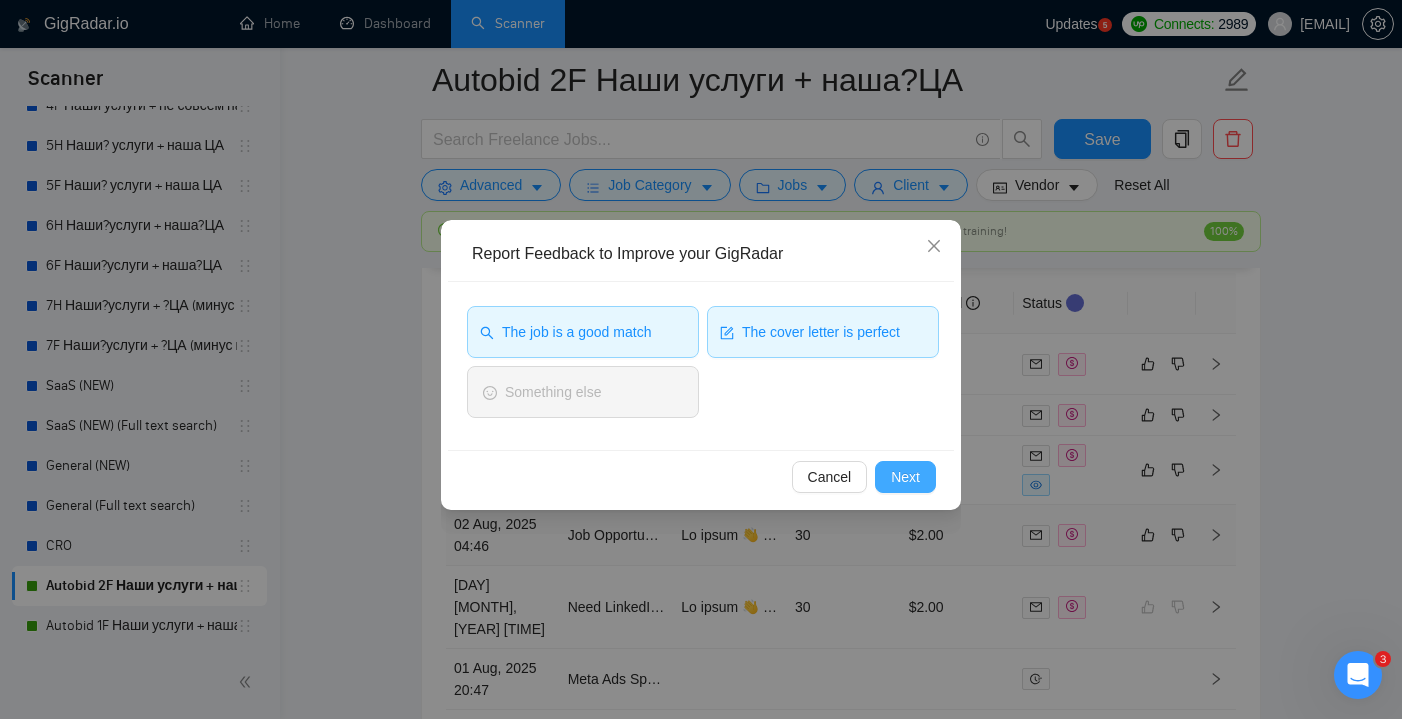 click on "Next" at bounding box center (905, 477) 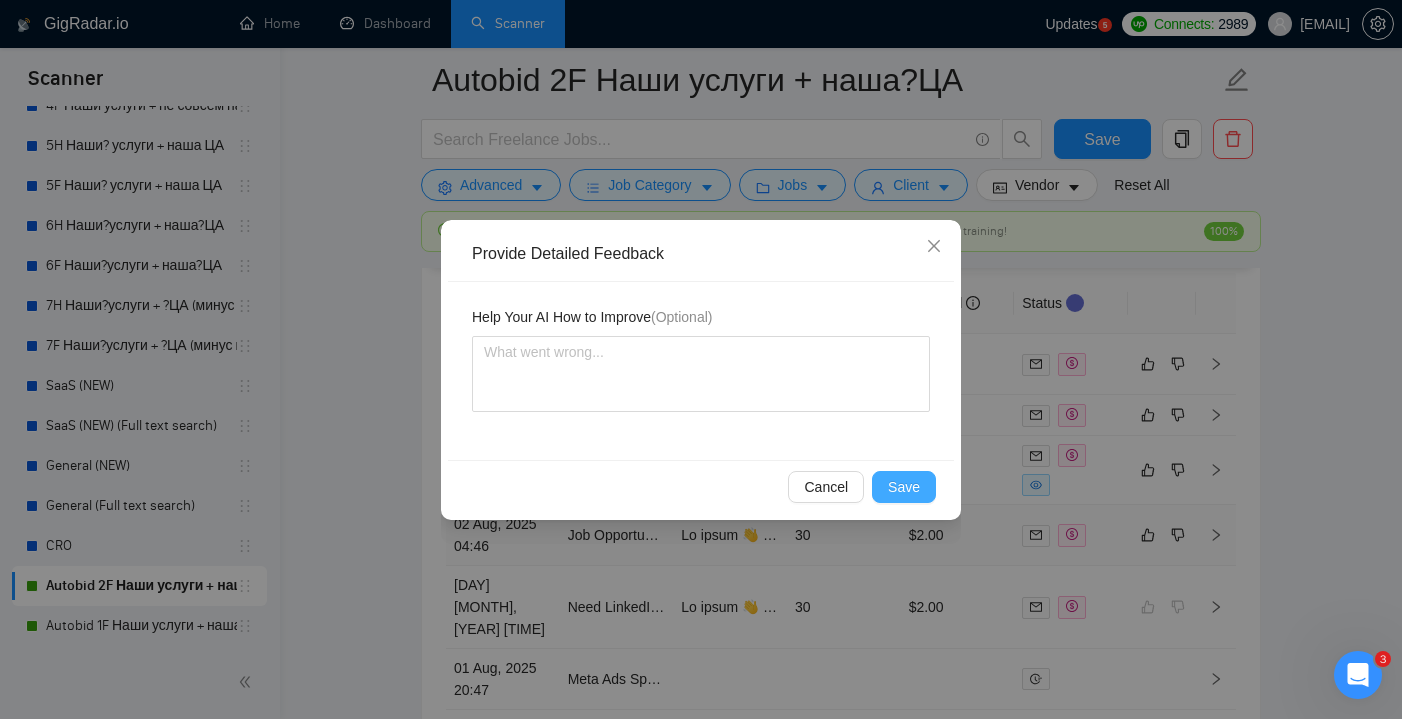 click on "Save" at bounding box center [904, 487] 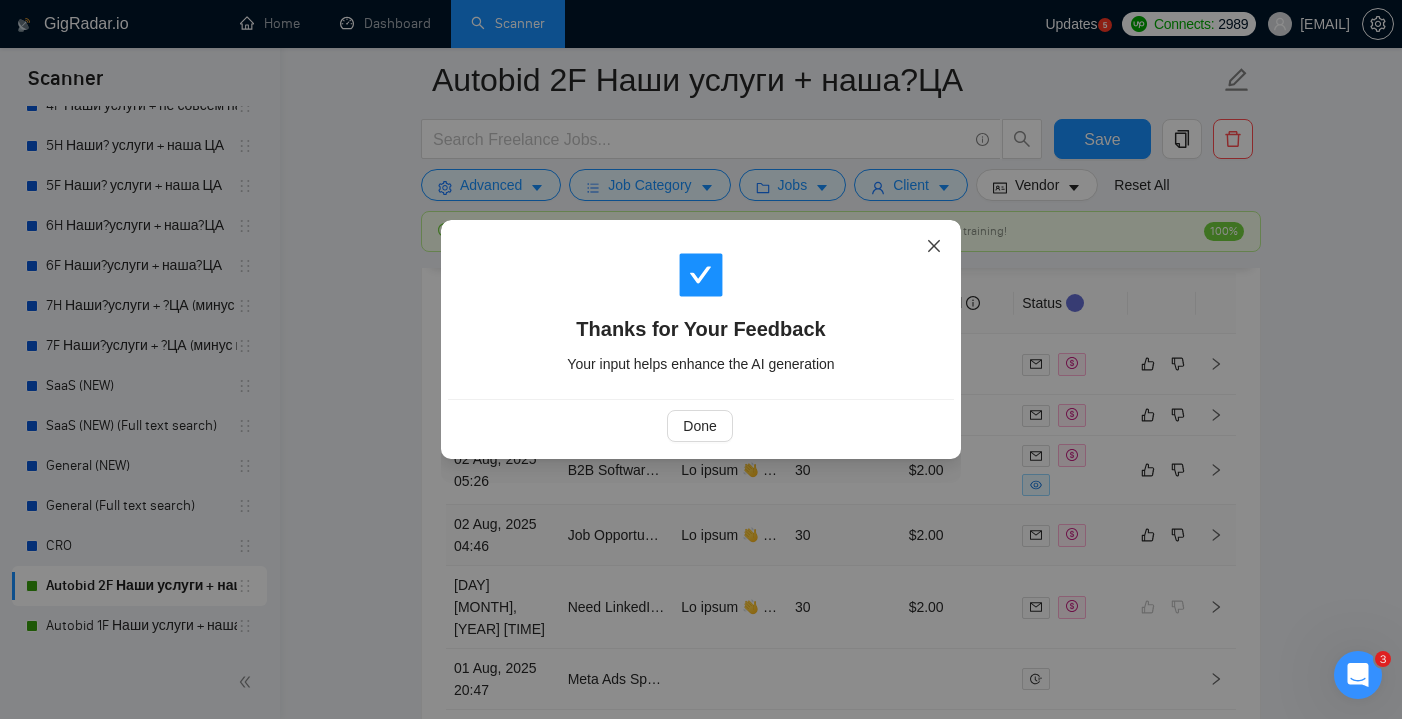 click at bounding box center (934, 247) 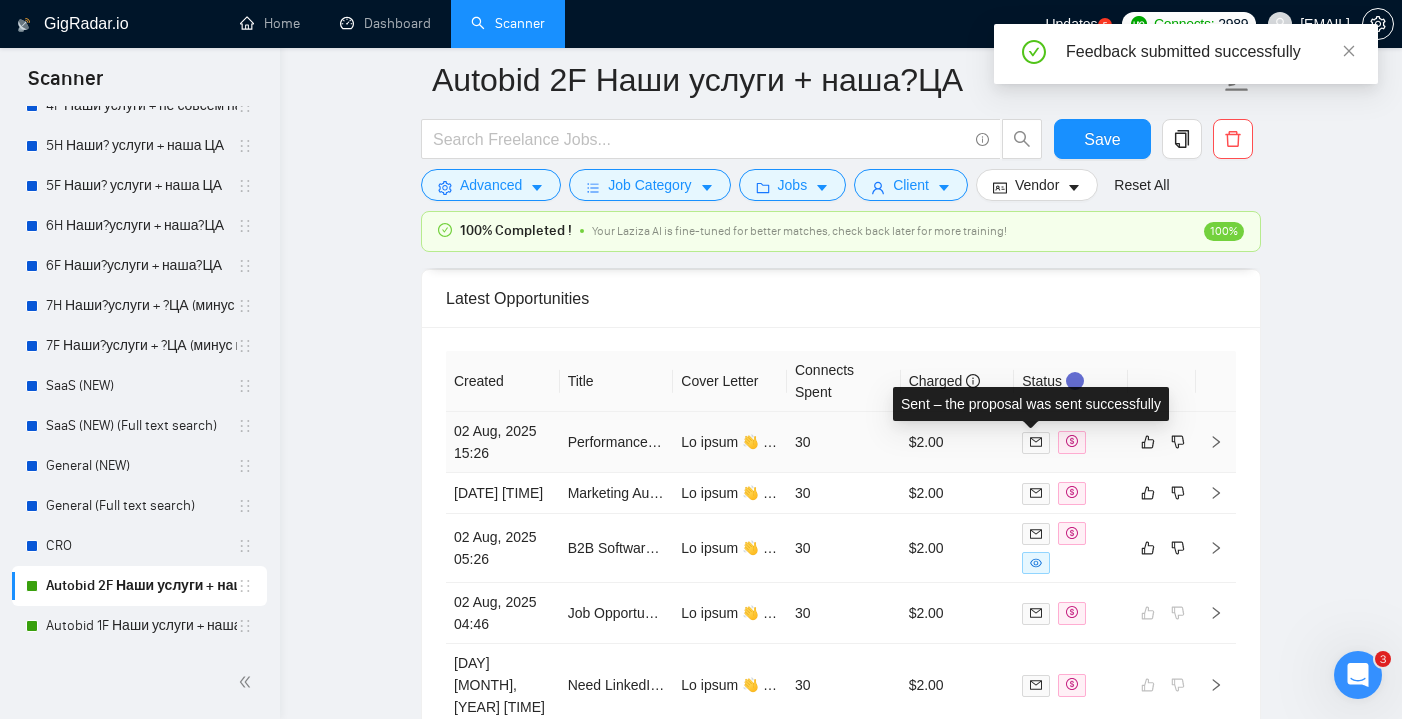 scroll, scrollTop: 5255, scrollLeft: 0, axis: vertical 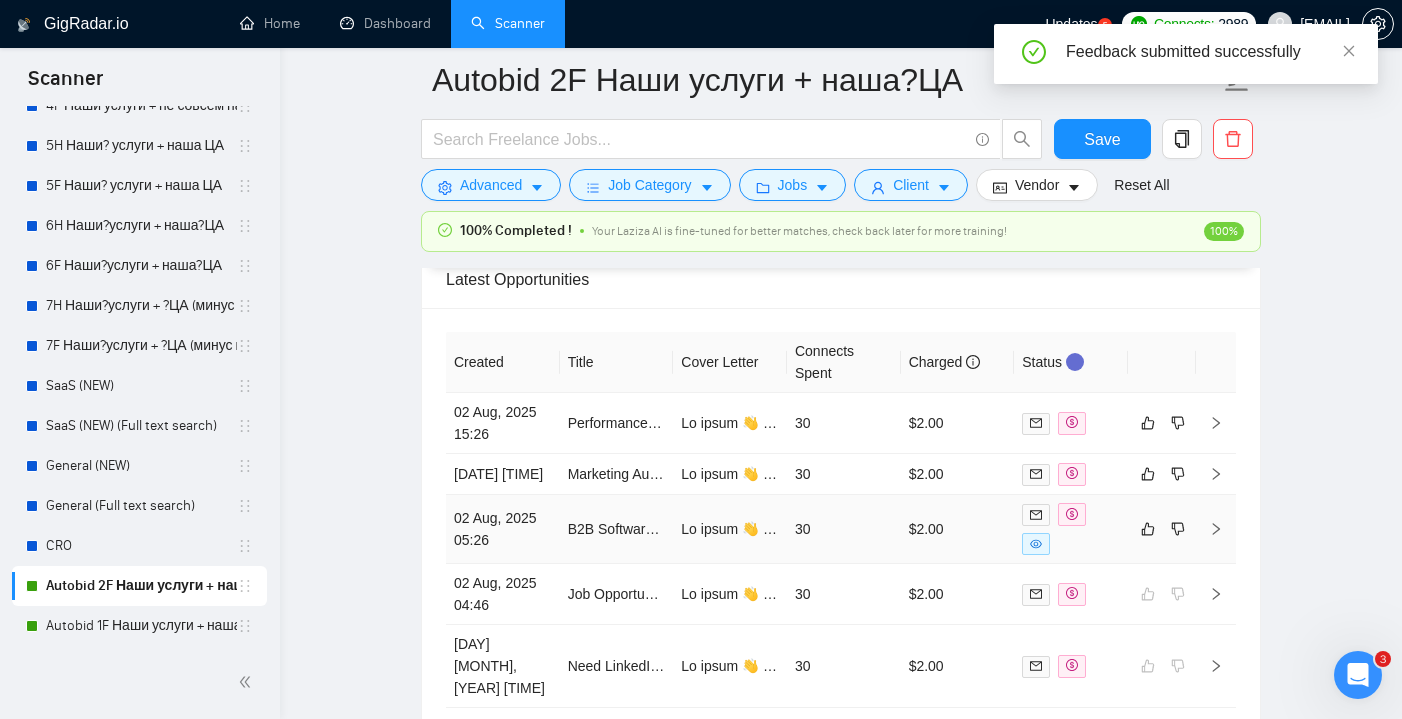 click on "$2.00" at bounding box center (958, 529) 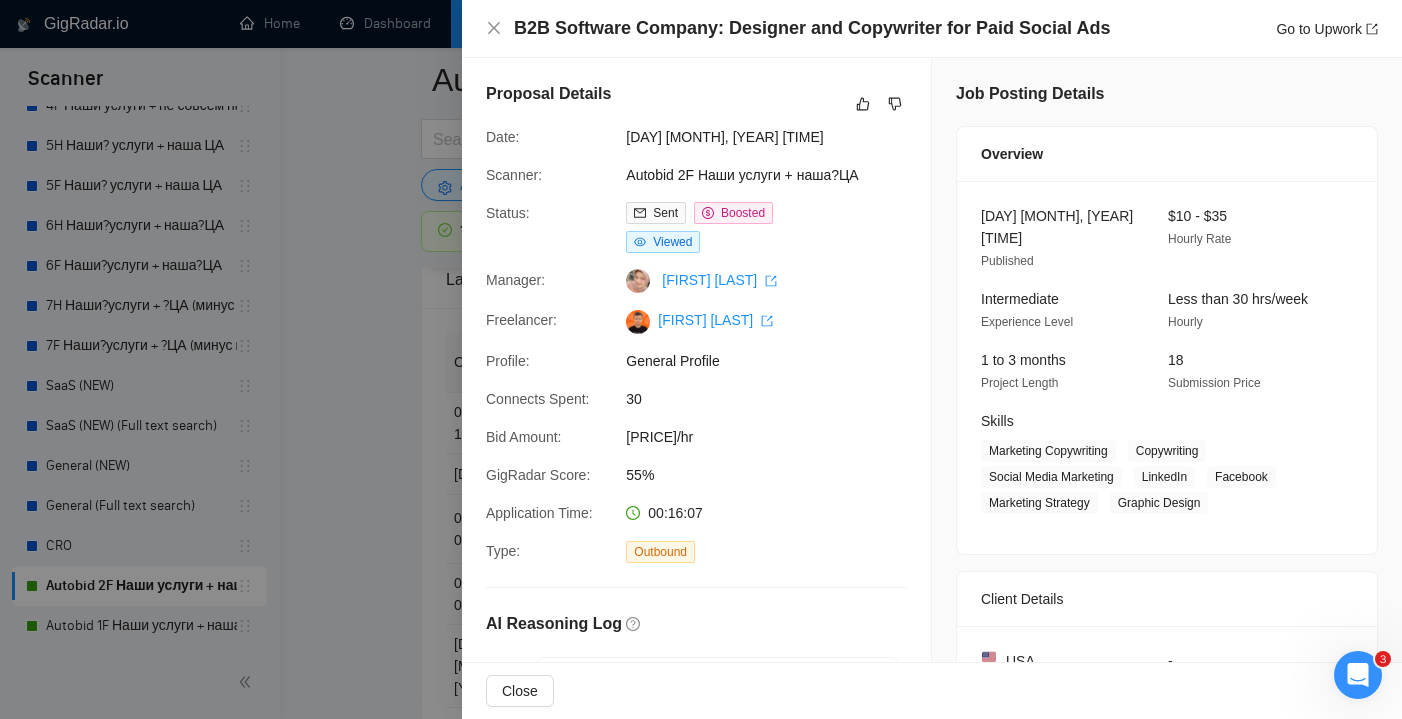 scroll, scrollTop: 0, scrollLeft: 0, axis: both 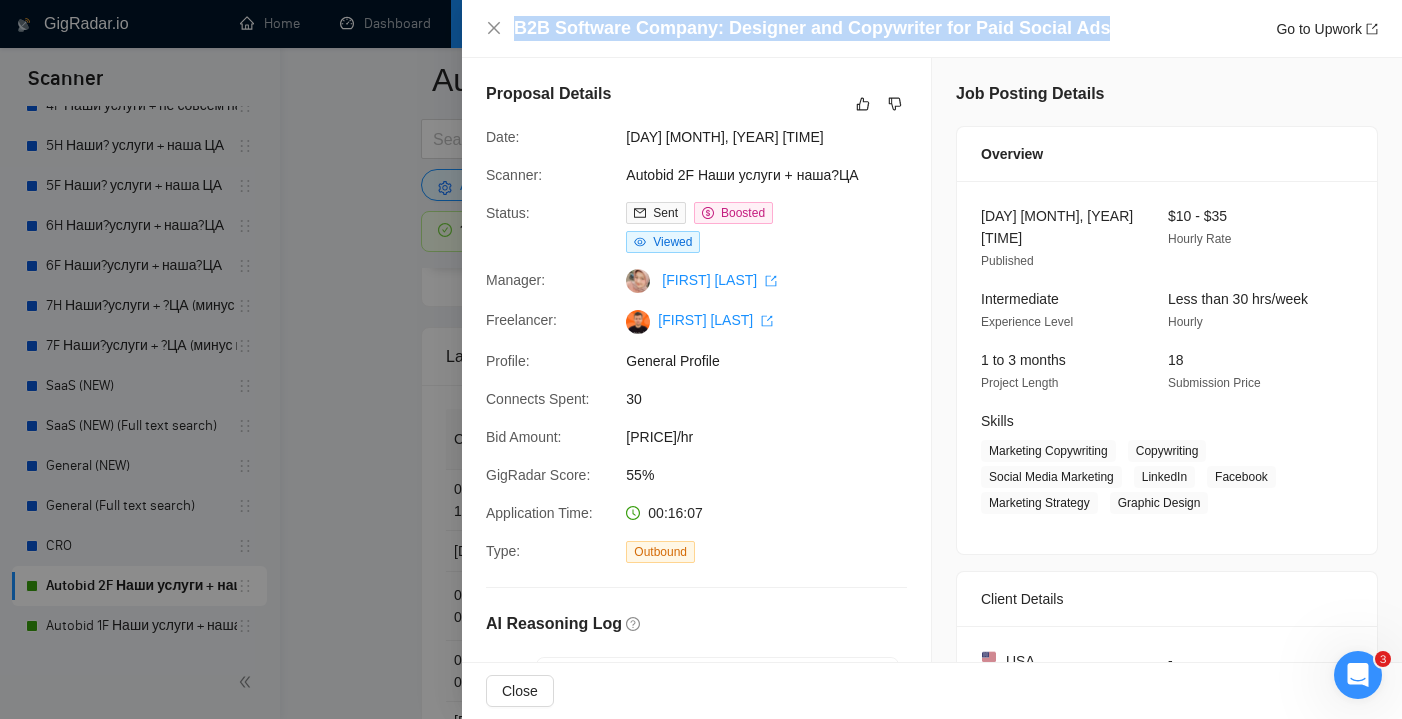 drag, startPoint x: 512, startPoint y: 26, endPoint x: 1124, endPoint y: 27, distance: 612.0008 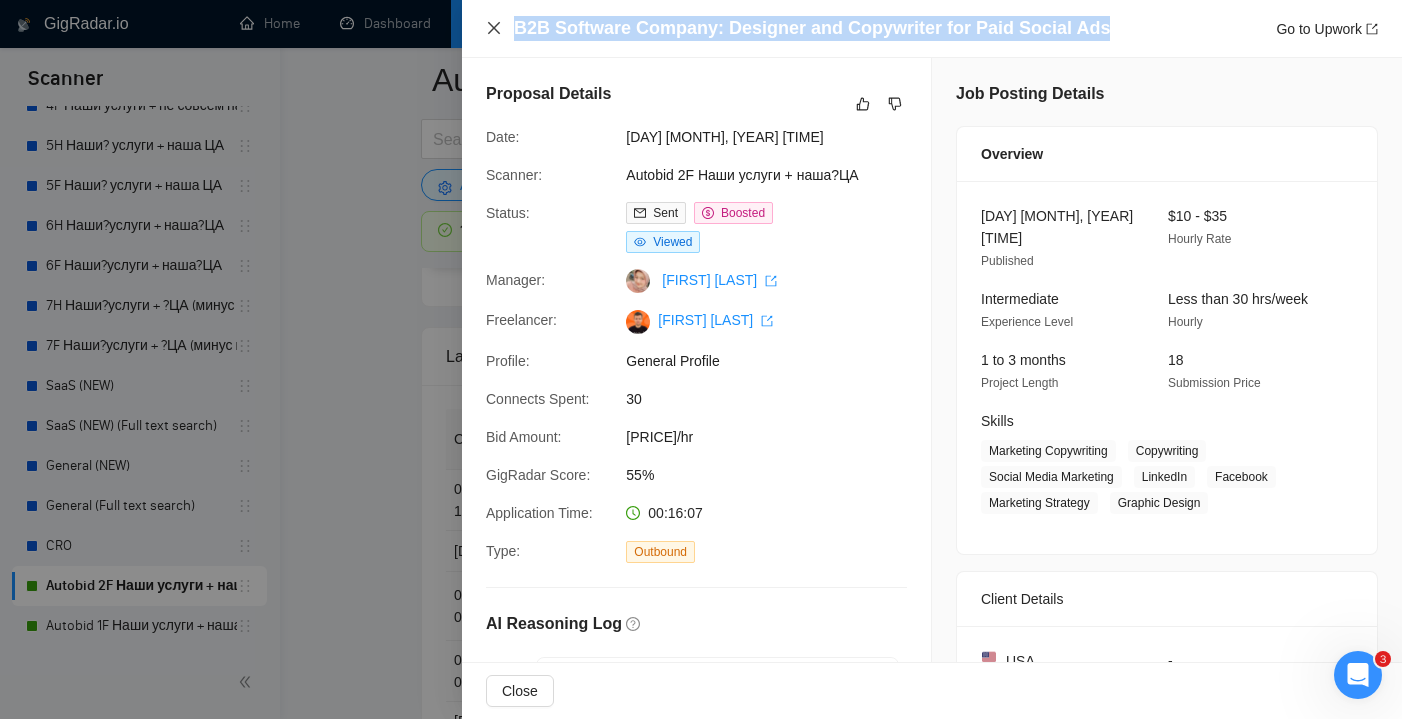 click 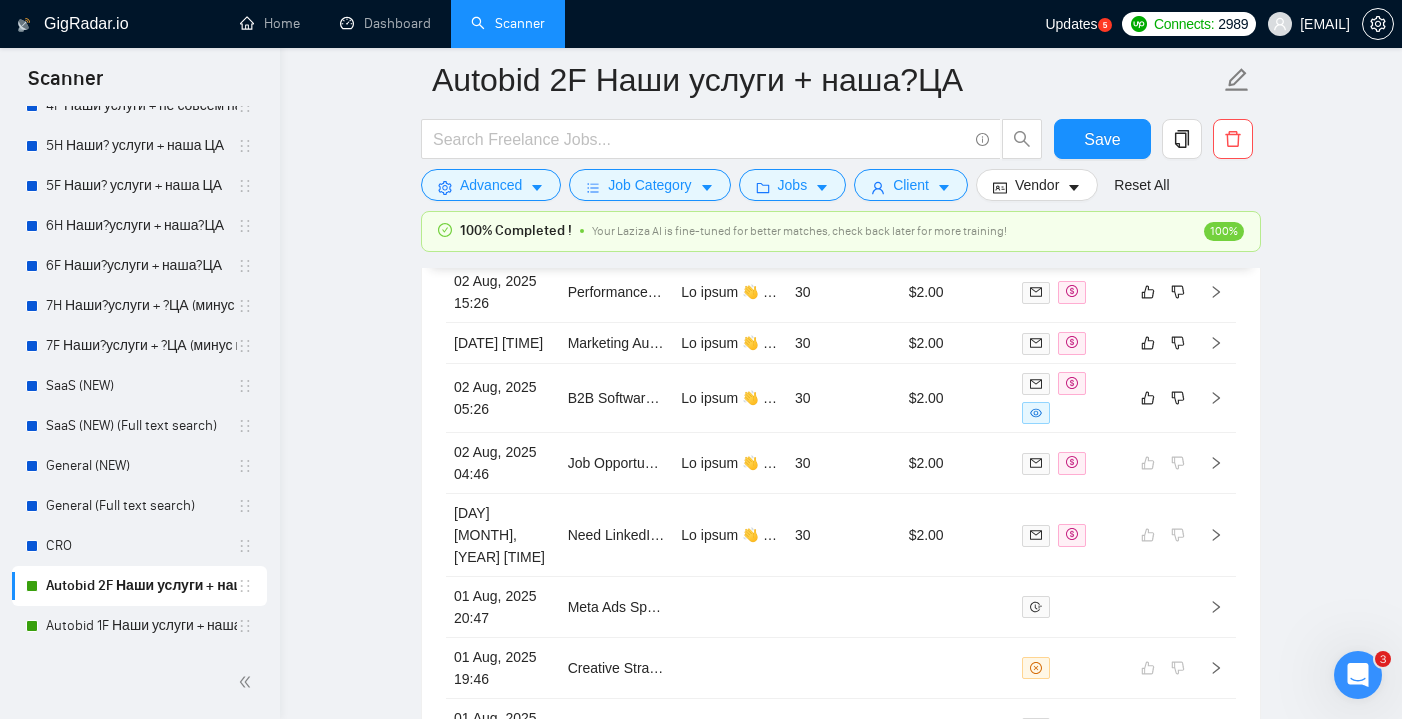 scroll, scrollTop: 5391, scrollLeft: 0, axis: vertical 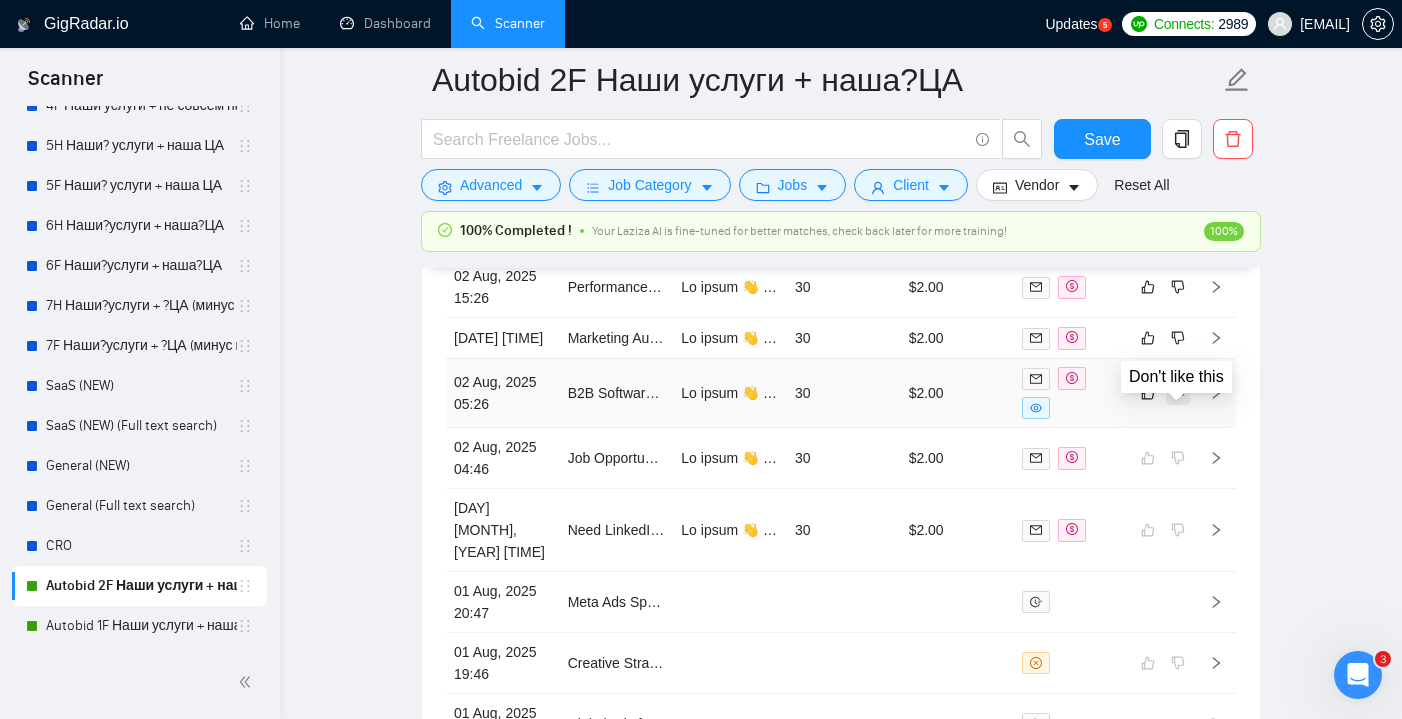 click 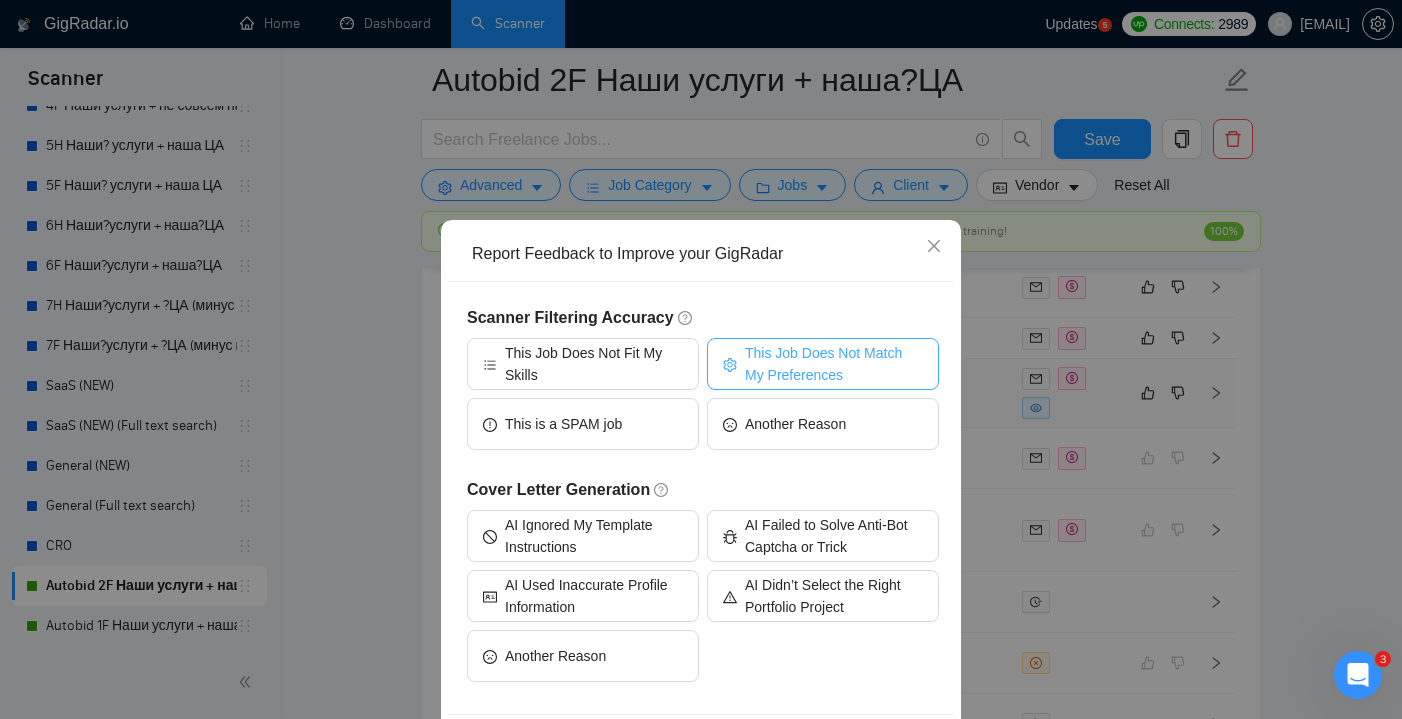 click on "This Job Does Not Match My Preferences" at bounding box center [834, 364] 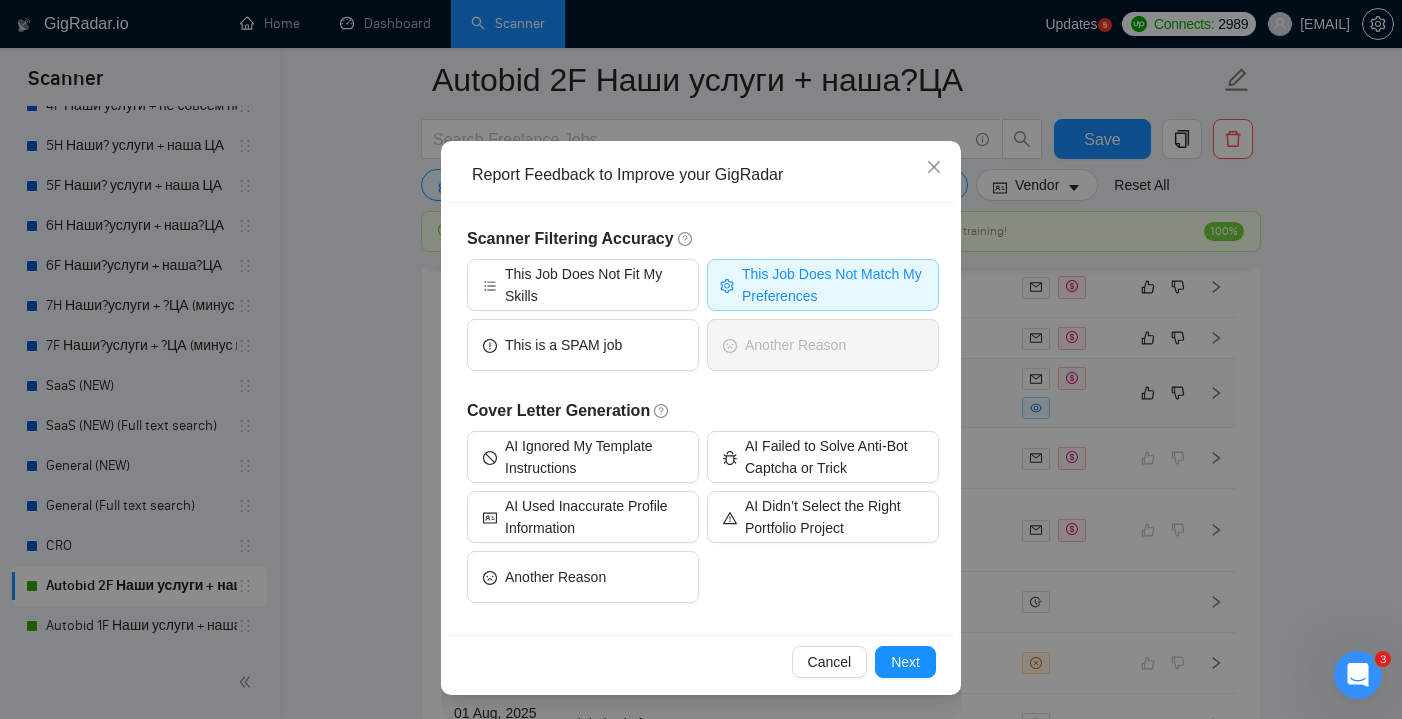 scroll, scrollTop: 79, scrollLeft: 0, axis: vertical 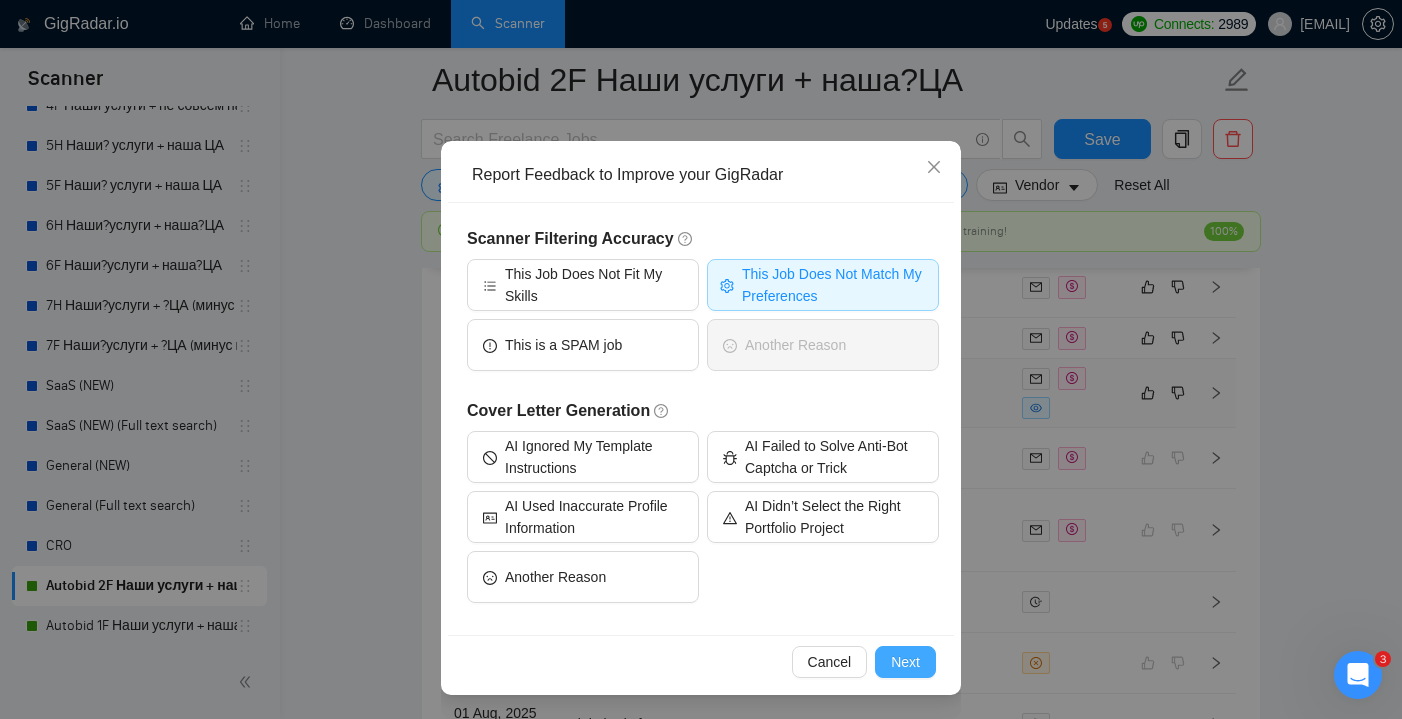 click on "Next" at bounding box center (905, 662) 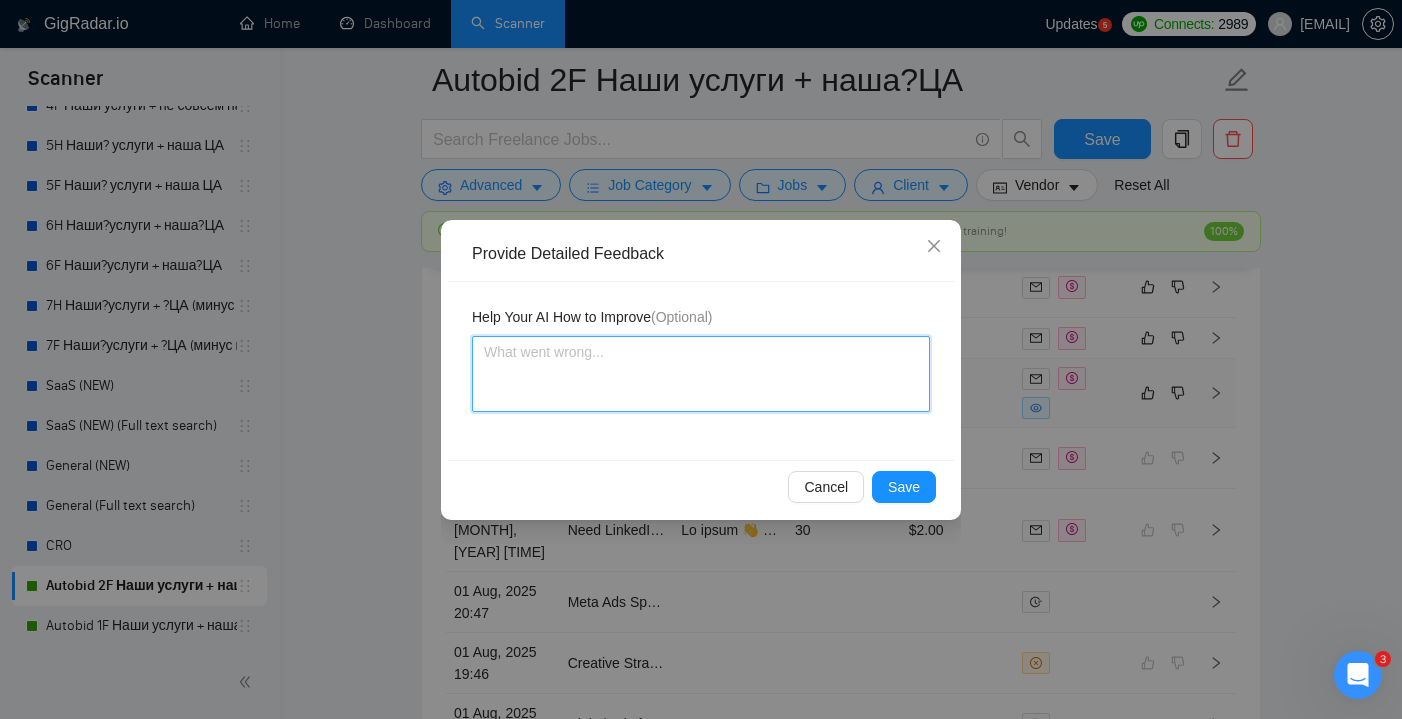 click at bounding box center [701, 374] 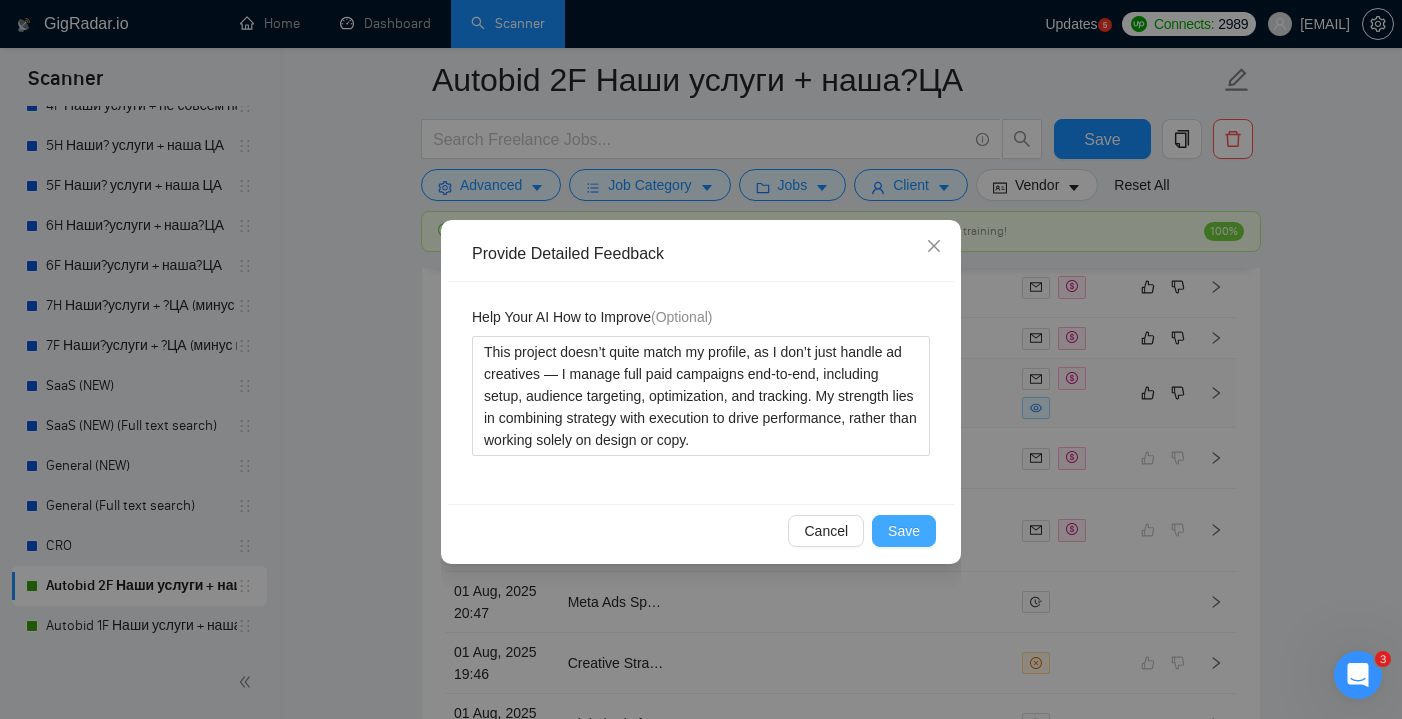 click on "Save" at bounding box center [904, 531] 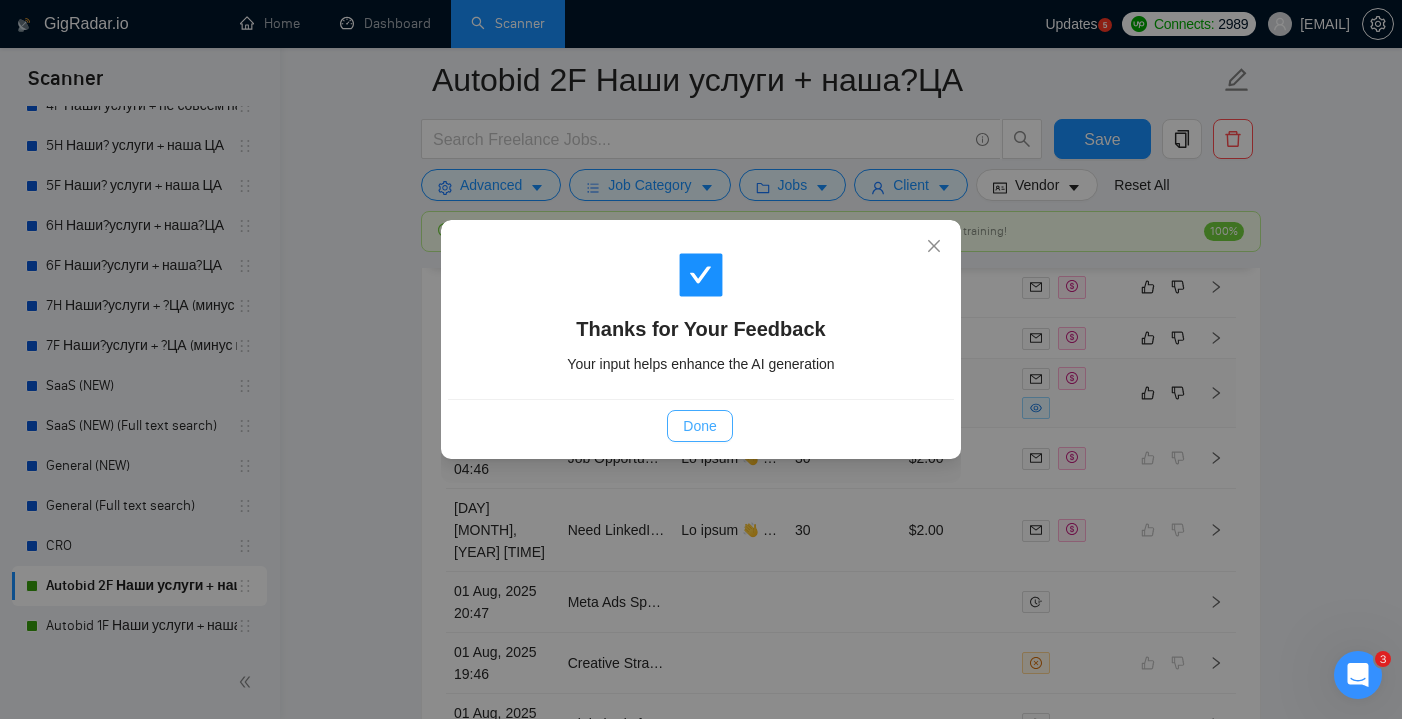 click on "Done" at bounding box center [699, 426] 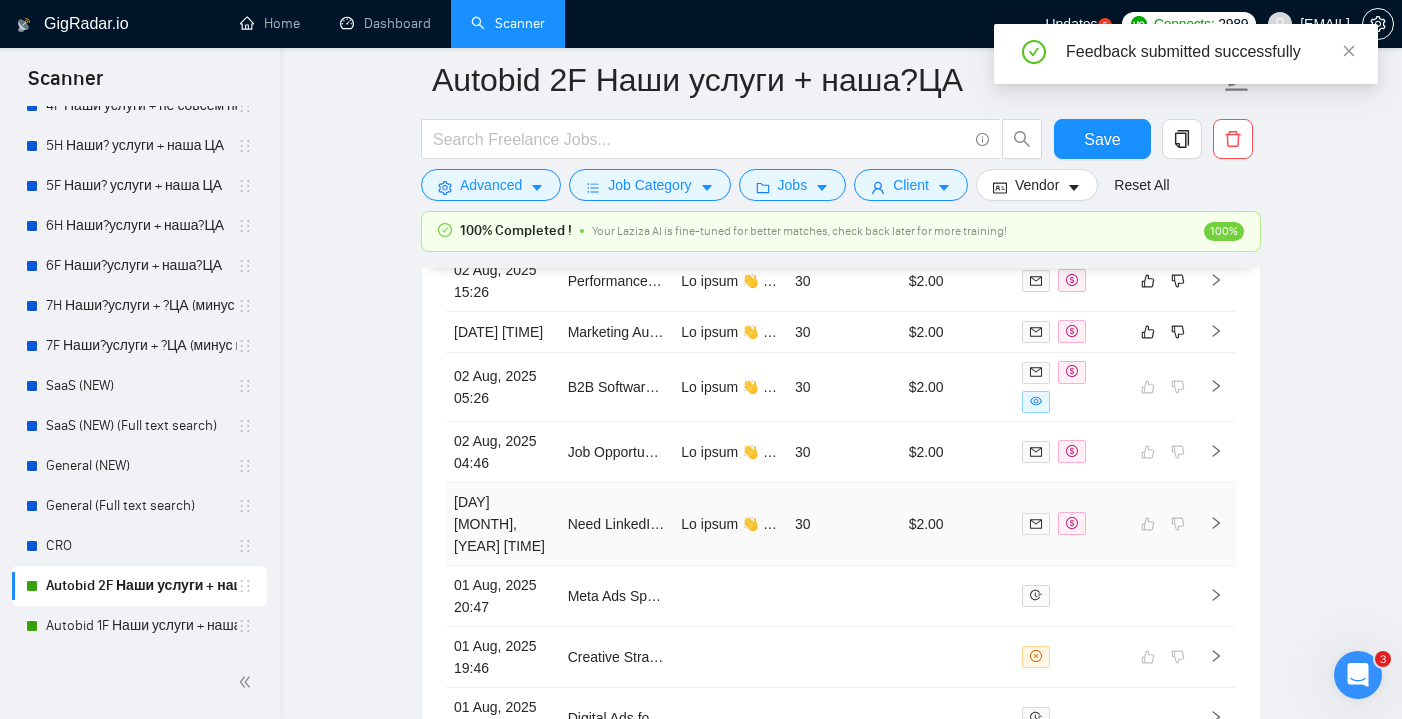scroll, scrollTop: 5190, scrollLeft: 0, axis: vertical 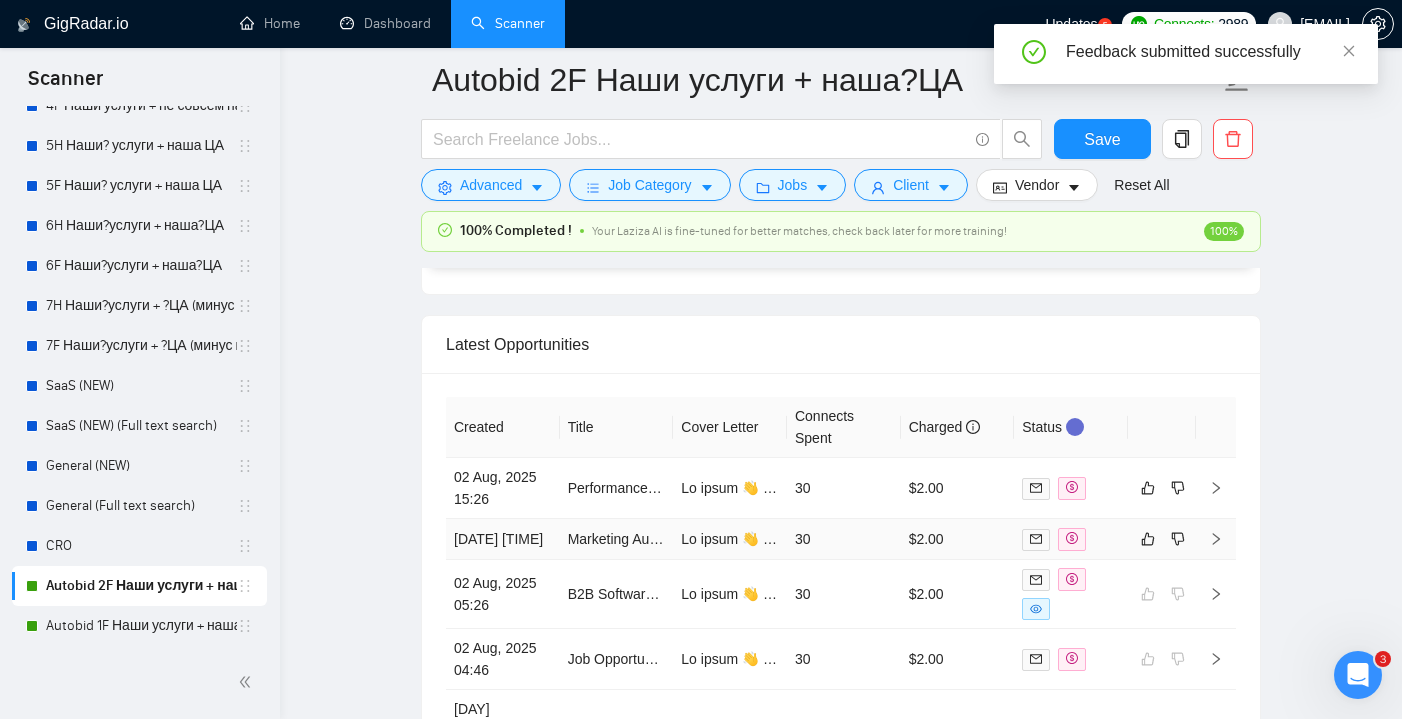 click on "30" at bounding box center [844, 539] 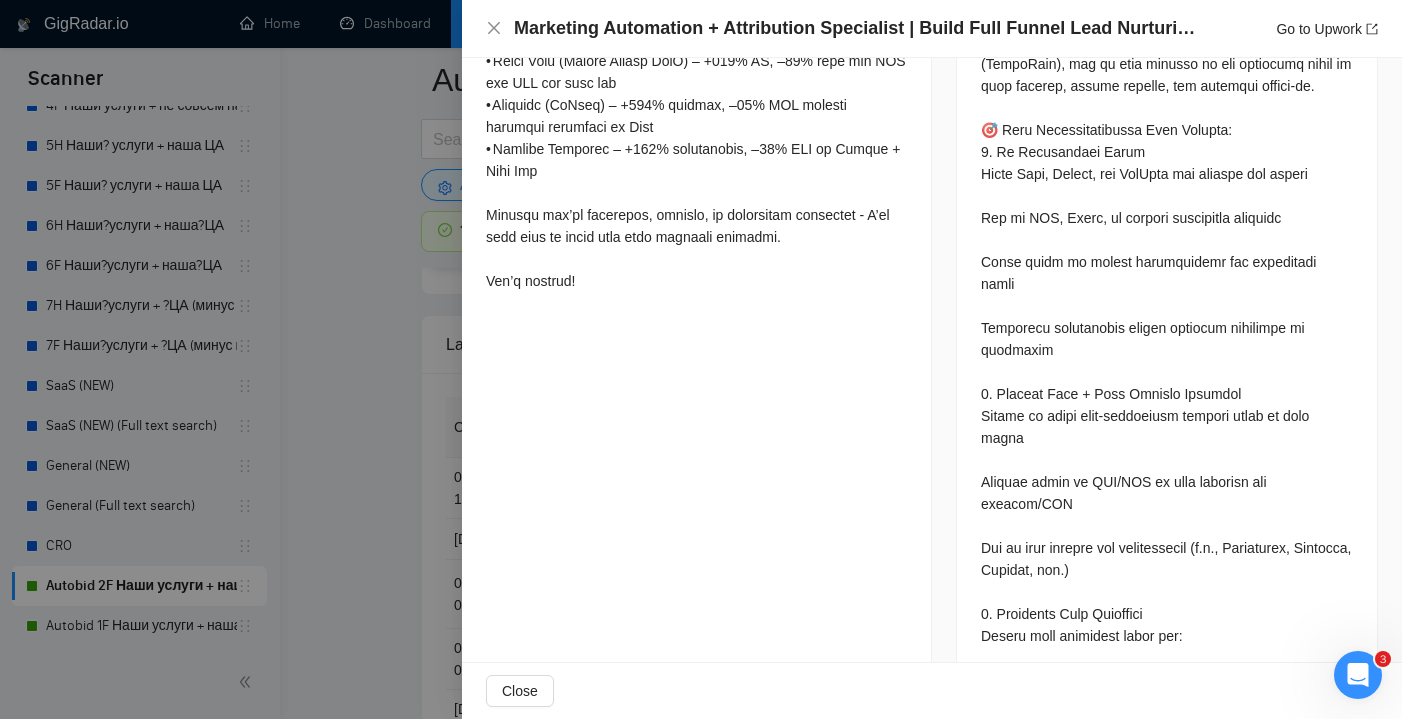 scroll, scrollTop: 1198, scrollLeft: 0, axis: vertical 